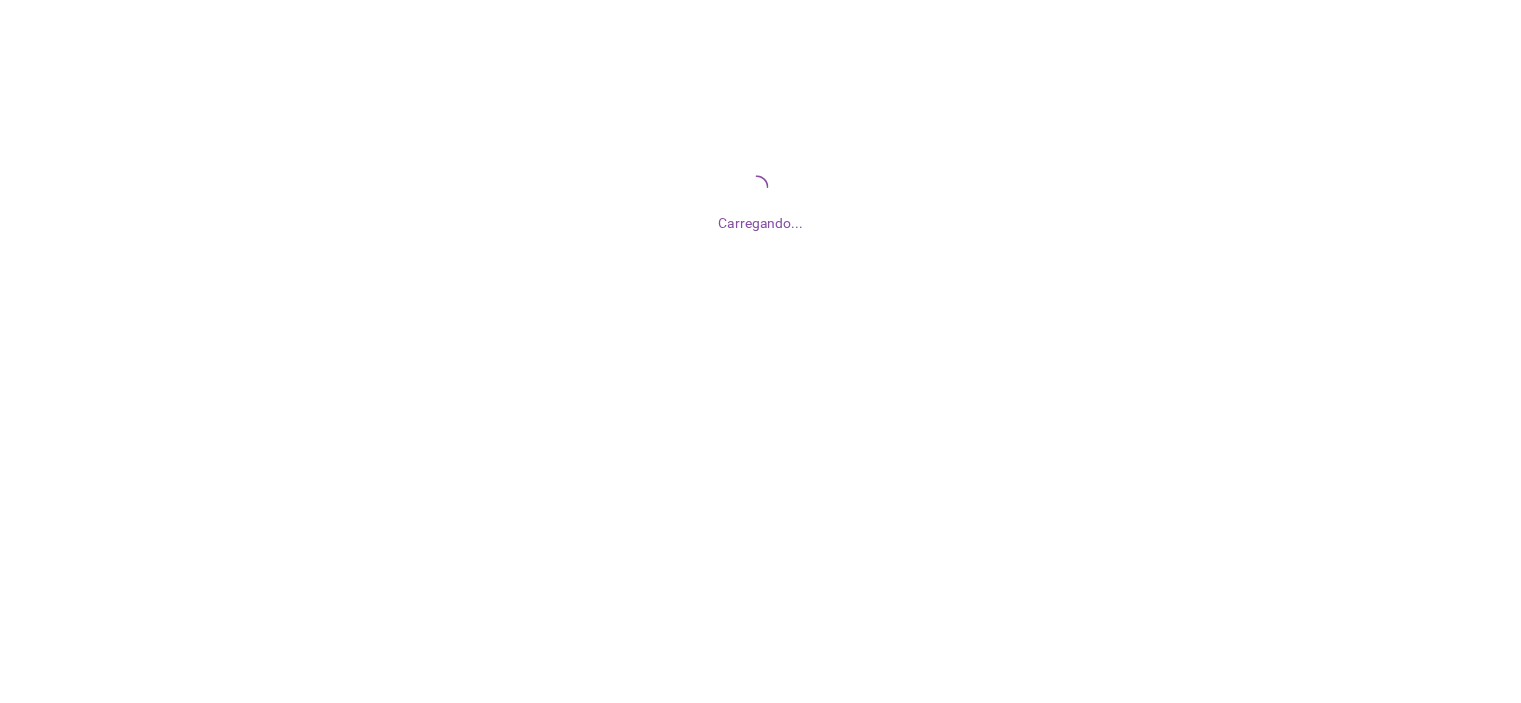 scroll, scrollTop: 0, scrollLeft: 0, axis: both 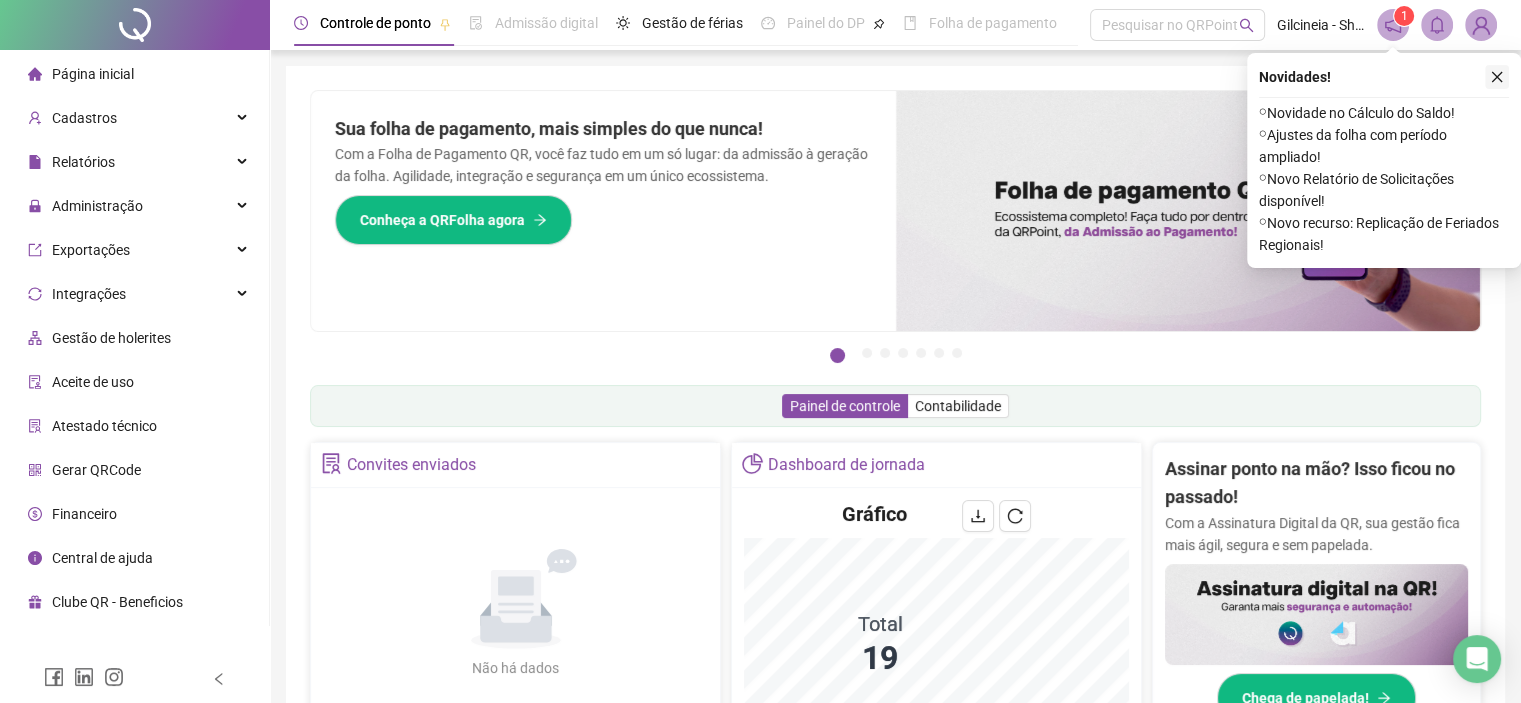 click 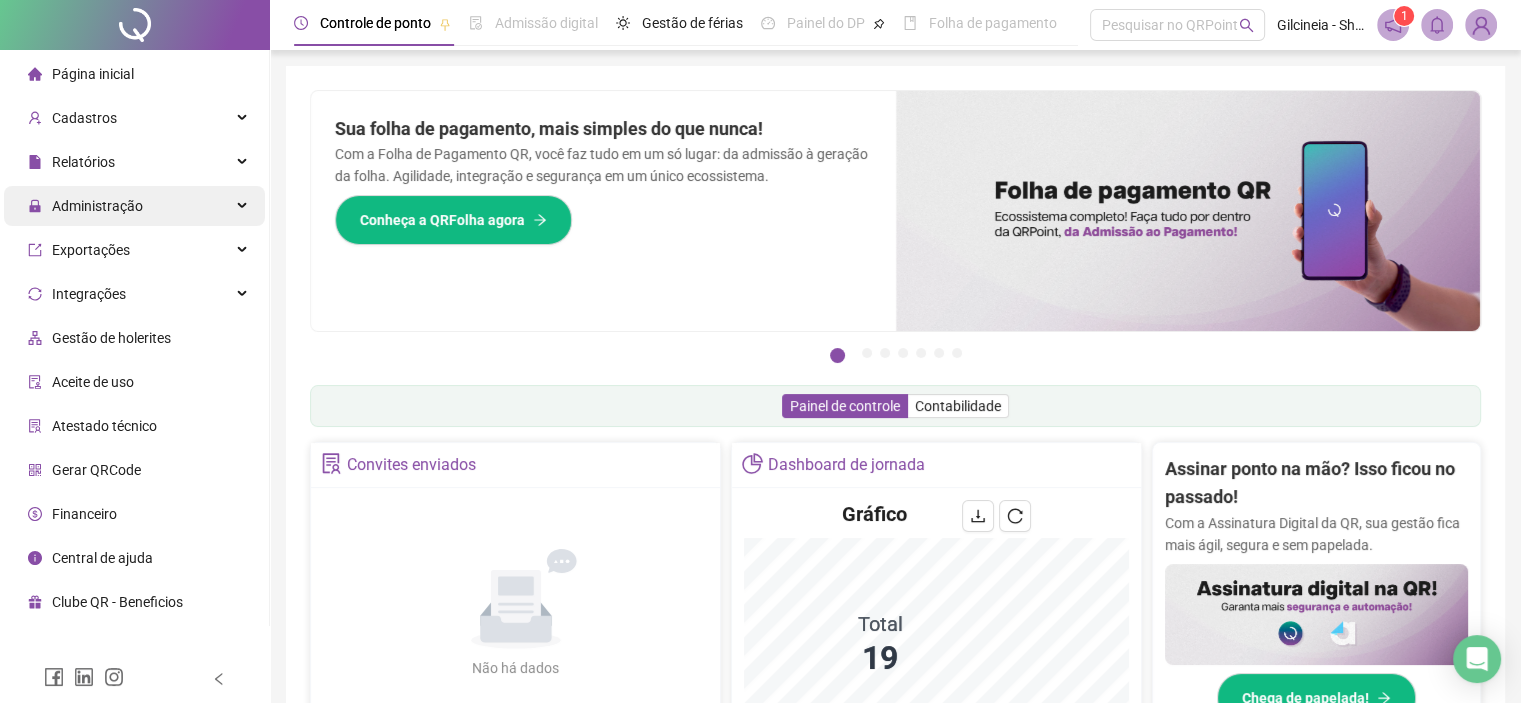click on "Administração" at bounding box center (97, 206) 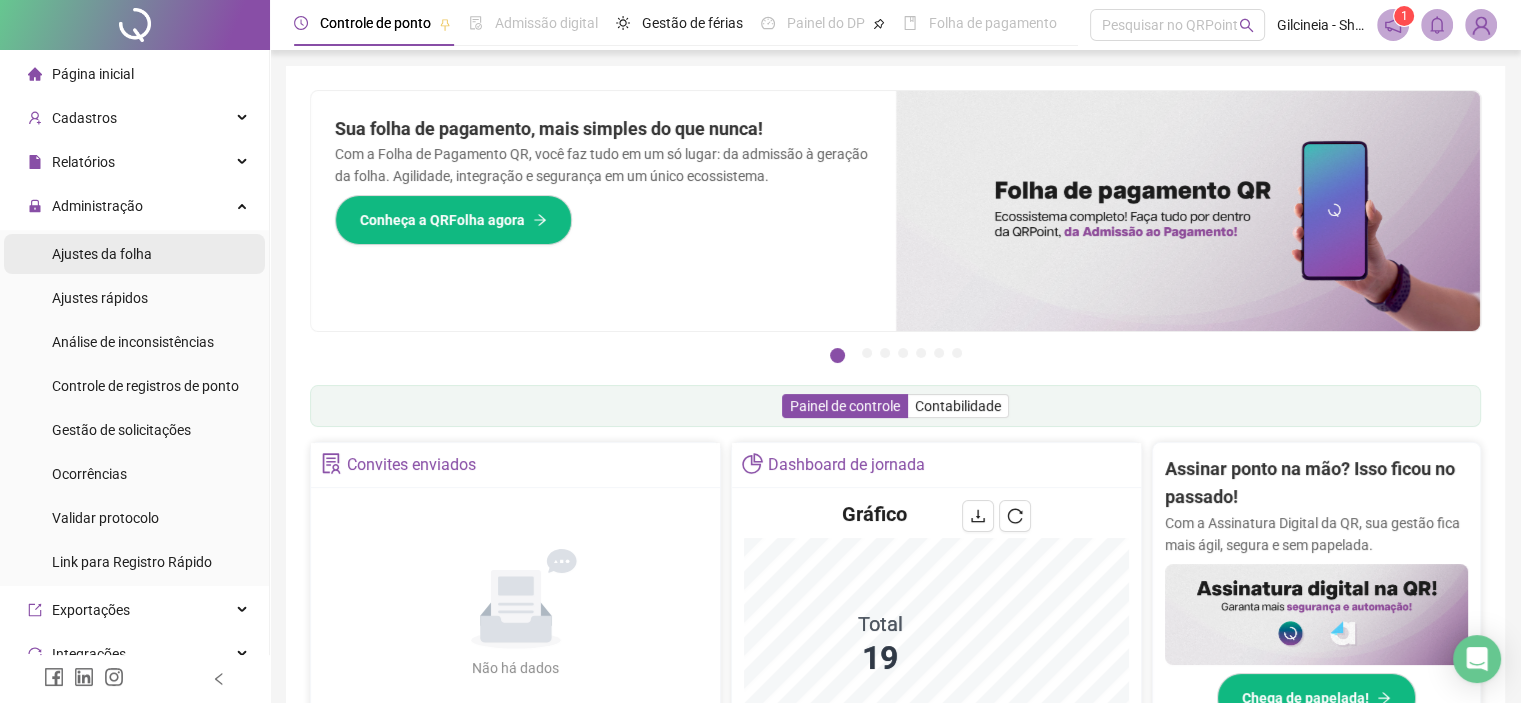 click on "Ajustes da folha" at bounding box center [102, 254] 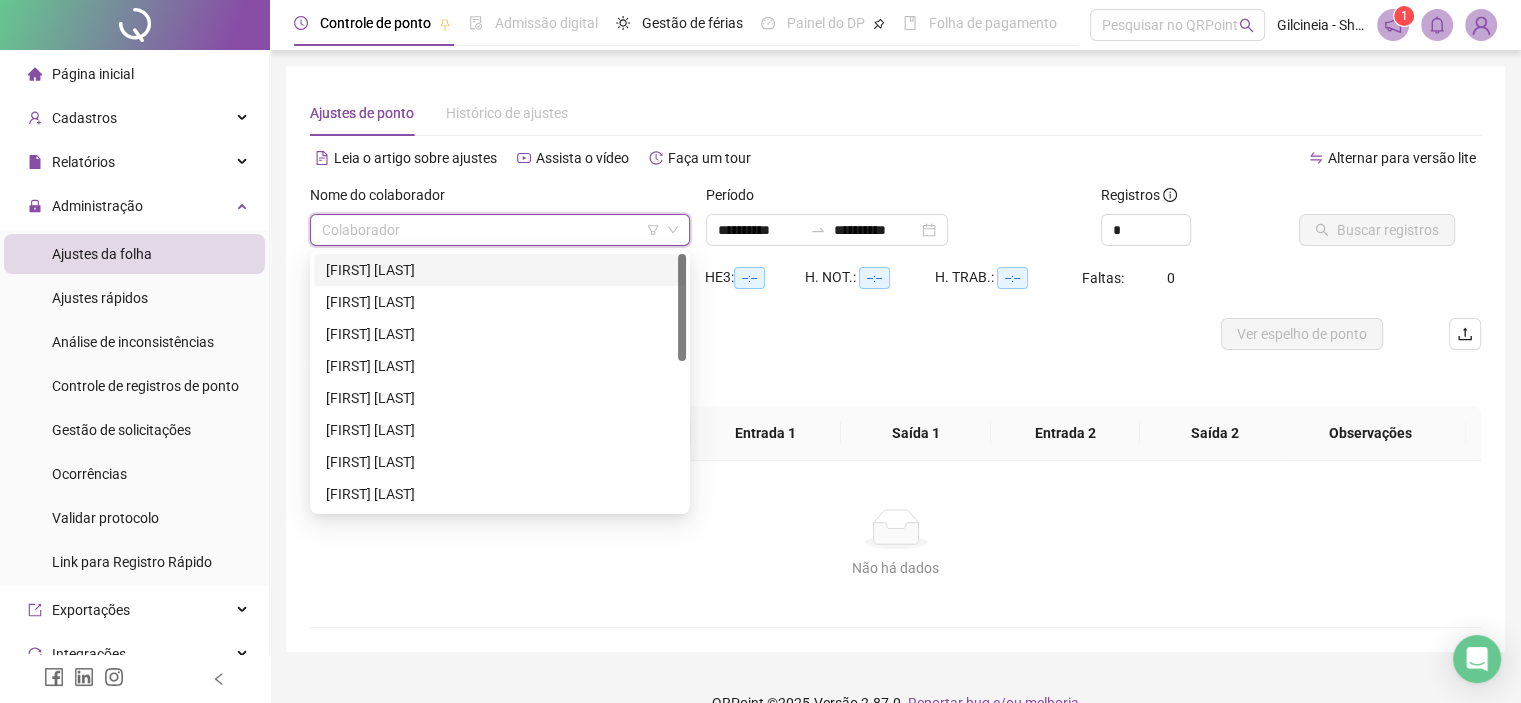 click at bounding box center [494, 230] 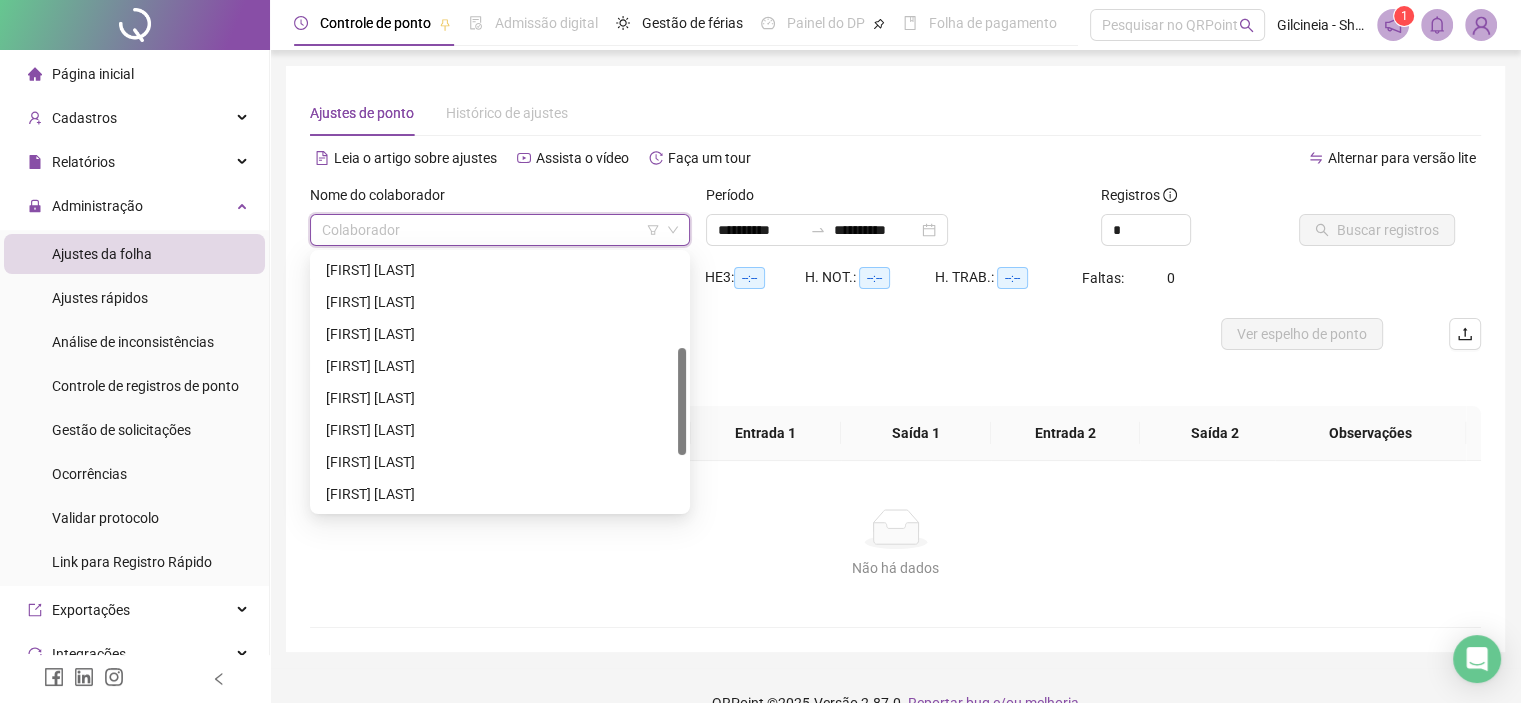 scroll, scrollTop: 223, scrollLeft: 0, axis: vertical 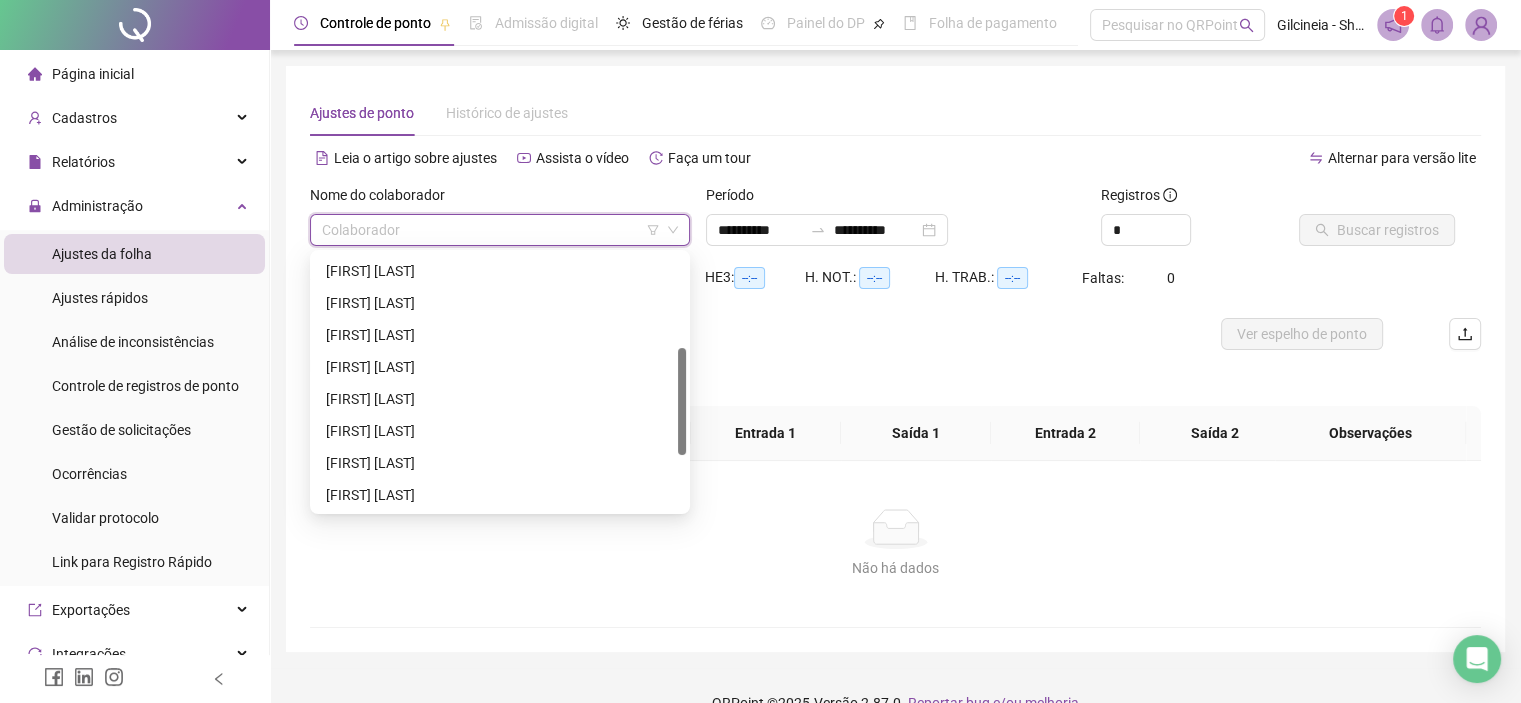 drag, startPoint x: 679, startPoint y: 321, endPoint x: 516, endPoint y: 334, distance: 163.51758 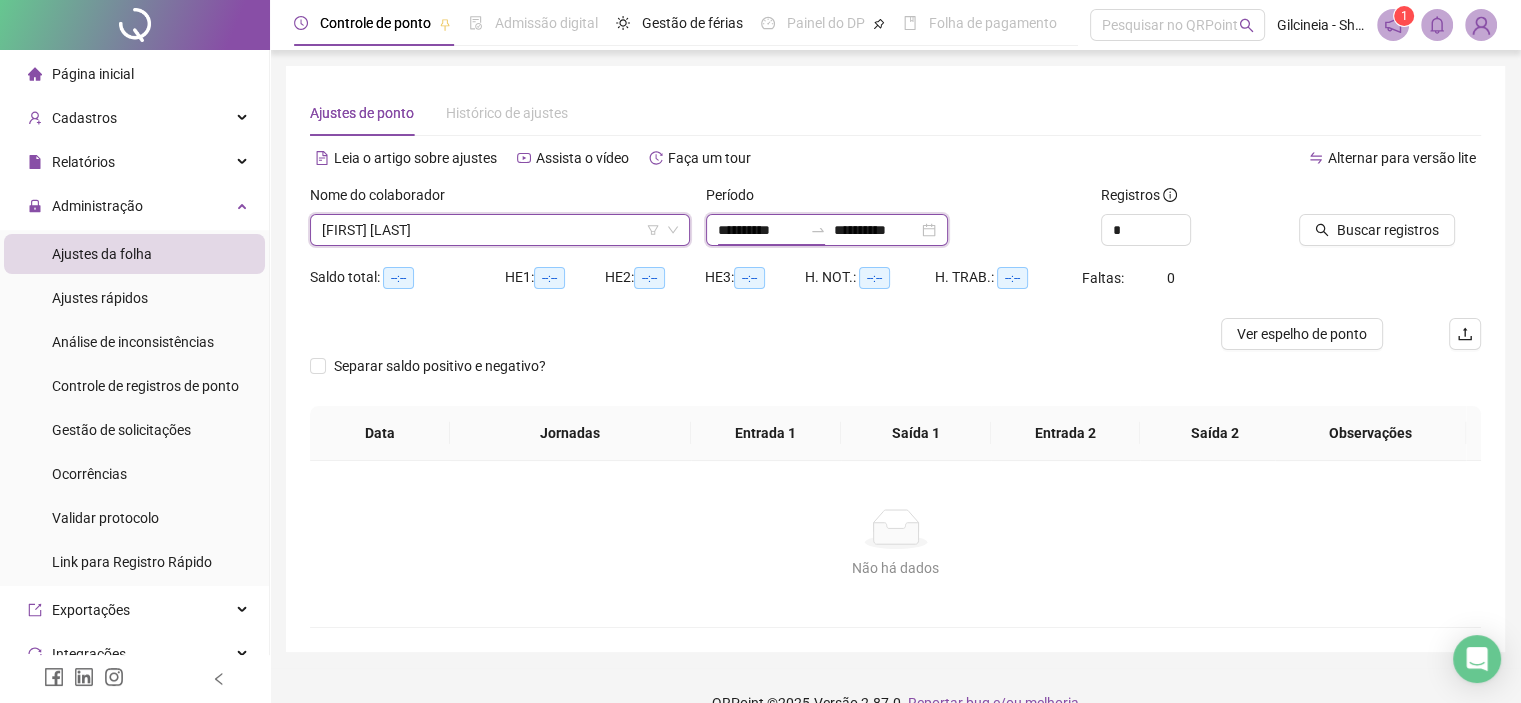 click on "**********" at bounding box center [760, 230] 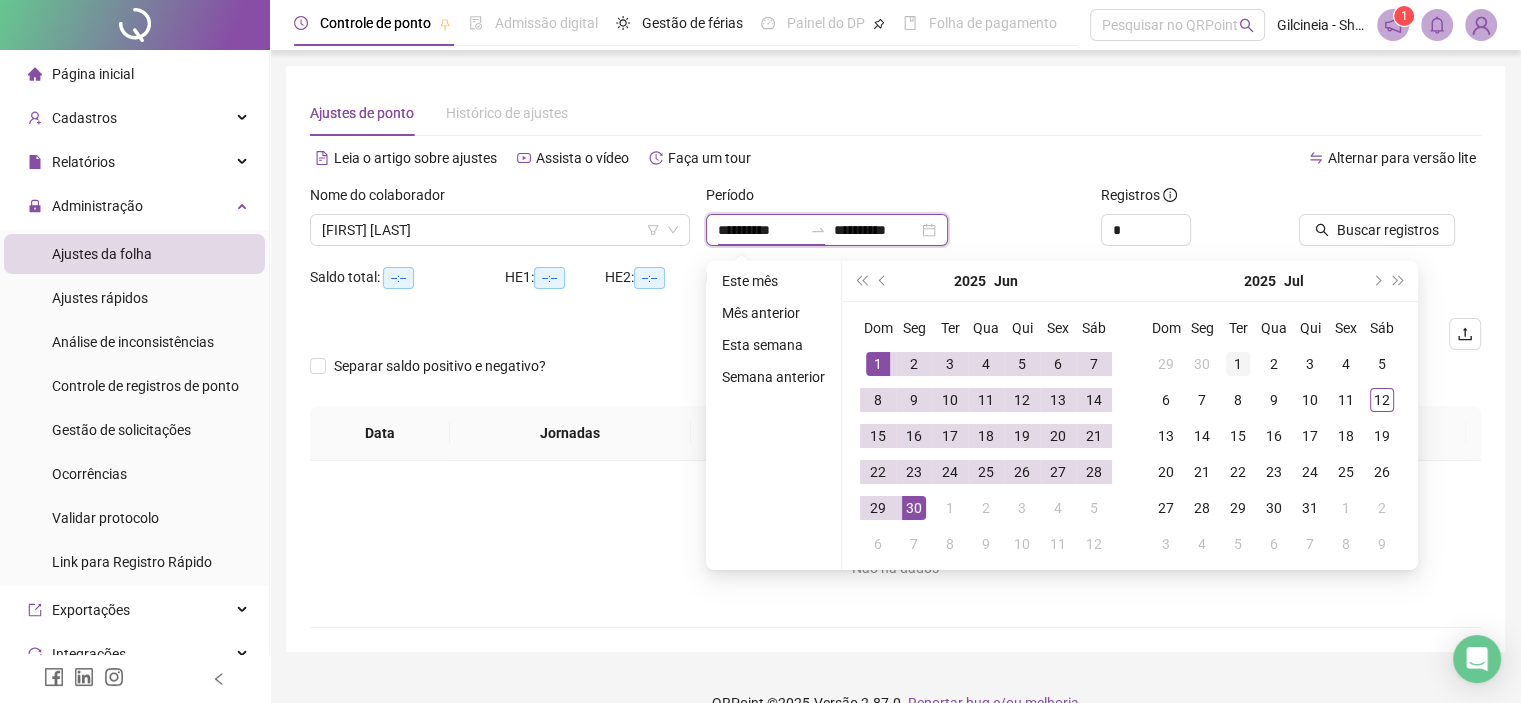 type on "**********" 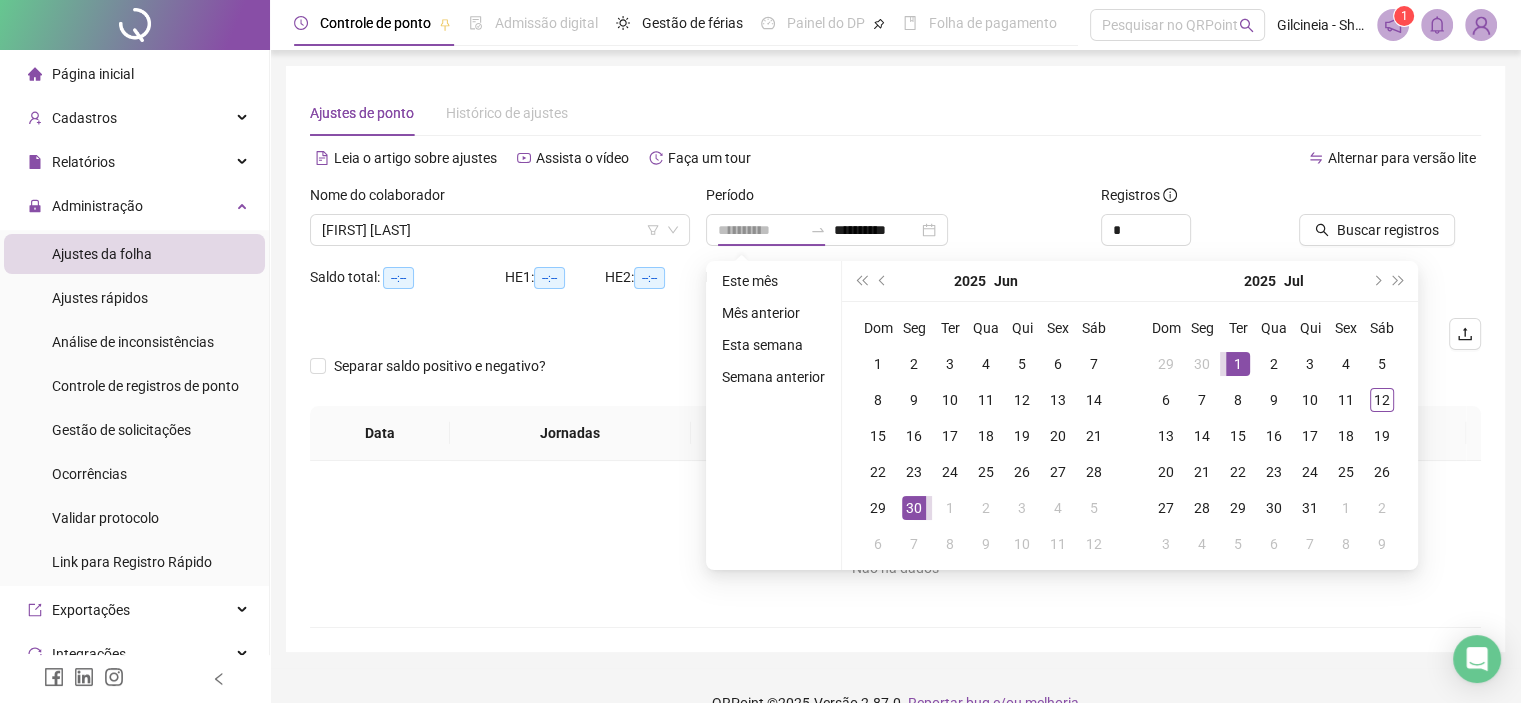 click on "1" at bounding box center [1238, 364] 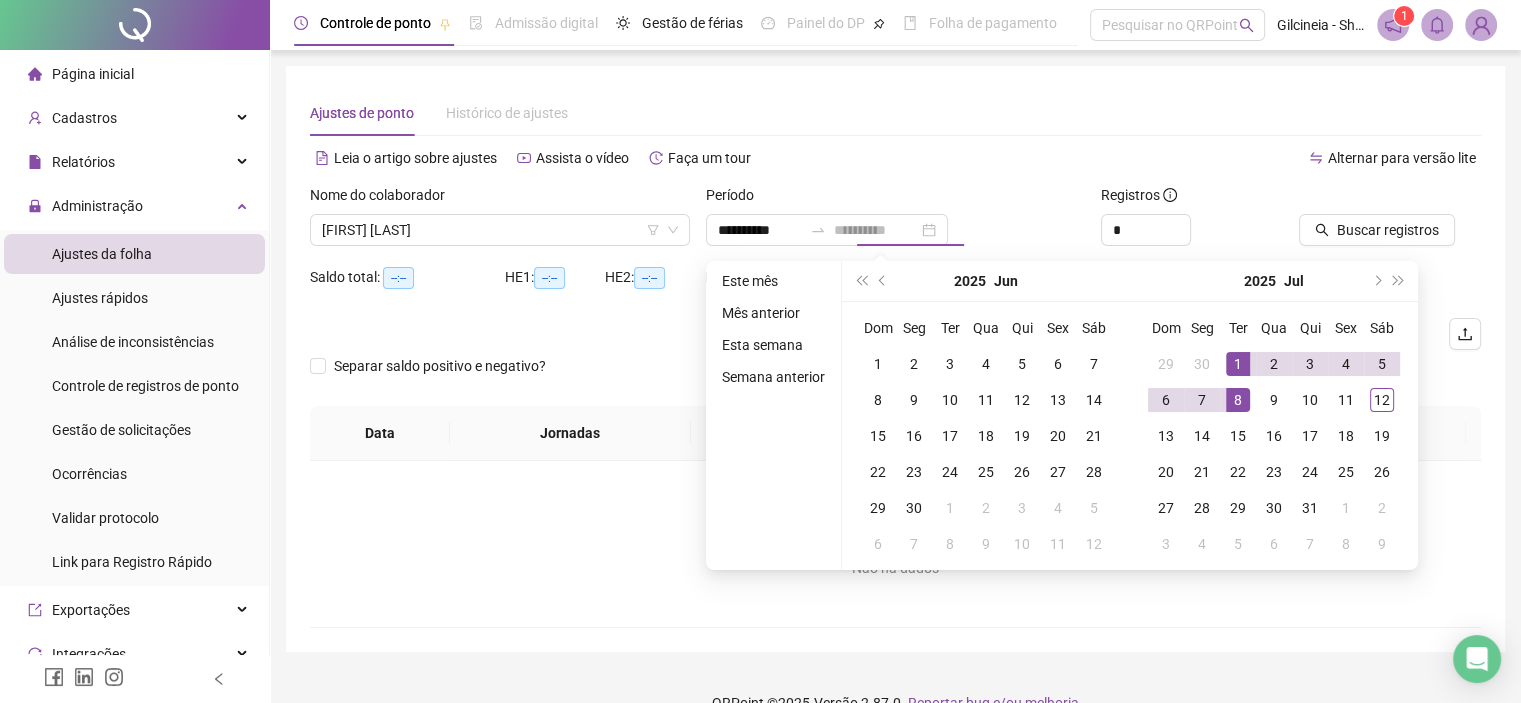 click on "8" at bounding box center (1238, 400) 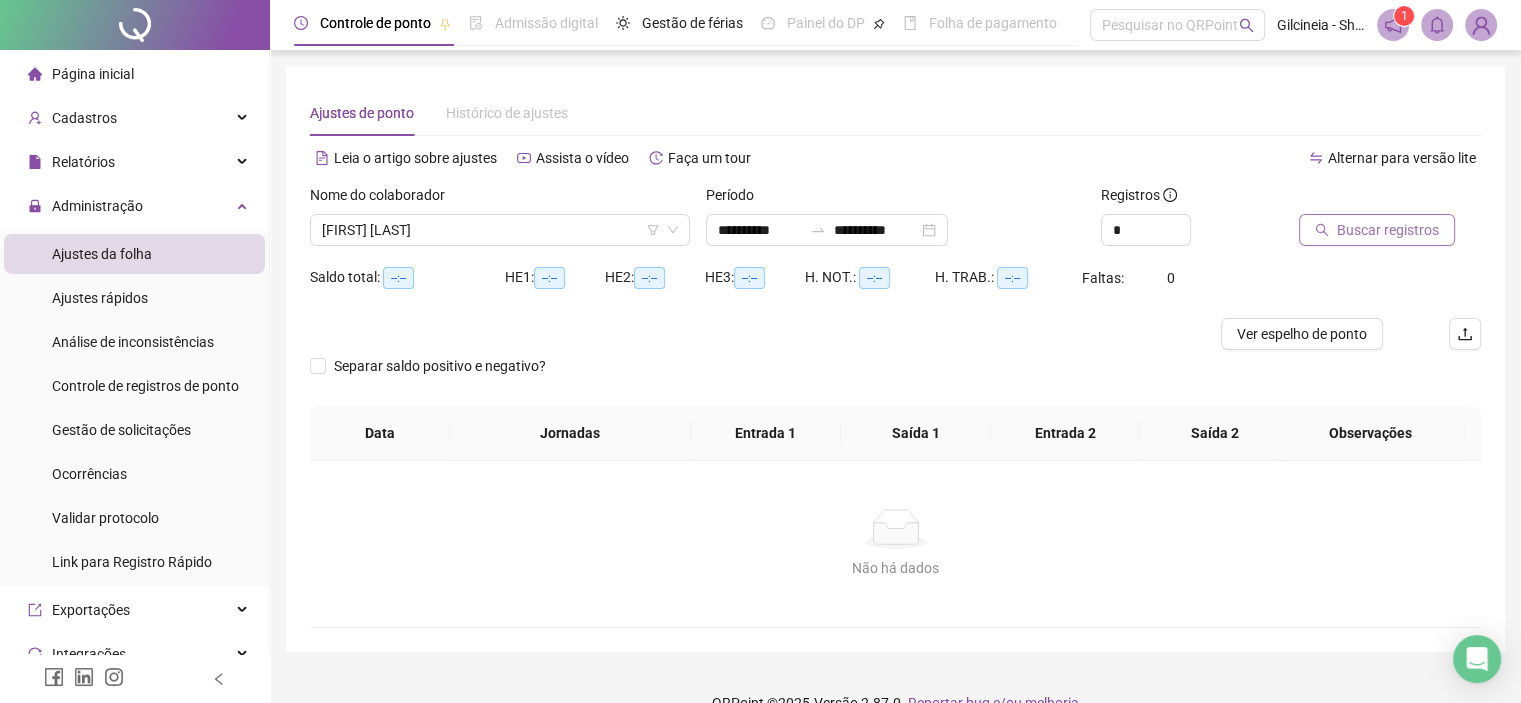 click on "Buscar registros" at bounding box center (1388, 230) 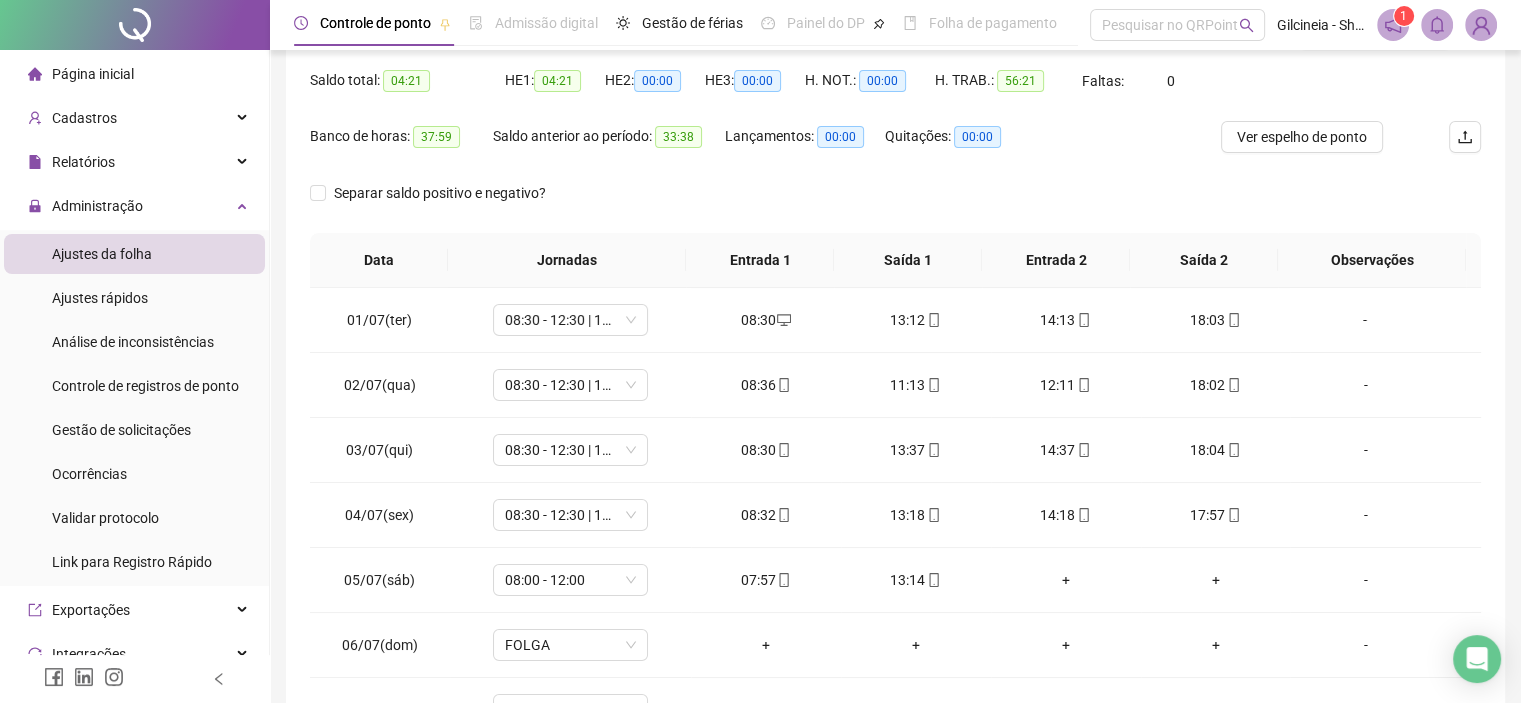 scroll, scrollTop: 318, scrollLeft: 0, axis: vertical 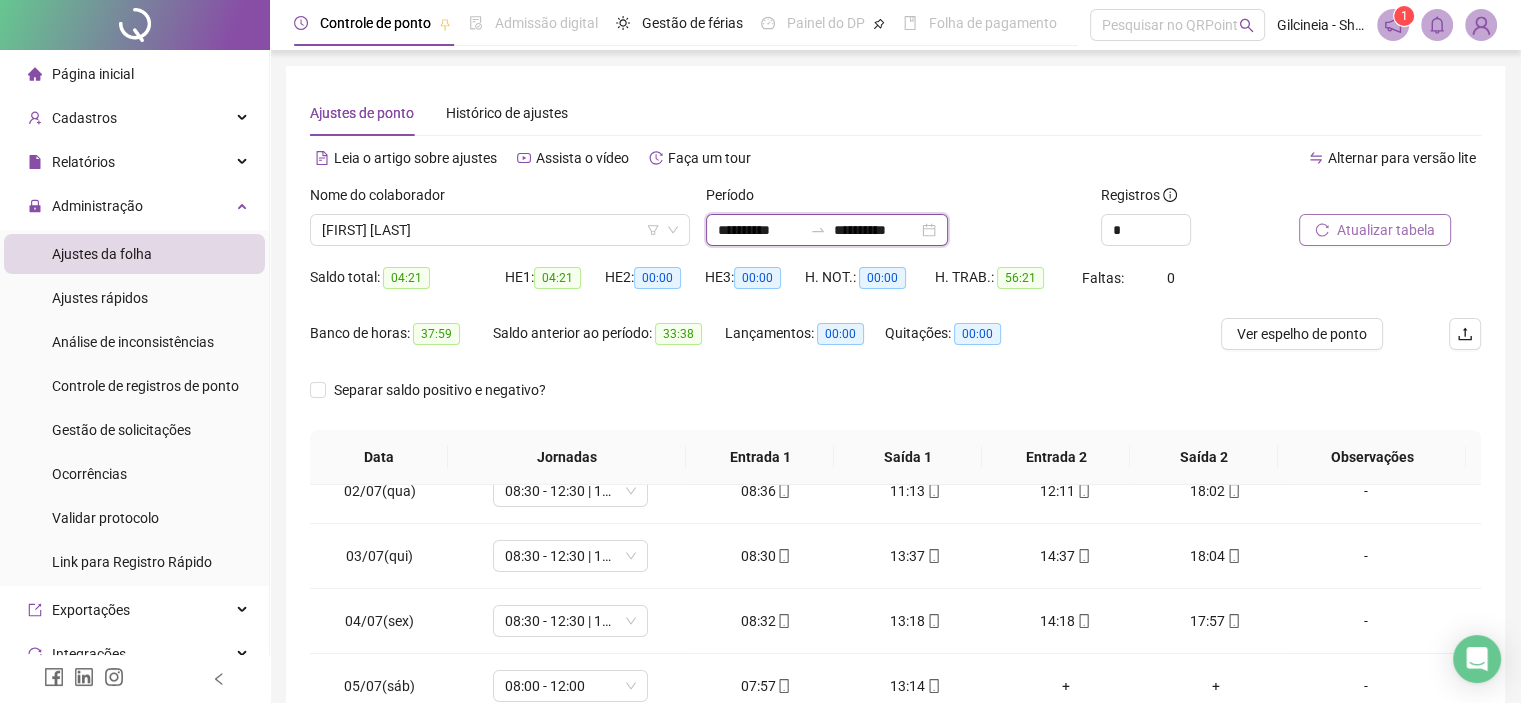 click on "**********" at bounding box center (876, 230) 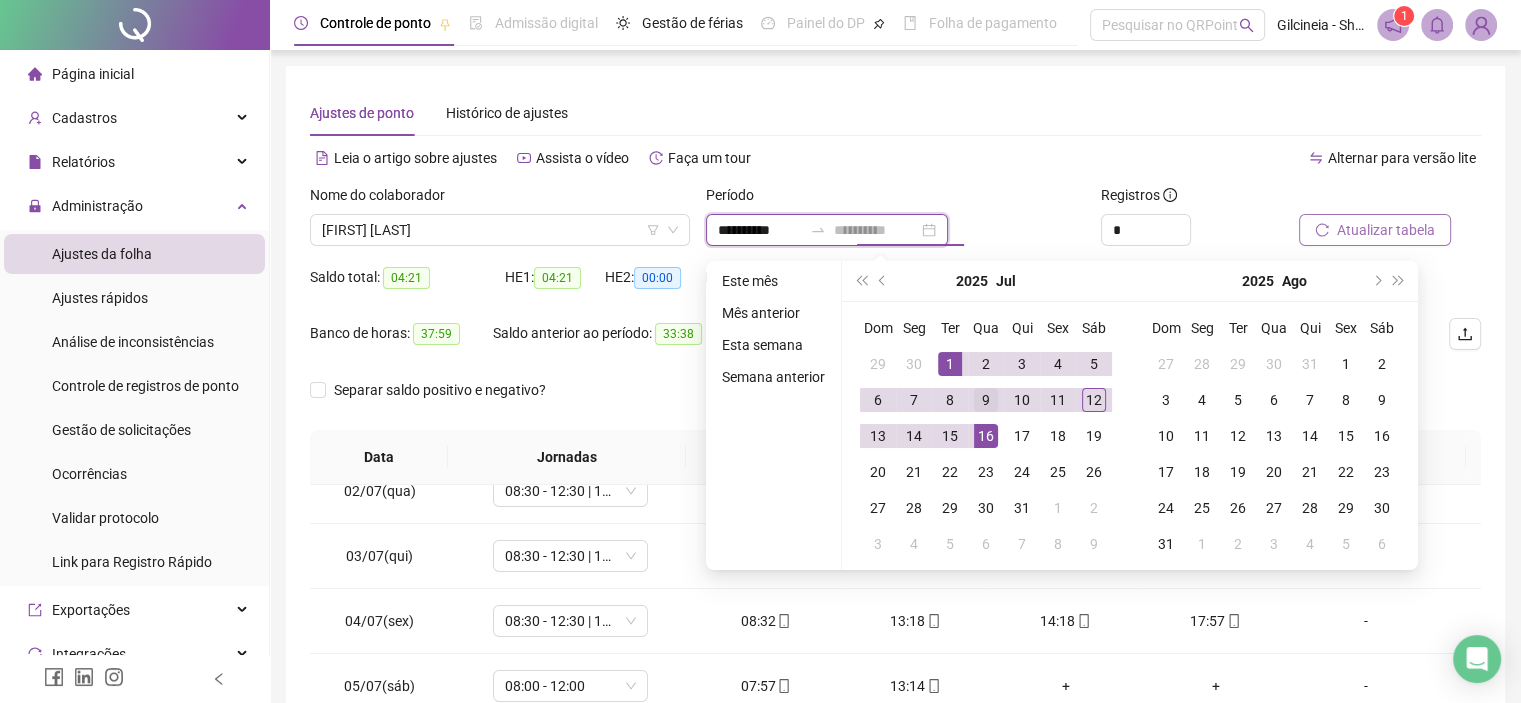 type on "**********" 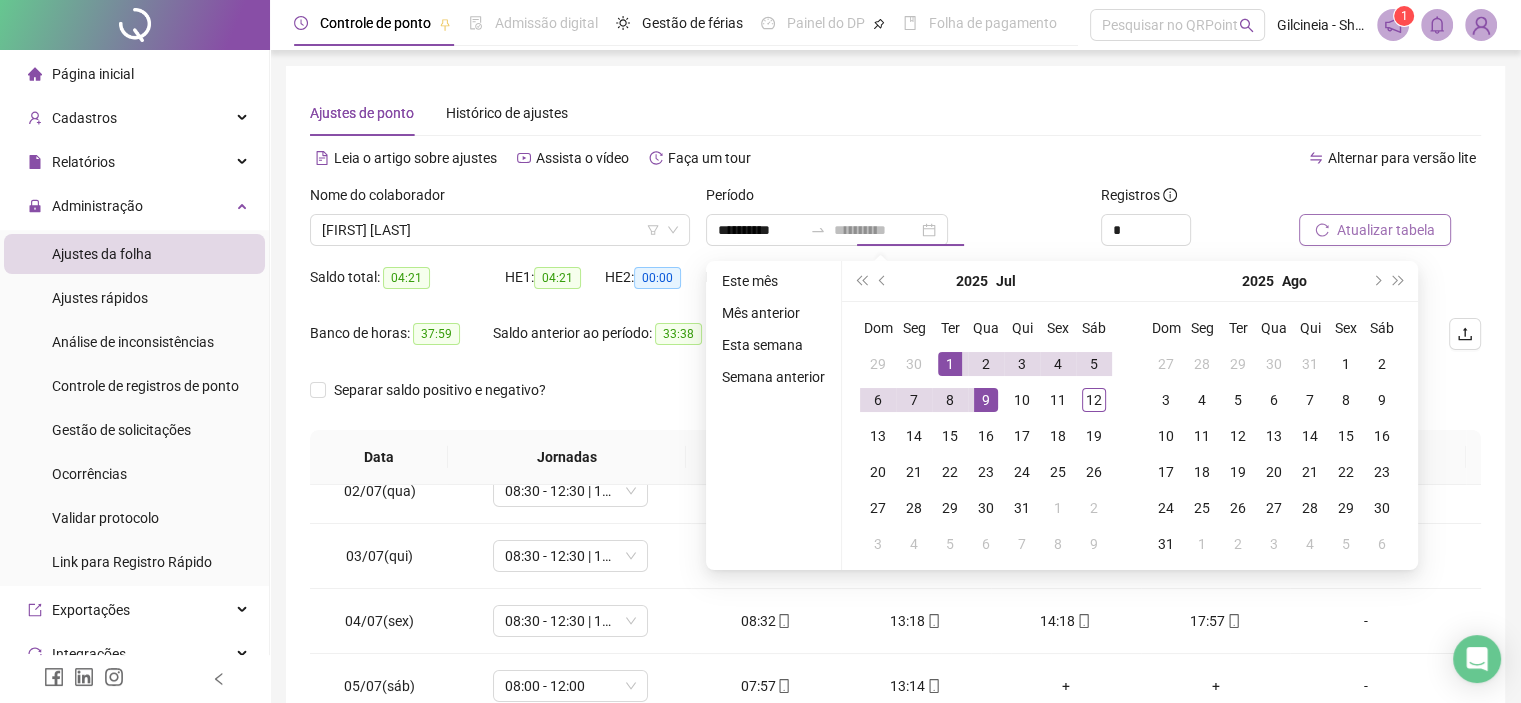 click on "9" at bounding box center (986, 400) 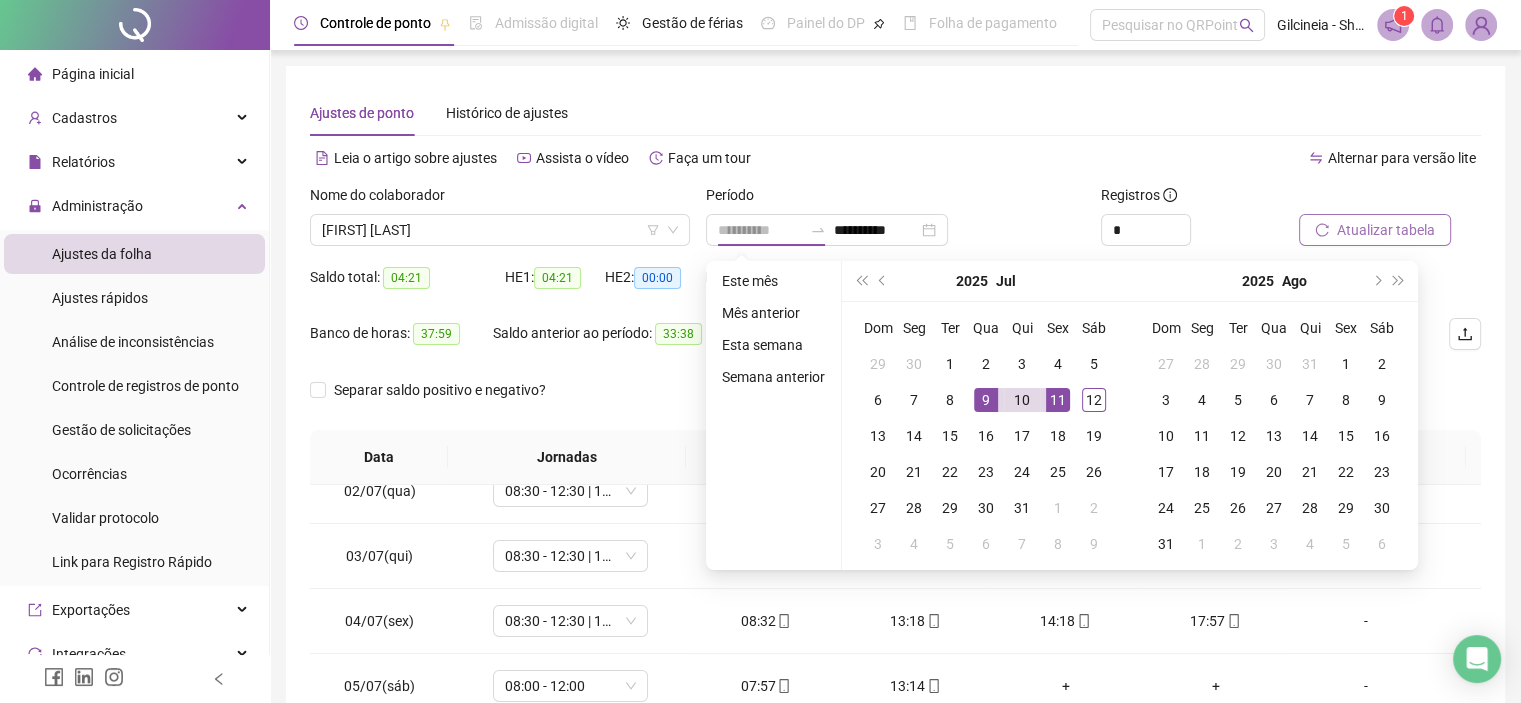 click on "11" at bounding box center (1058, 400) 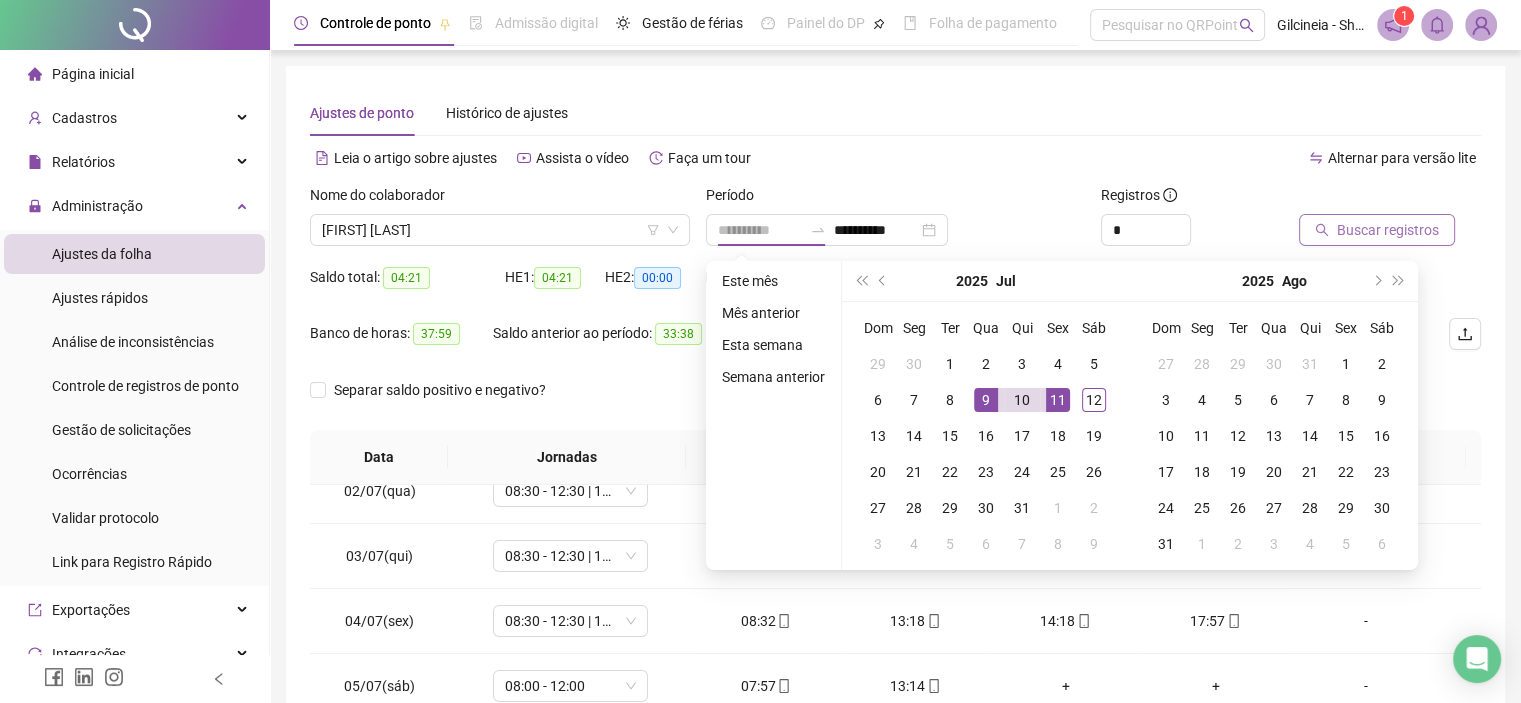 type on "**********" 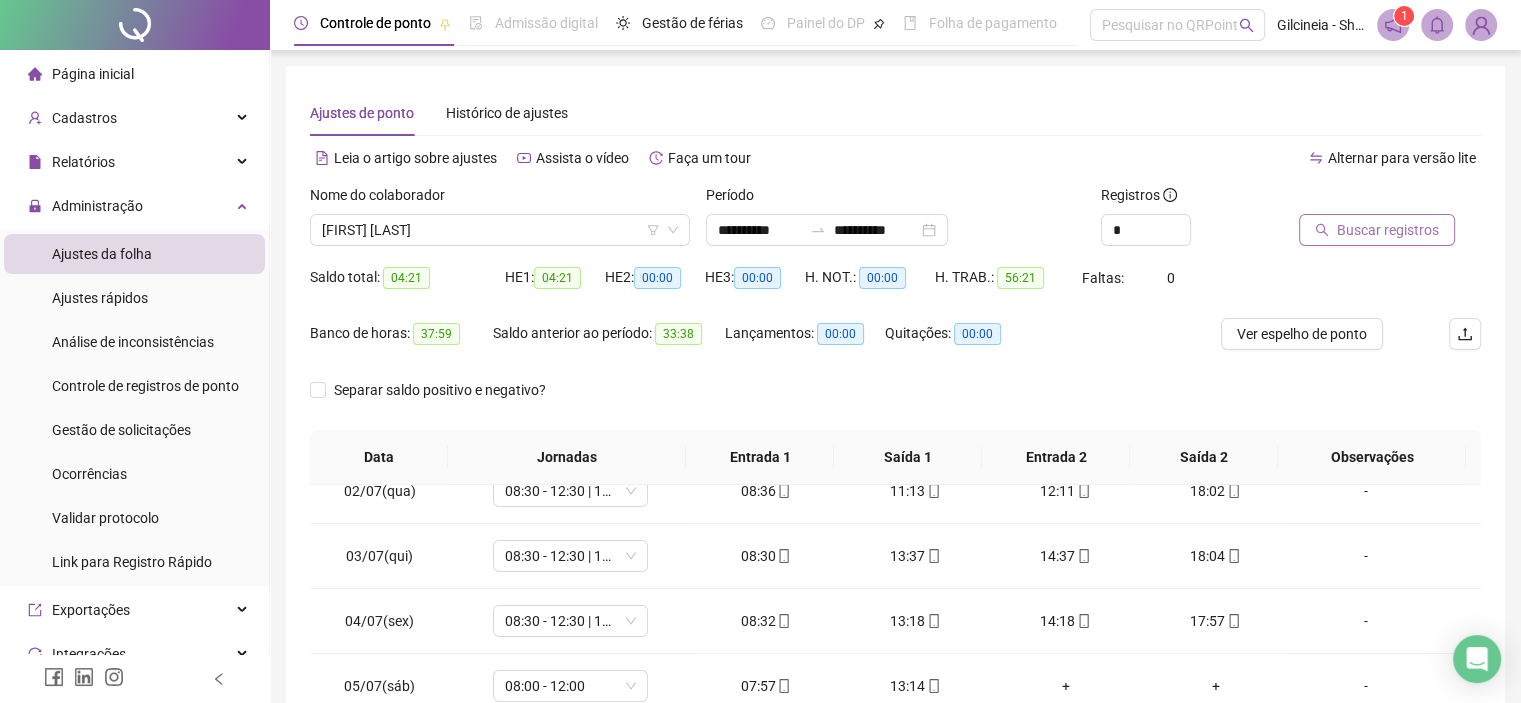 click on "Buscar registros" at bounding box center (1388, 230) 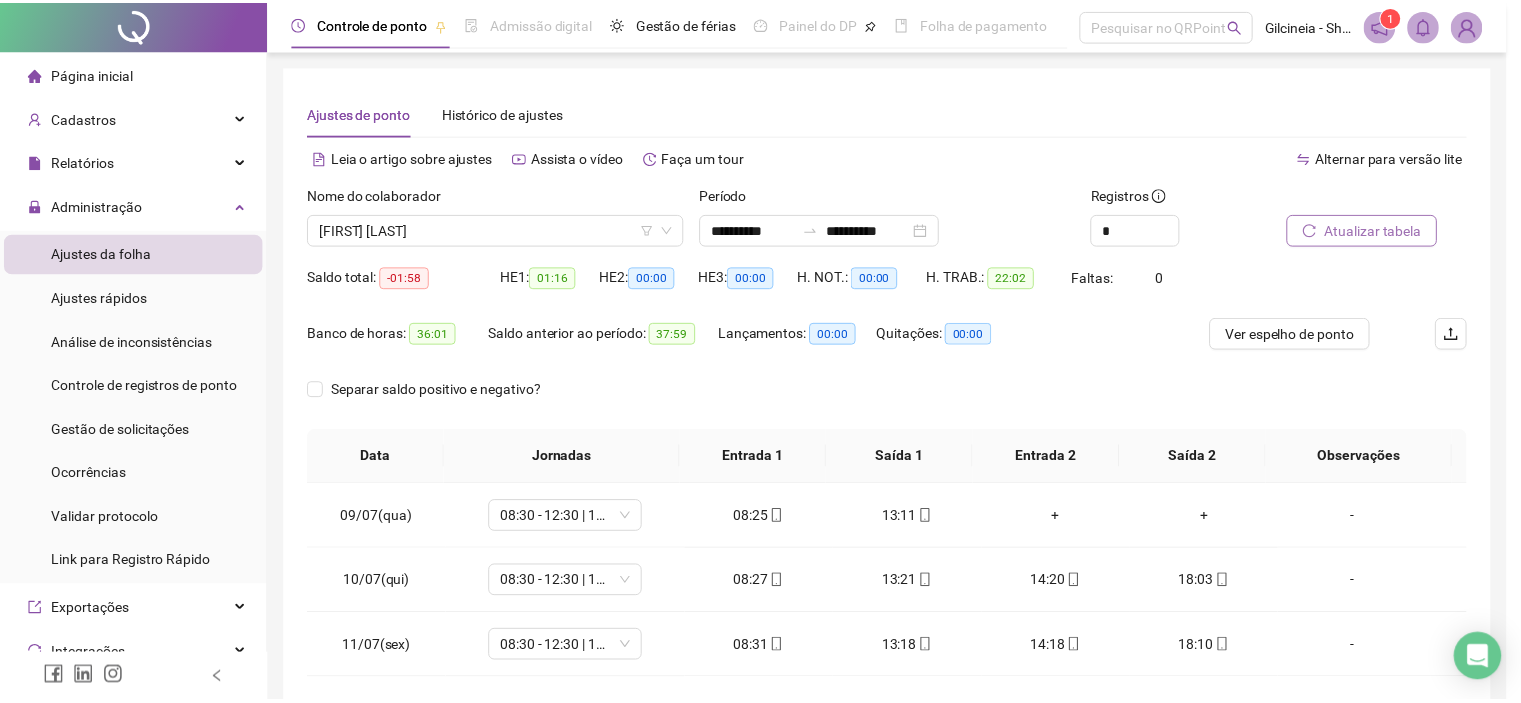 scroll, scrollTop: 0, scrollLeft: 0, axis: both 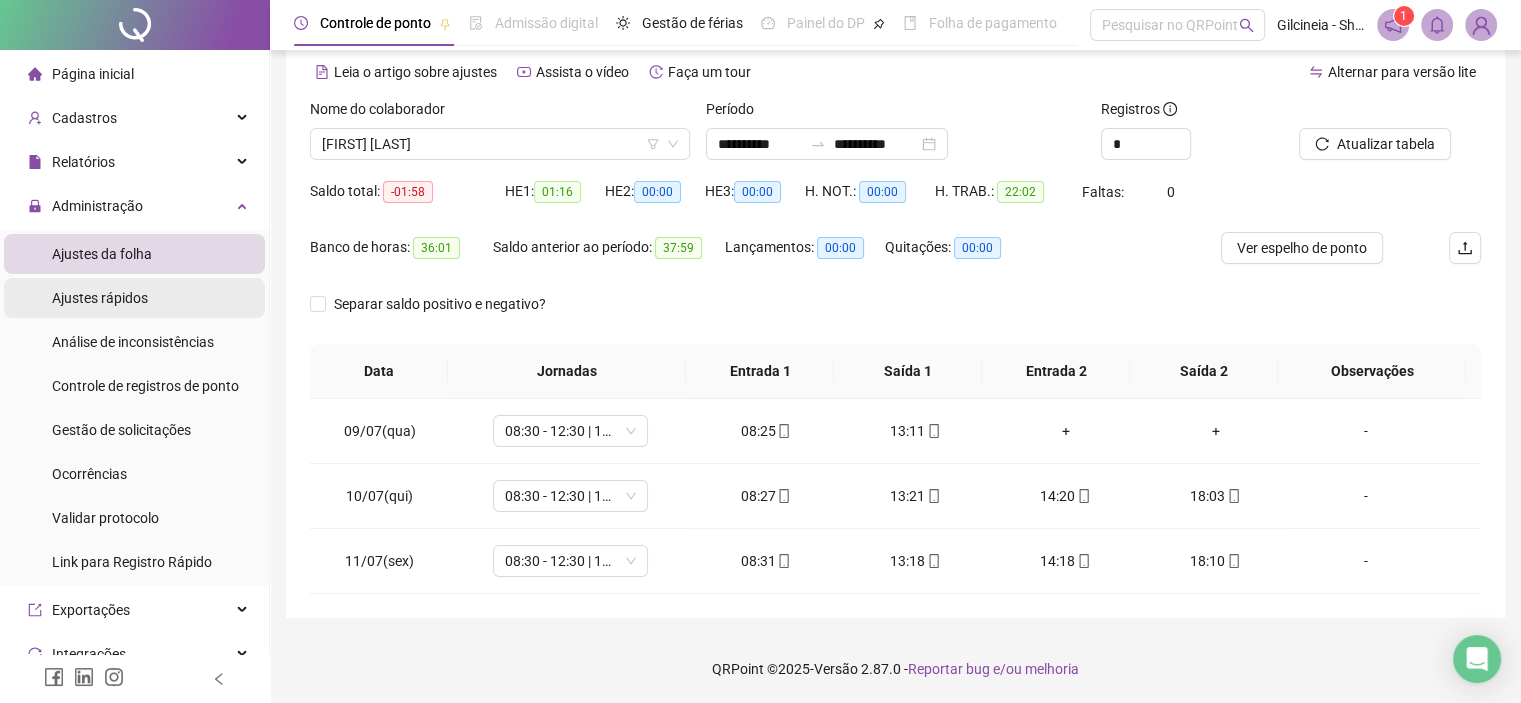 click on "Ajustes rápidos" at bounding box center (100, 298) 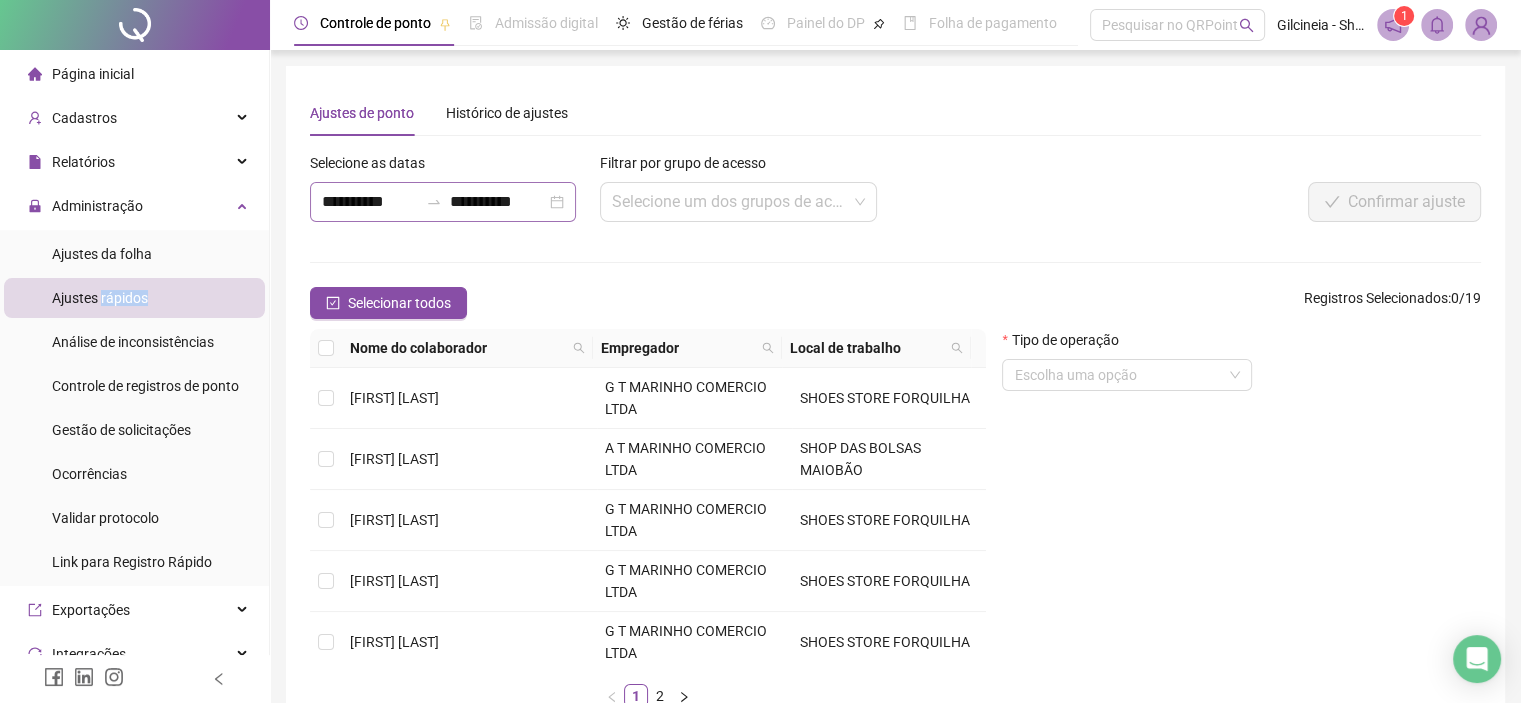 click 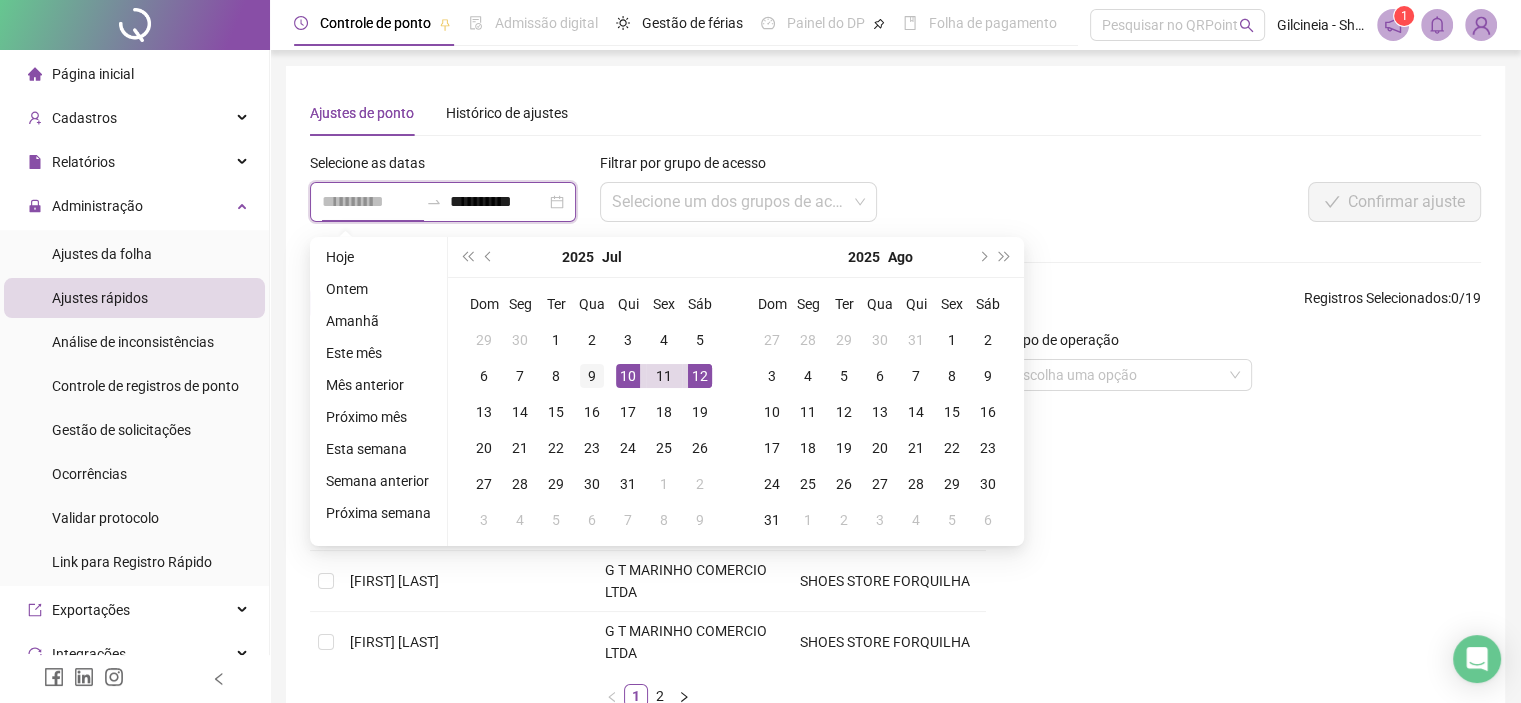 type on "**********" 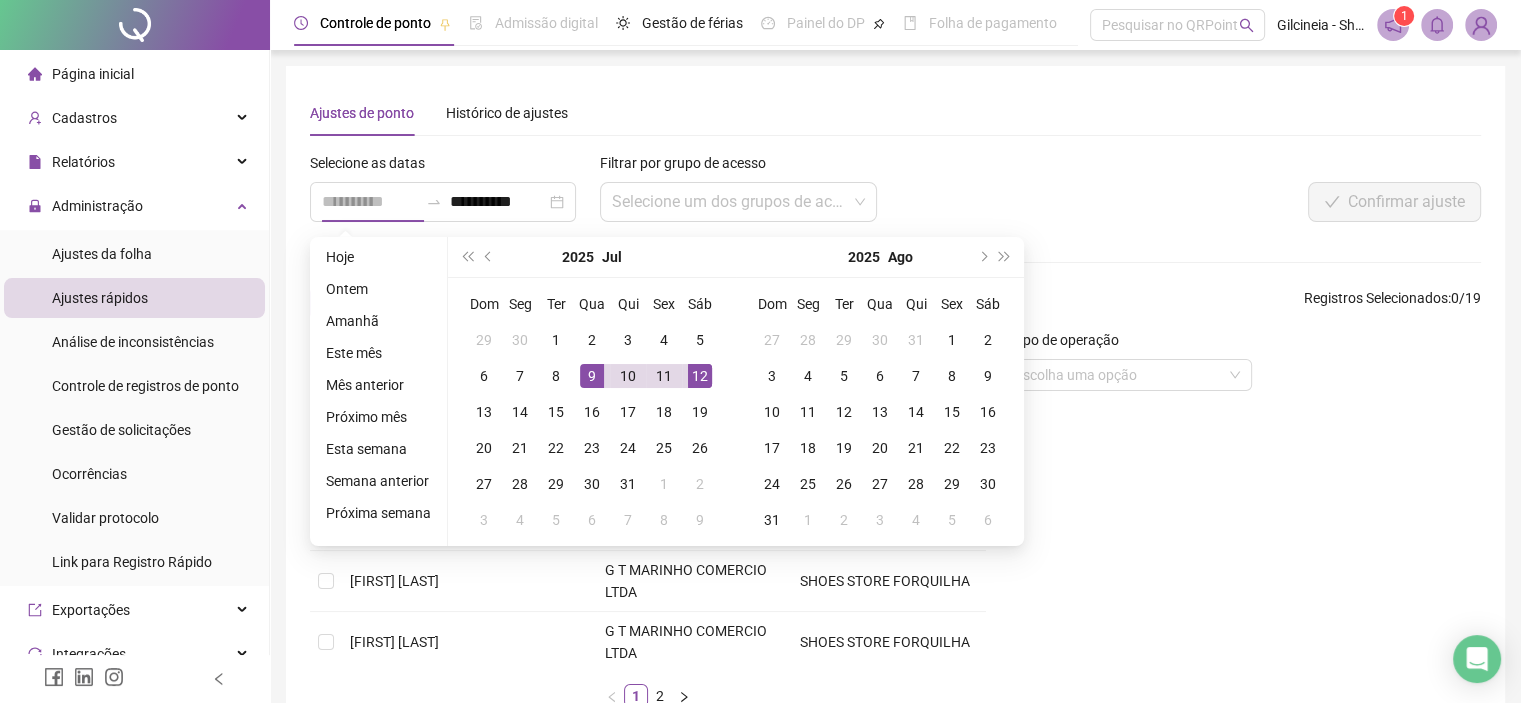click on "9" at bounding box center [592, 376] 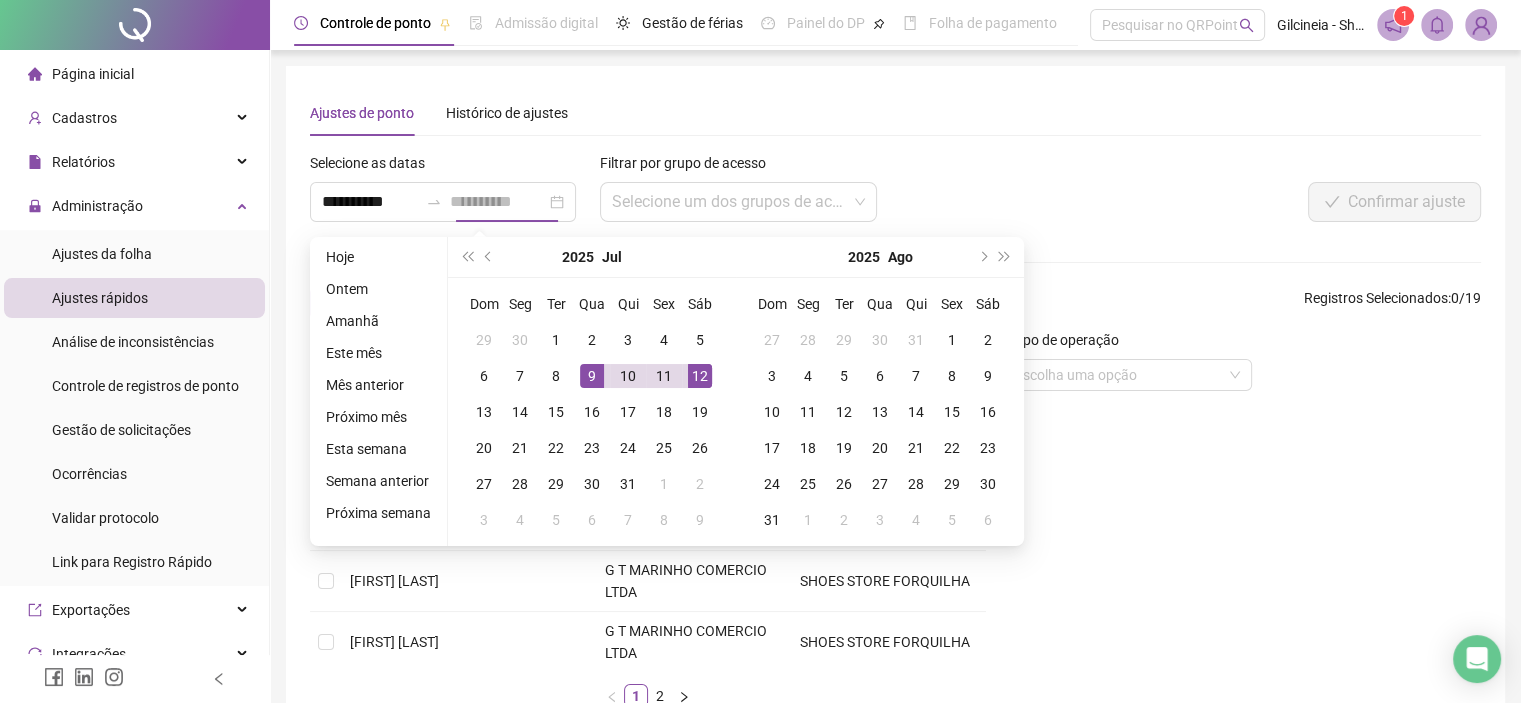 click on "9" at bounding box center [592, 376] 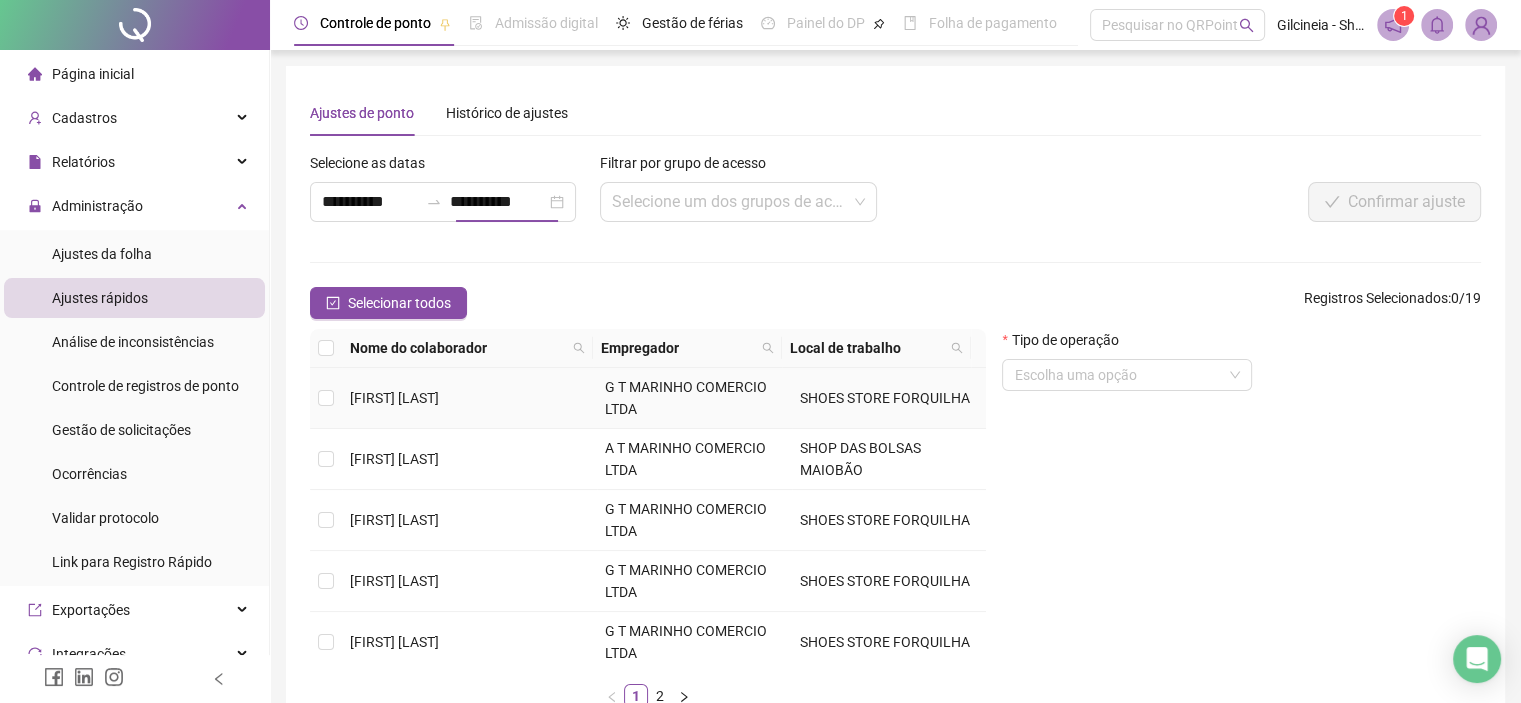 type on "**********" 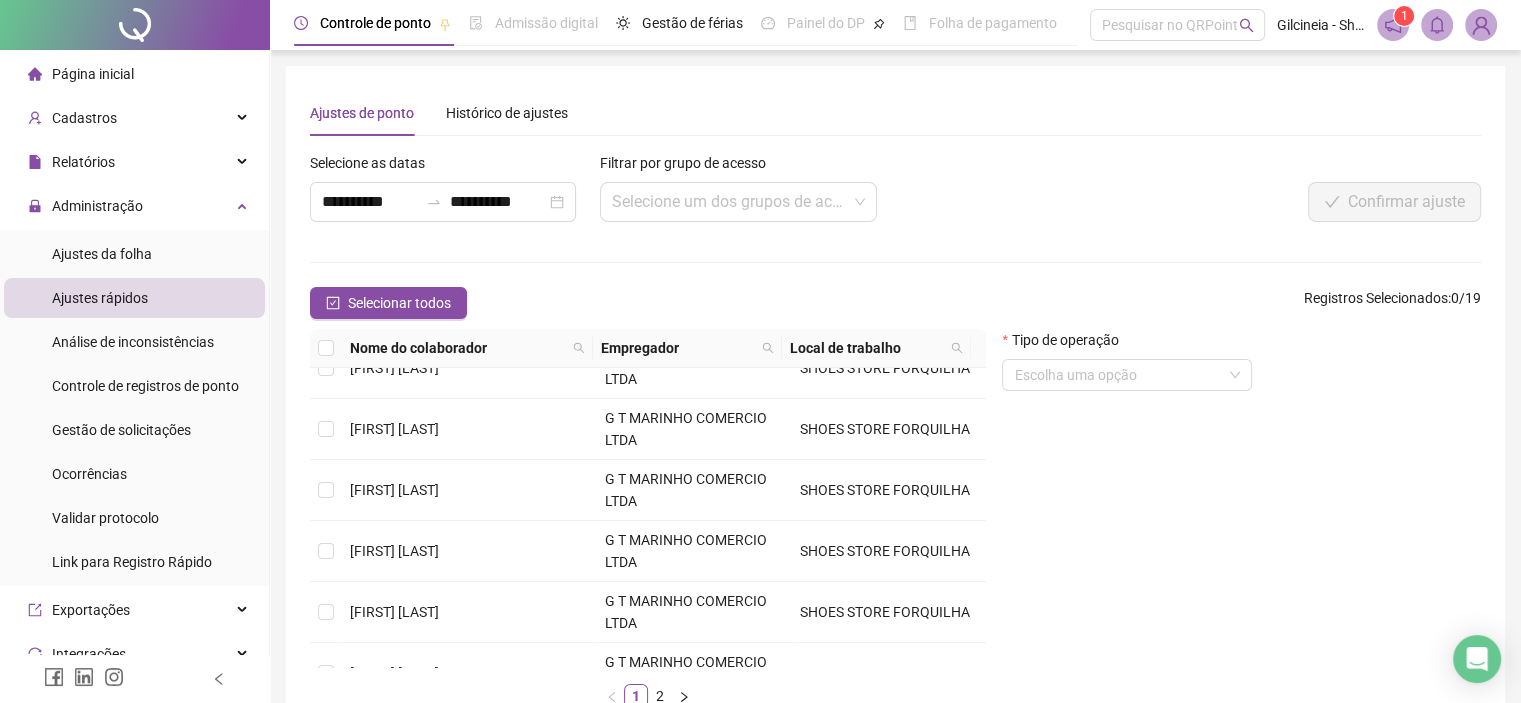 scroll, scrollTop: 434, scrollLeft: 0, axis: vertical 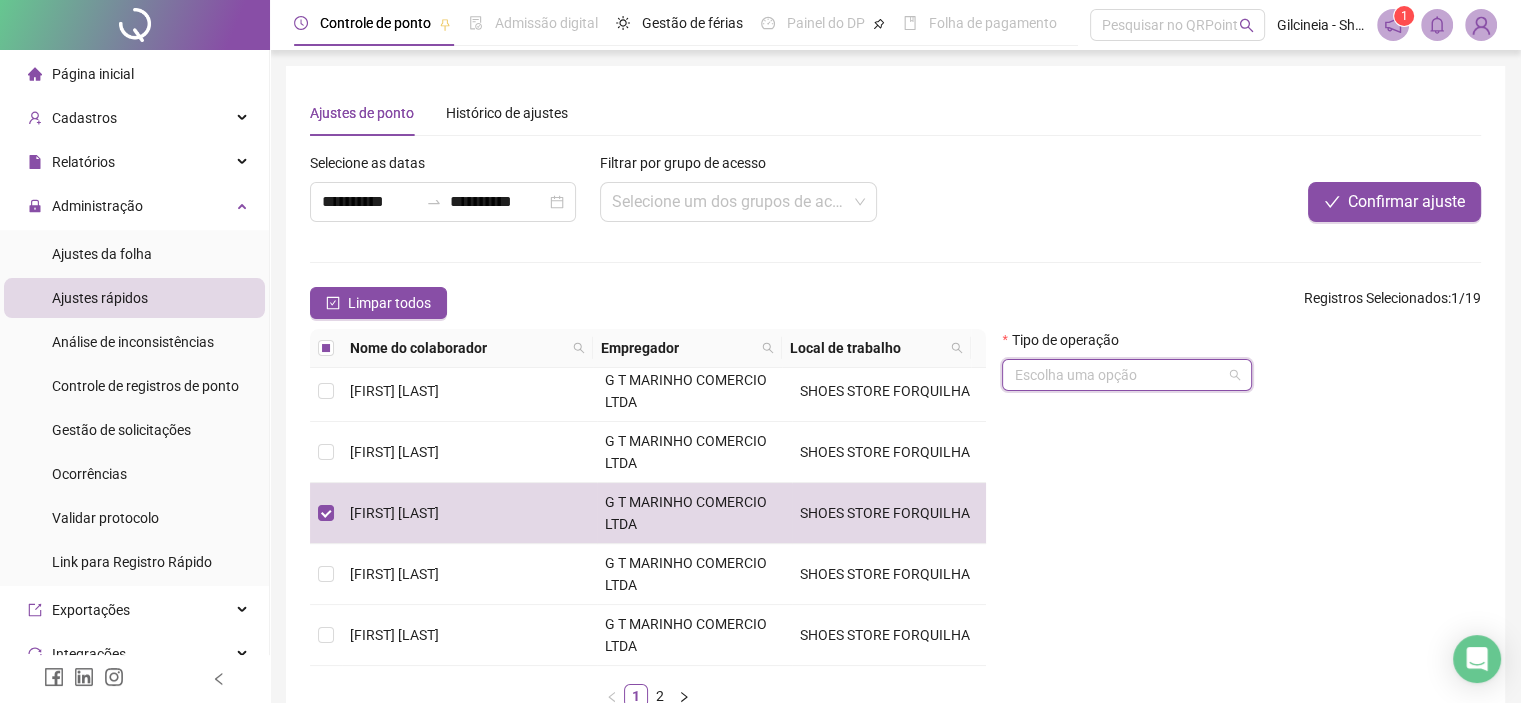 click at bounding box center (1121, 375) 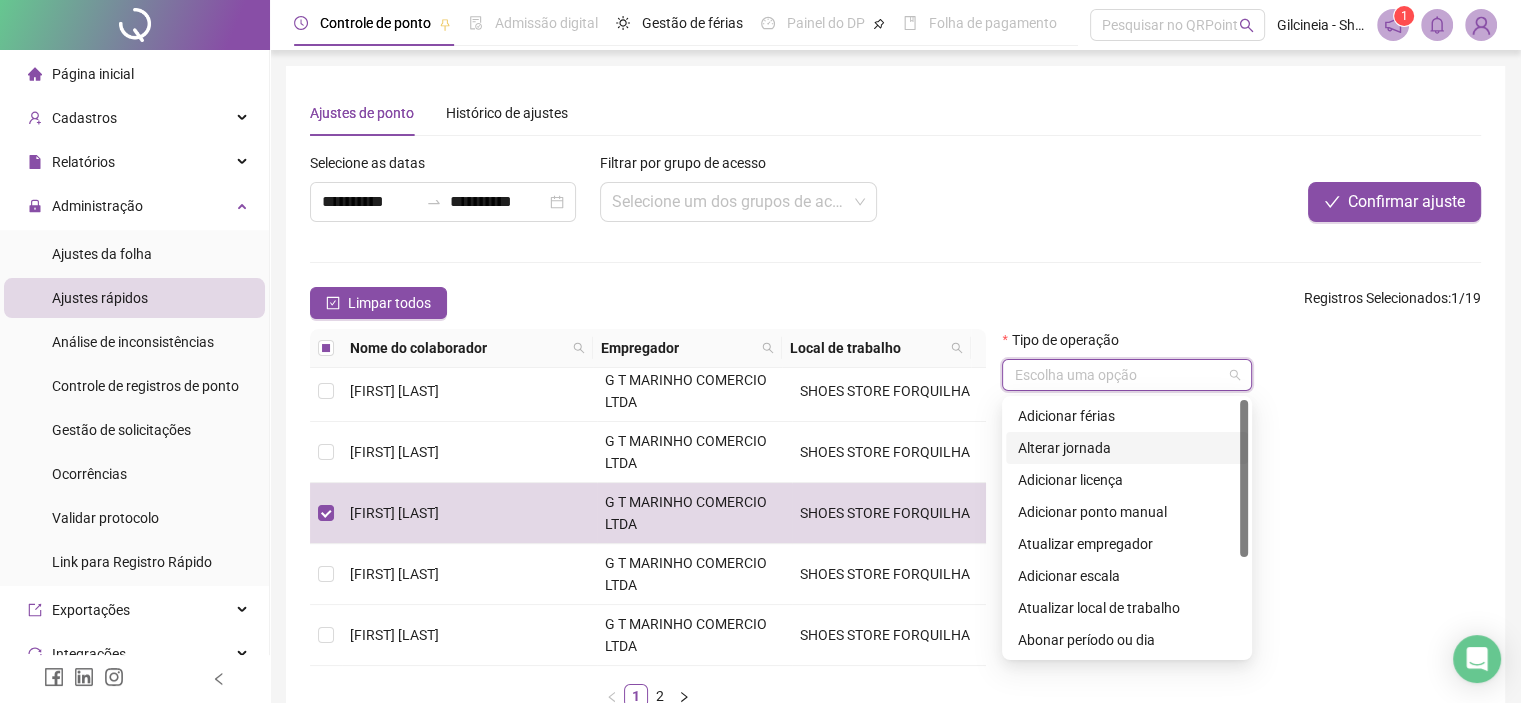 click on "Alterar jornada" at bounding box center [1127, 448] 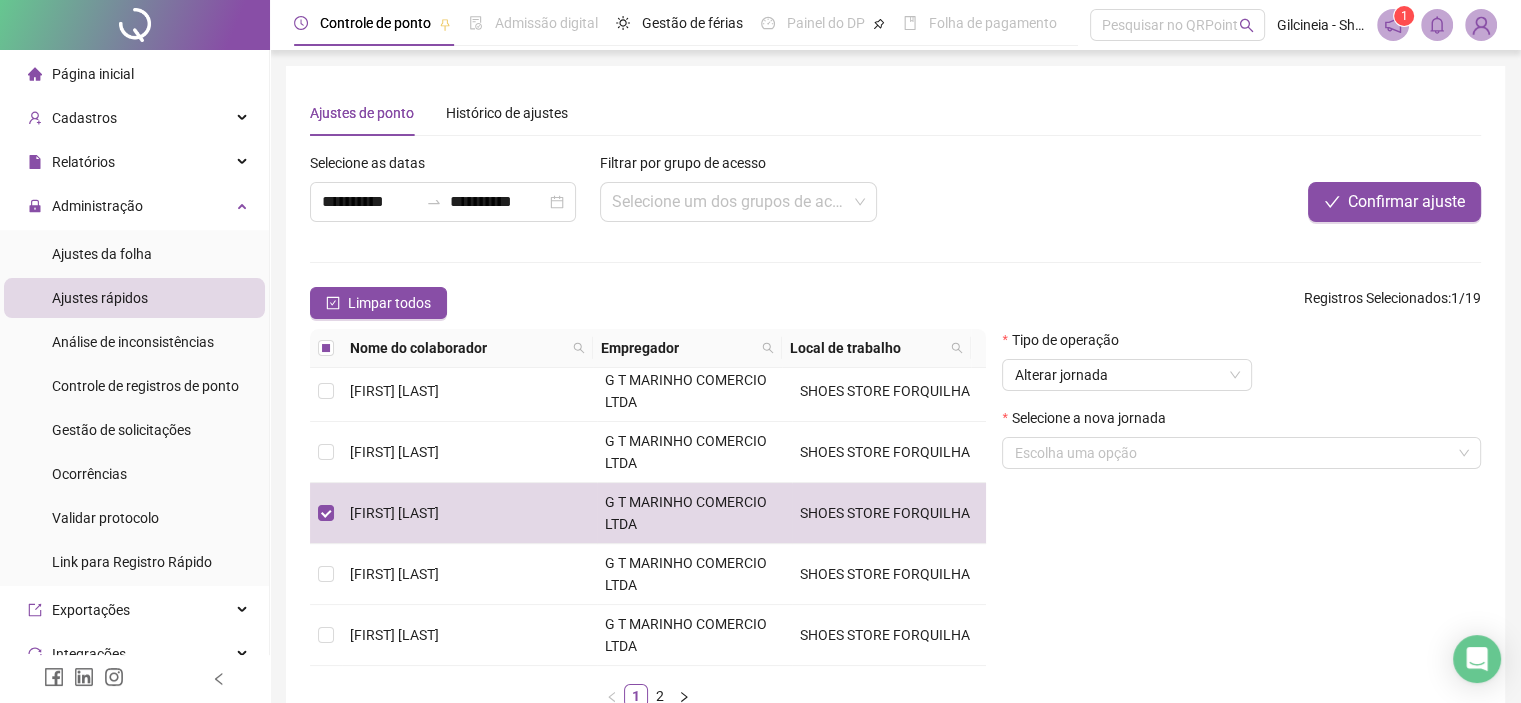 click on "Tipo de operação" at bounding box center (1127, 344) 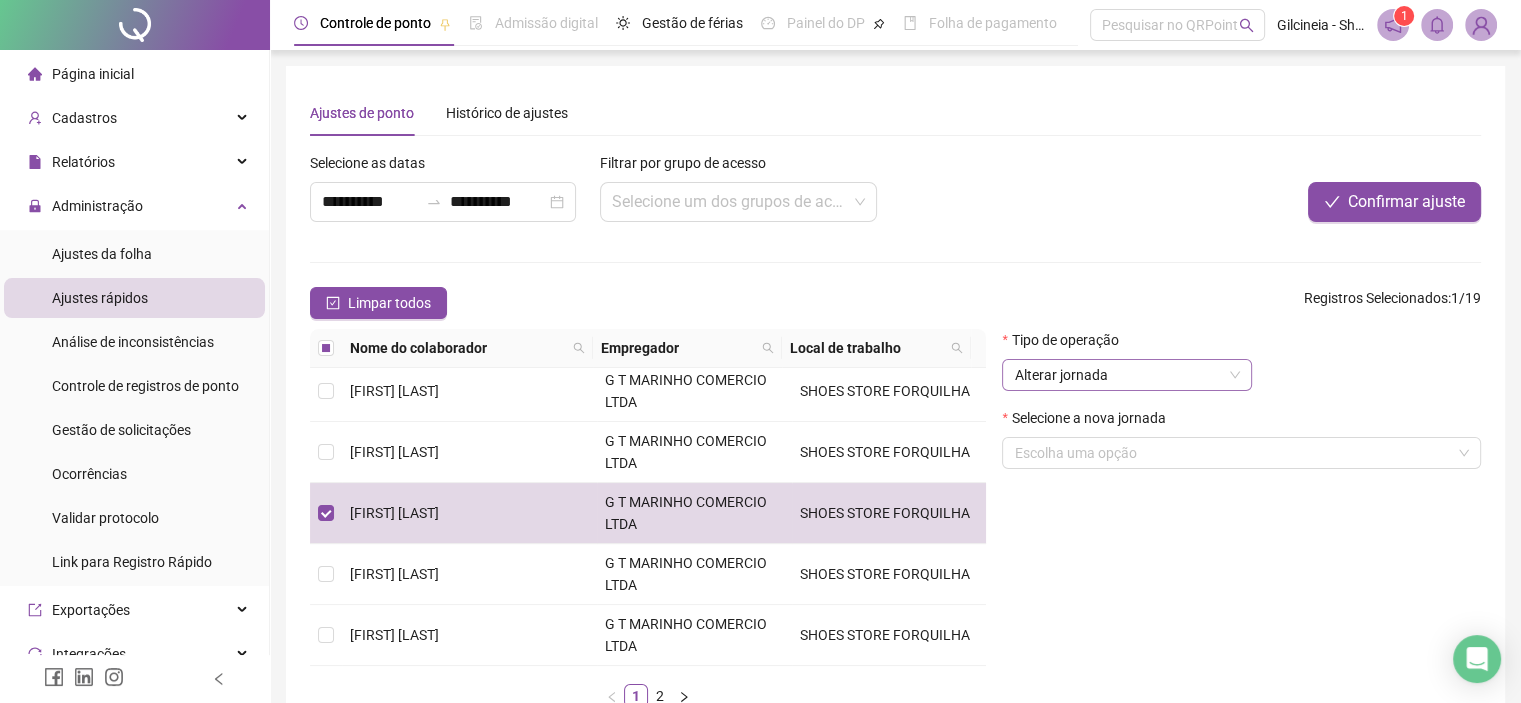 click on "Alterar jornada" at bounding box center [1127, 375] 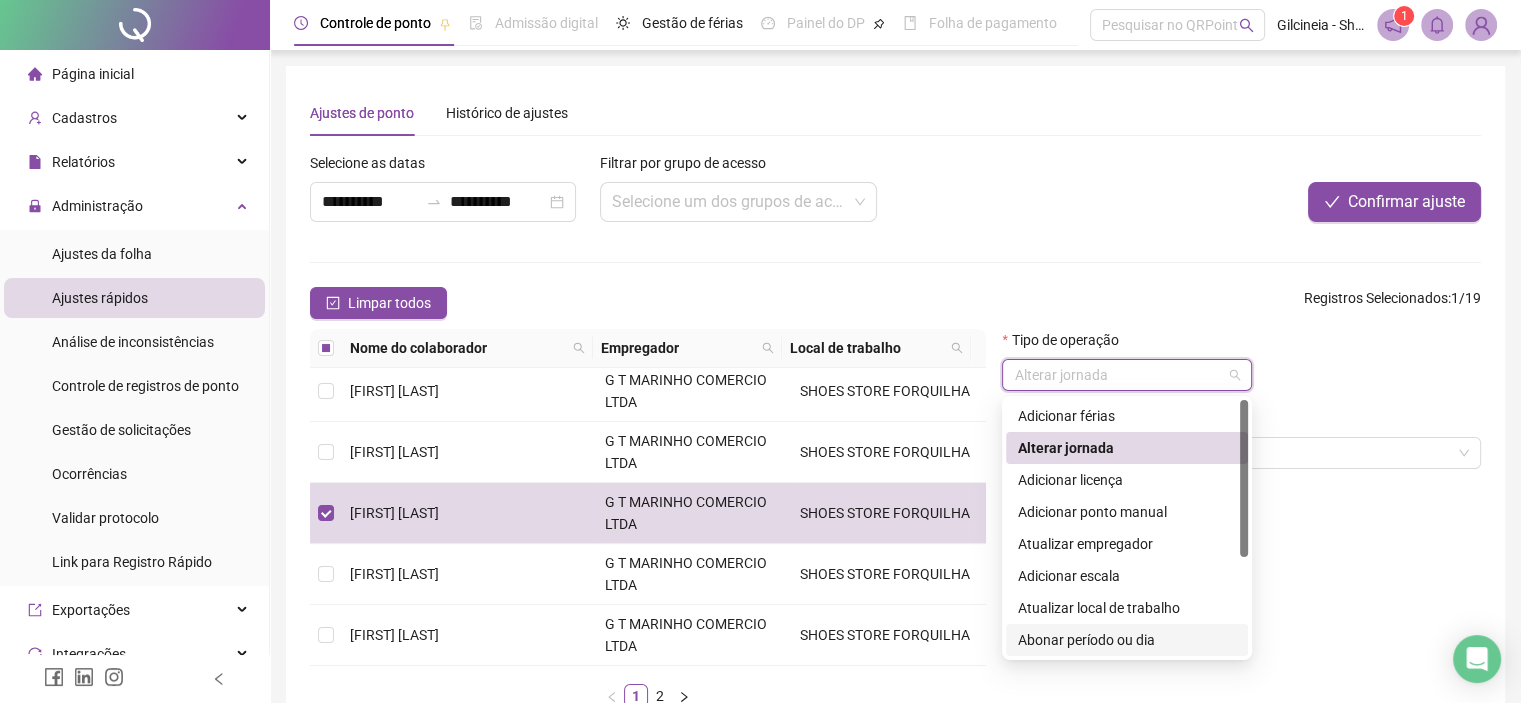 click on "Abonar período ou dia" at bounding box center [1127, 640] 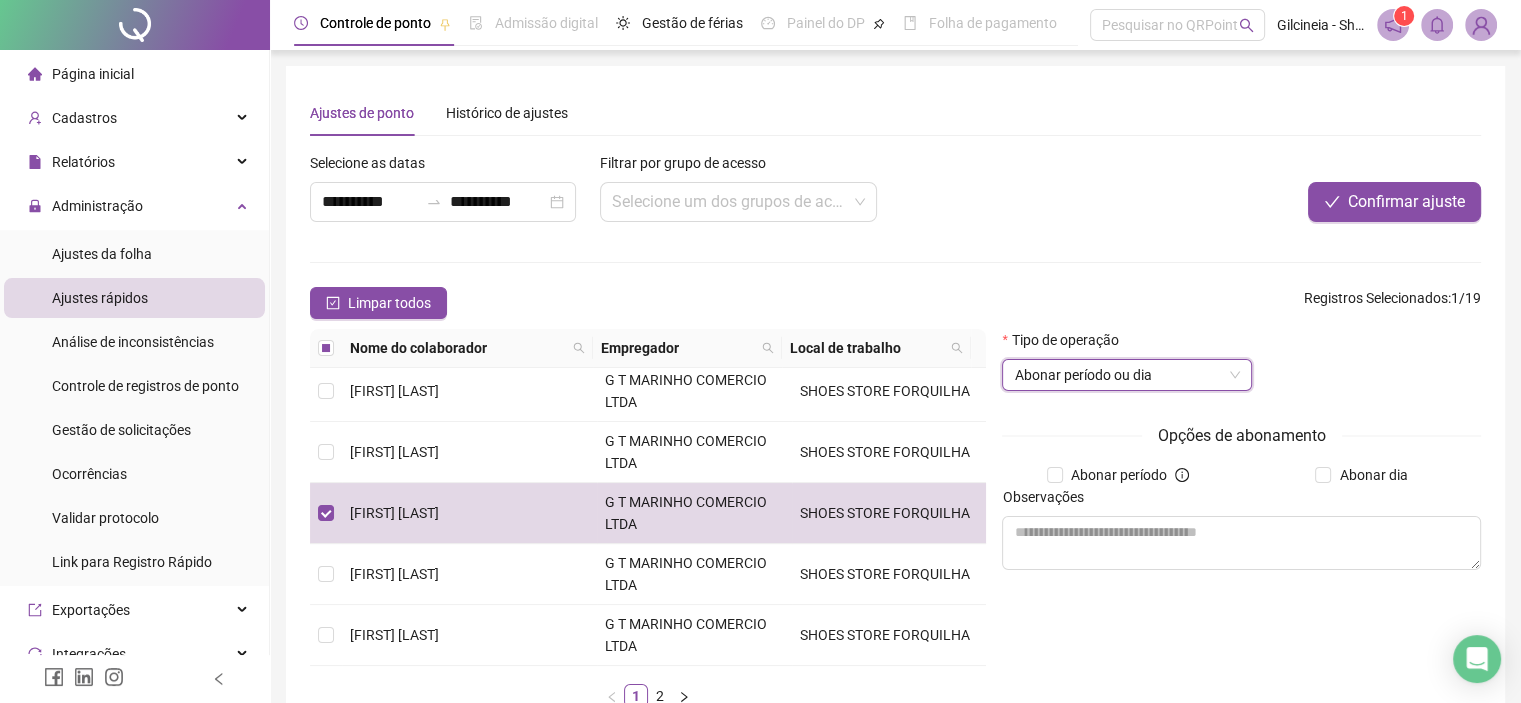 click on "Tipo de operação Abonar período ou dia Abonar período ou dia Opções de abonamento Abonar período Abonar dia Observações" at bounding box center (1241, 526) 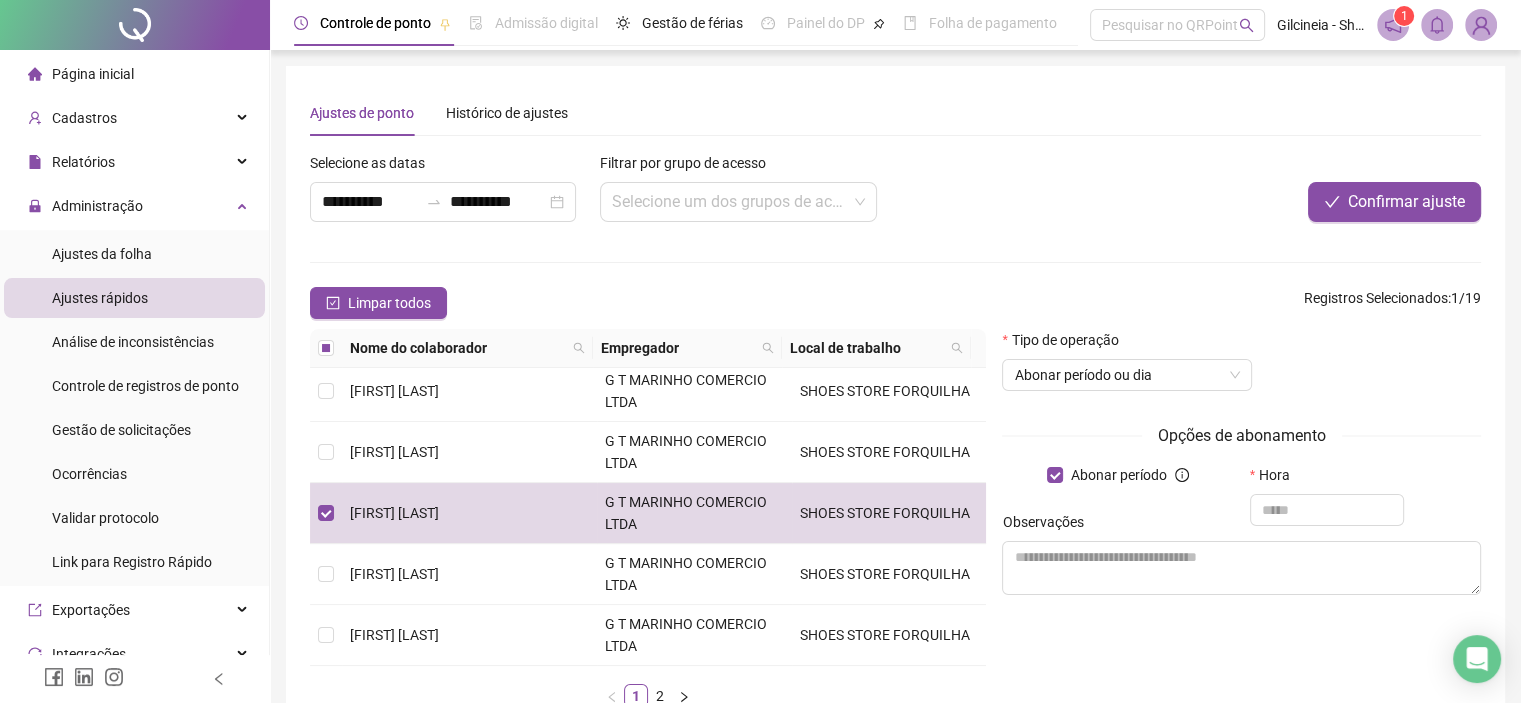 click on "Observações" at bounding box center (1241, 526) 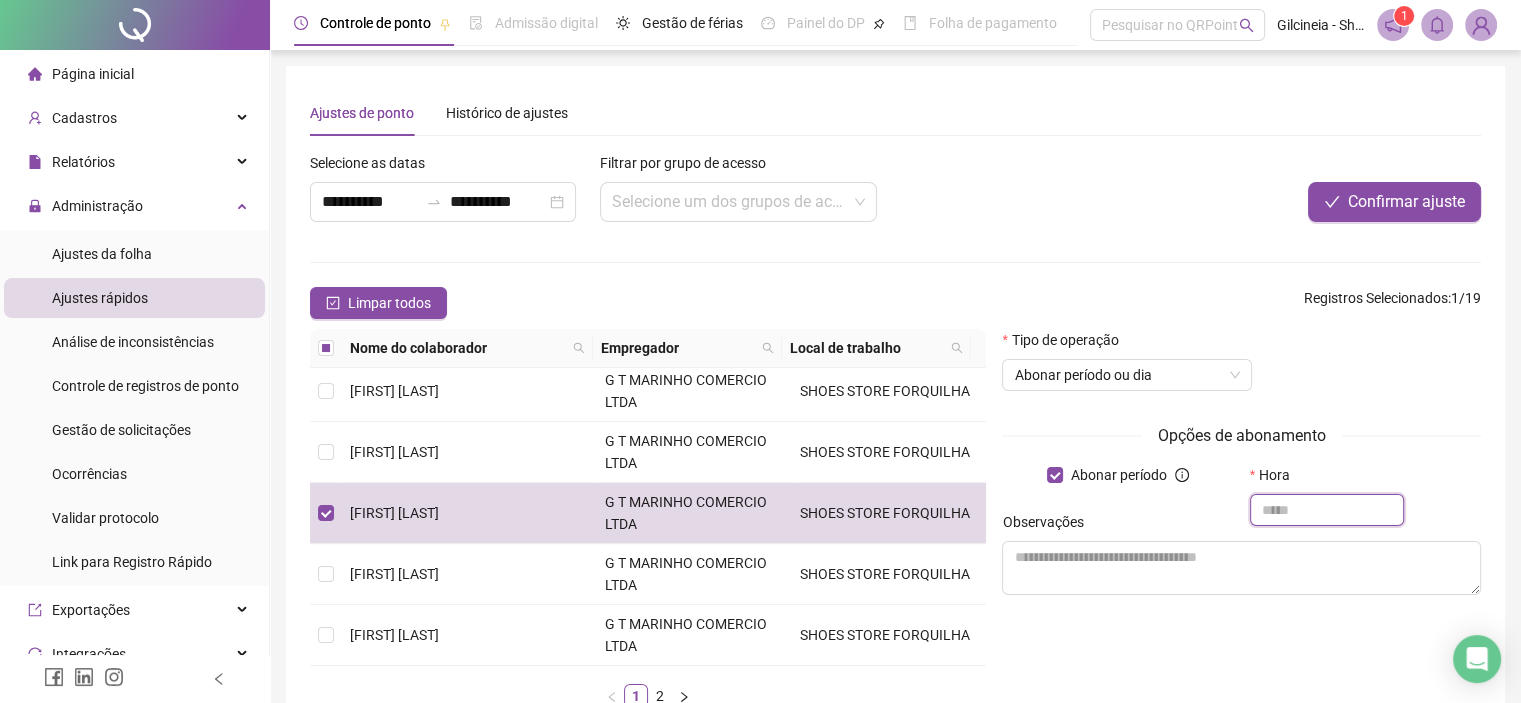 click at bounding box center (1327, 510) 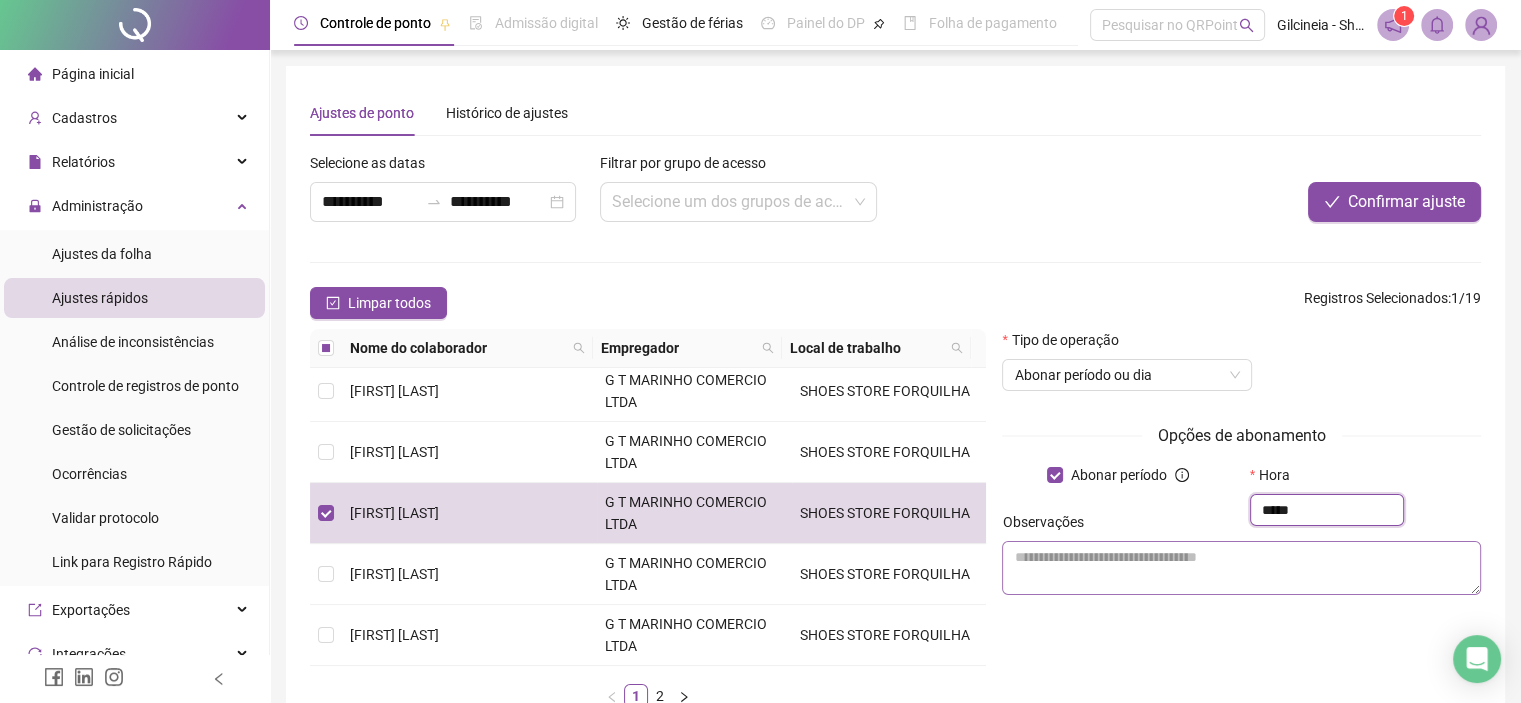 type on "*****" 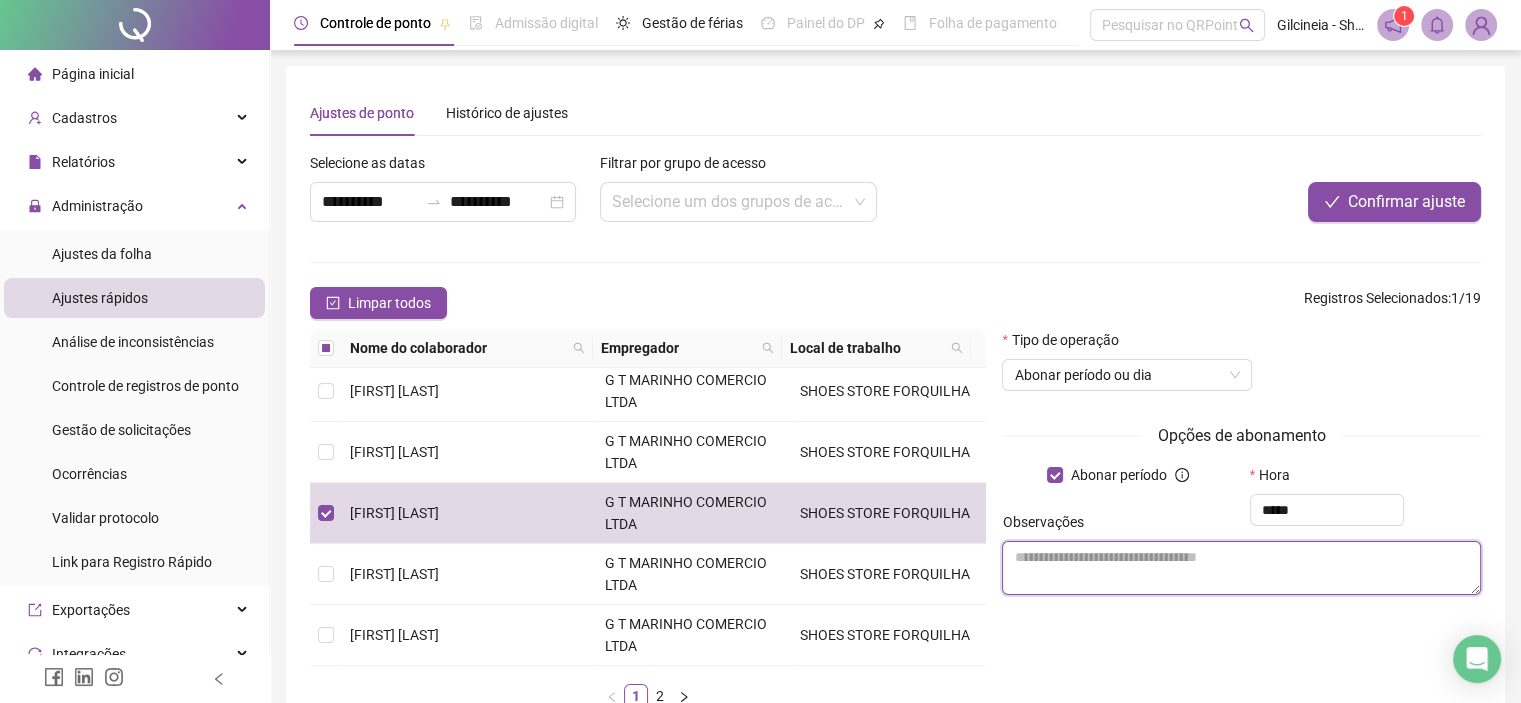 click at bounding box center (1241, 568) 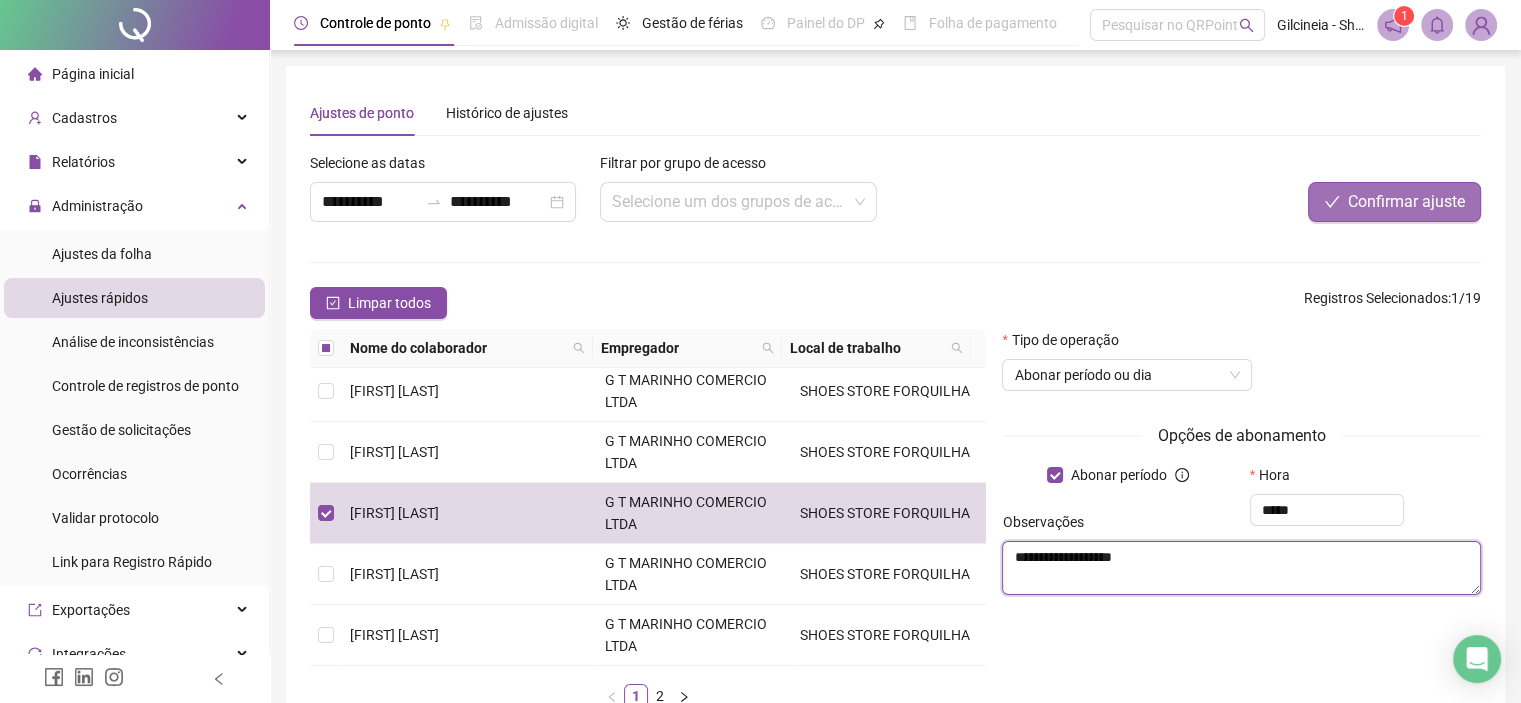 type on "**********" 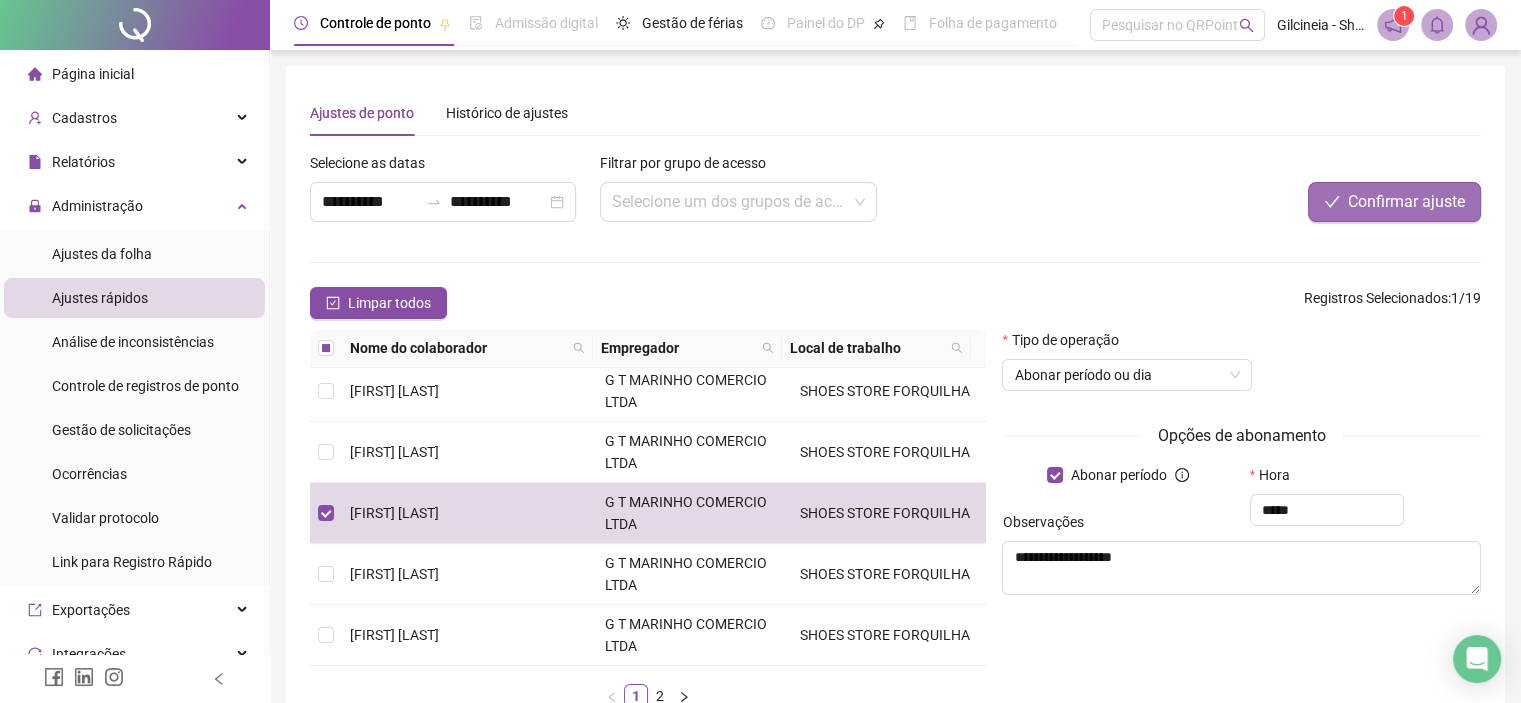 click on "Confirmar ajuste" at bounding box center [1406, 202] 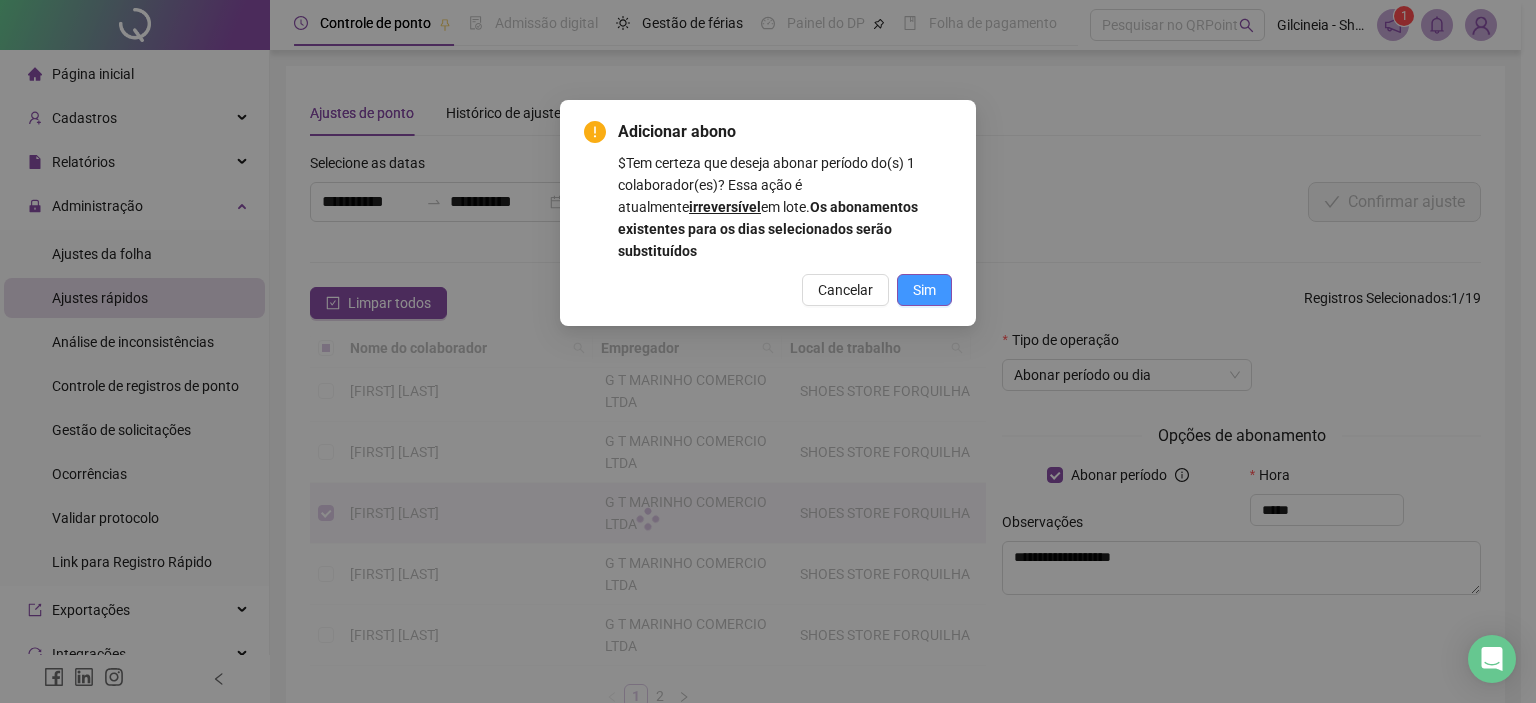 click on "Sim" at bounding box center [924, 290] 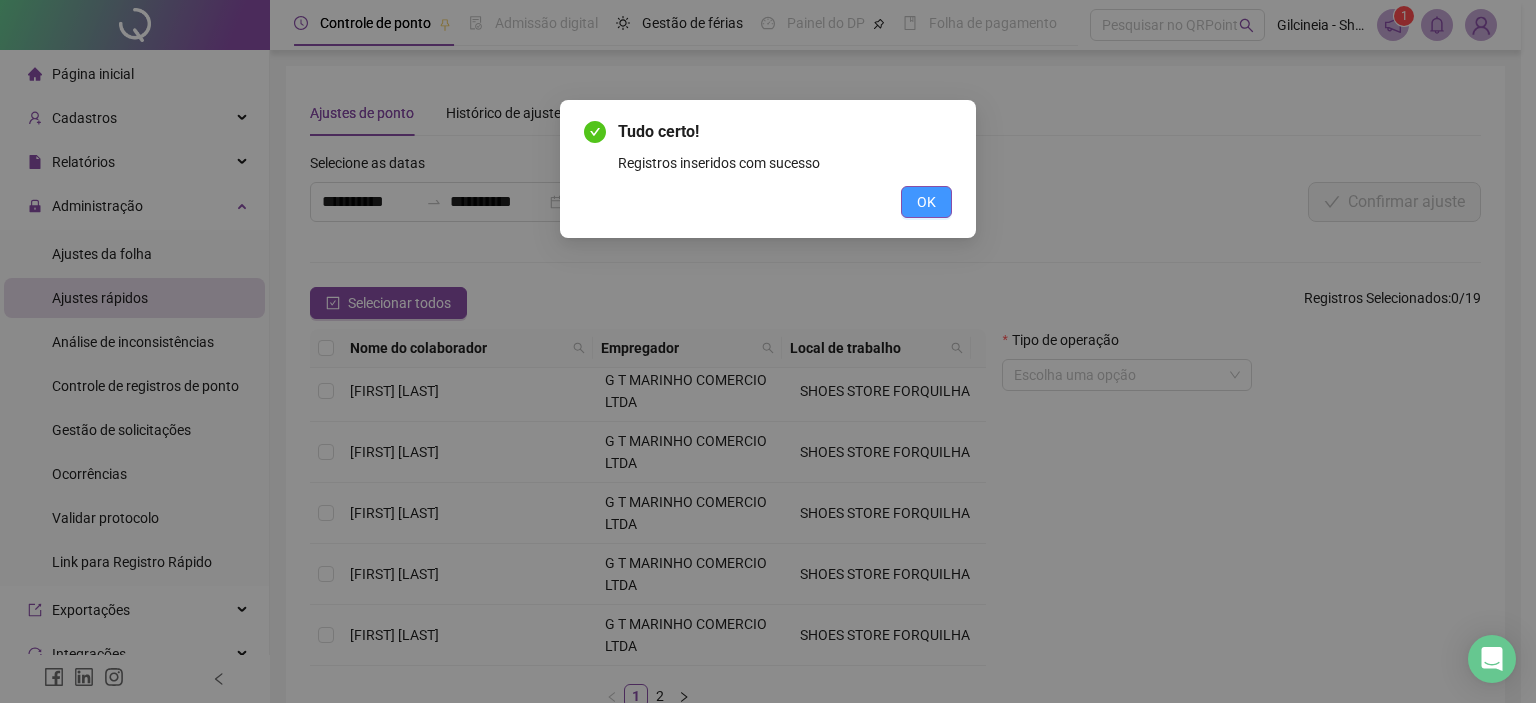 click on "OK" at bounding box center (926, 202) 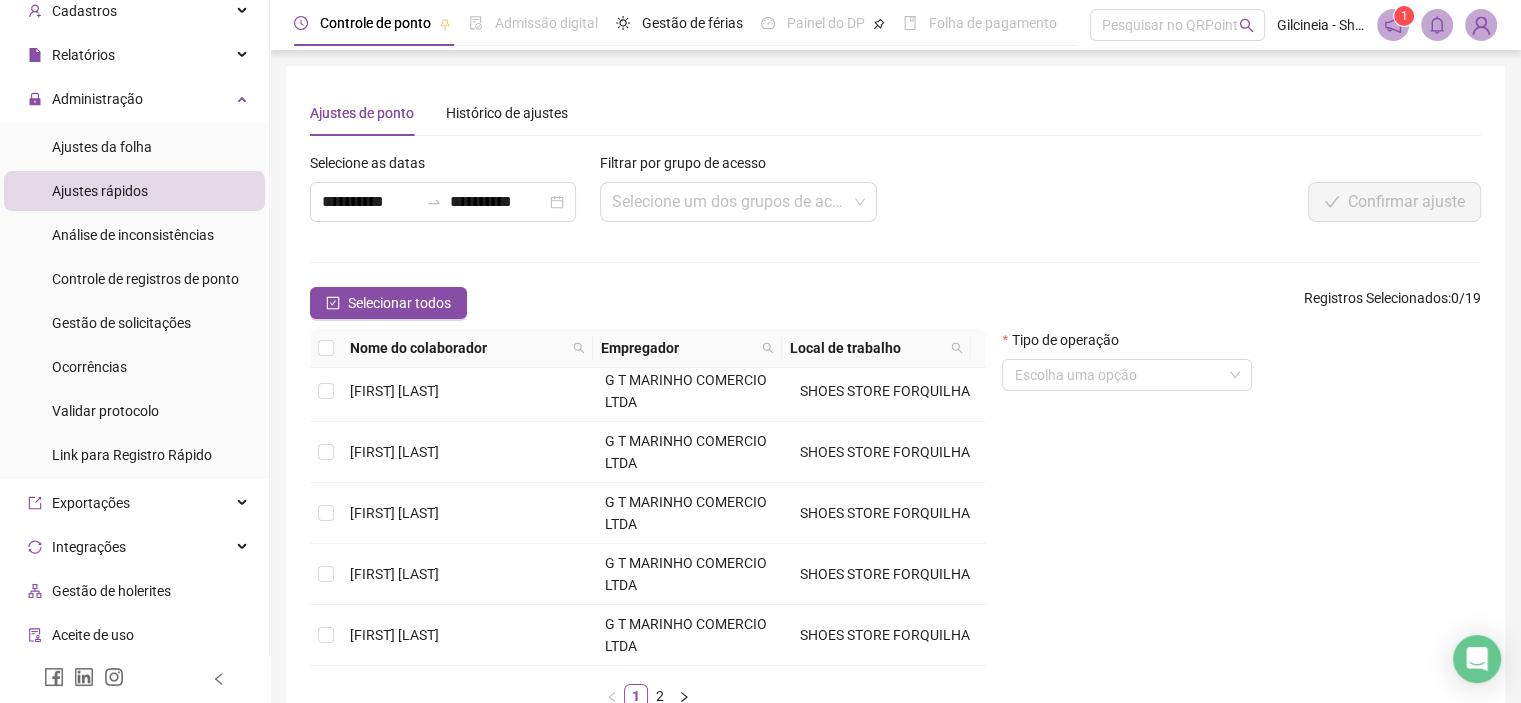 scroll, scrollTop: 0, scrollLeft: 0, axis: both 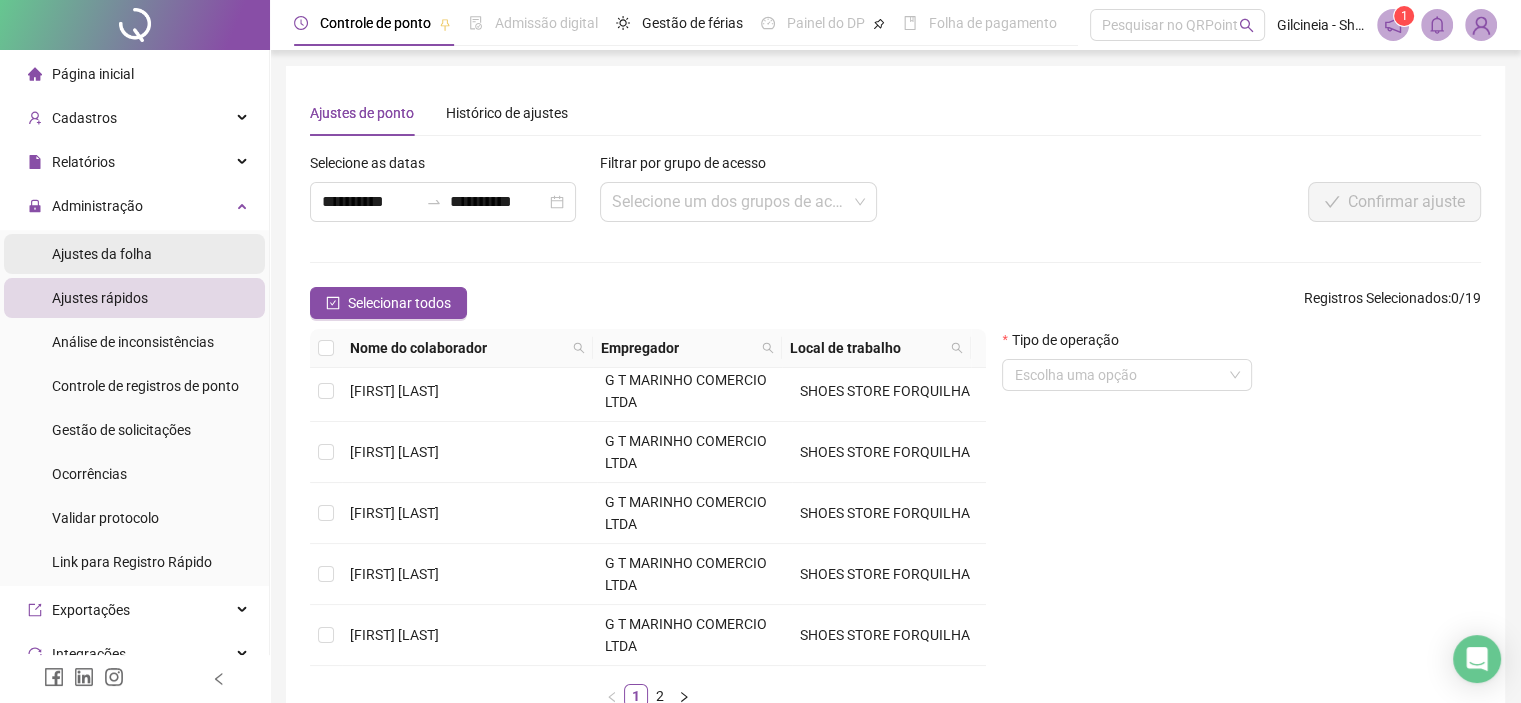 click on "Ajustes da folha" at bounding box center [102, 254] 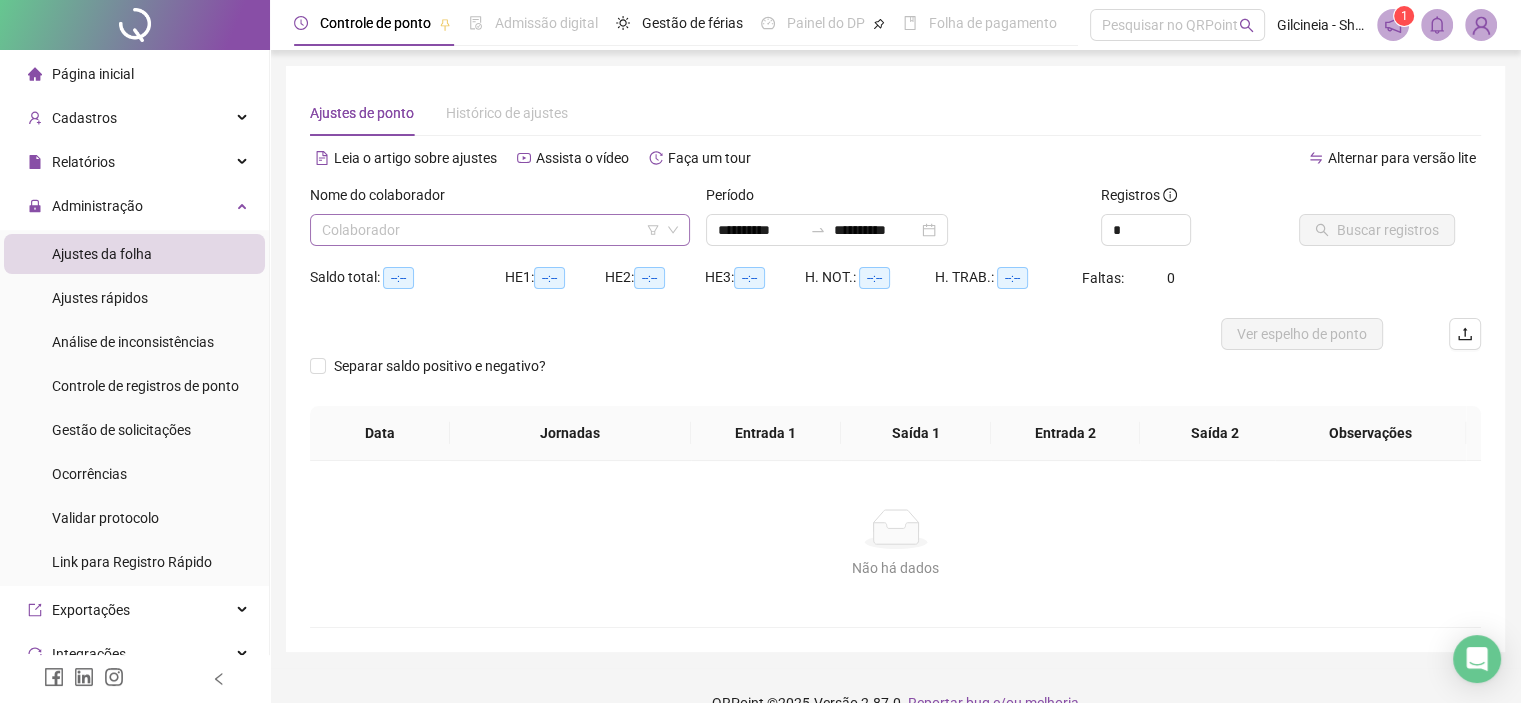 click at bounding box center [494, 230] 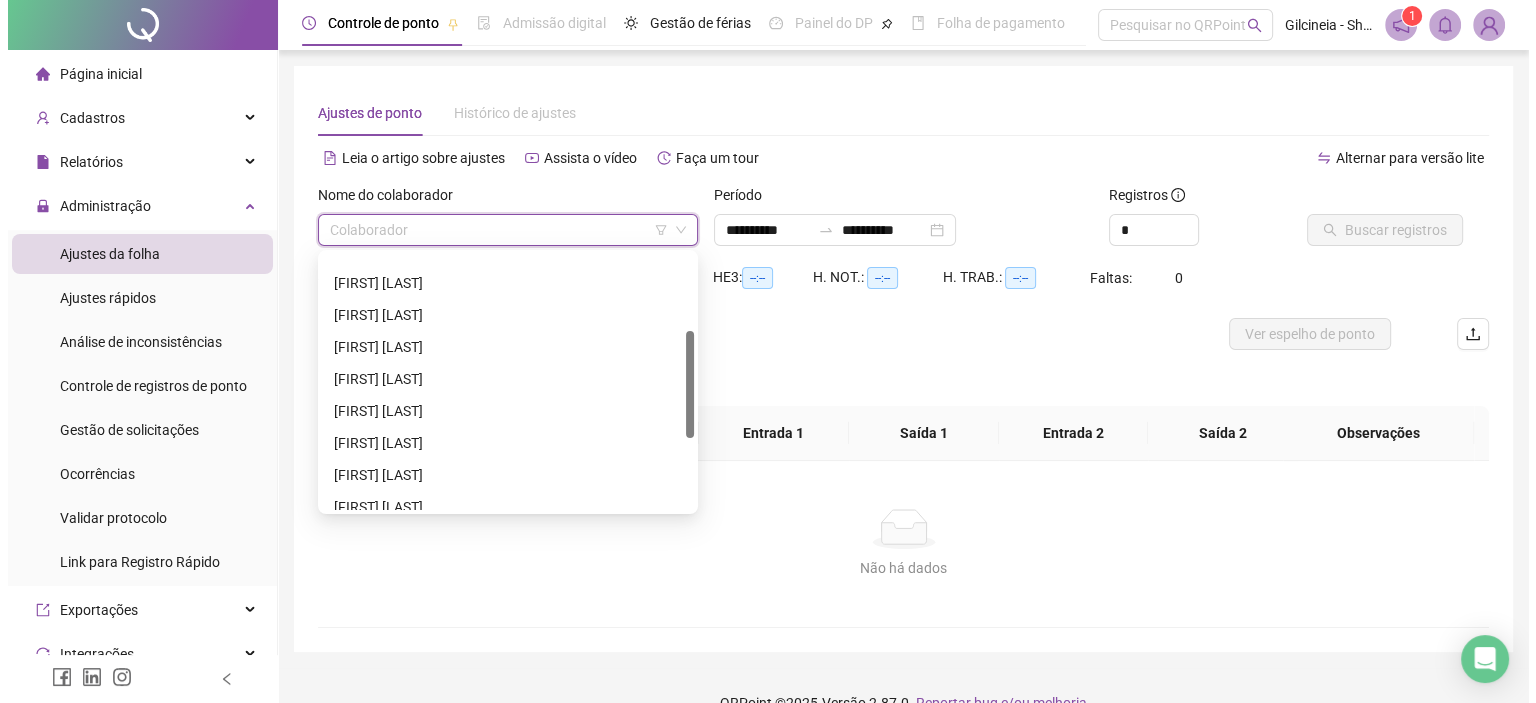 scroll, scrollTop: 182, scrollLeft: 0, axis: vertical 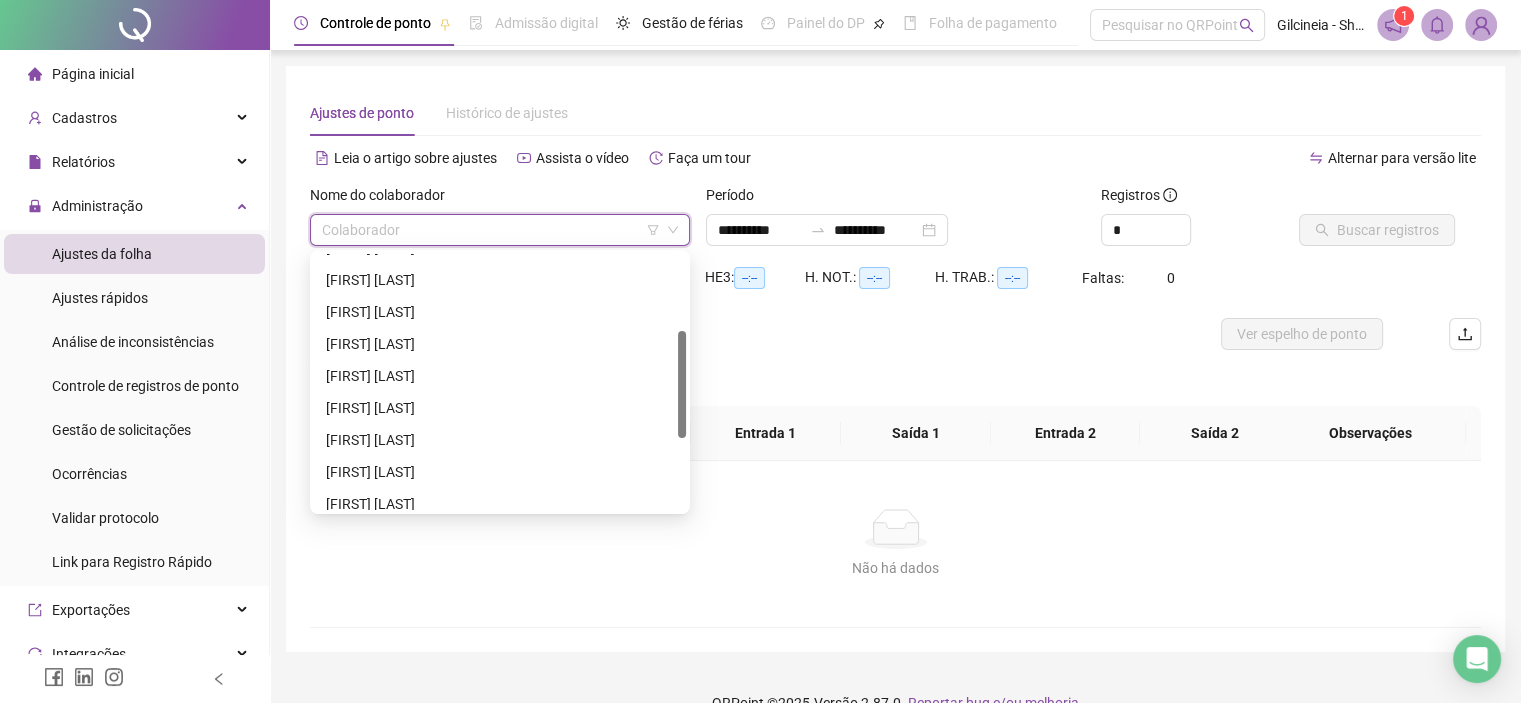 drag, startPoint x: 680, startPoint y: 313, endPoint x: 673, endPoint y: 390, distance: 77.31753 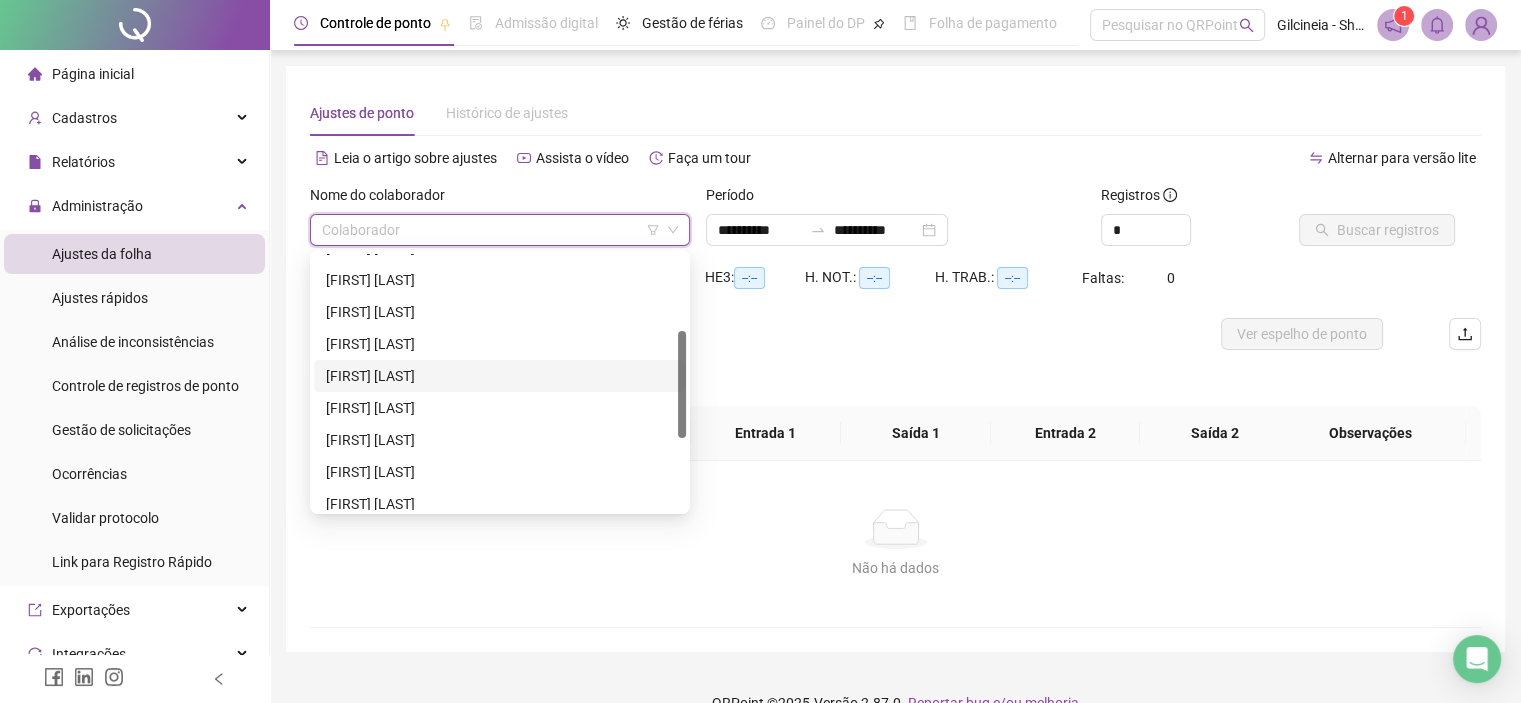 click on "[FIRST] [LAST]" at bounding box center [500, 376] 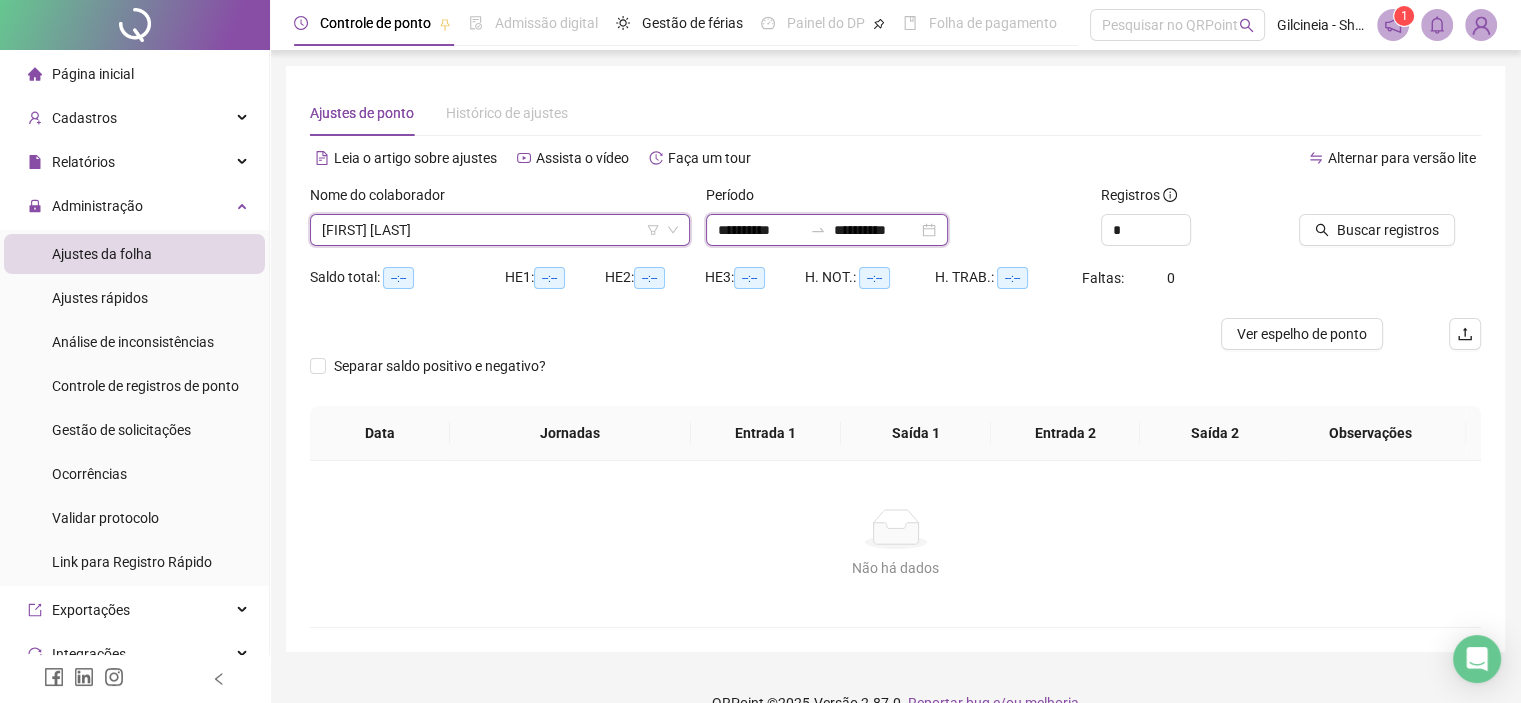 click on "**********" at bounding box center (760, 230) 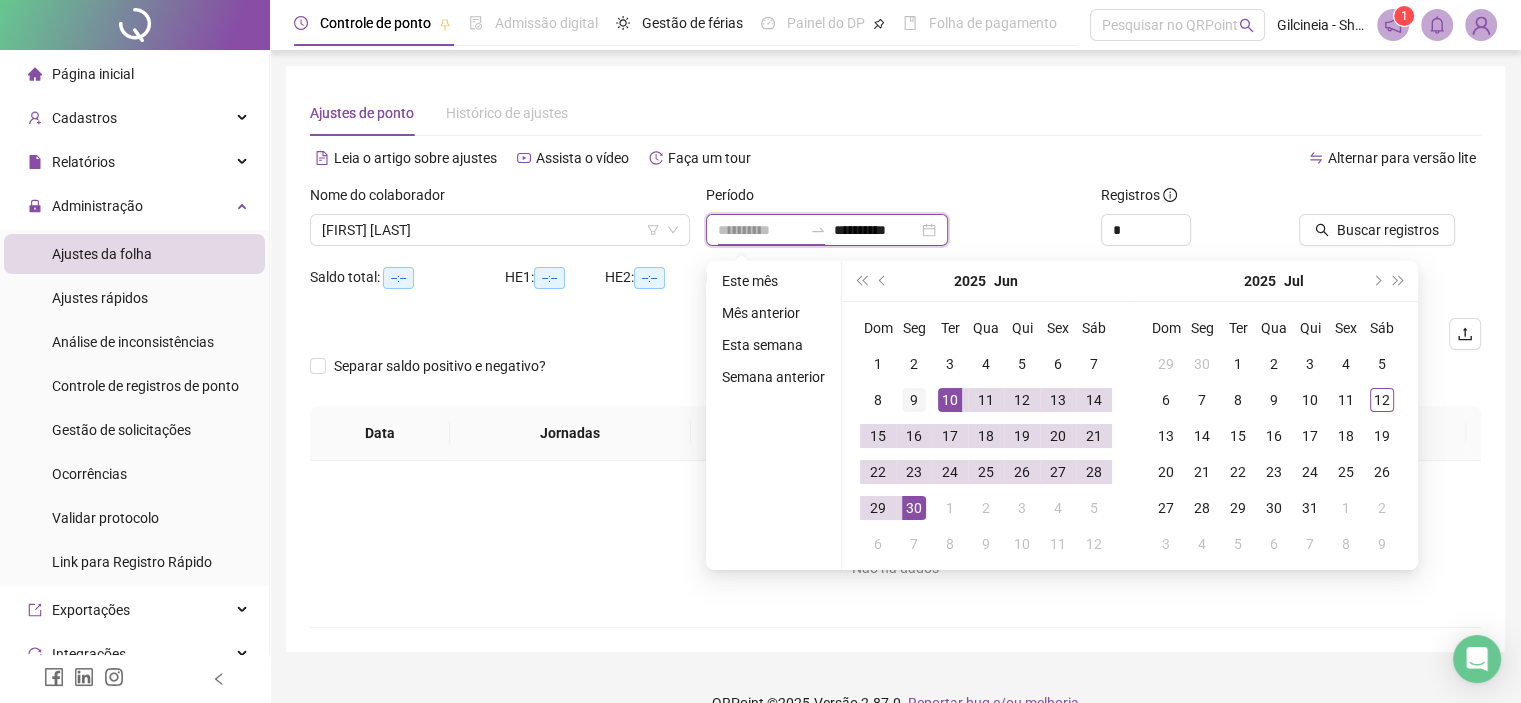 type on "**********" 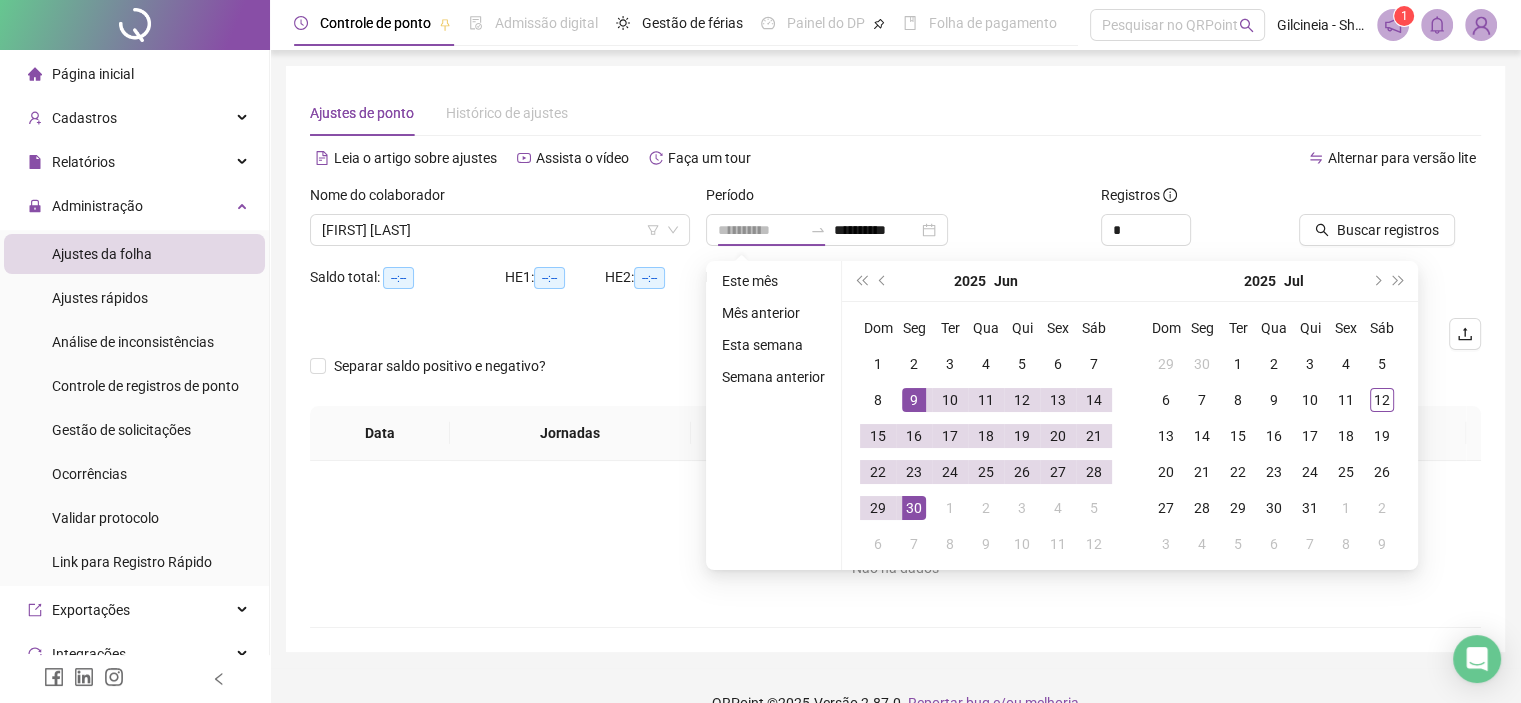 click on "9" at bounding box center (914, 400) 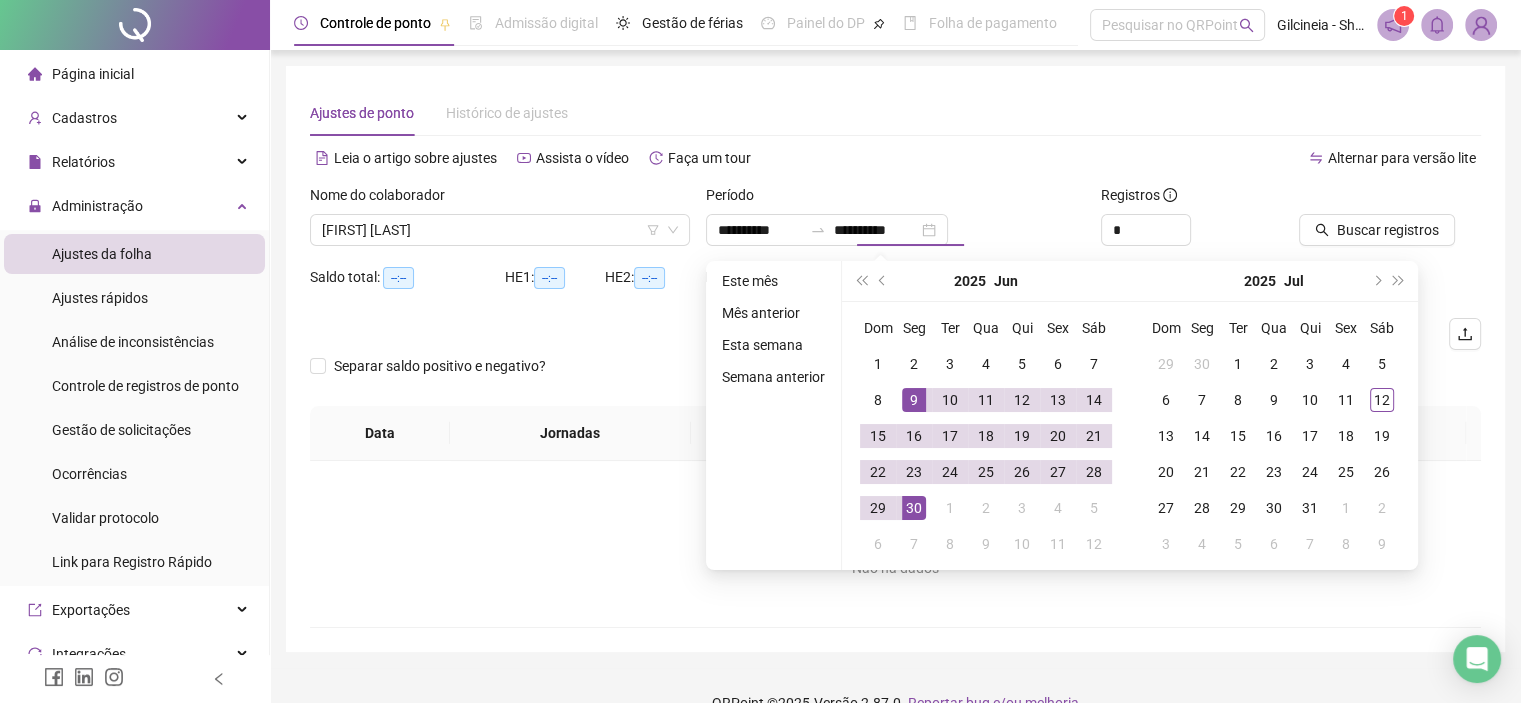 click on "Separar saldo positivo e negativo?" at bounding box center (895, 378) 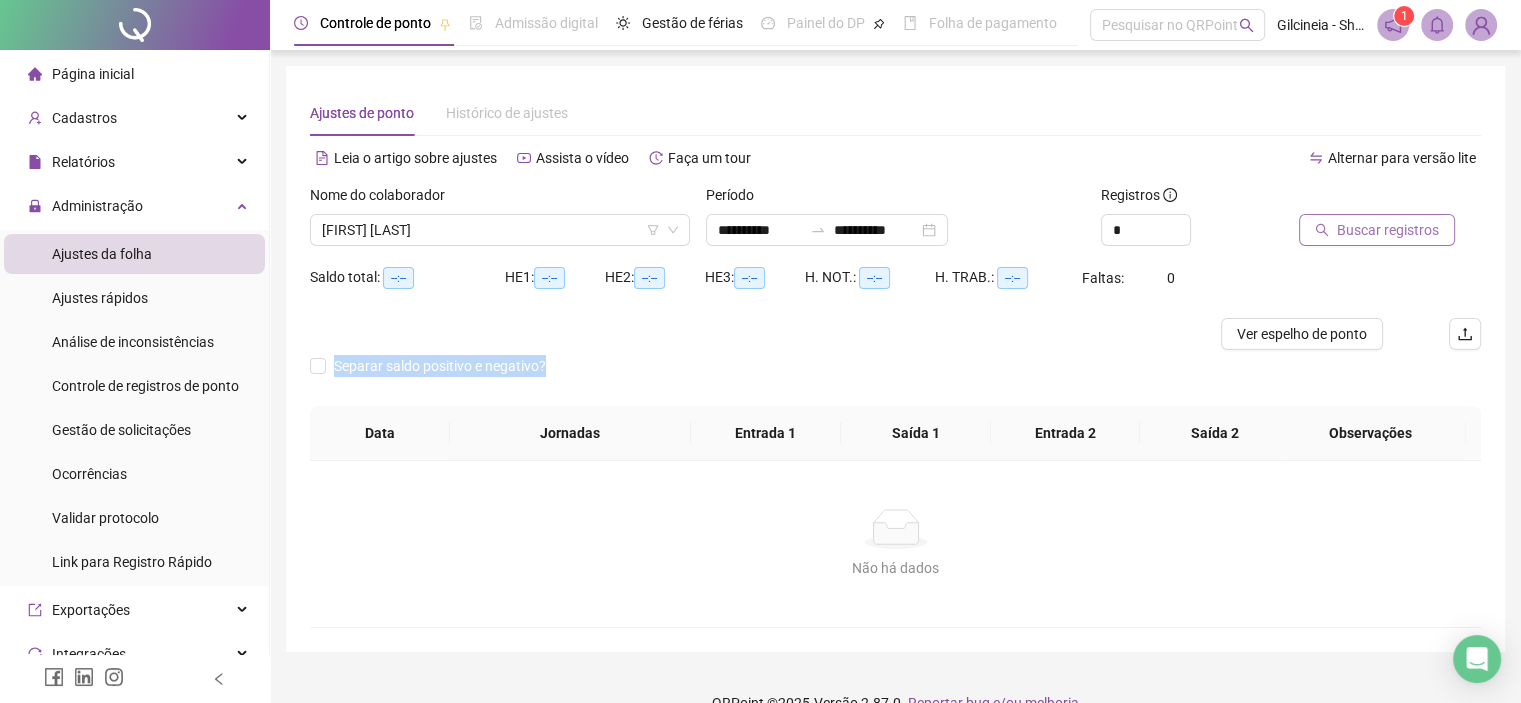 click on "Buscar registros" at bounding box center [1388, 230] 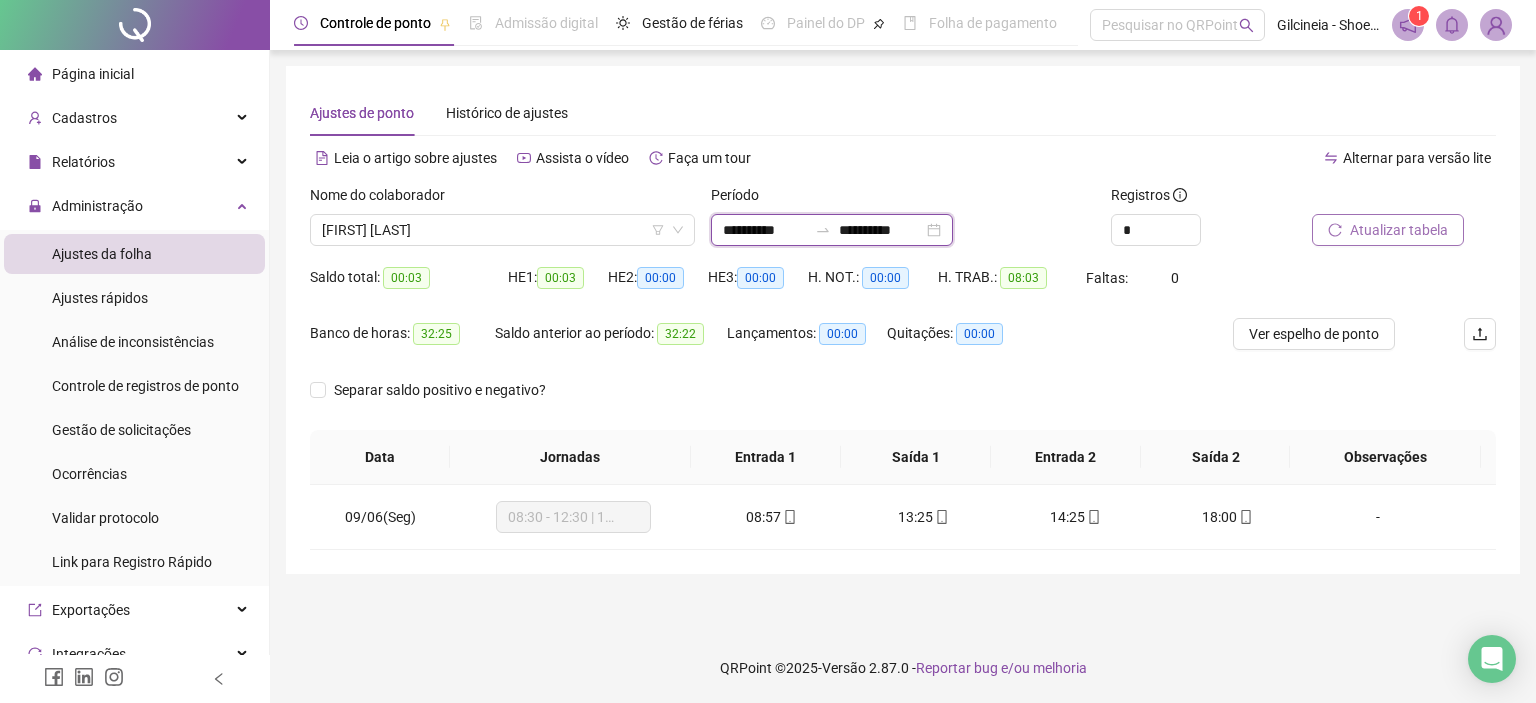 click on "**********" at bounding box center [765, 230] 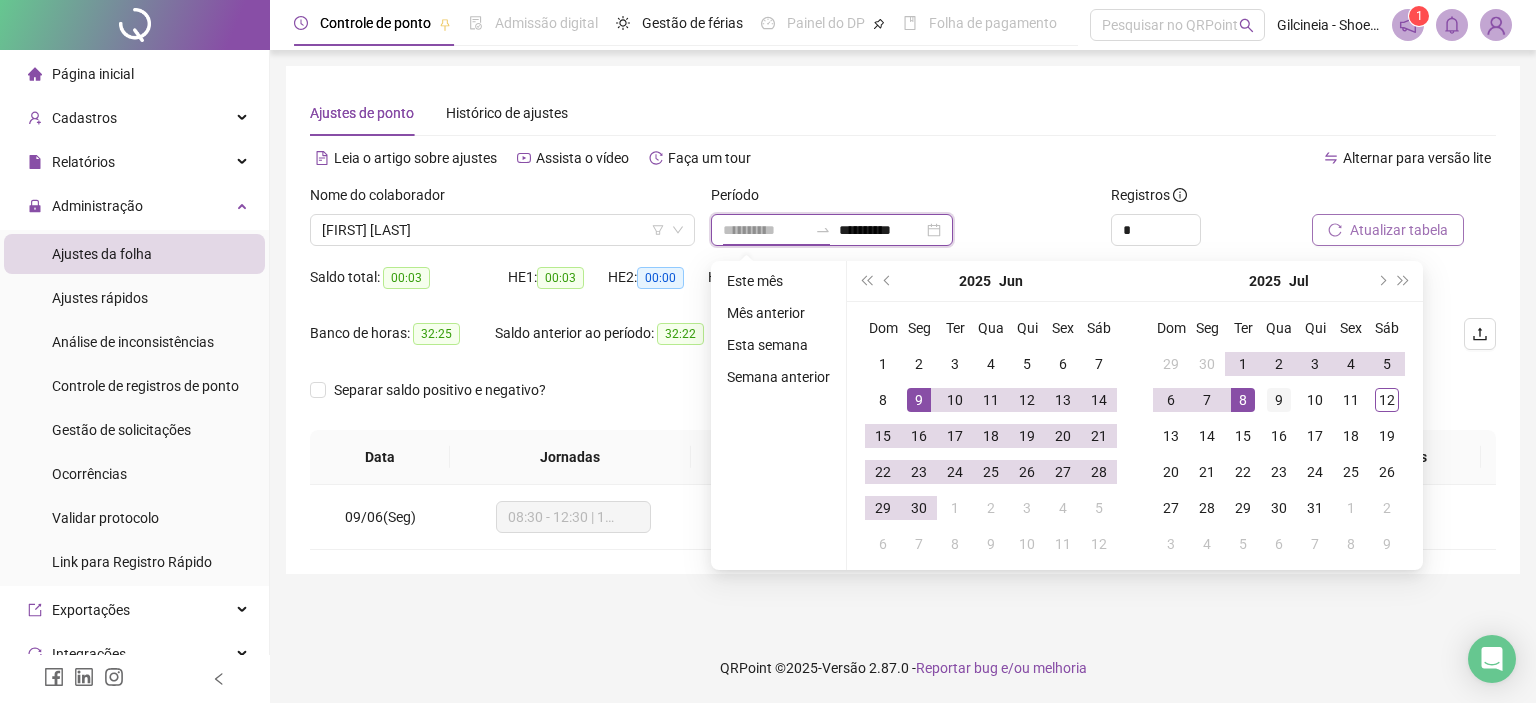 type on "**********" 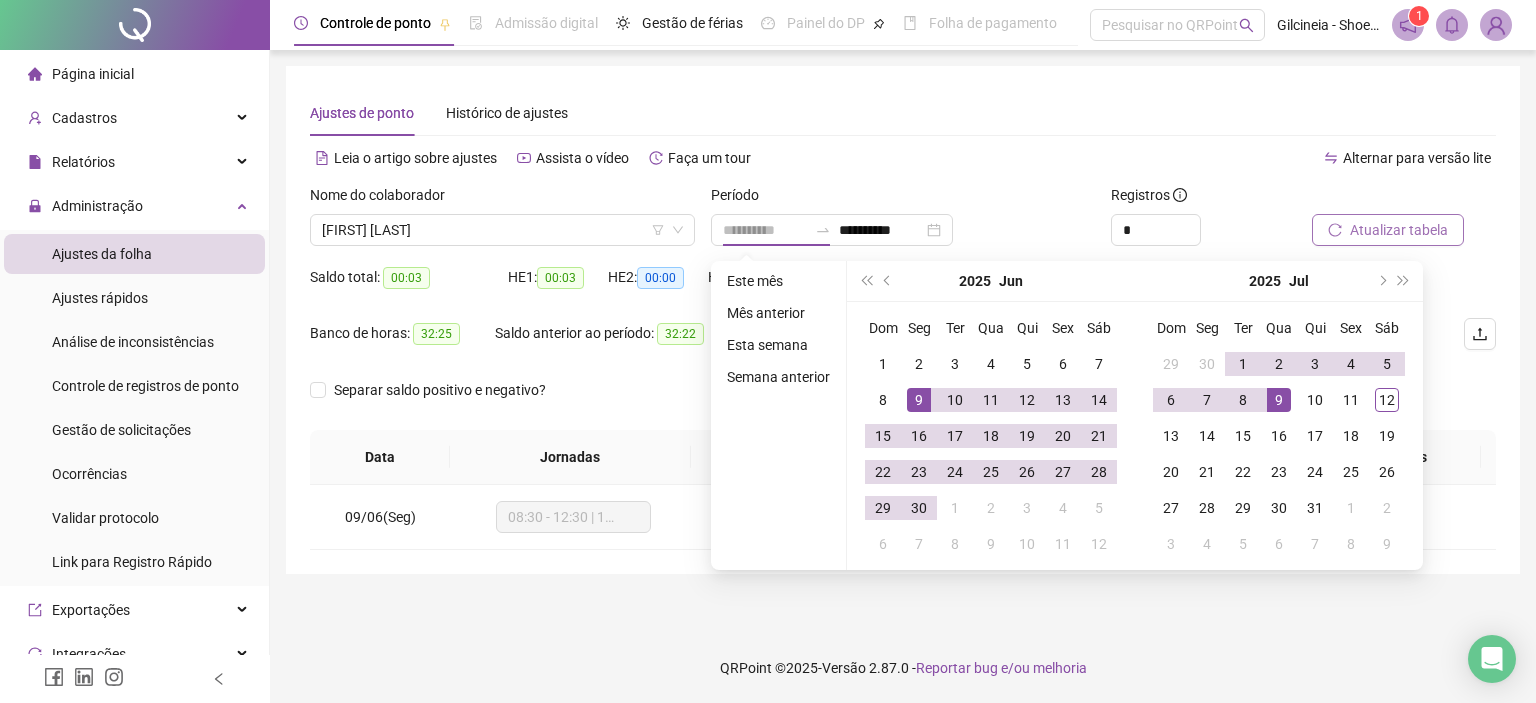 click on "9" at bounding box center [1279, 400] 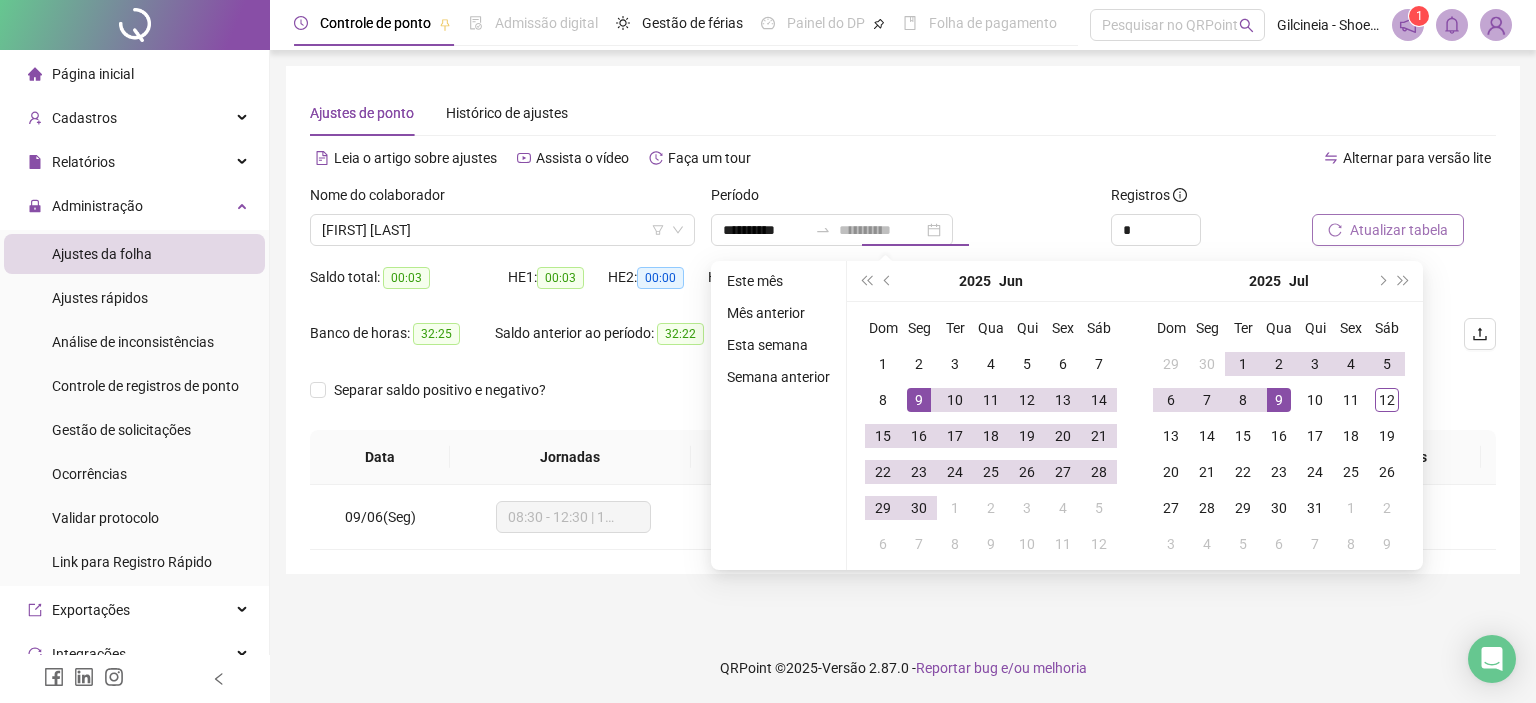 click on "9" at bounding box center [1279, 400] 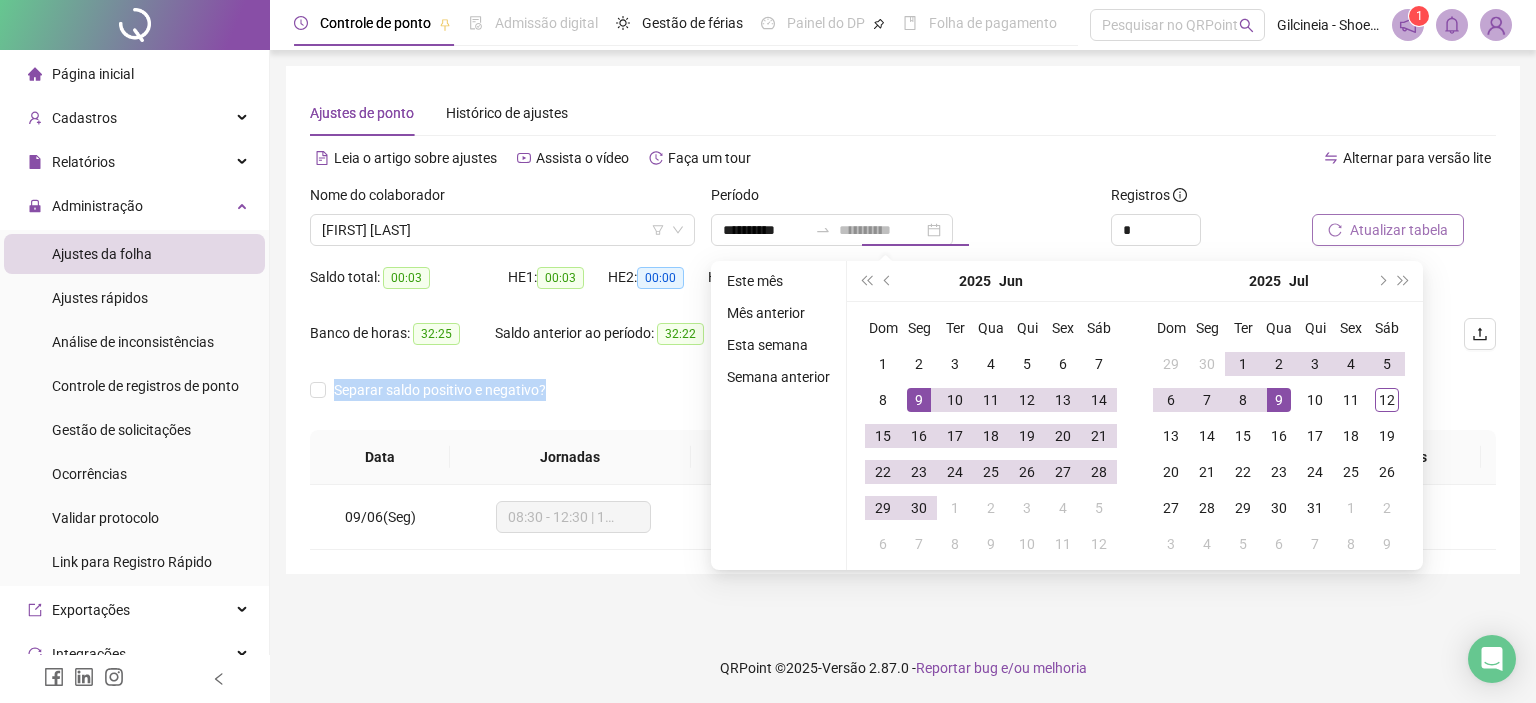 type on "**********" 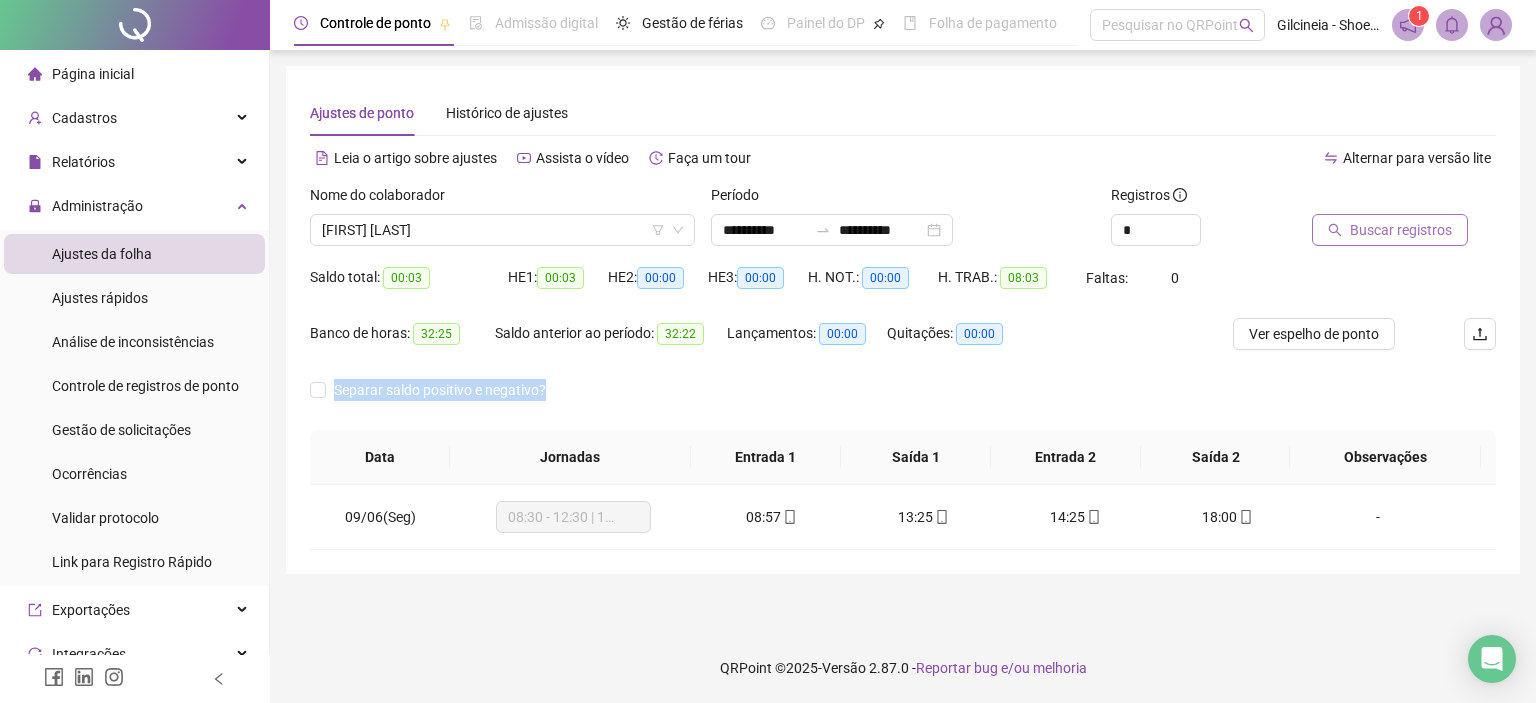 click on "Buscar registros" at bounding box center (1401, 230) 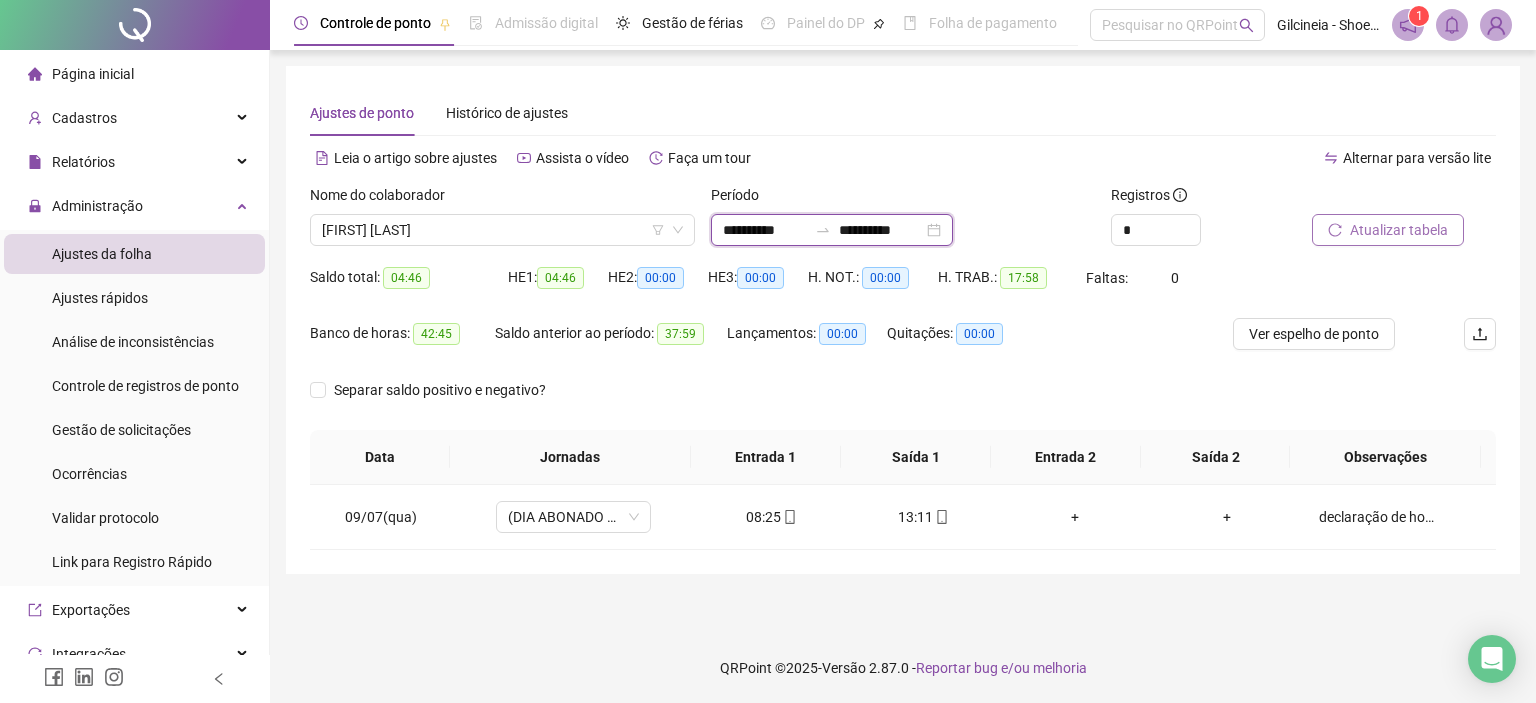 click on "**********" at bounding box center (765, 230) 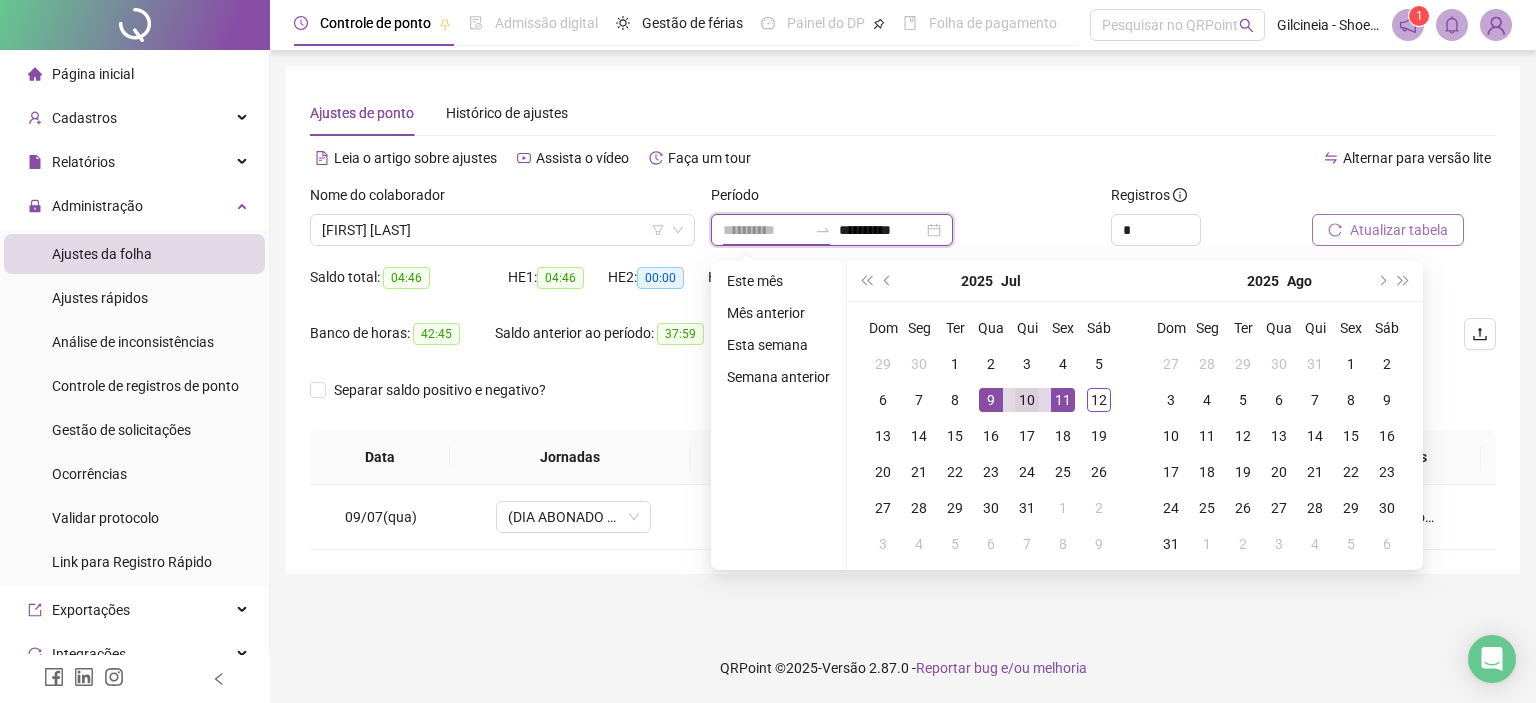type on "**********" 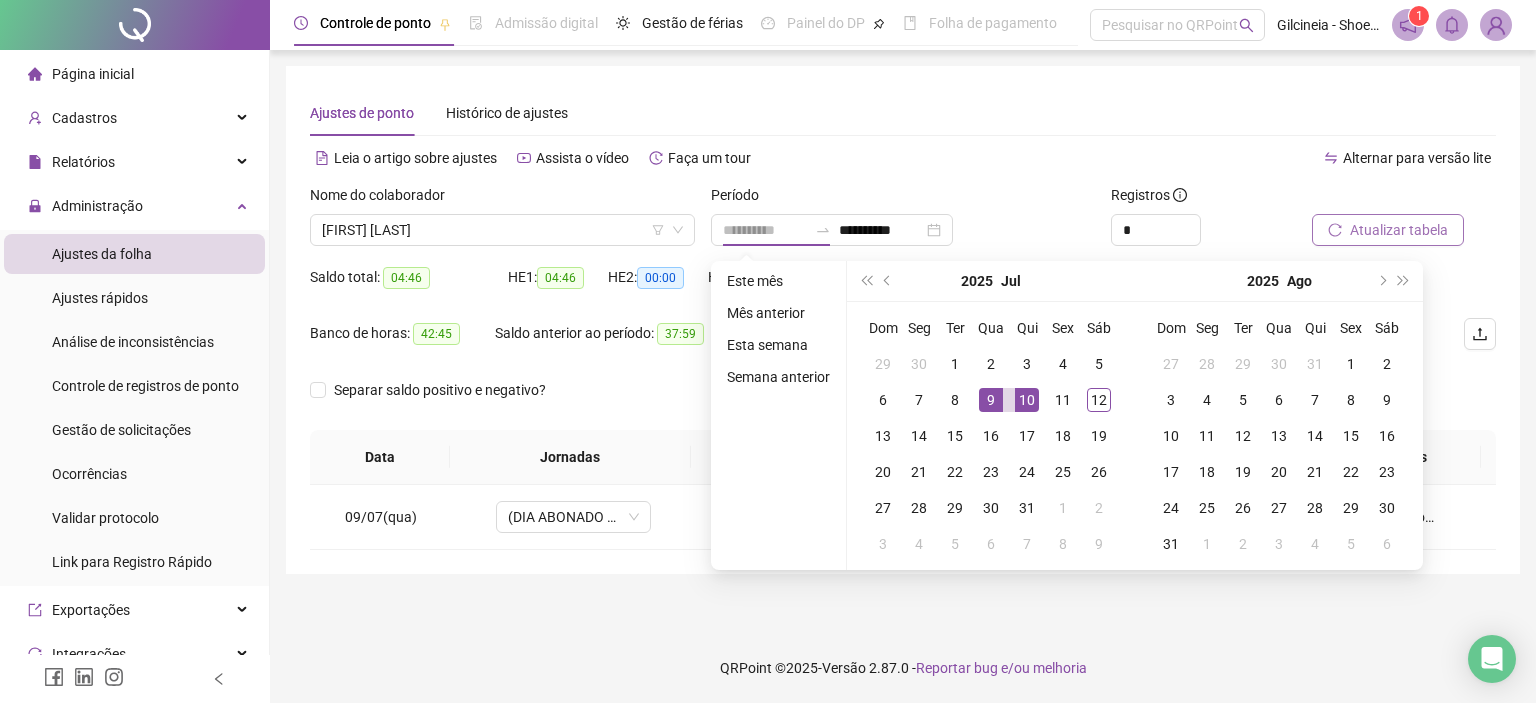 click on "10" at bounding box center [1027, 400] 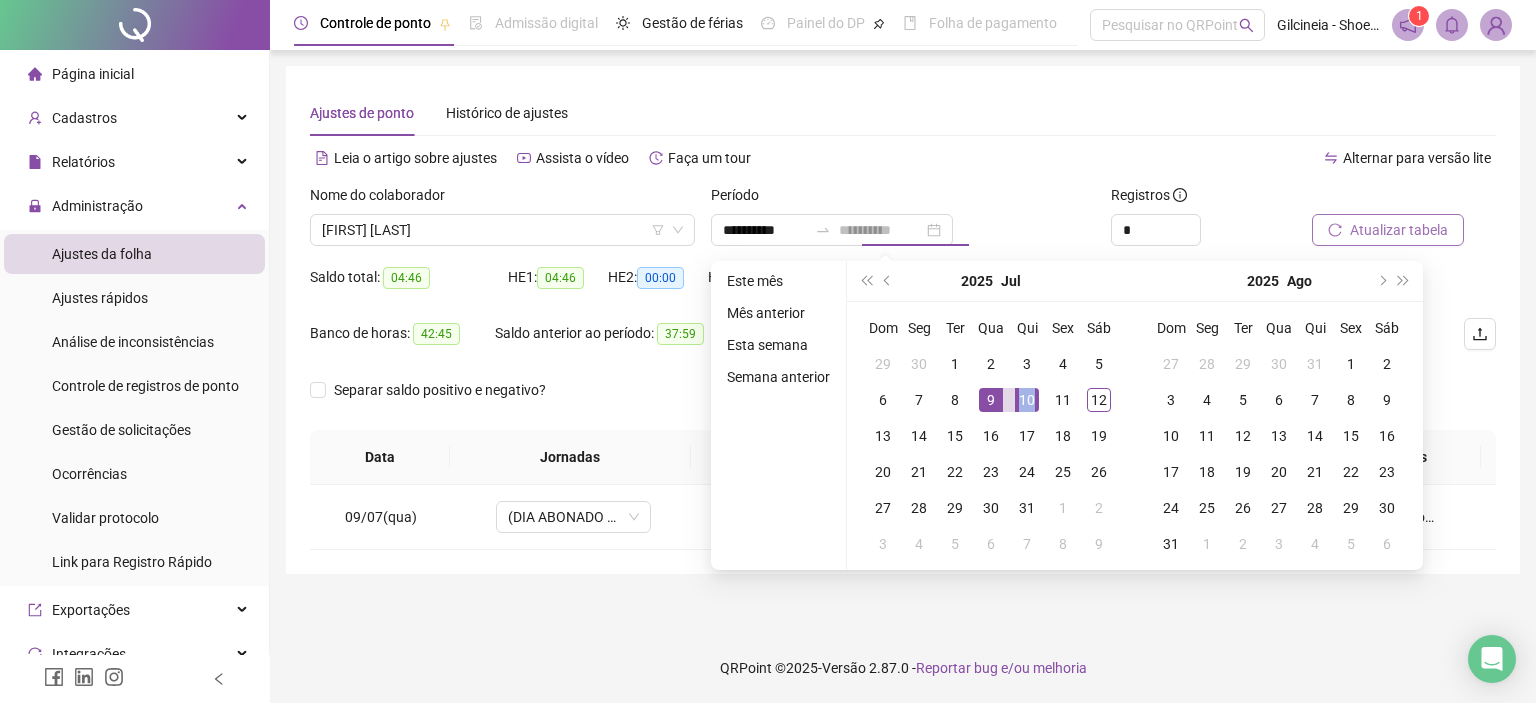 click on "10" at bounding box center [1027, 400] 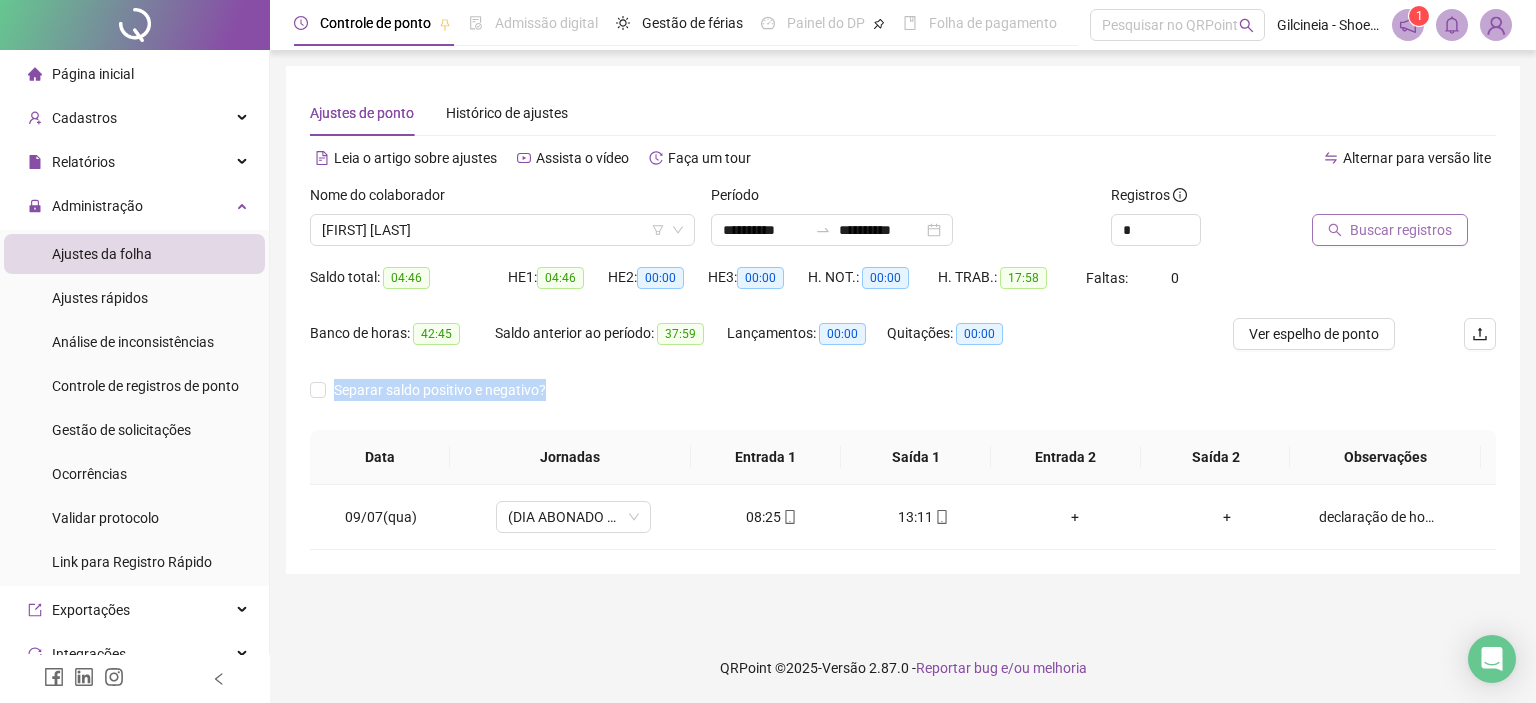click on "Separar saldo positivo e negativo?" at bounding box center [903, 402] 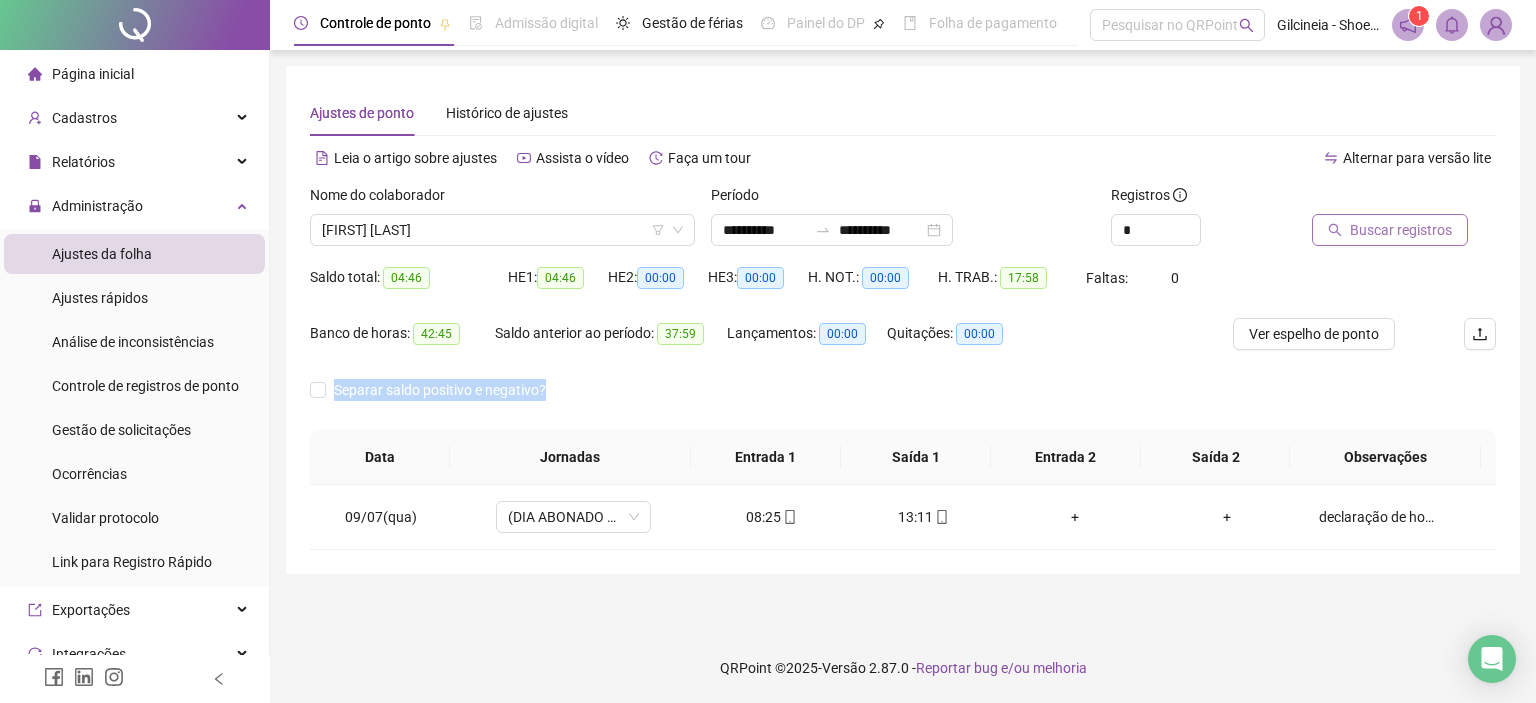 click on "Buscar registros" at bounding box center (1401, 230) 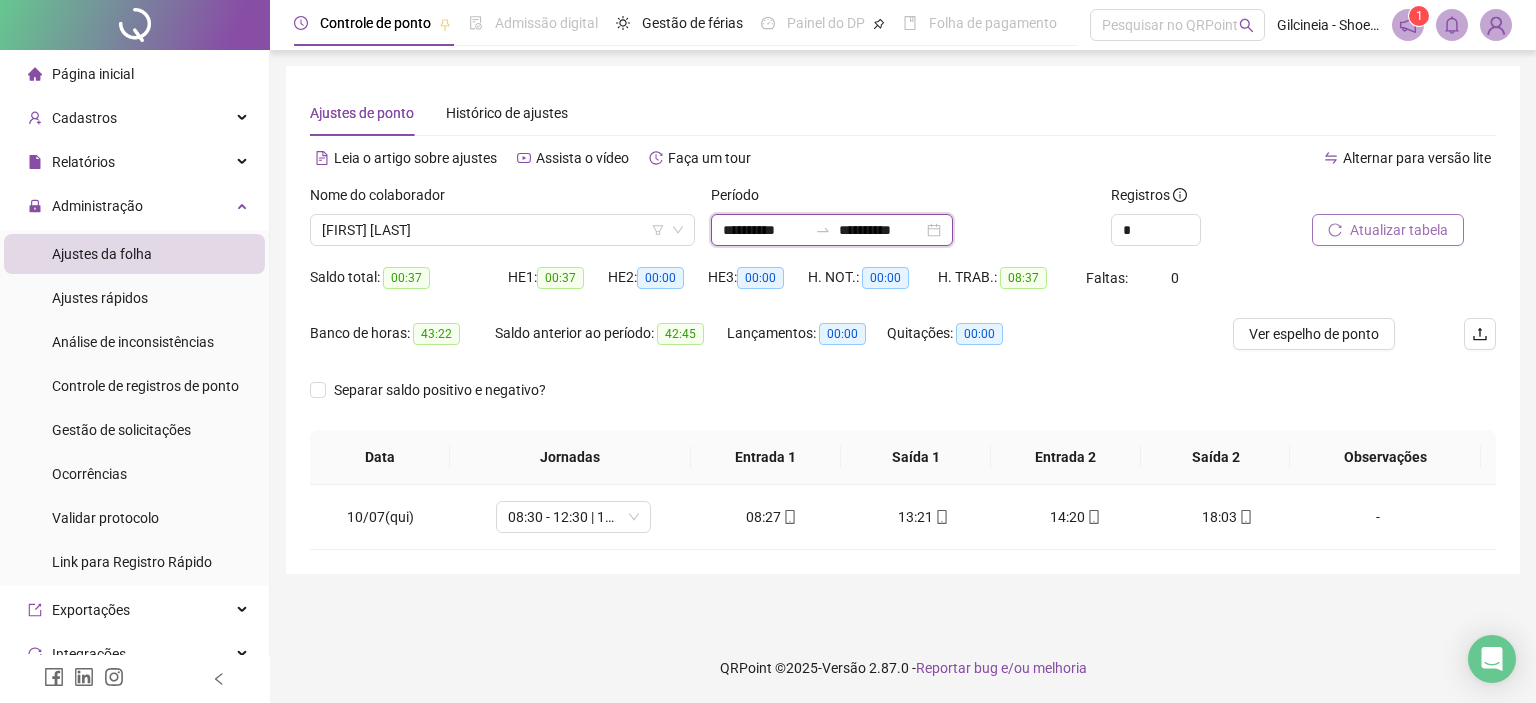 click on "**********" at bounding box center [765, 230] 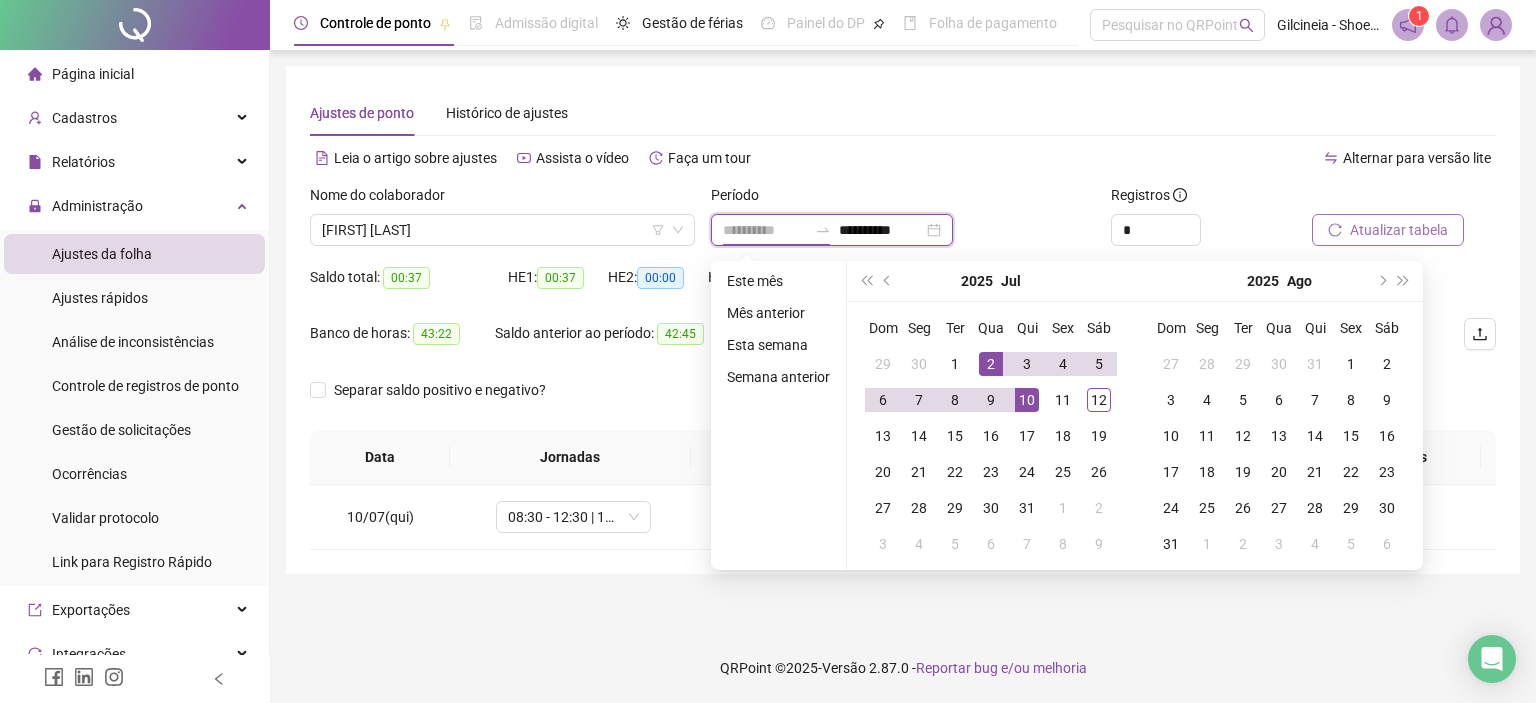 type on "**********" 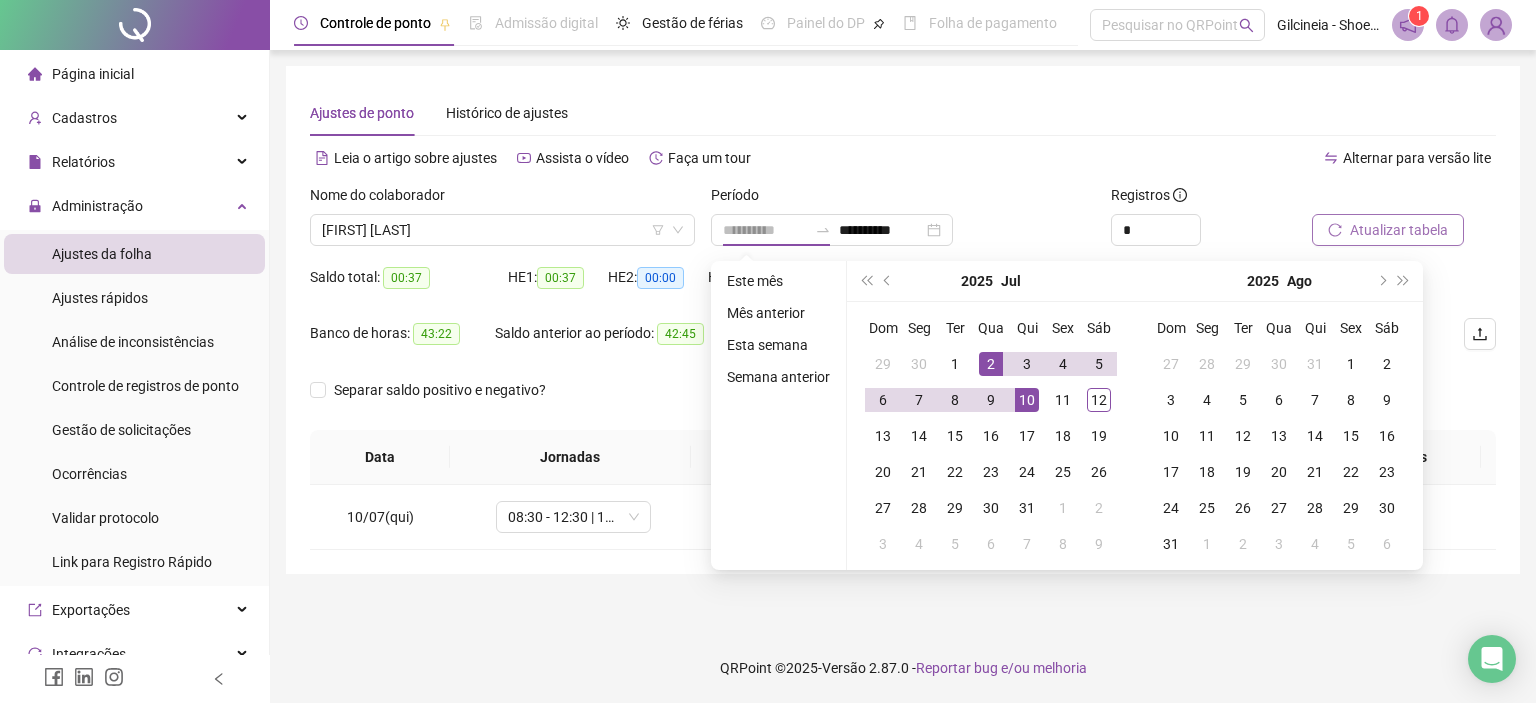 click on "2" at bounding box center (991, 364) 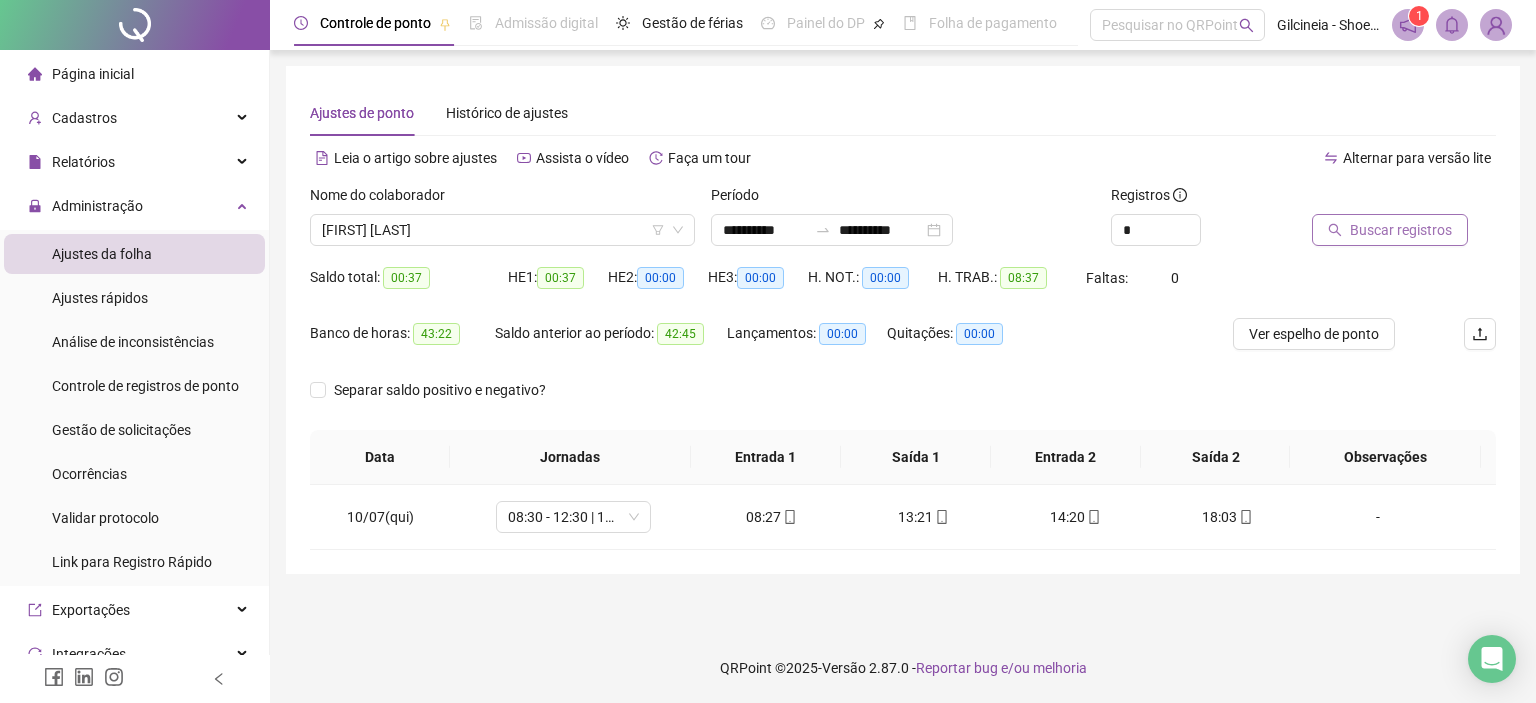 type on "**********" 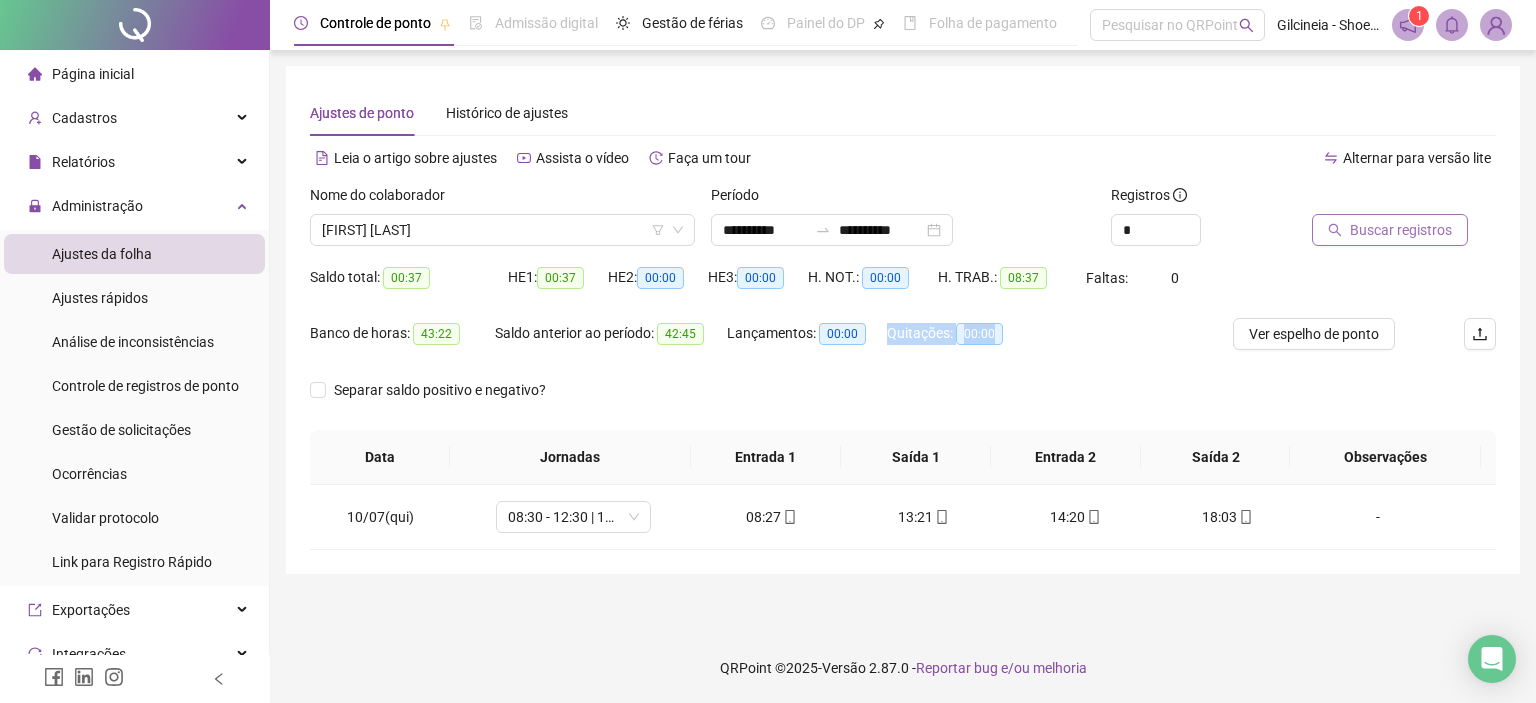 click on "Quitações:   00:00" at bounding box center (961, 346) 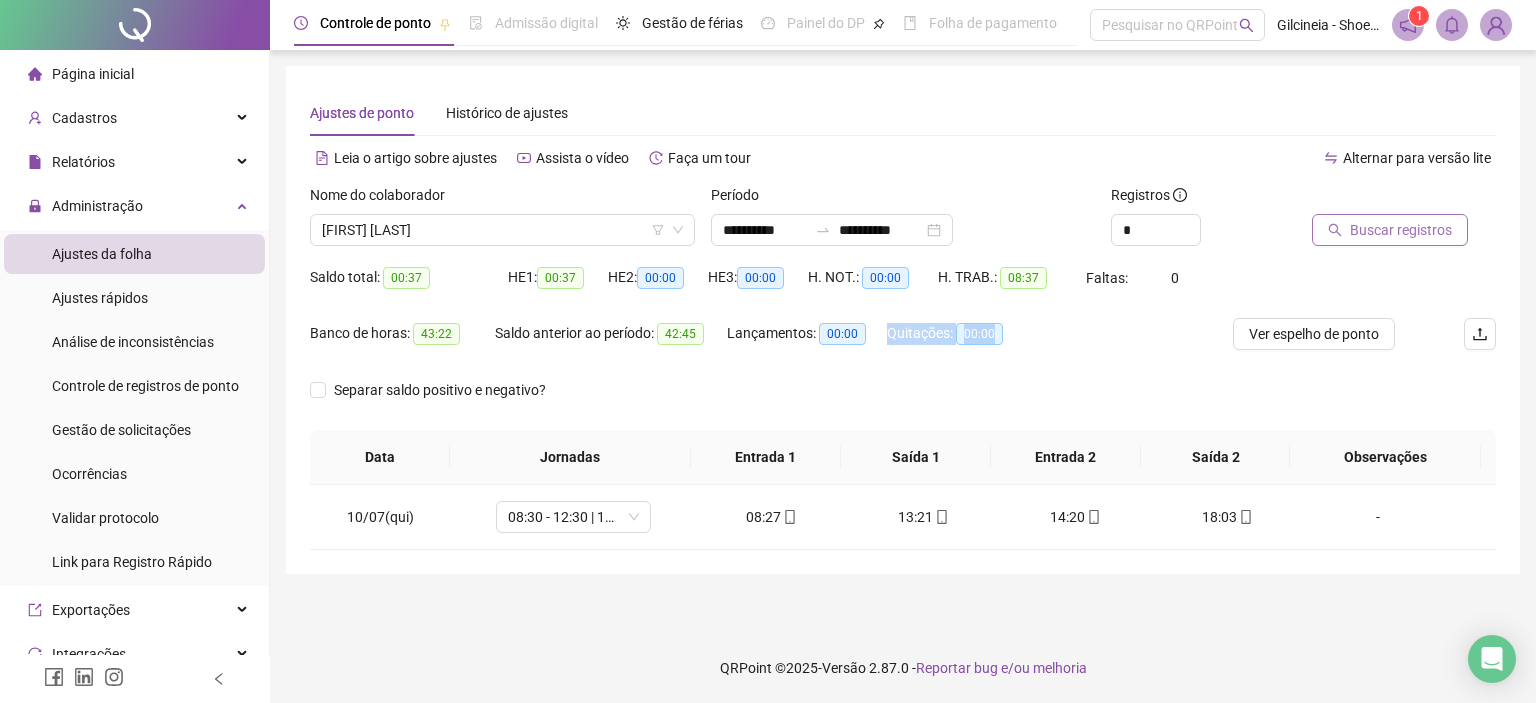 click on "Buscar registros" at bounding box center (1401, 230) 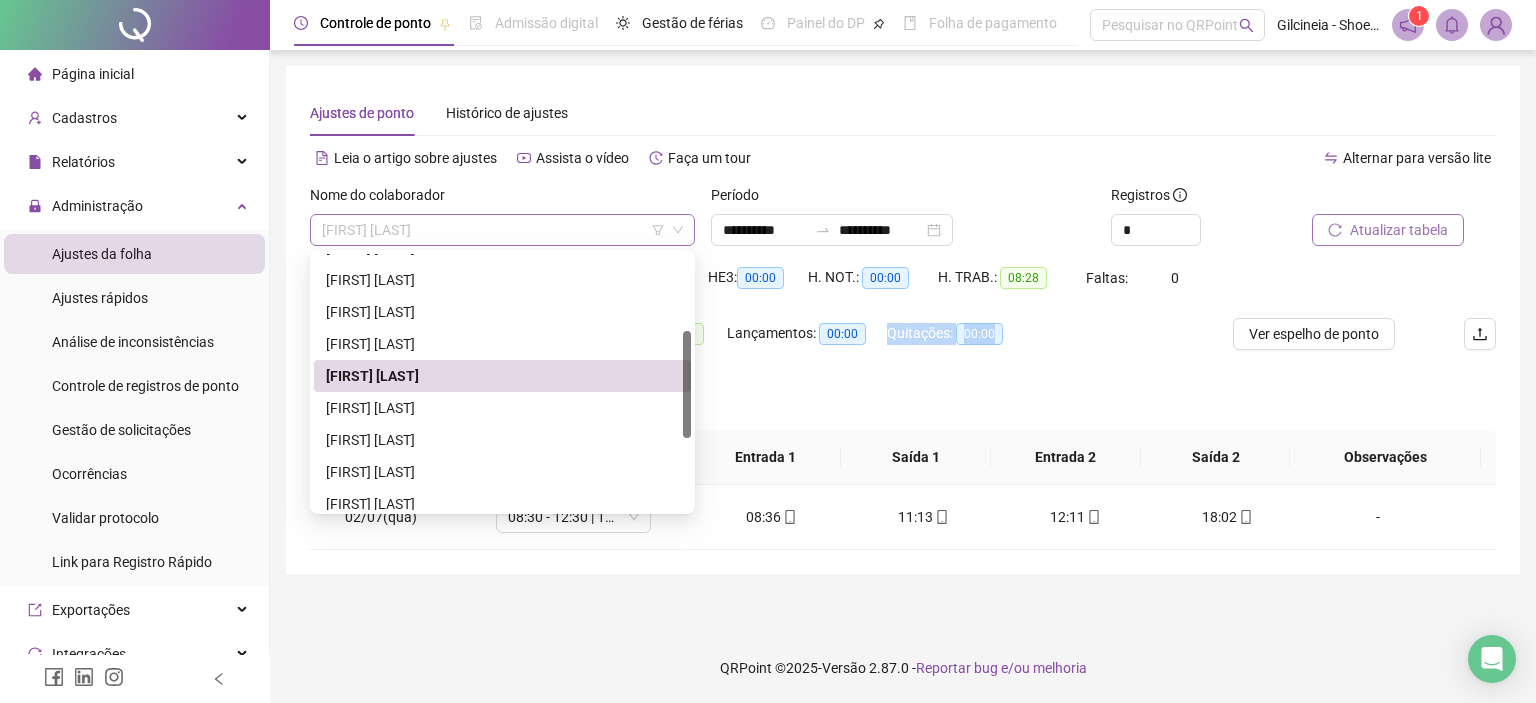 click on "[FIRST] [LAST]" at bounding box center (502, 230) 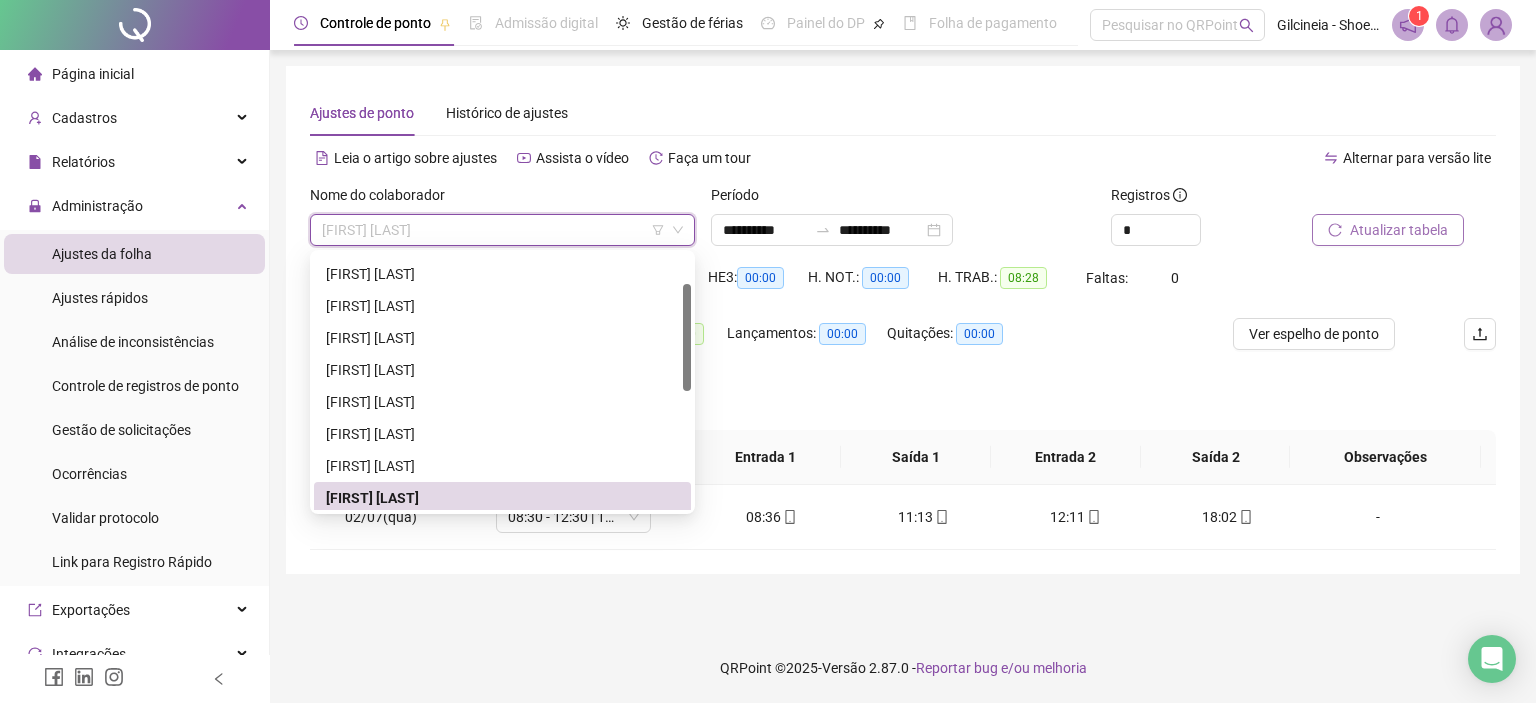 scroll, scrollTop: 0, scrollLeft: 0, axis: both 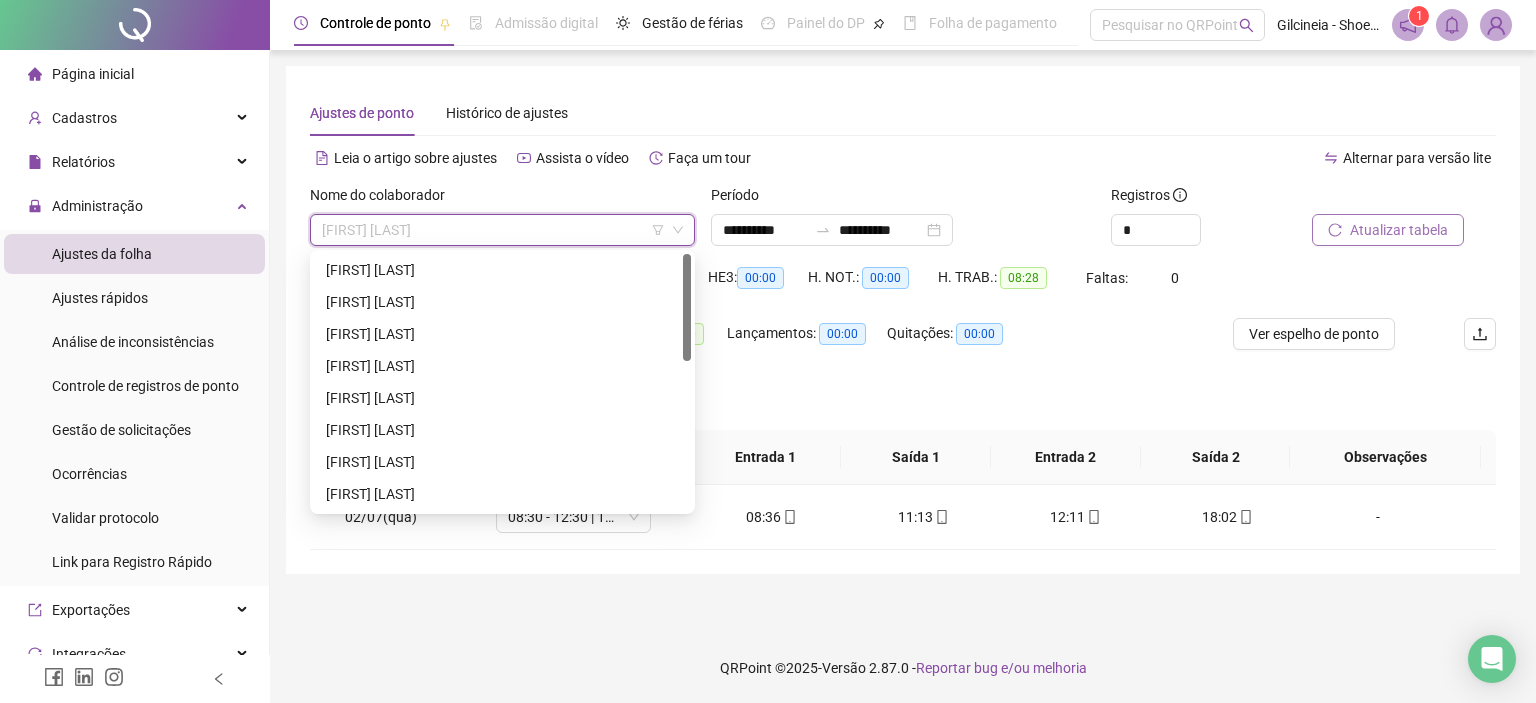 drag, startPoint x: 675, startPoint y: 410, endPoint x: 692, endPoint y: 273, distance: 138.05072 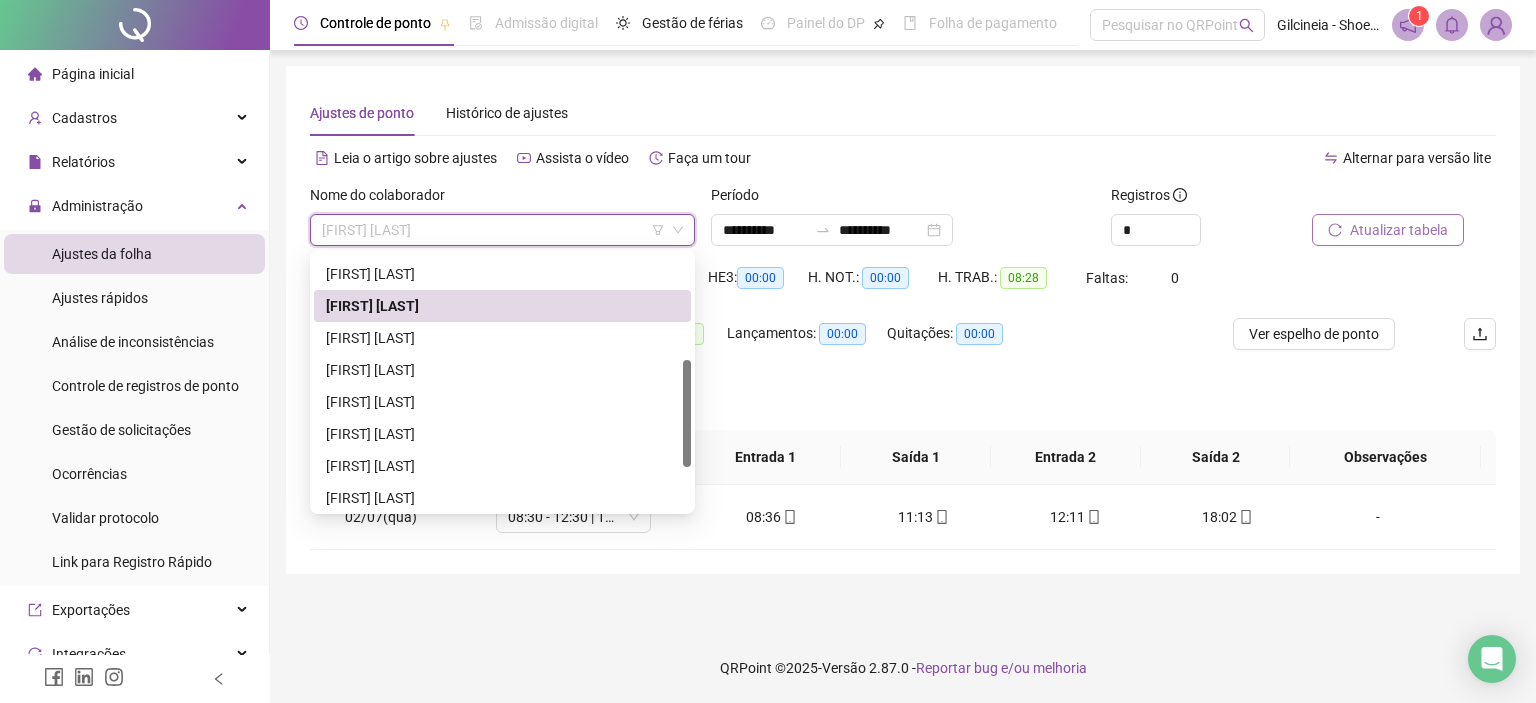 drag, startPoint x: 686, startPoint y: 316, endPoint x: 674, endPoint y: 426, distance: 110.65261 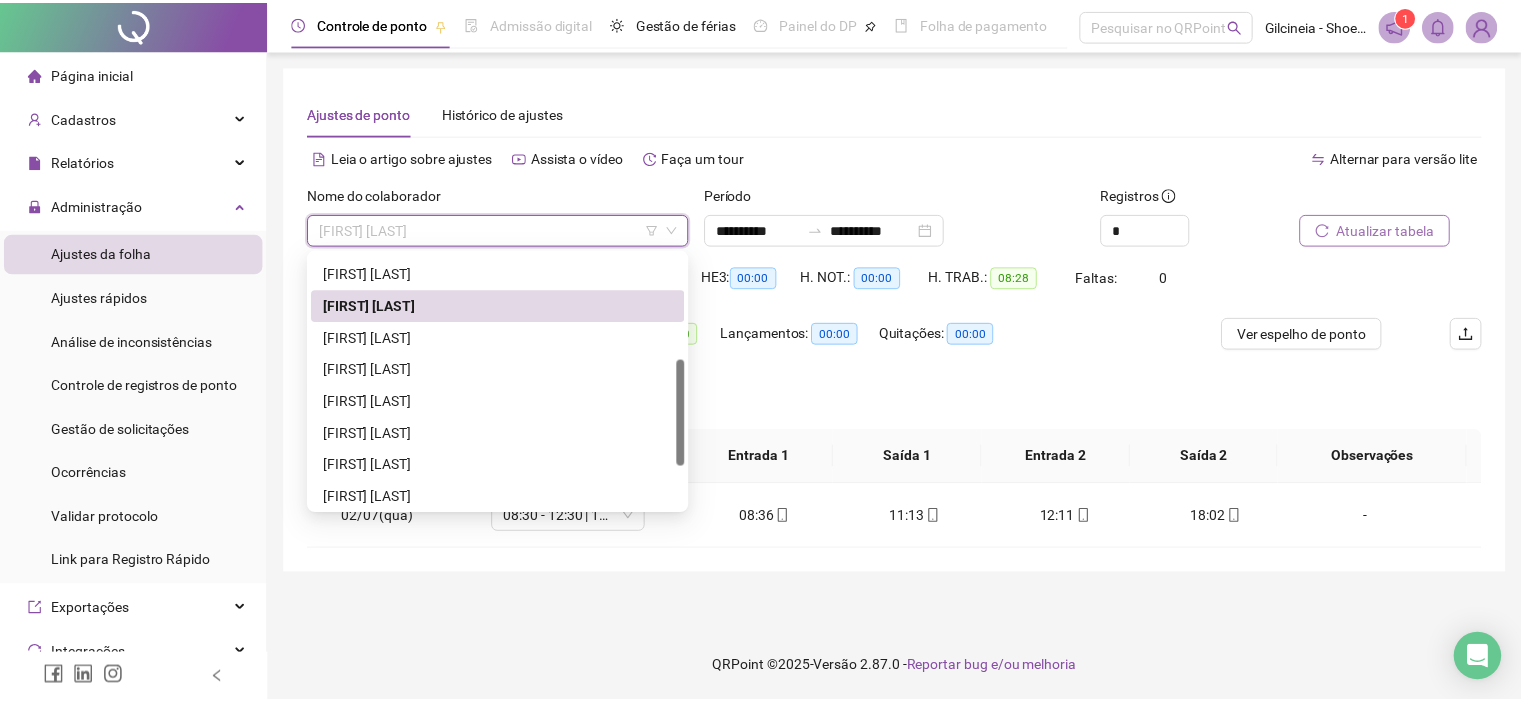 scroll, scrollTop: 260, scrollLeft: 0, axis: vertical 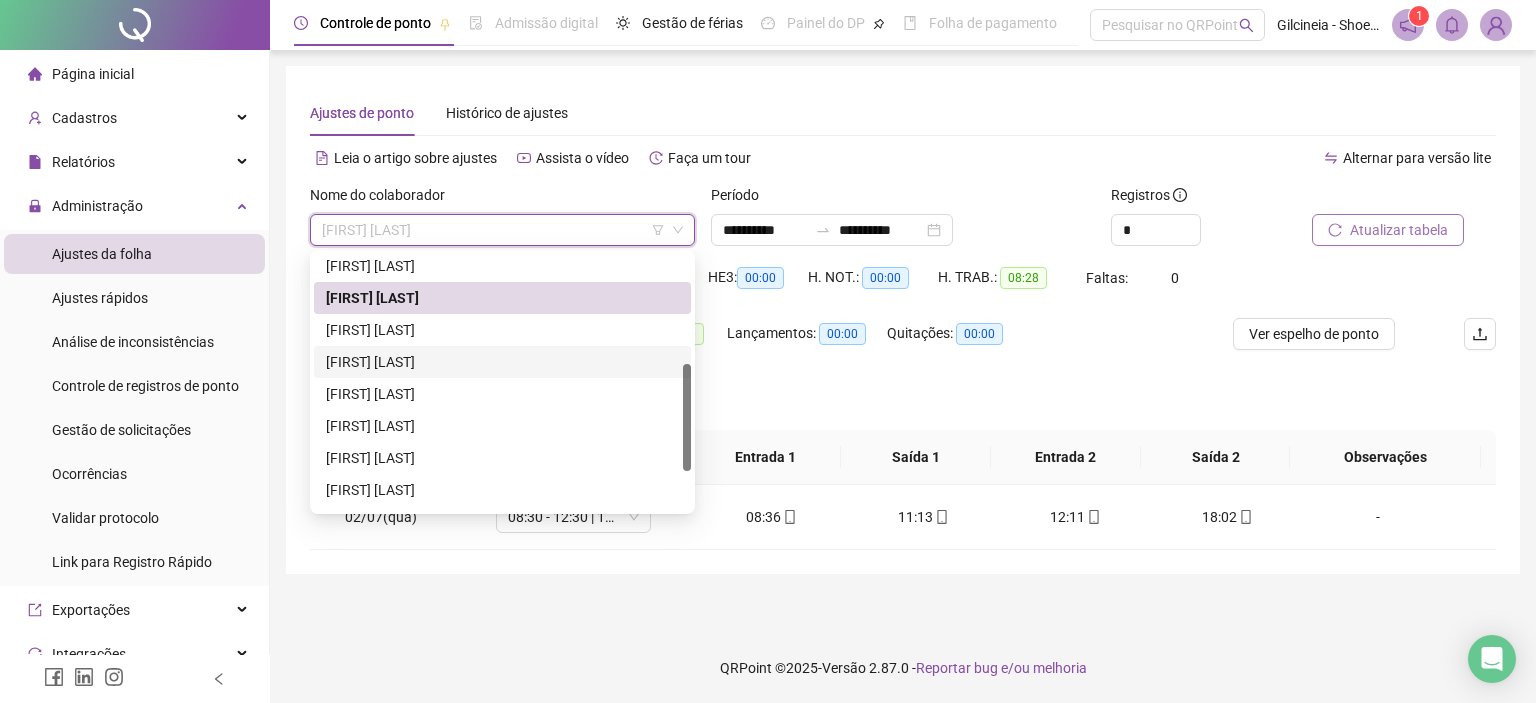 click on "[FIRST] [LAST]" at bounding box center (502, 362) 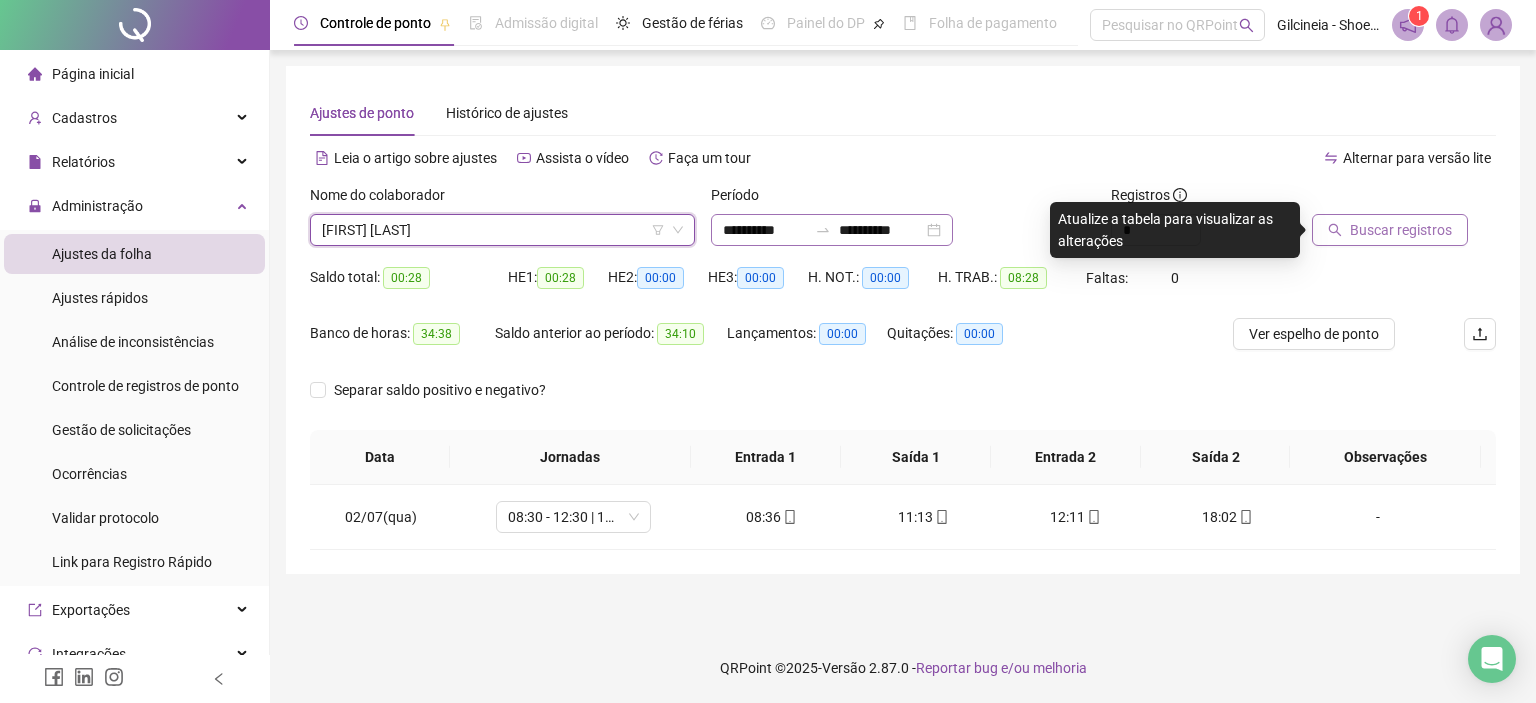 click at bounding box center [823, 230] 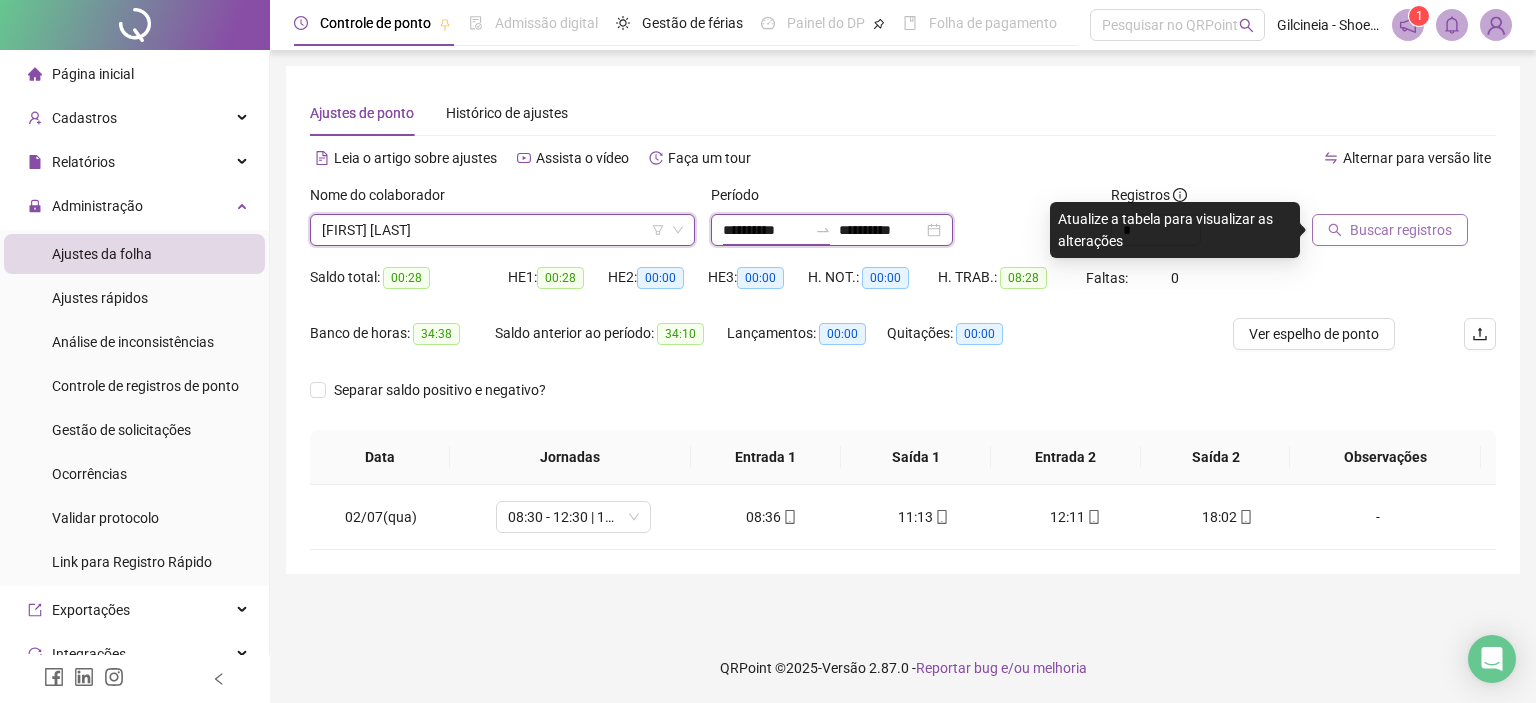 click at bounding box center (823, 230) 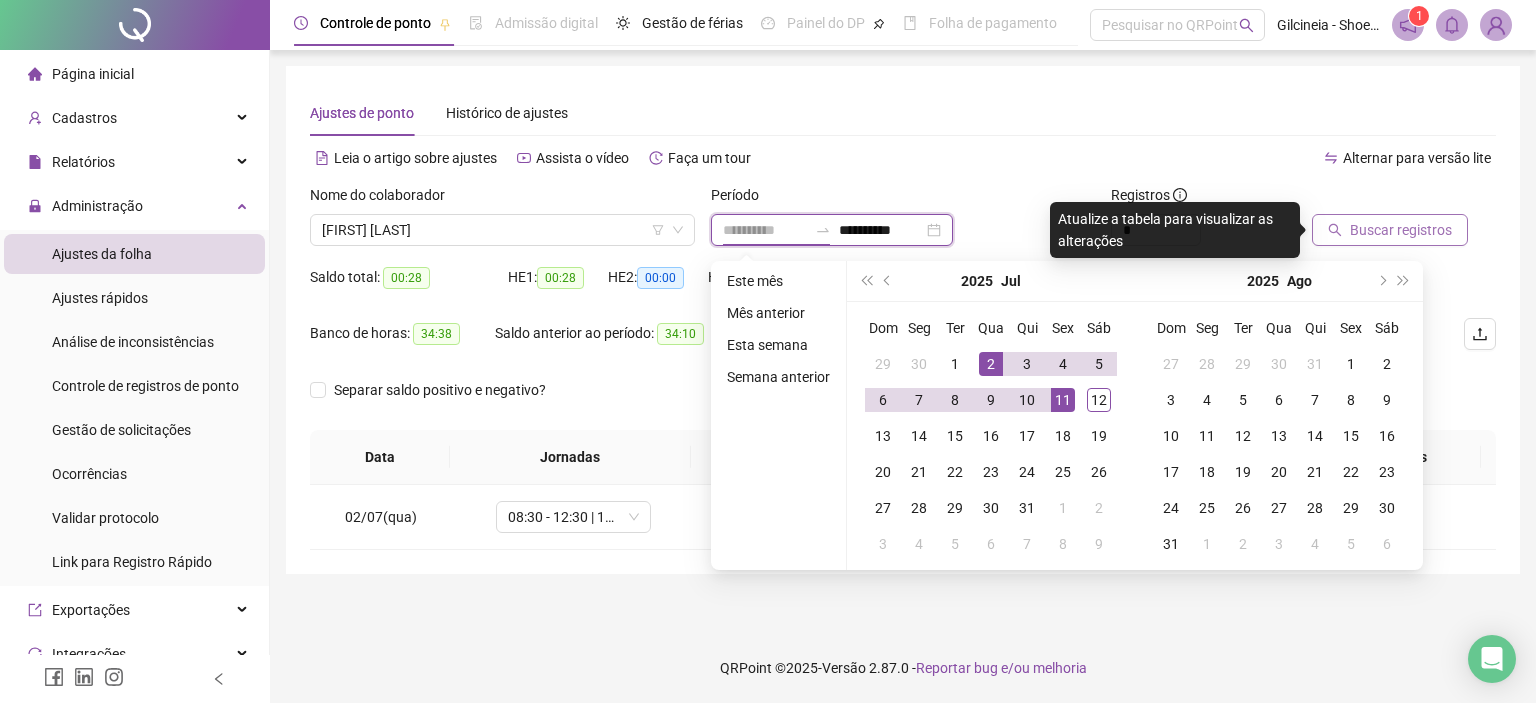 type on "**********" 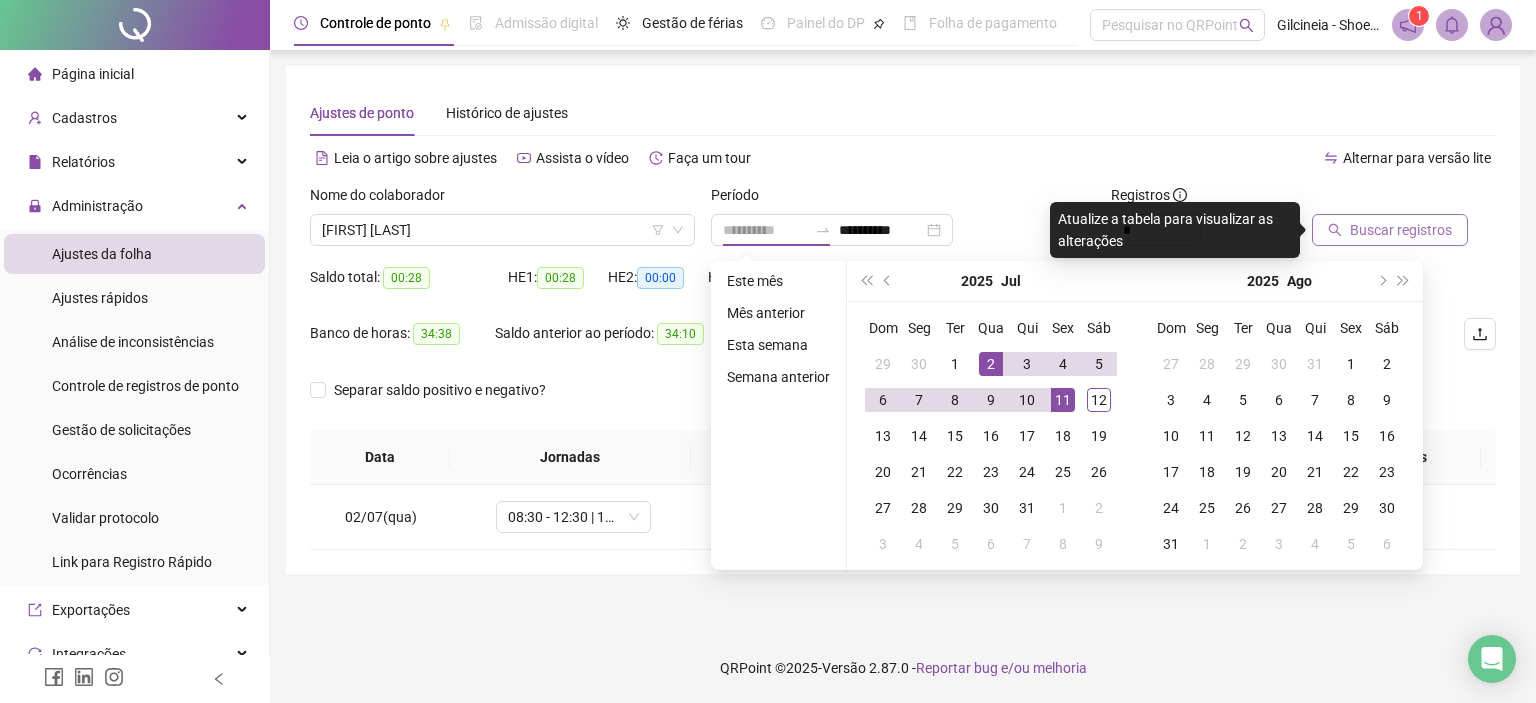click on "11" at bounding box center (1063, 400) 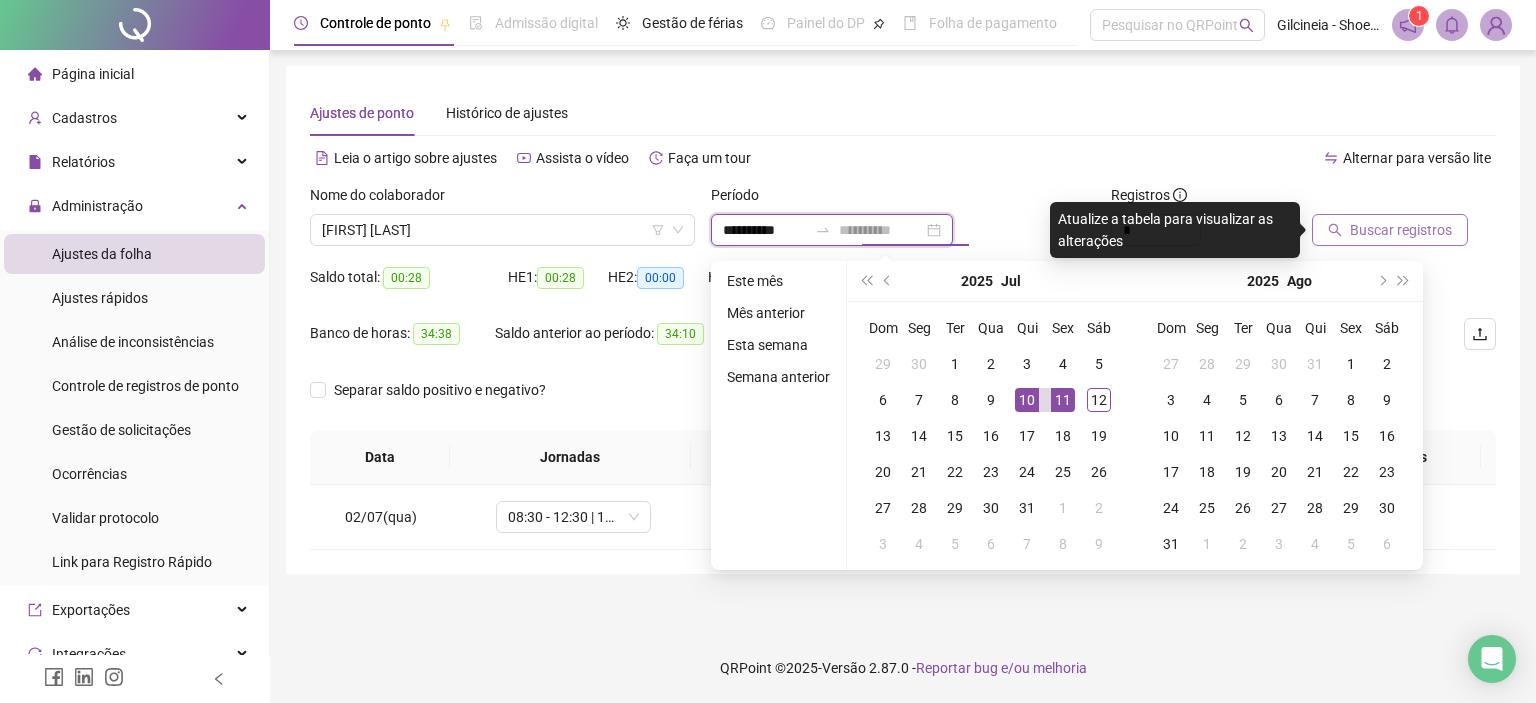 type on "**********" 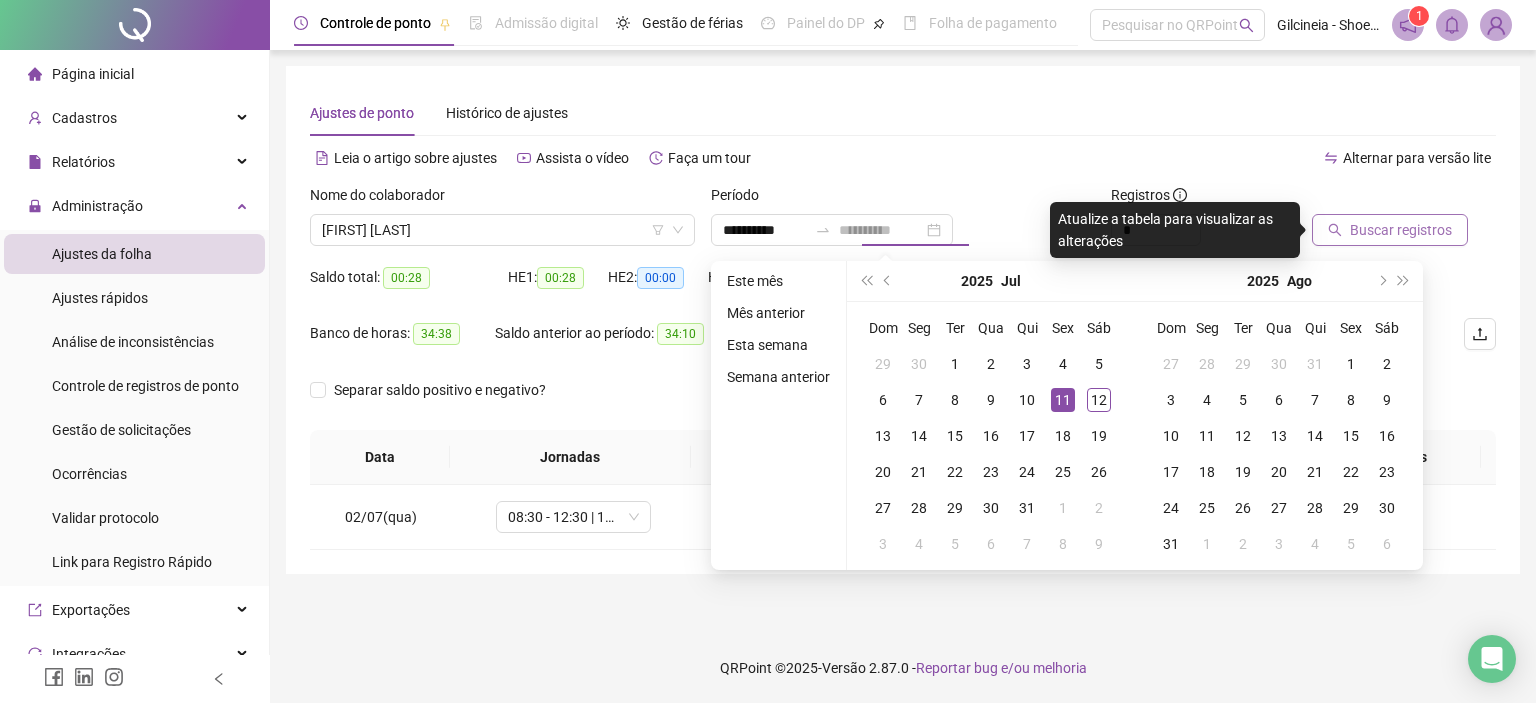 click on "11" at bounding box center (1063, 400) 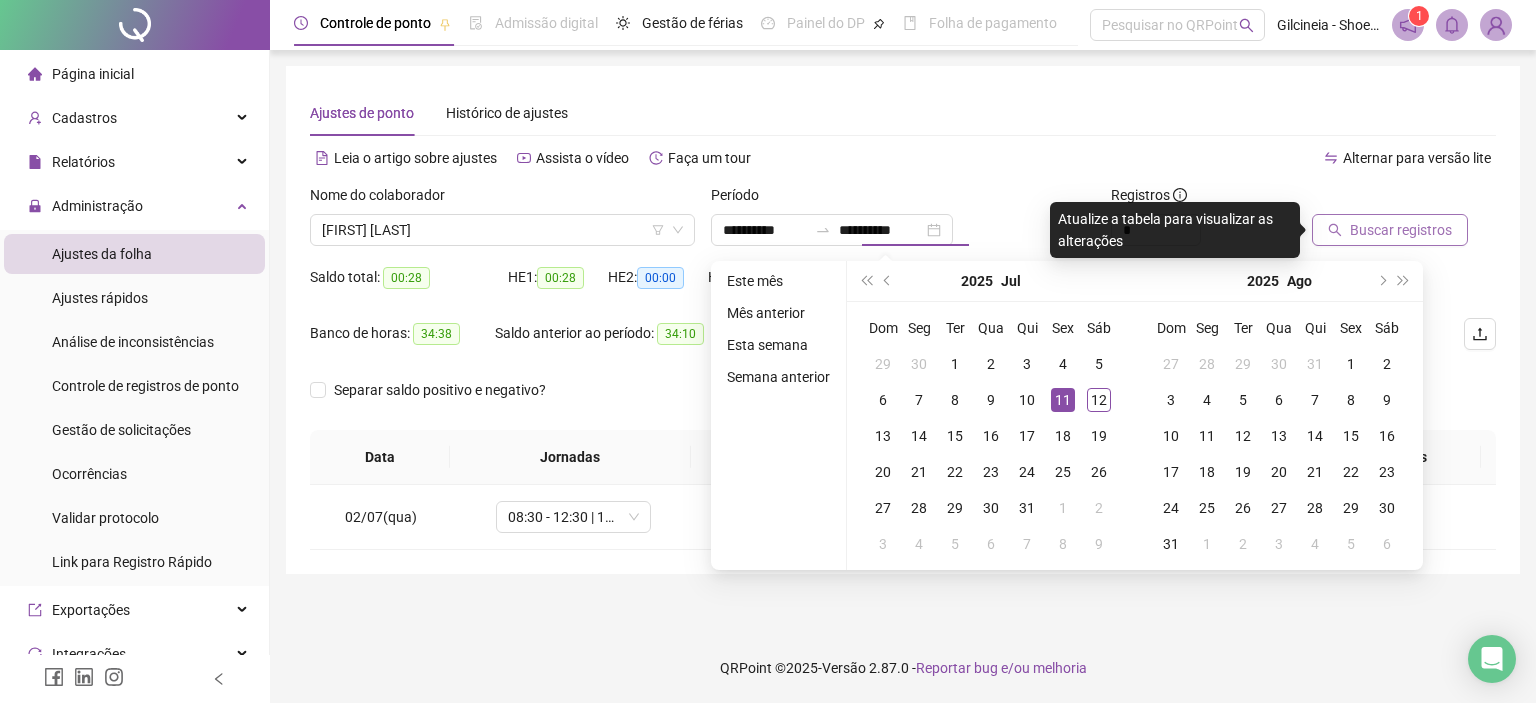 click on "Separar saldo positivo e negativo?" at bounding box center [903, 402] 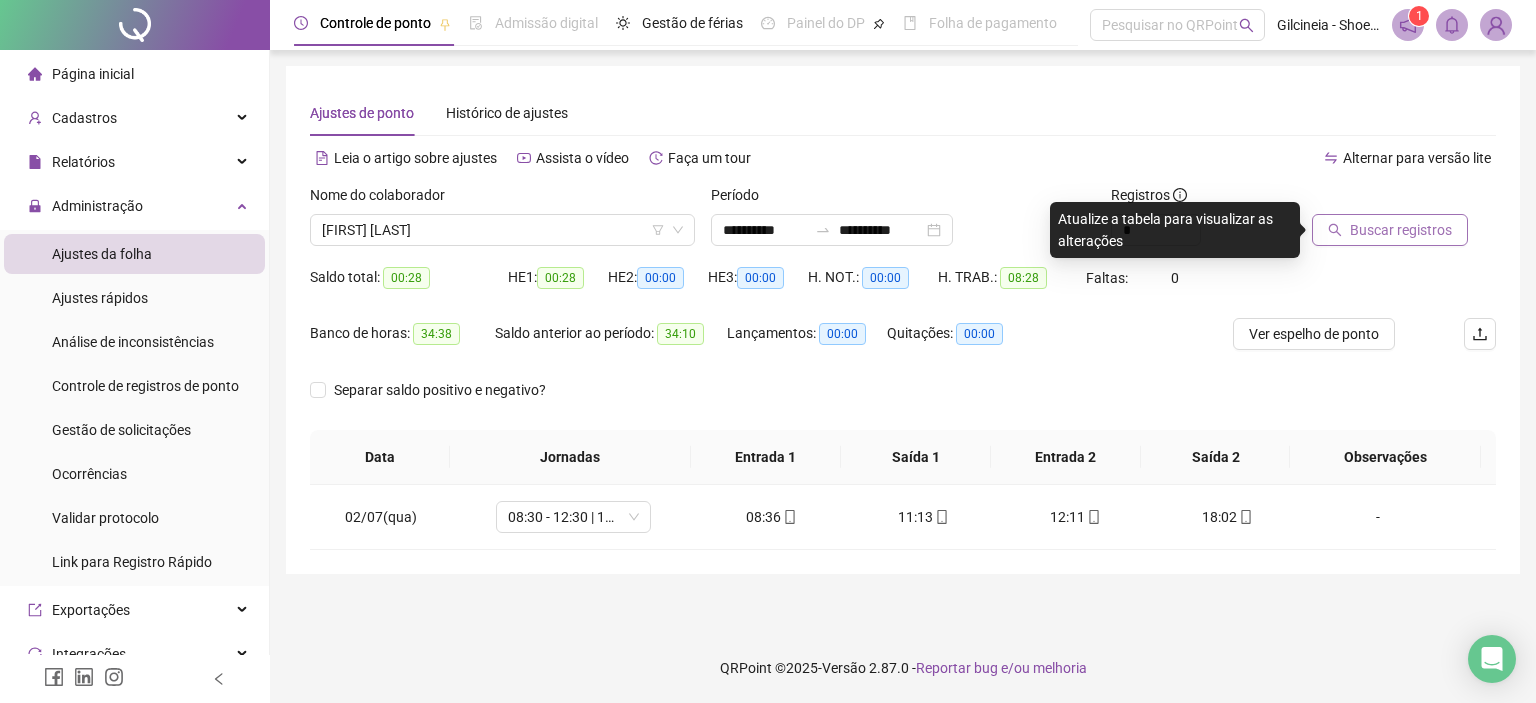 click on "Buscar registros" at bounding box center [1390, 230] 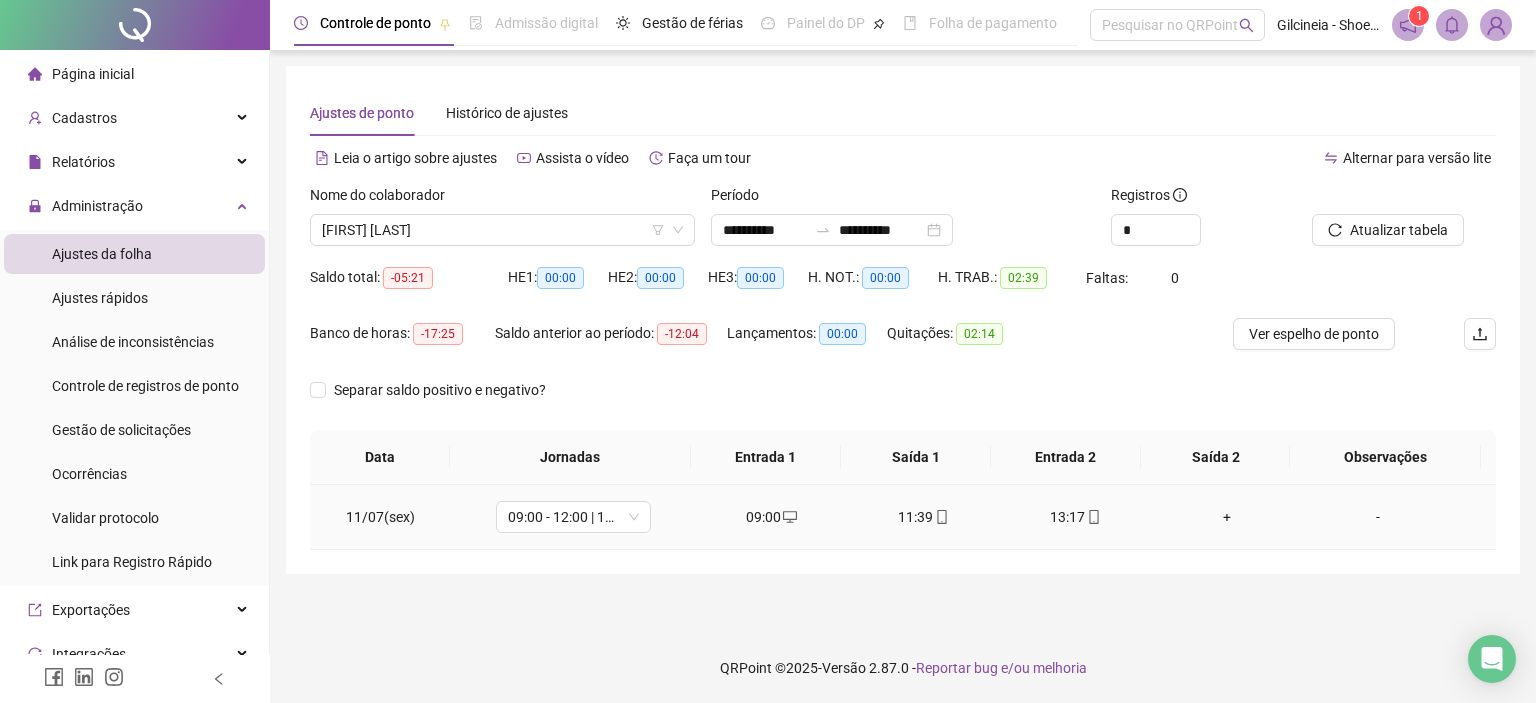 click on "+" at bounding box center (1227, 517) 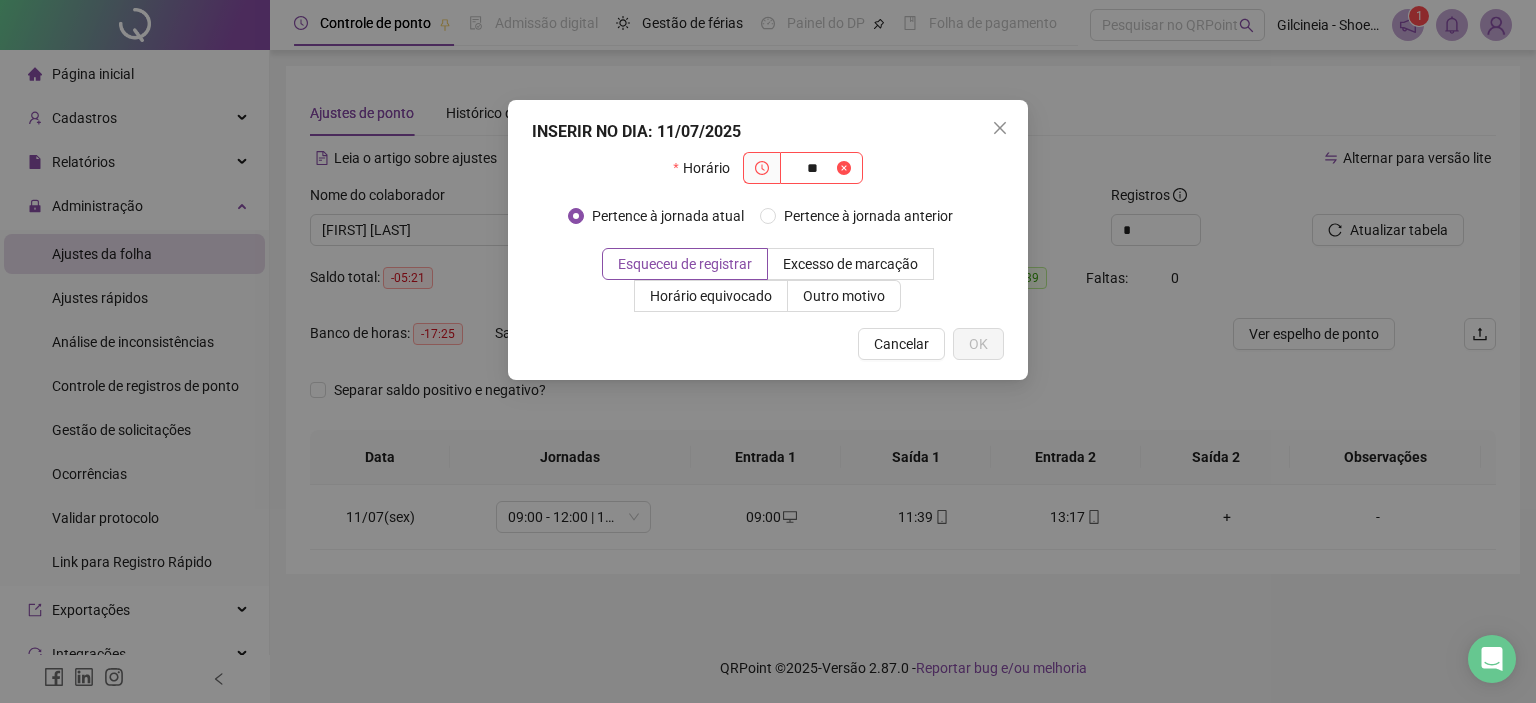 type on "*" 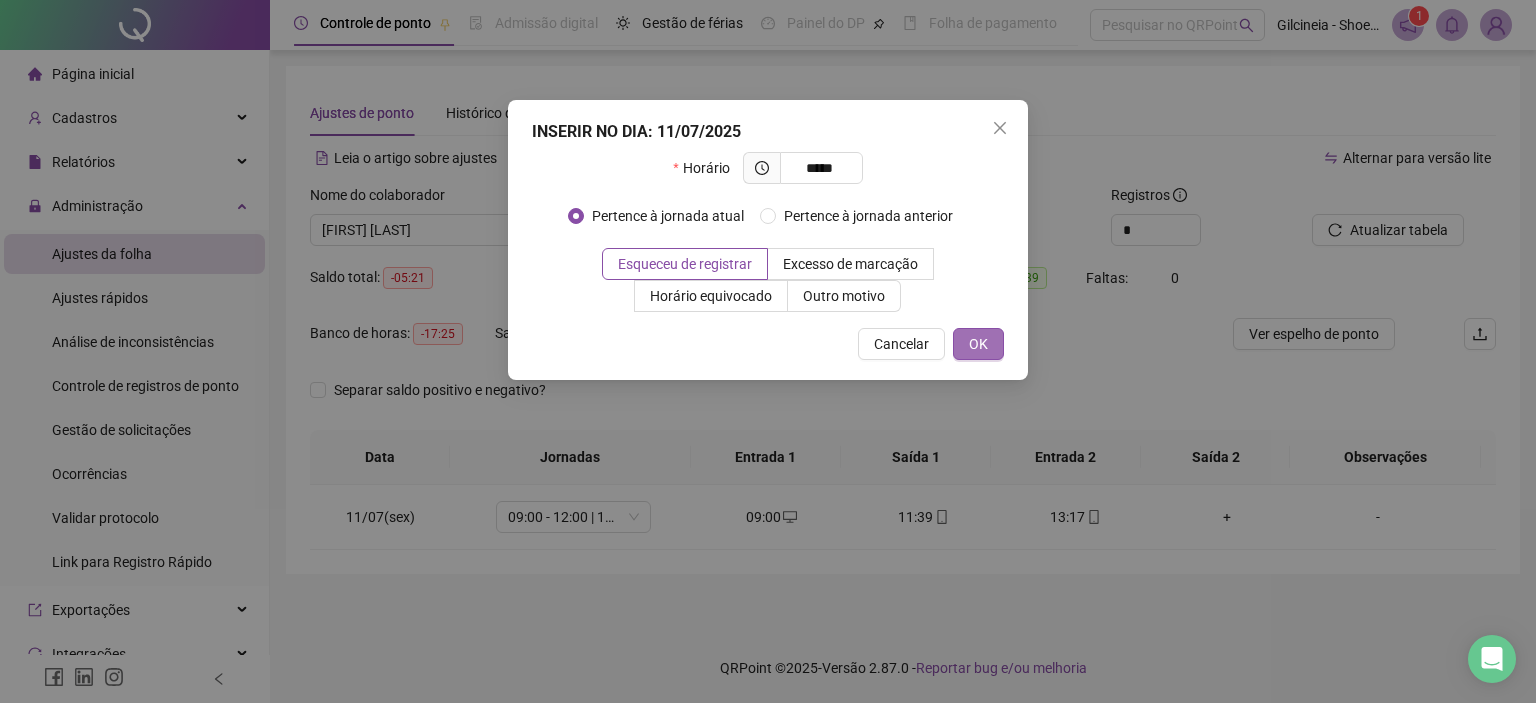 type on "*****" 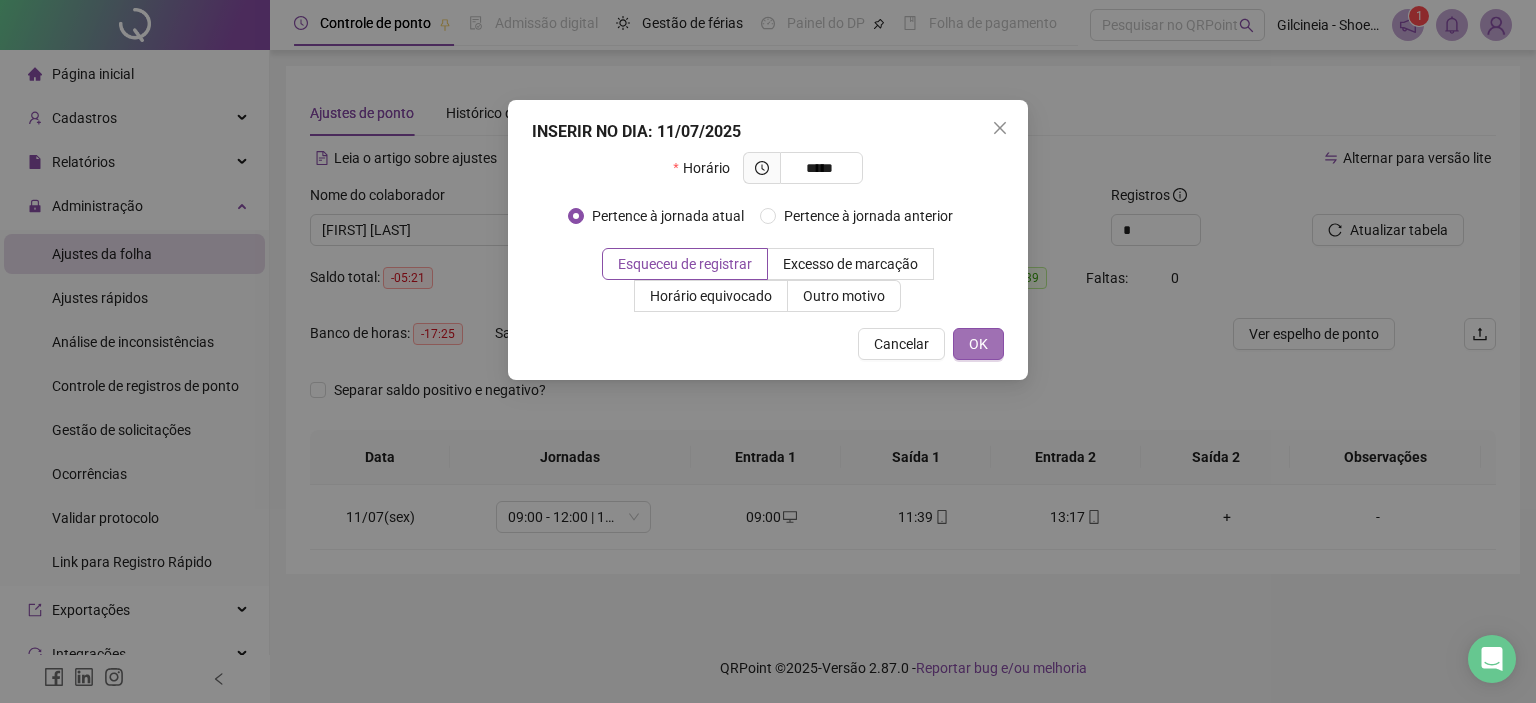 click on "OK" at bounding box center (978, 344) 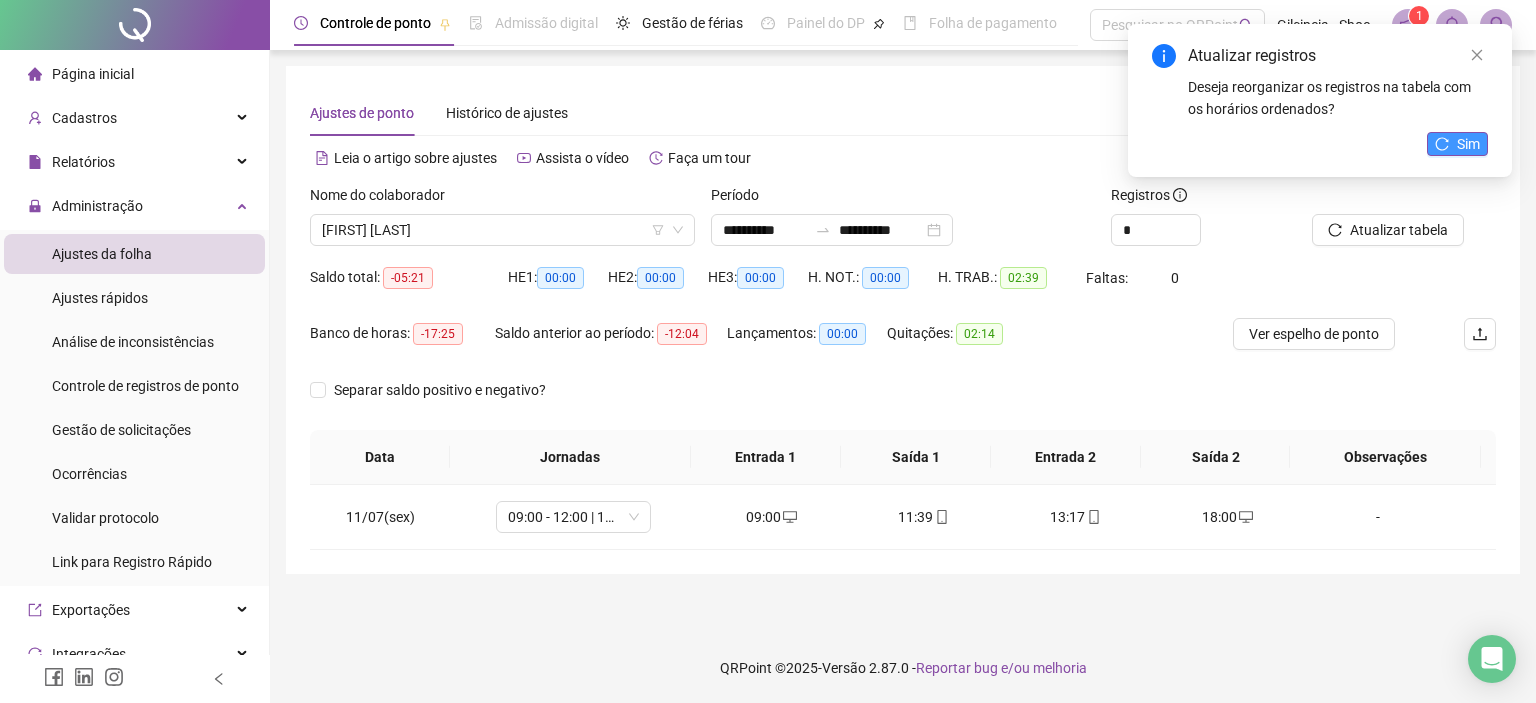 click on "Sim" at bounding box center (1468, 144) 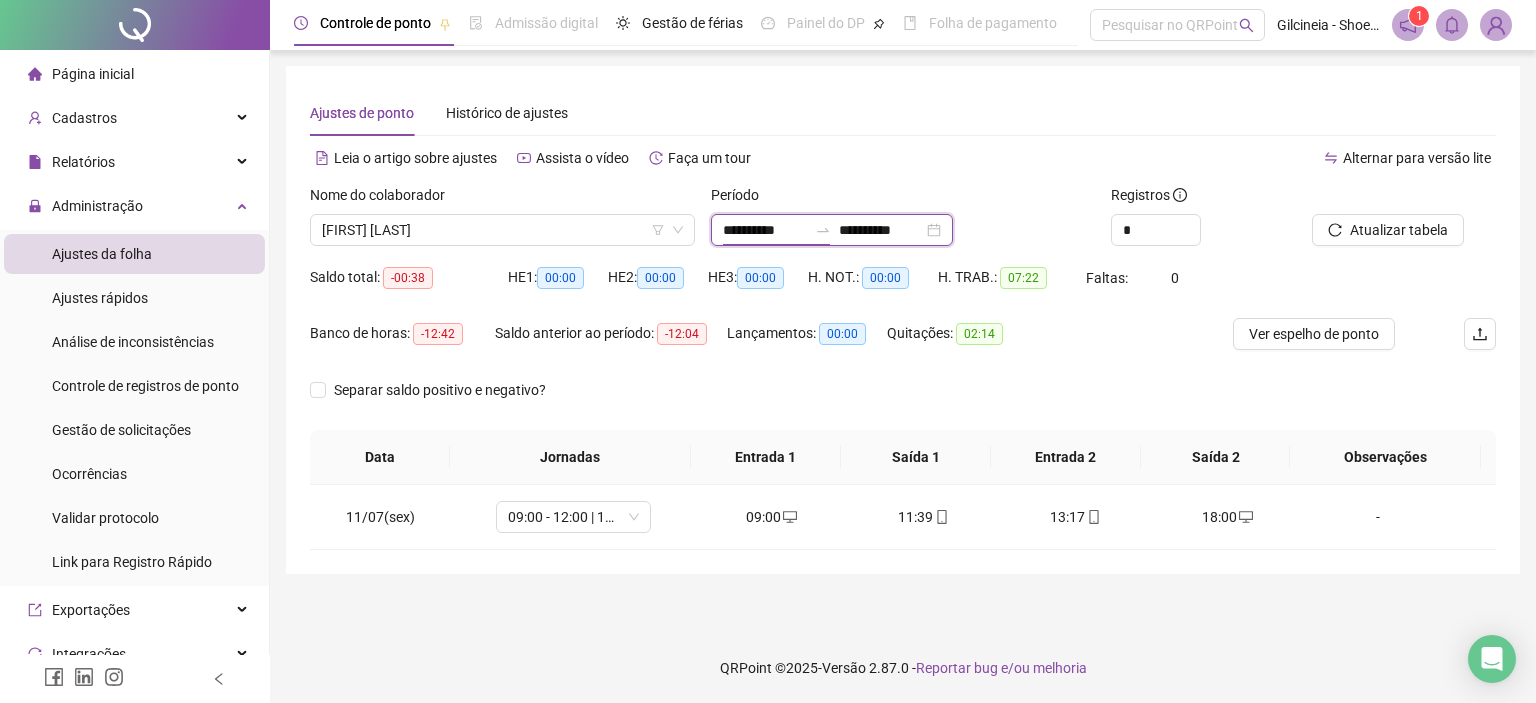 click on "**********" at bounding box center (765, 230) 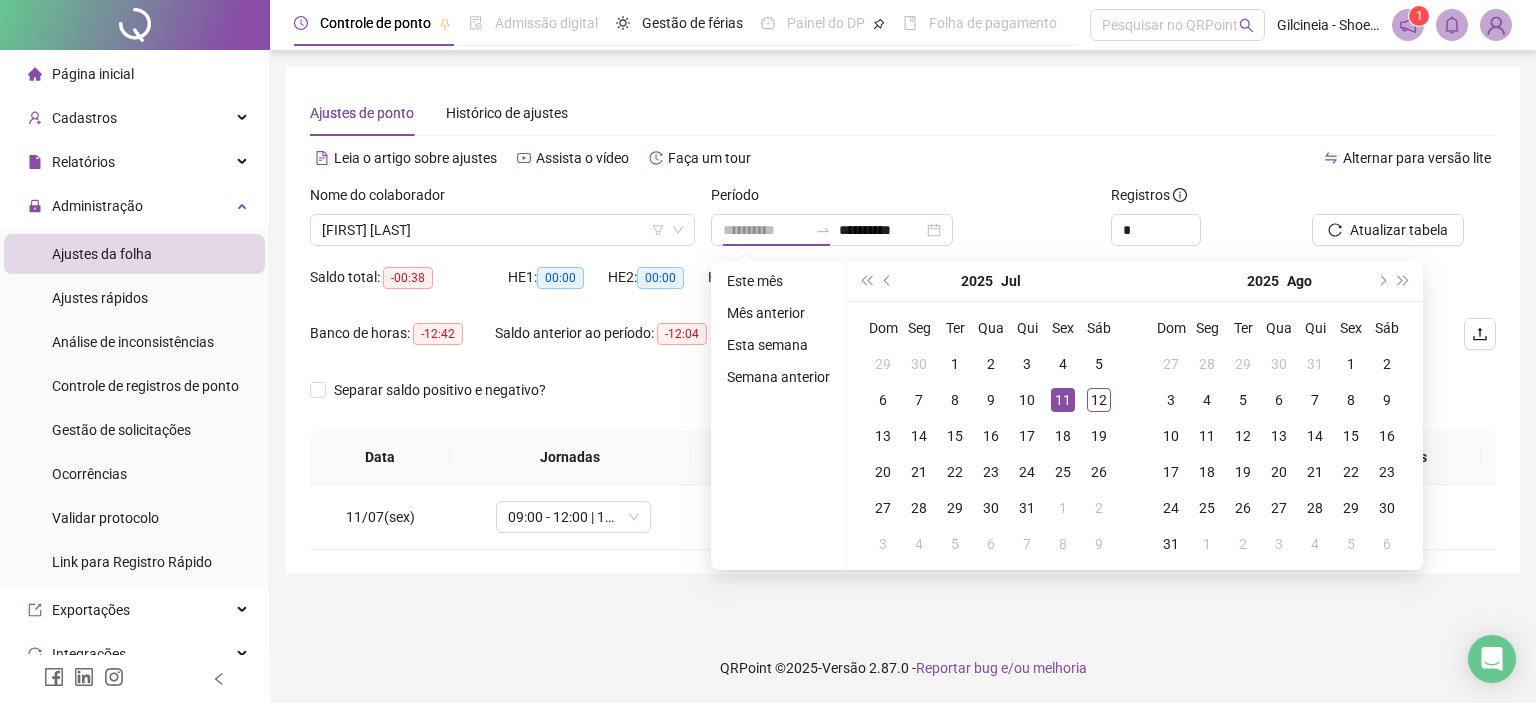 click on "11" at bounding box center (1063, 400) 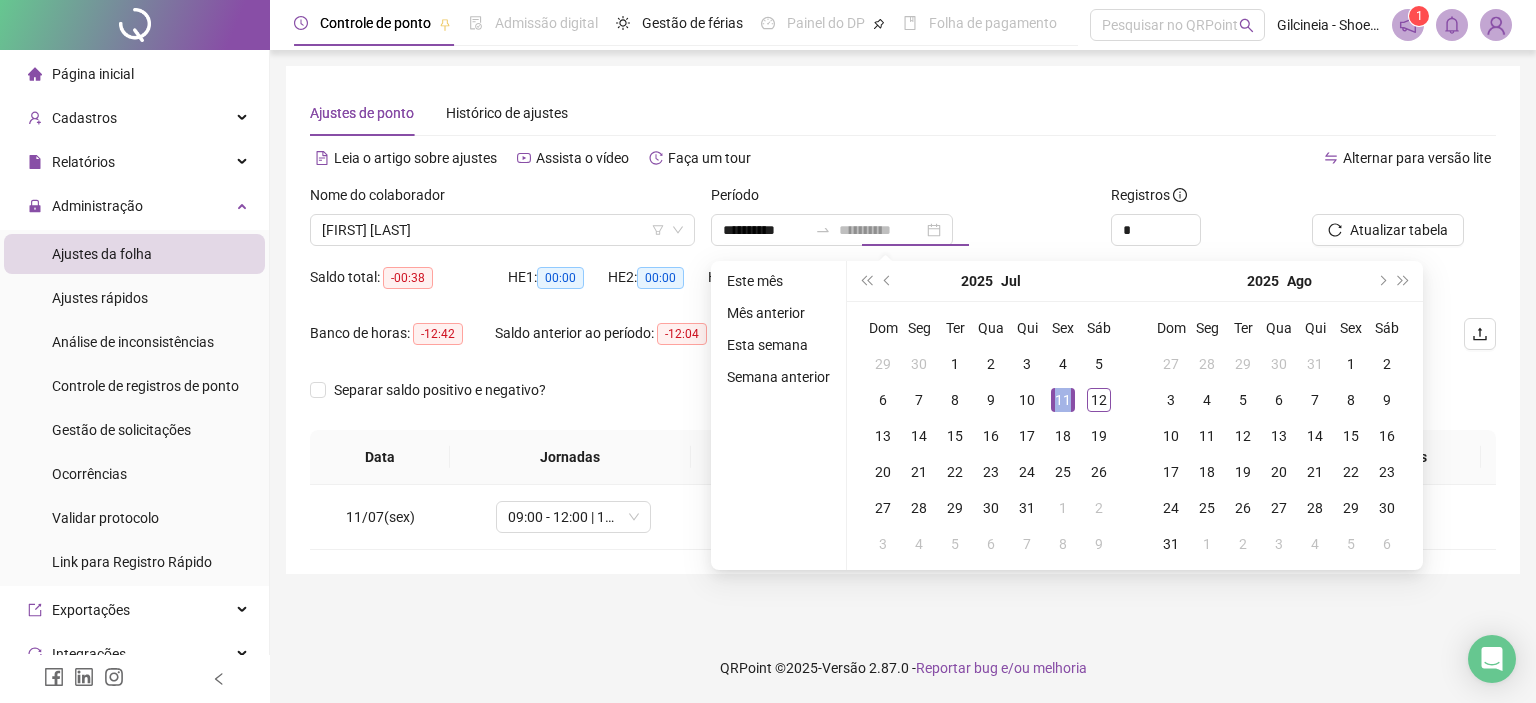 click on "11" at bounding box center (1063, 400) 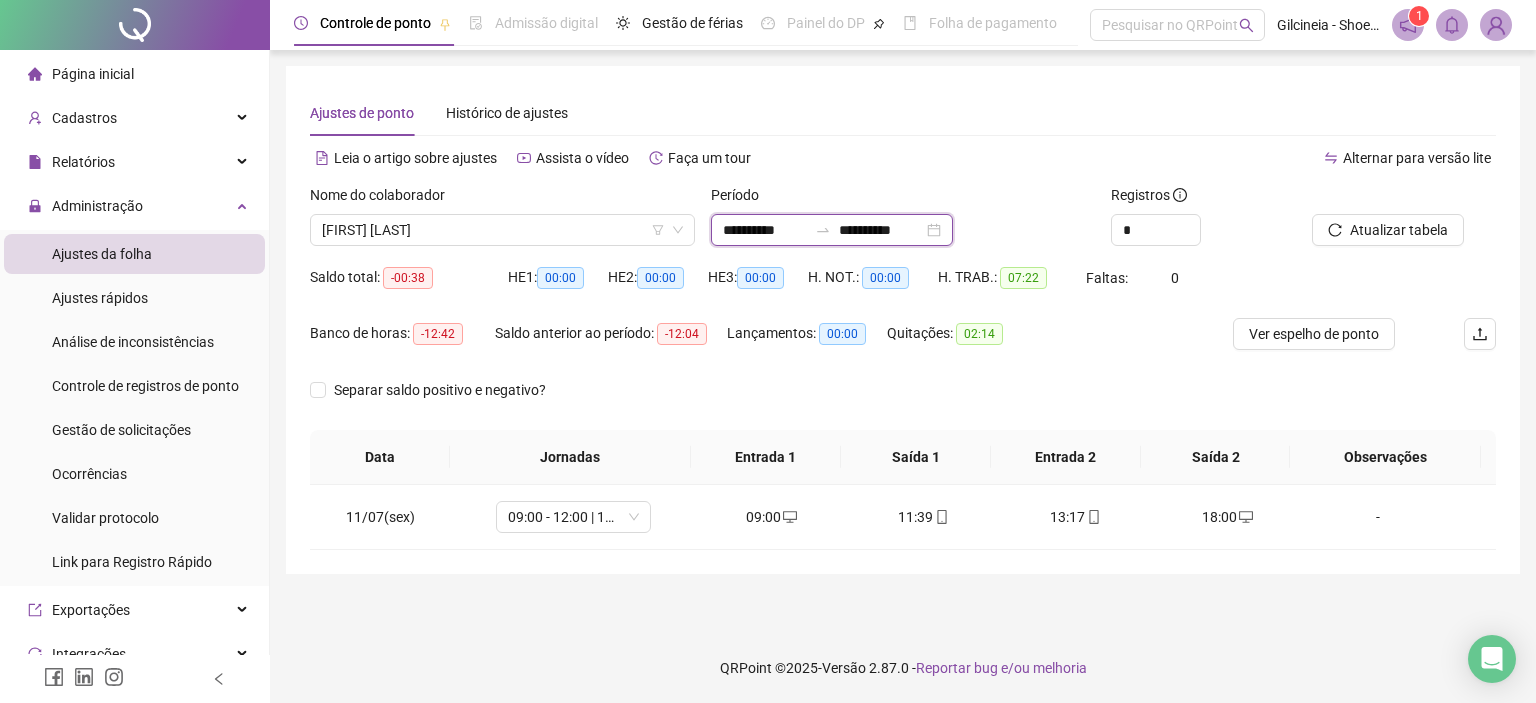 click on "**********" at bounding box center [765, 230] 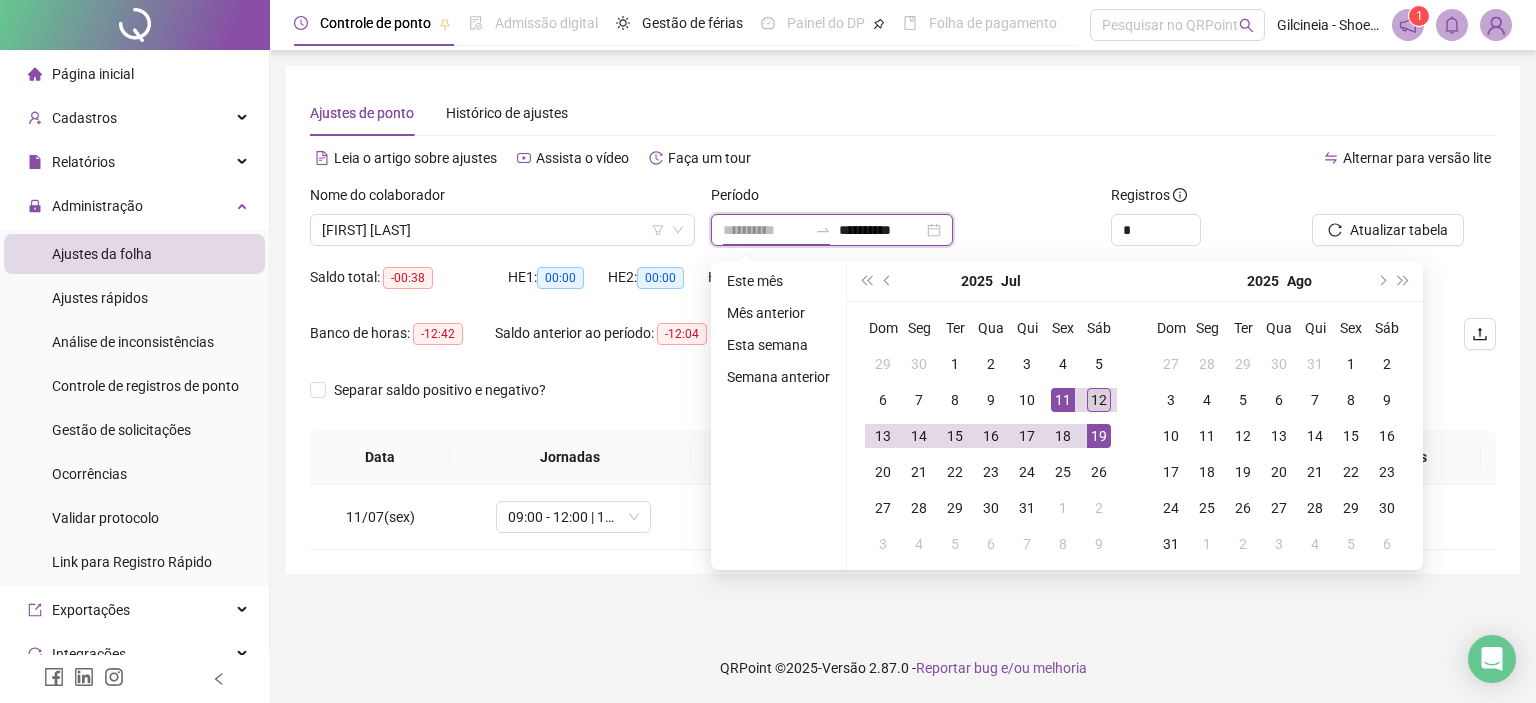 type on "**********" 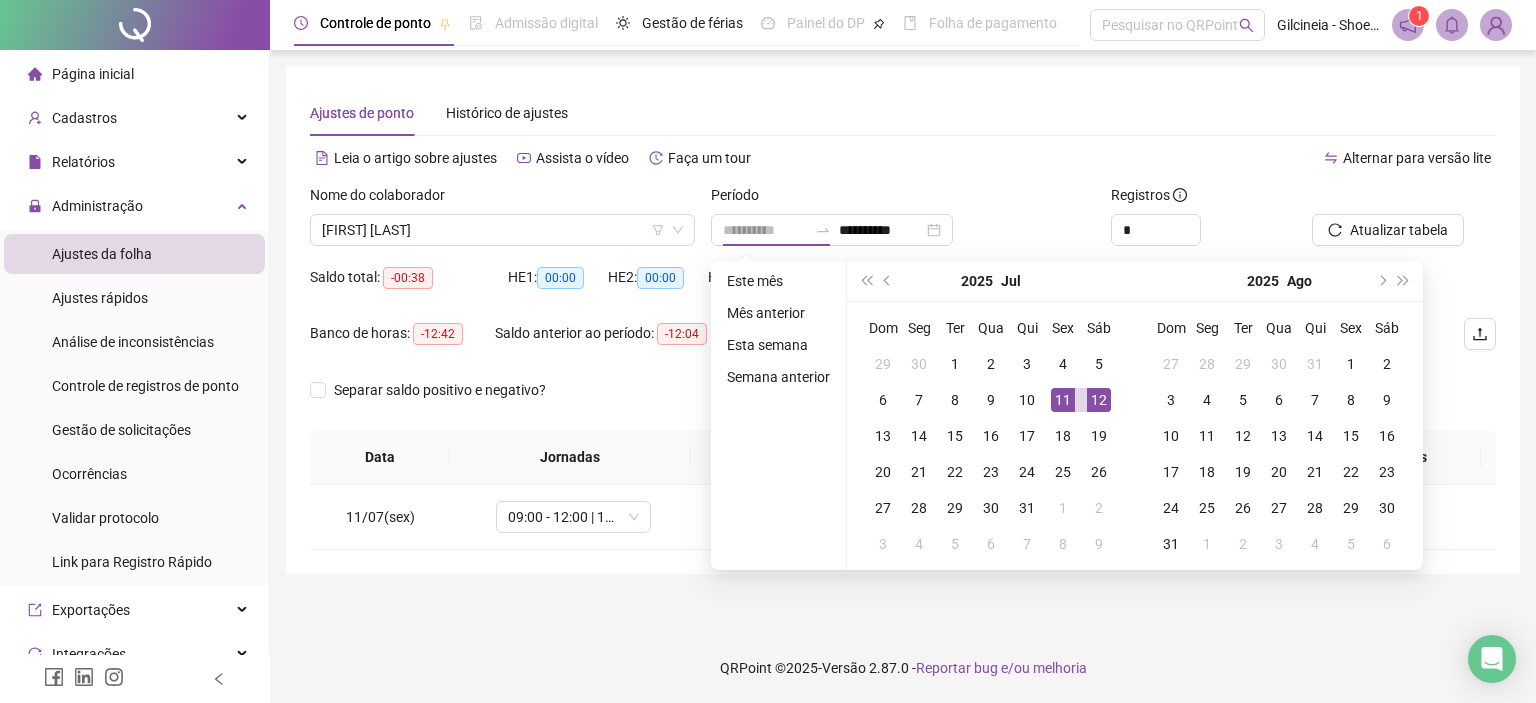 click on "12" at bounding box center (1099, 400) 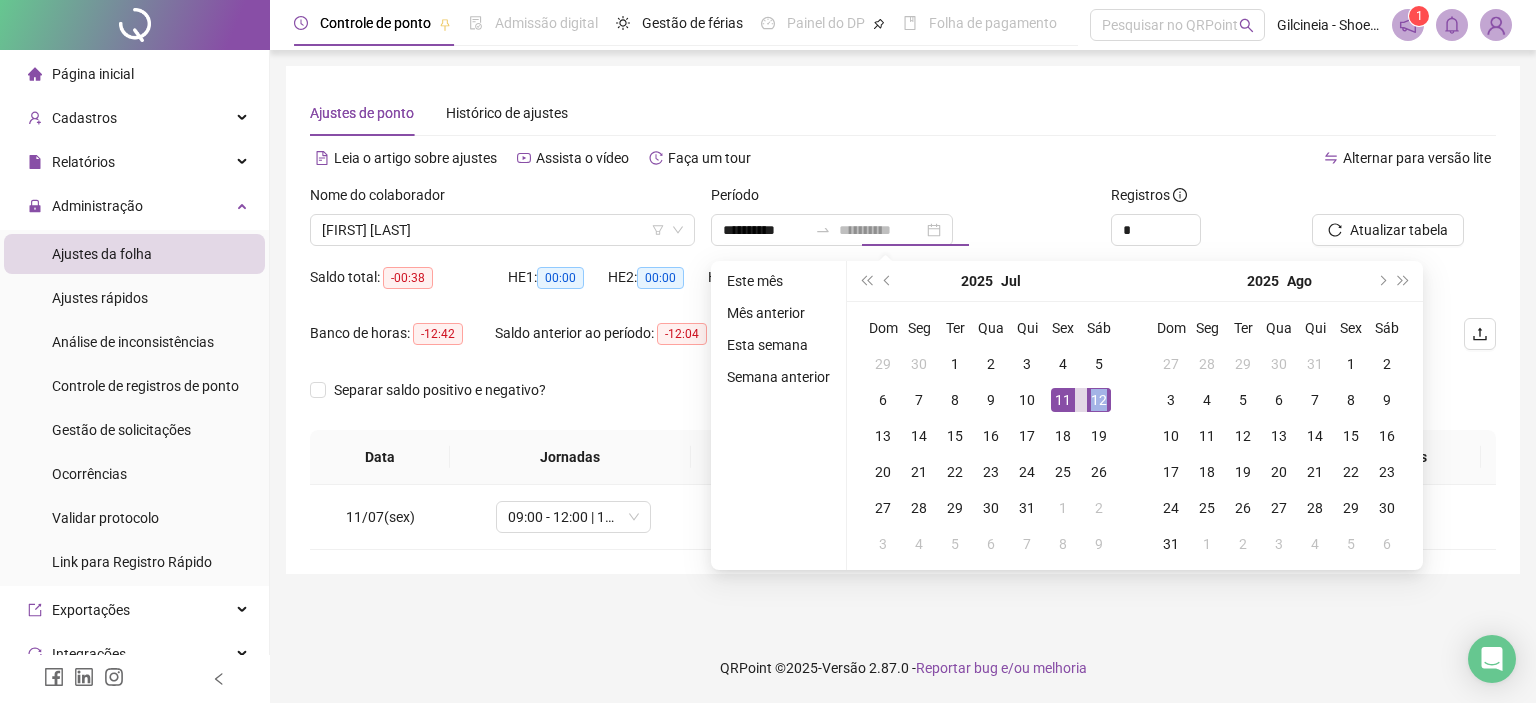 click on "12" at bounding box center [1099, 400] 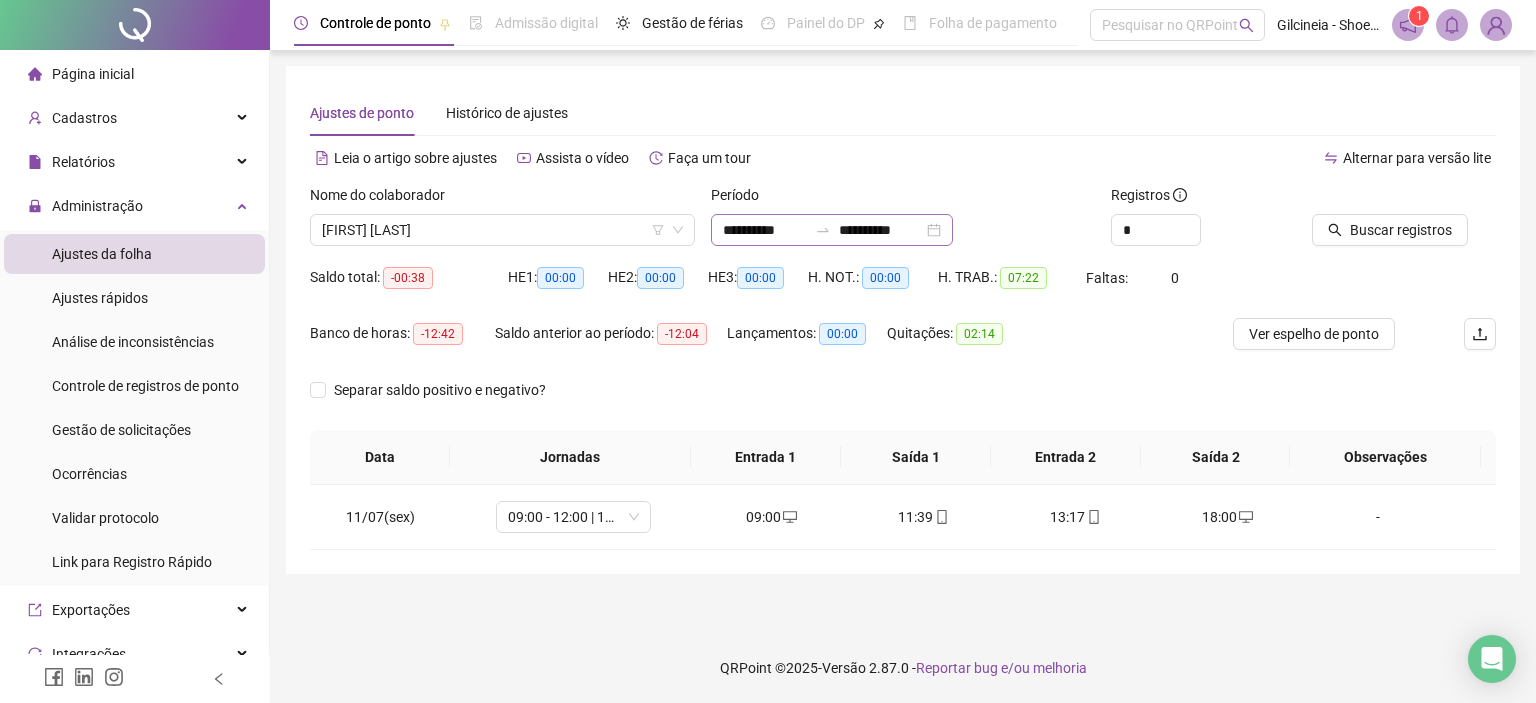 click at bounding box center [823, 230] 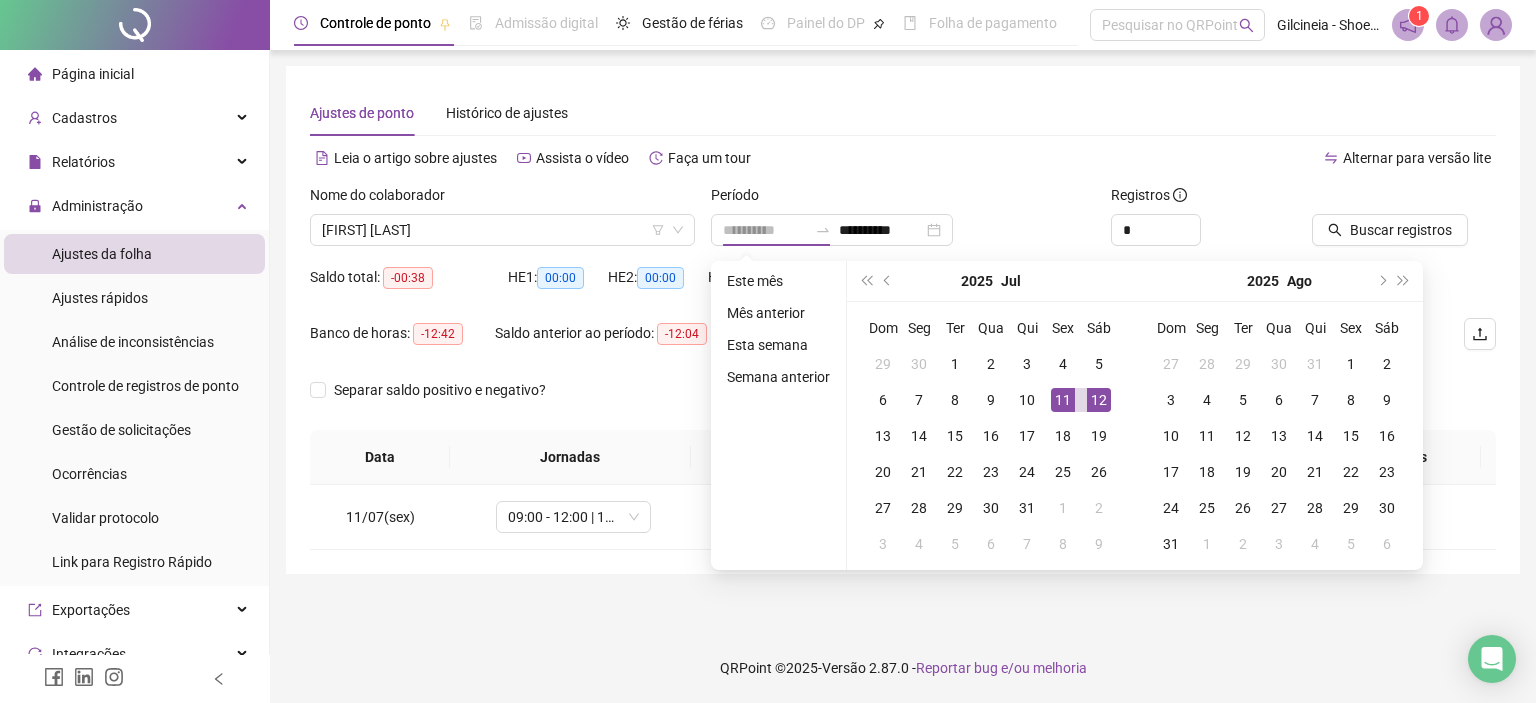 click on "11" at bounding box center [1063, 400] 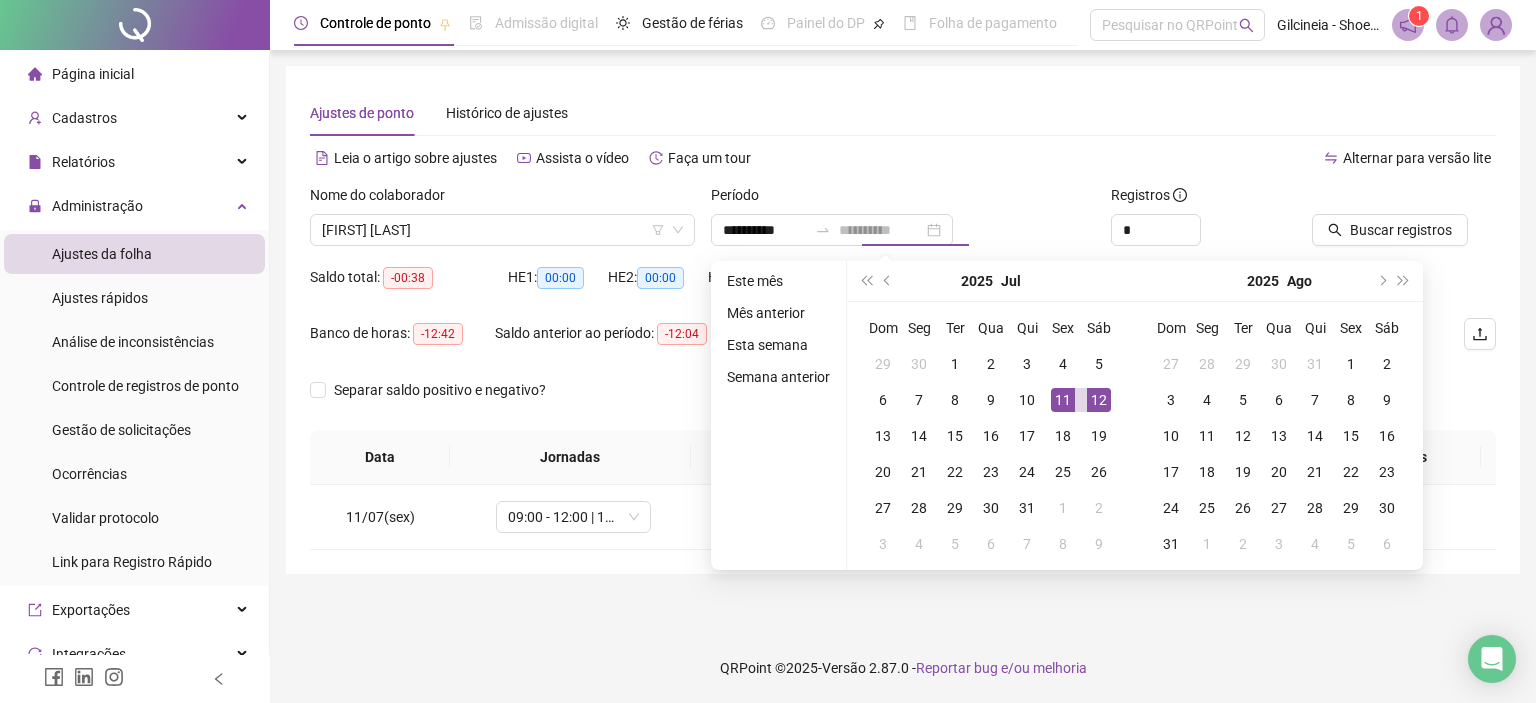 click on "12" at bounding box center (1099, 400) 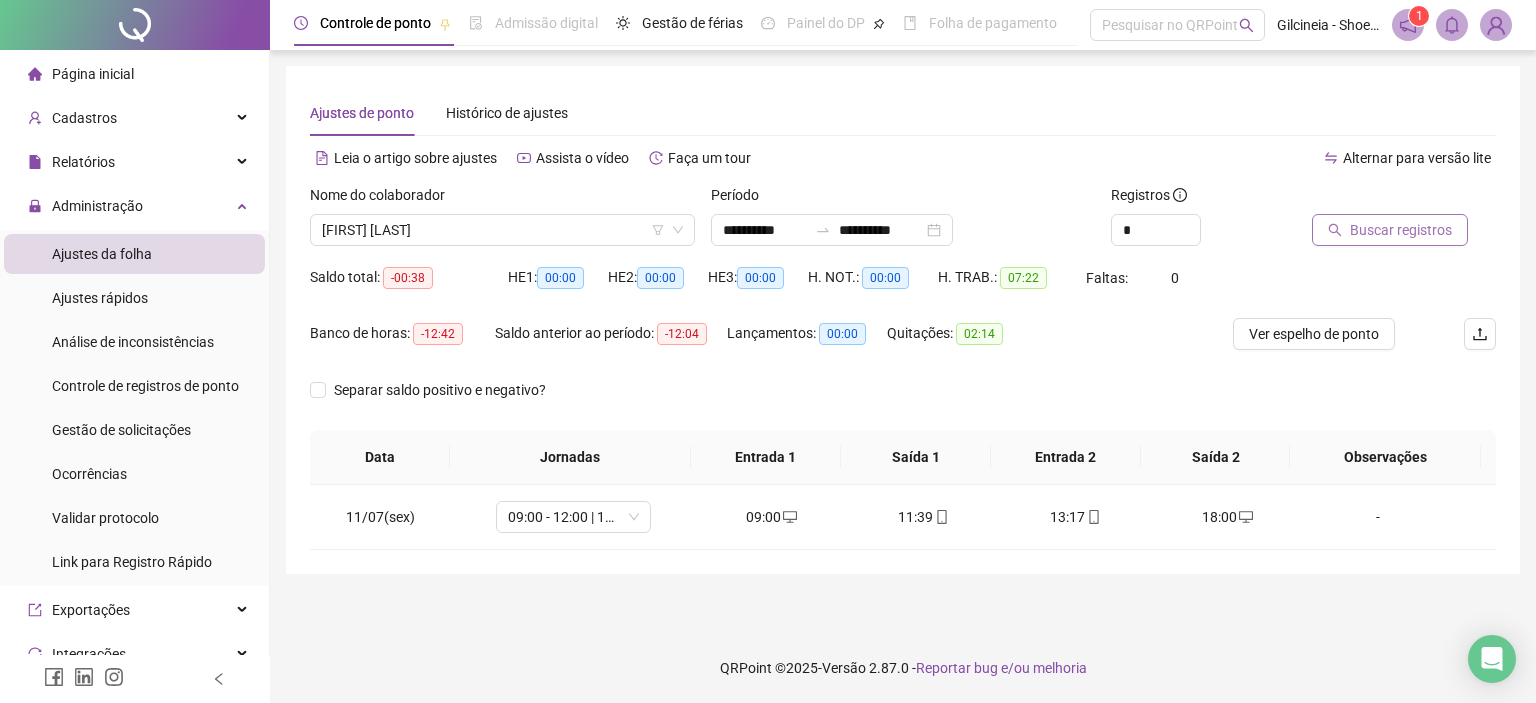 click on "Buscar registros" at bounding box center [1401, 230] 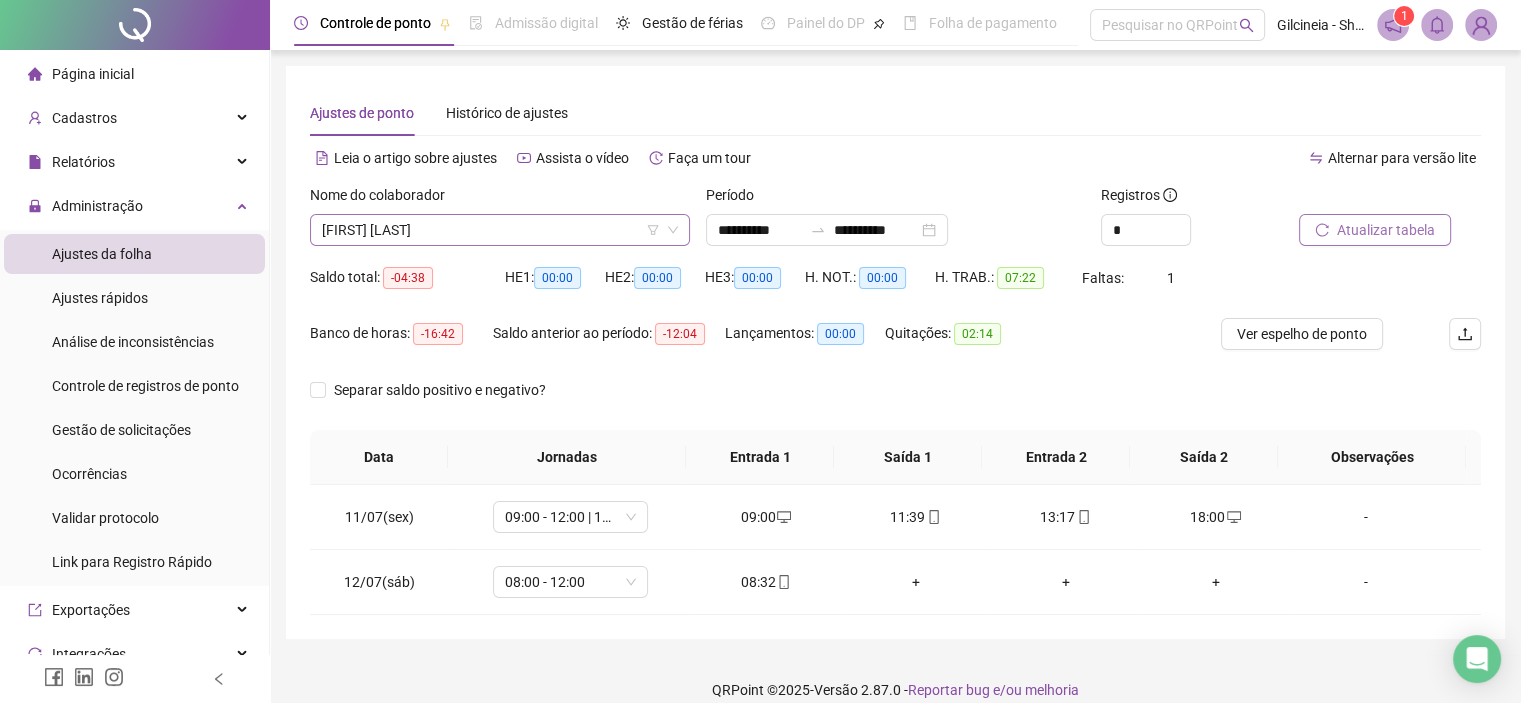 click on "[FIRST] [LAST]" at bounding box center [500, 230] 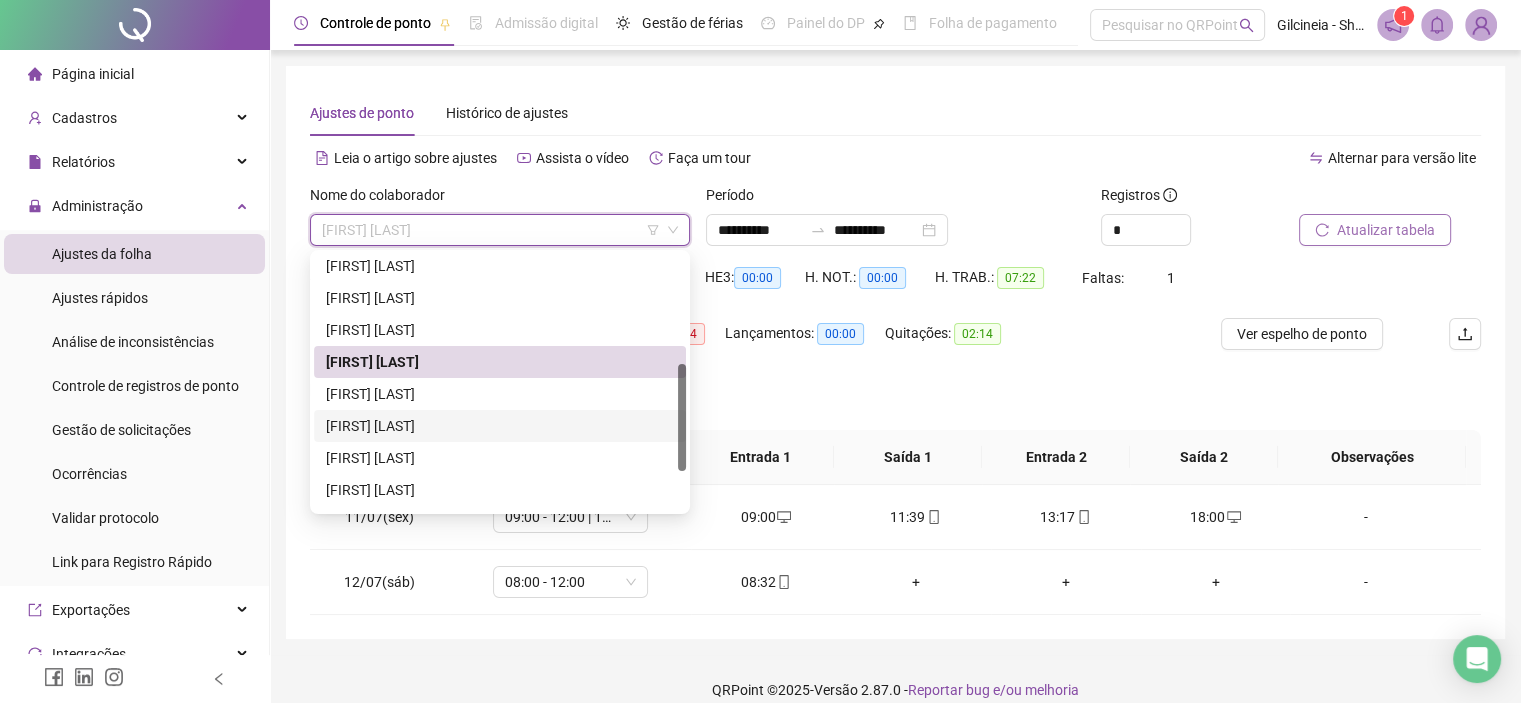drag, startPoint x: 676, startPoint y: 429, endPoint x: 680, endPoint y: 327, distance: 102.0784 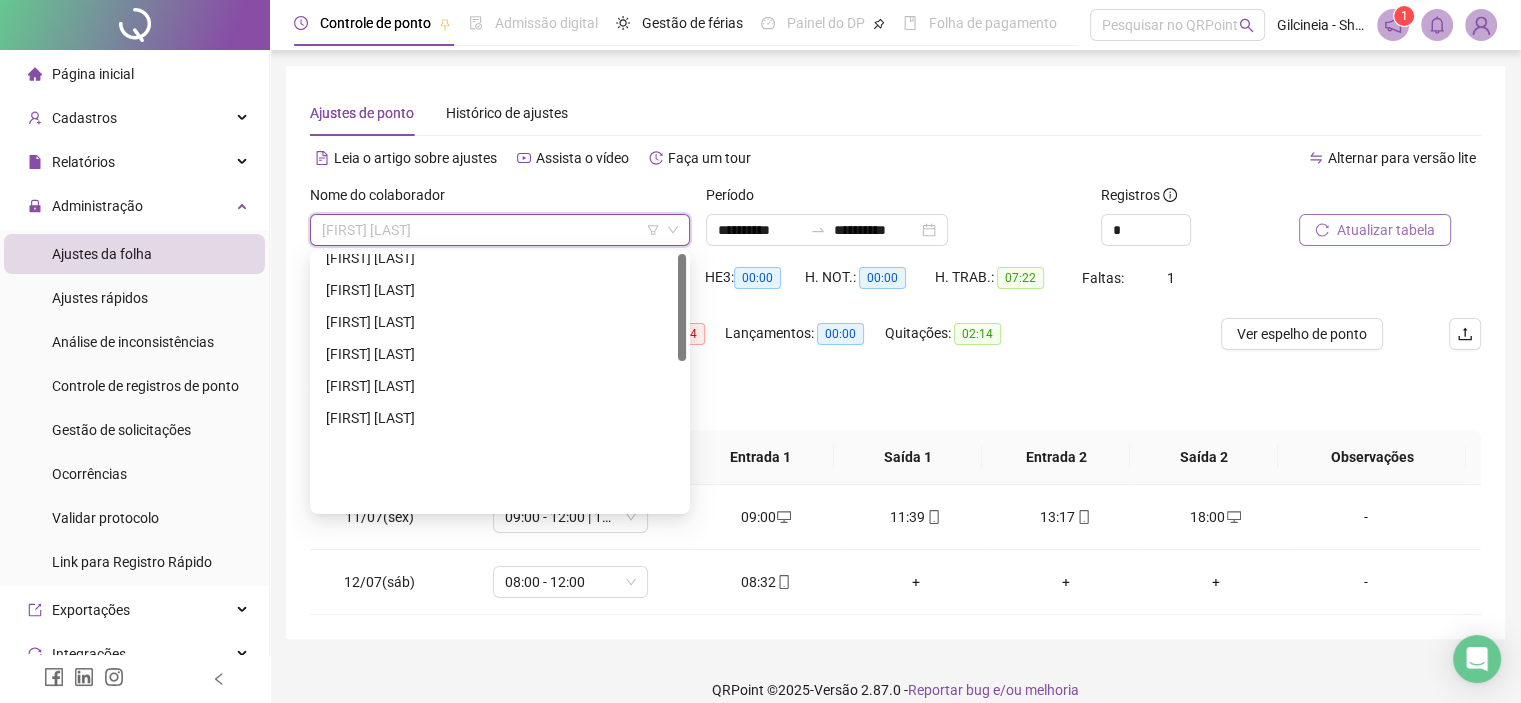 scroll, scrollTop: 0, scrollLeft: 0, axis: both 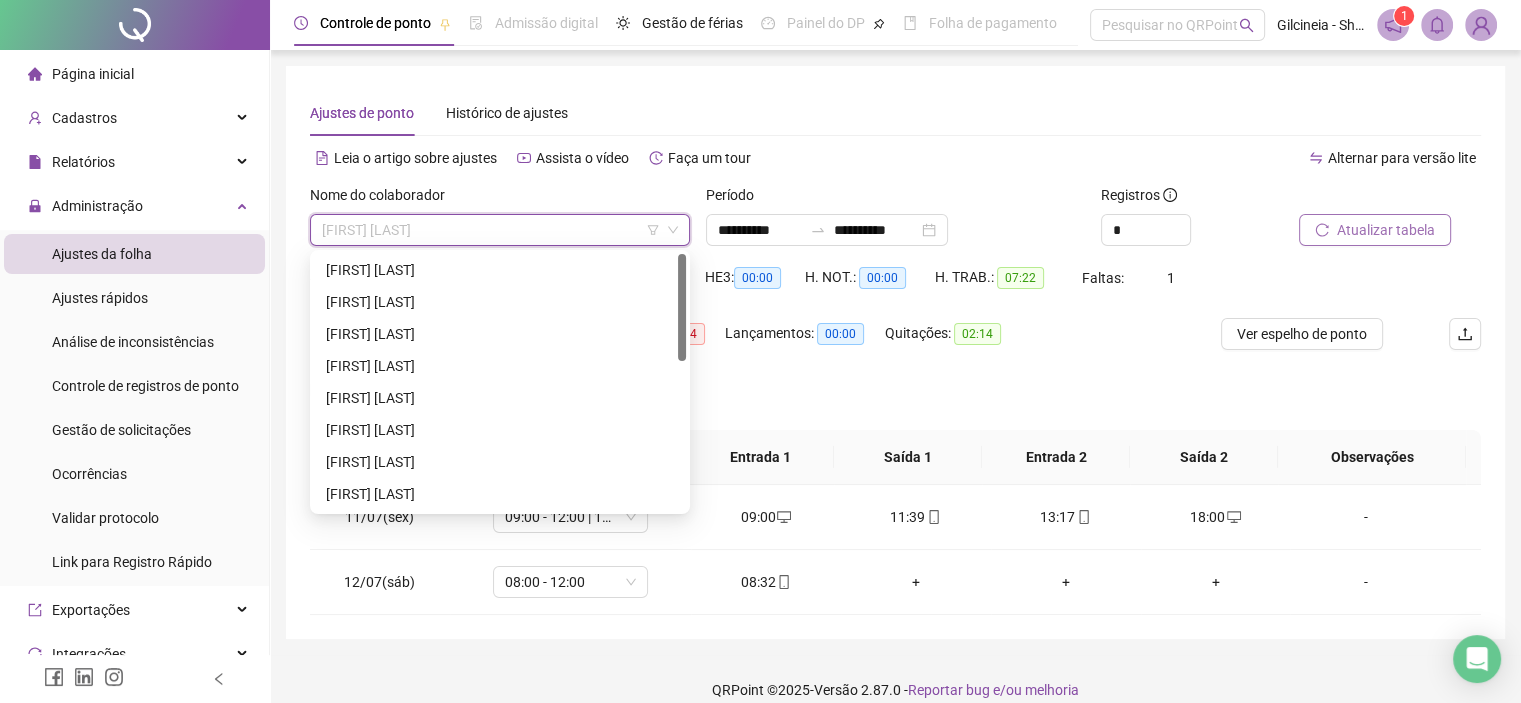 drag, startPoint x: 684, startPoint y: 385, endPoint x: 683, endPoint y: 219, distance: 166.003 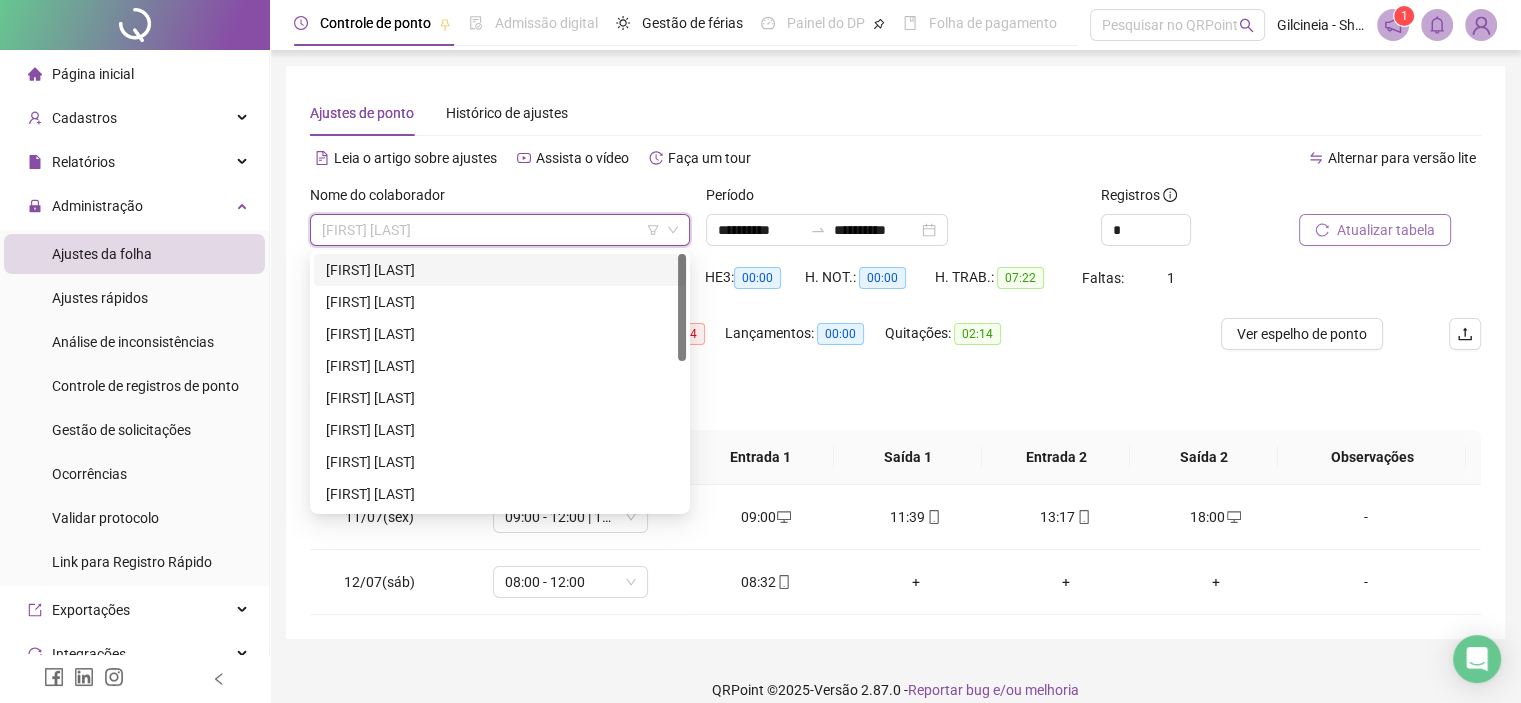 click on "[FIRST] [LAST]" at bounding box center (500, 270) 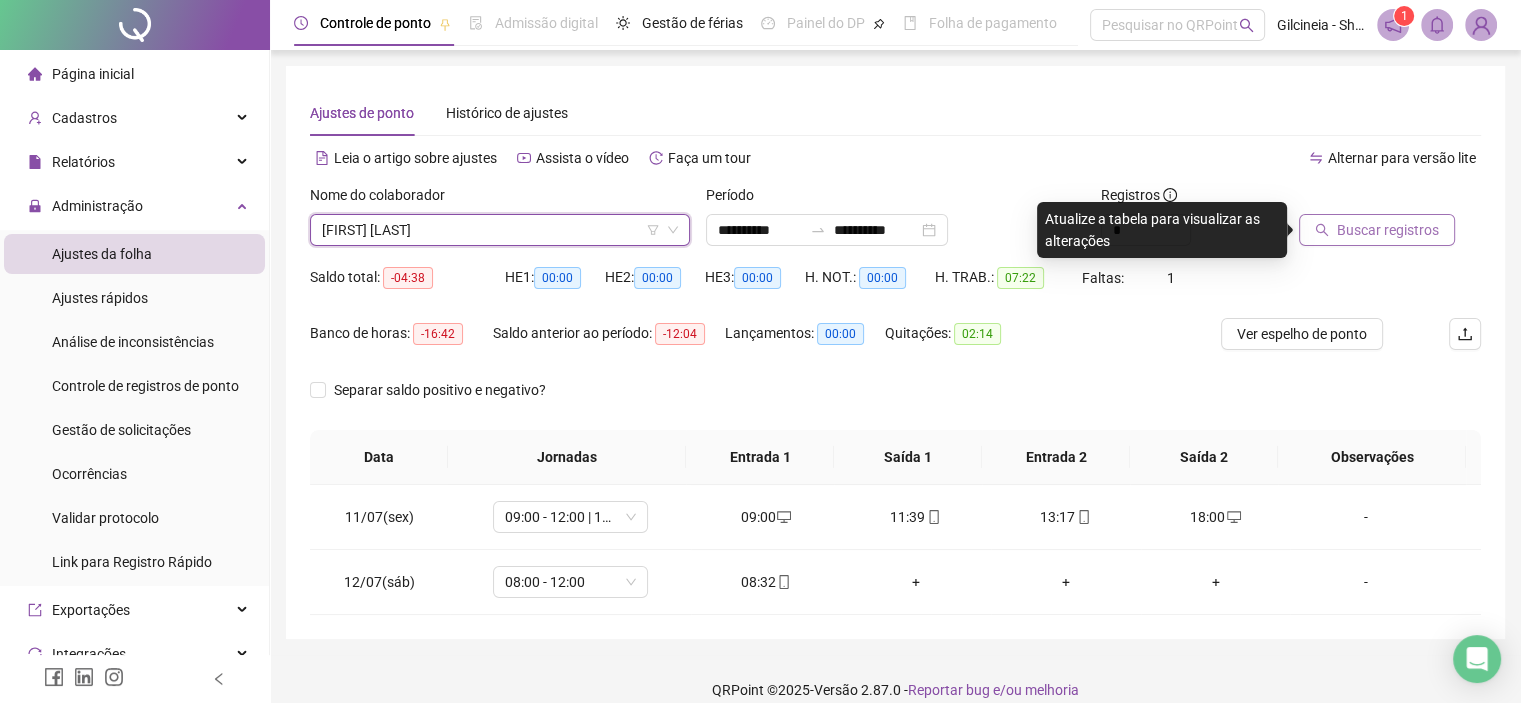 click on "Buscar registros" at bounding box center (1388, 230) 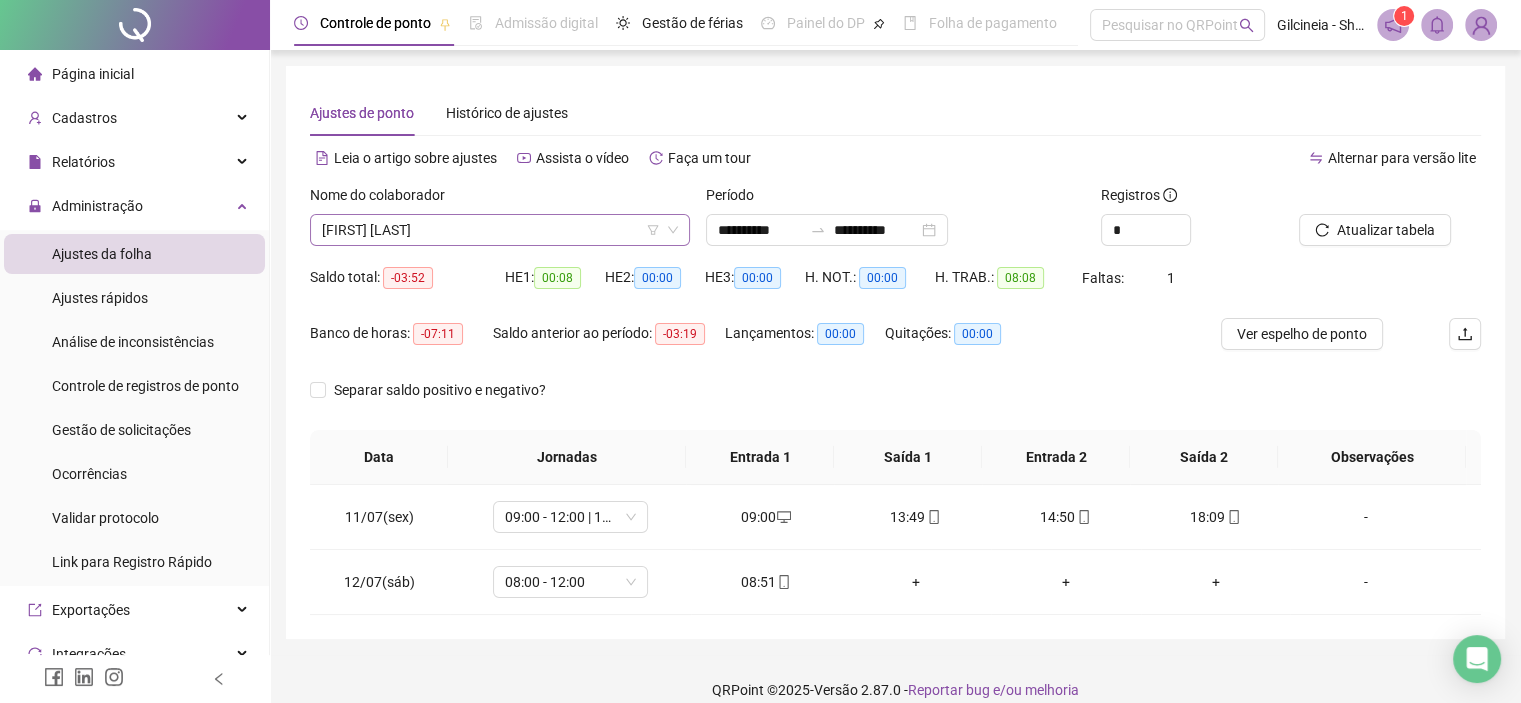click on "[FIRST] [LAST]" at bounding box center [500, 230] 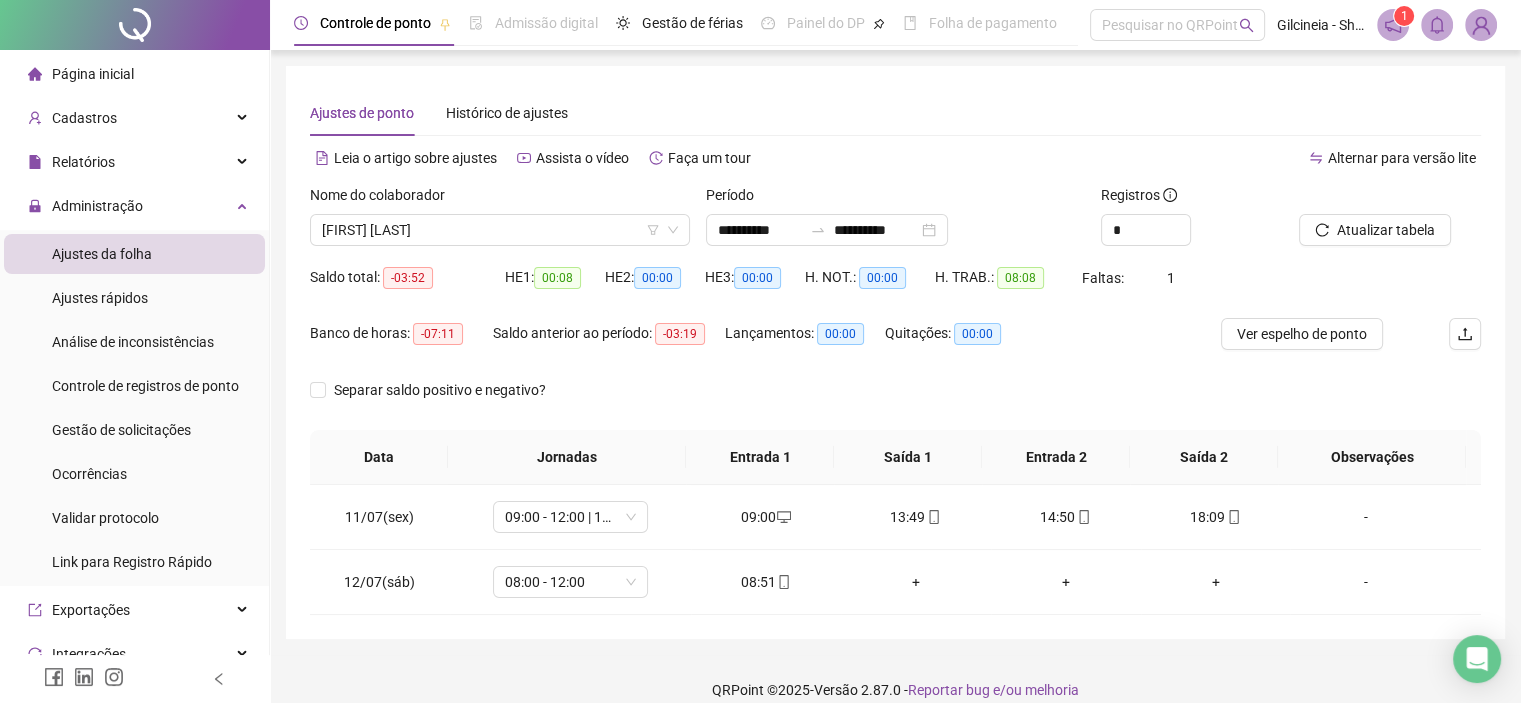 drag, startPoint x: 883, startPoint y: 170, endPoint x: 868, endPoint y: 189, distance: 24.207438 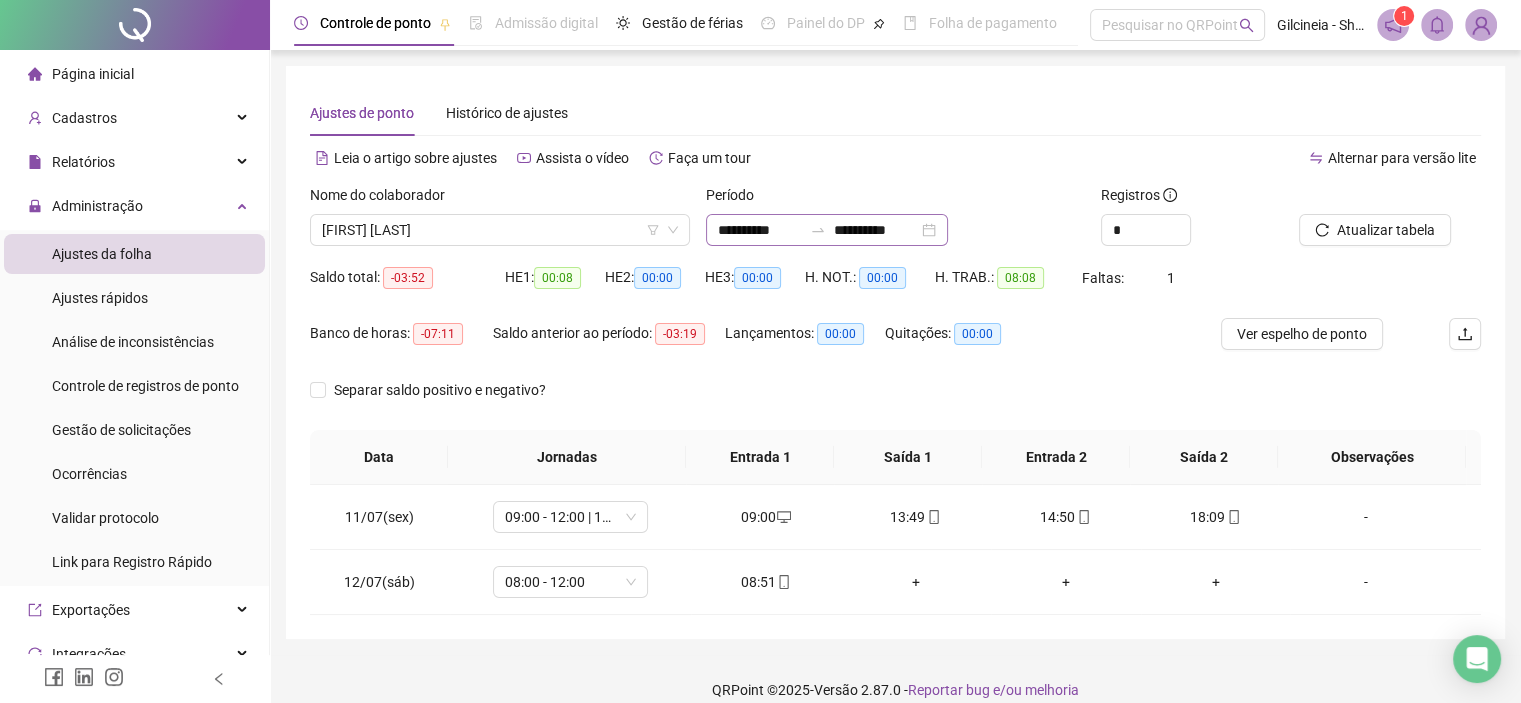 click at bounding box center (818, 230) 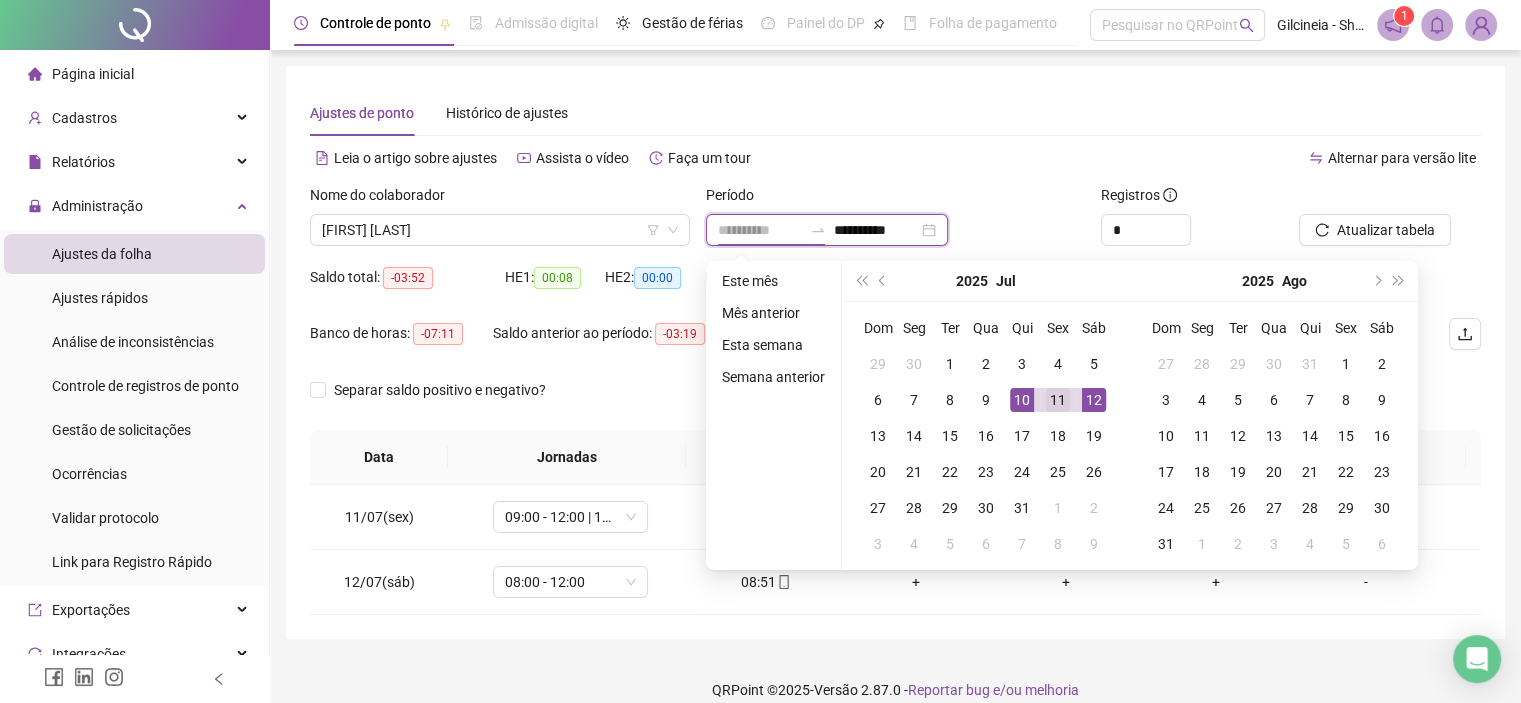 type on "**********" 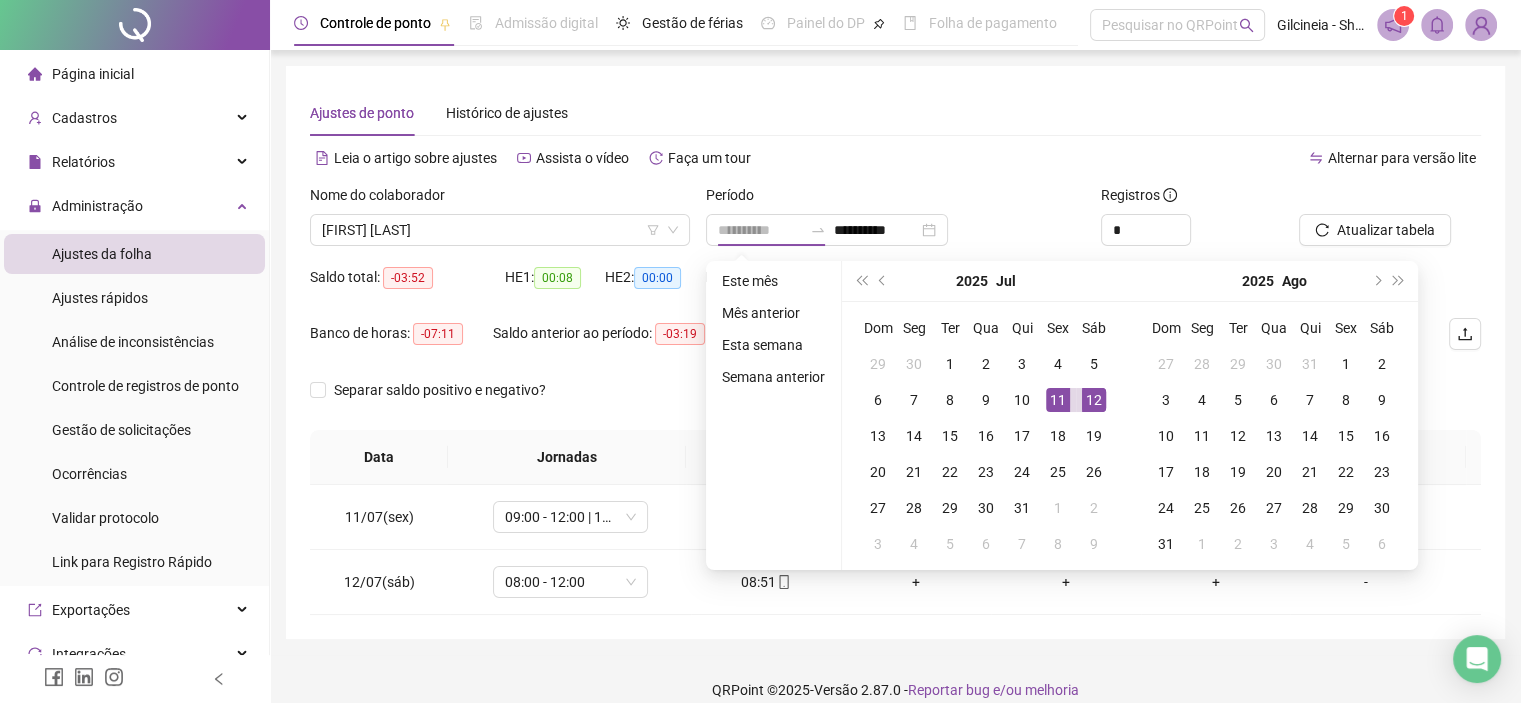 click on "11" at bounding box center (1058, 400) 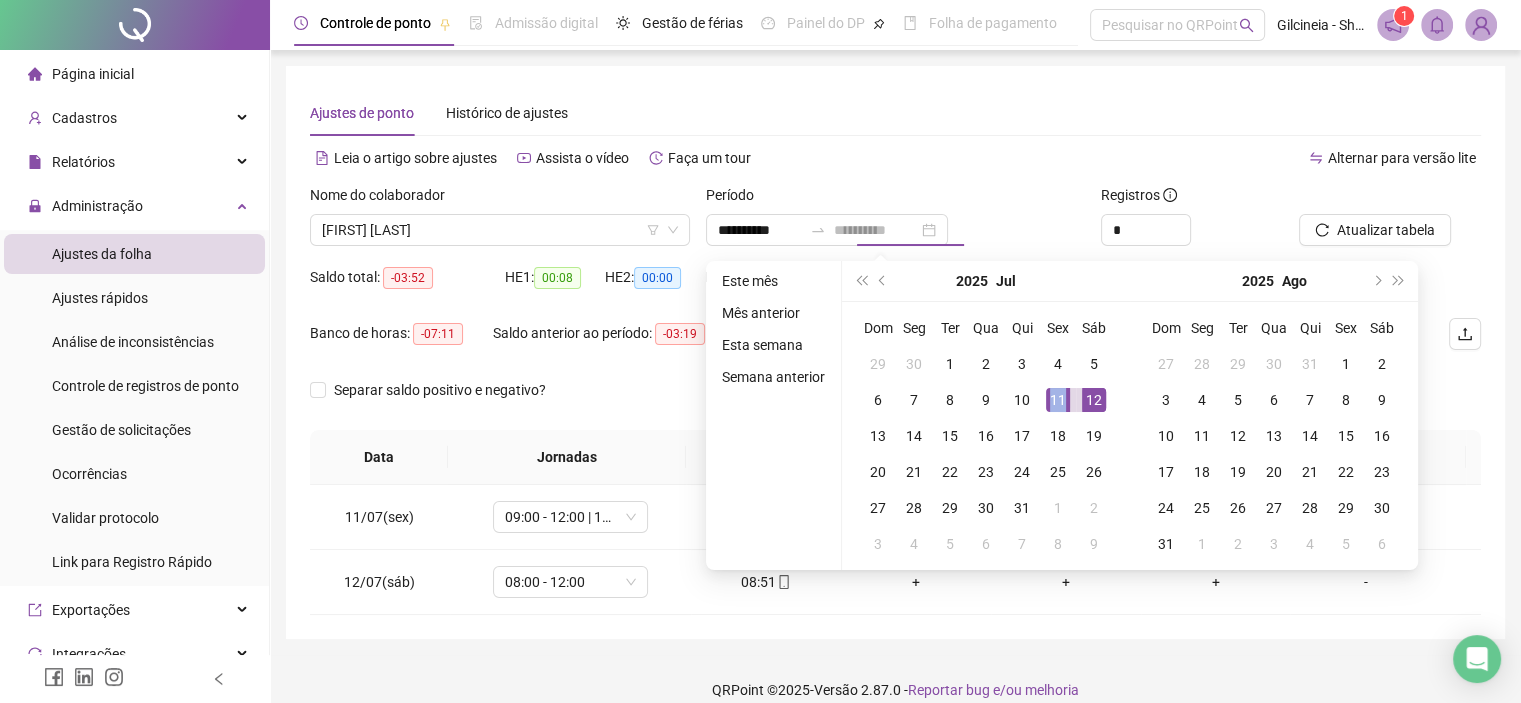 click on "11" at bounding box center [1058, 400] 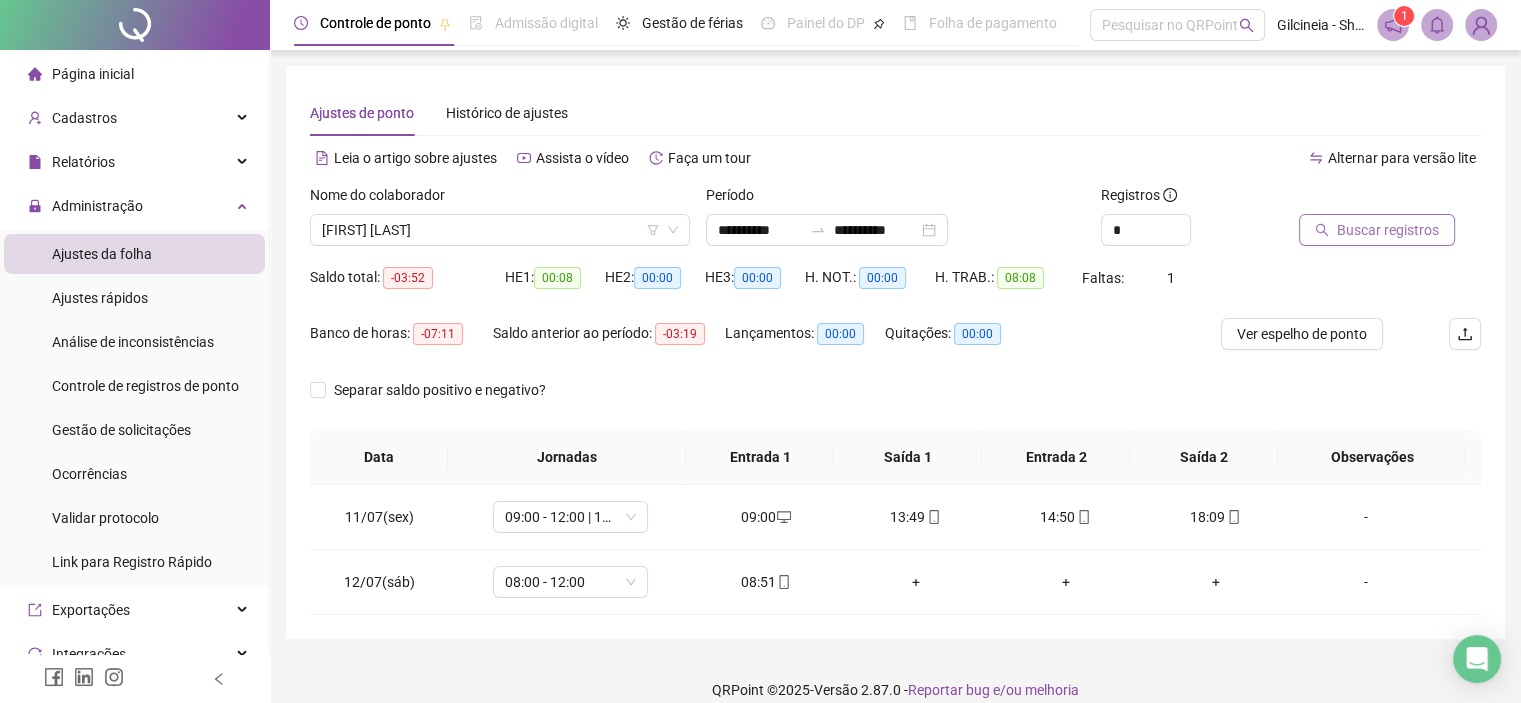 click on "Buscar registros" at bounding box center (1388, 230) 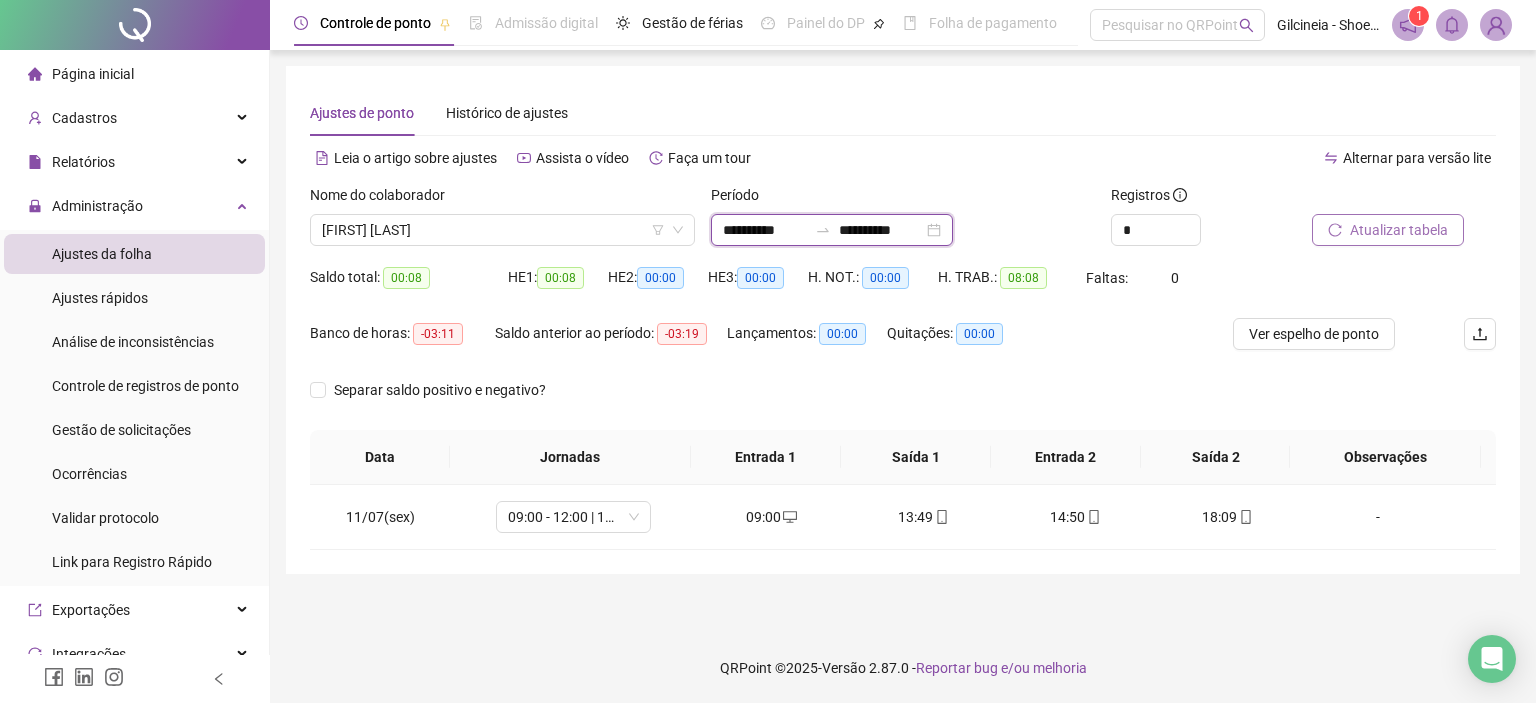 click on "**********" at bounding box center (765, 230) 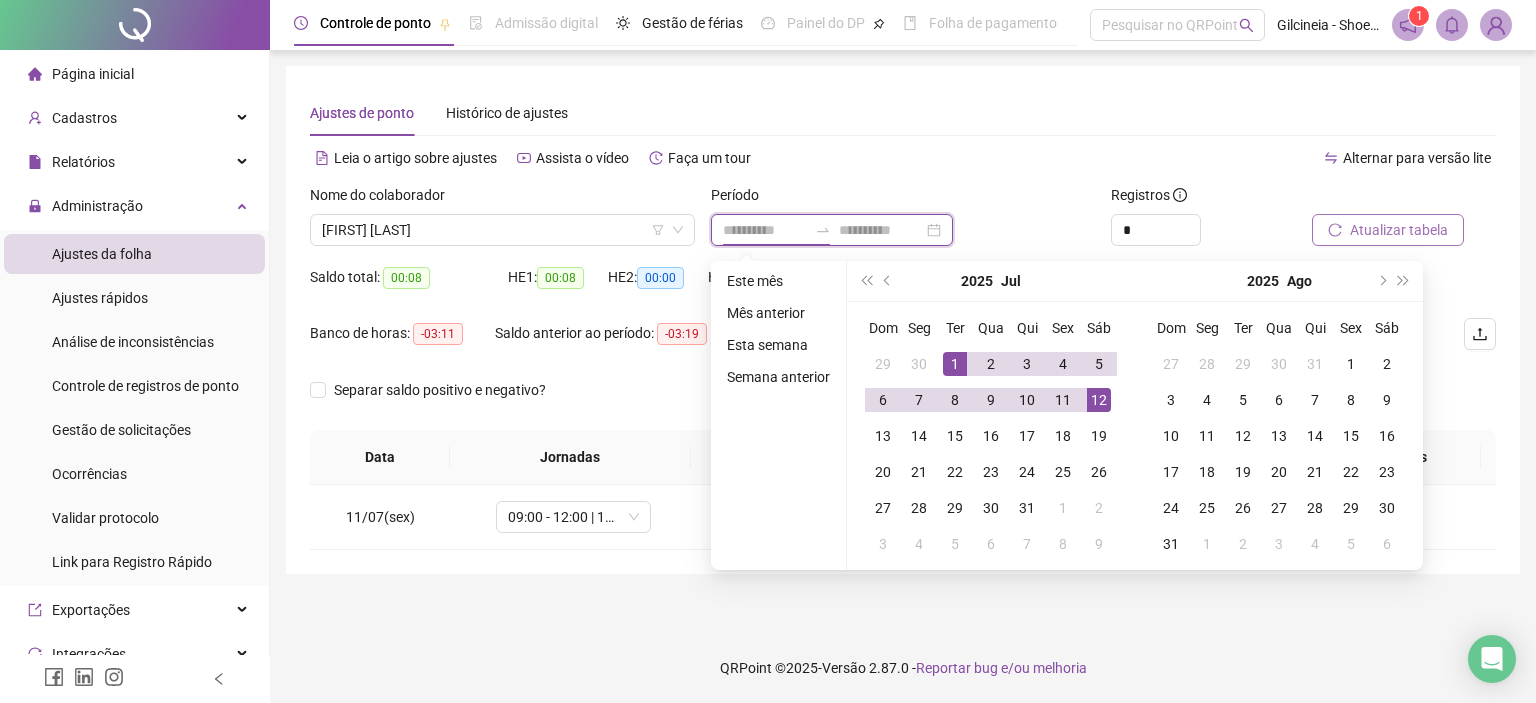 type on "**********" 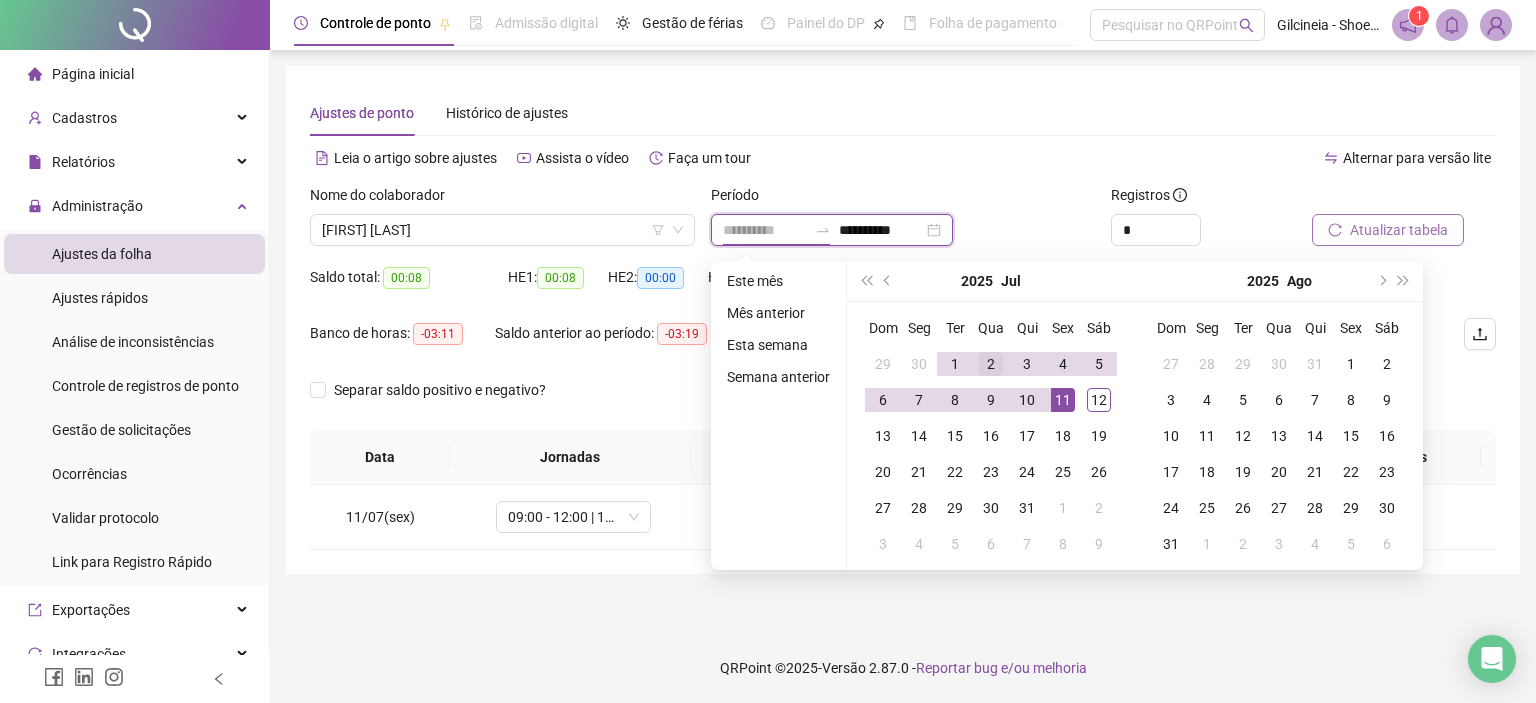 type on "**********" 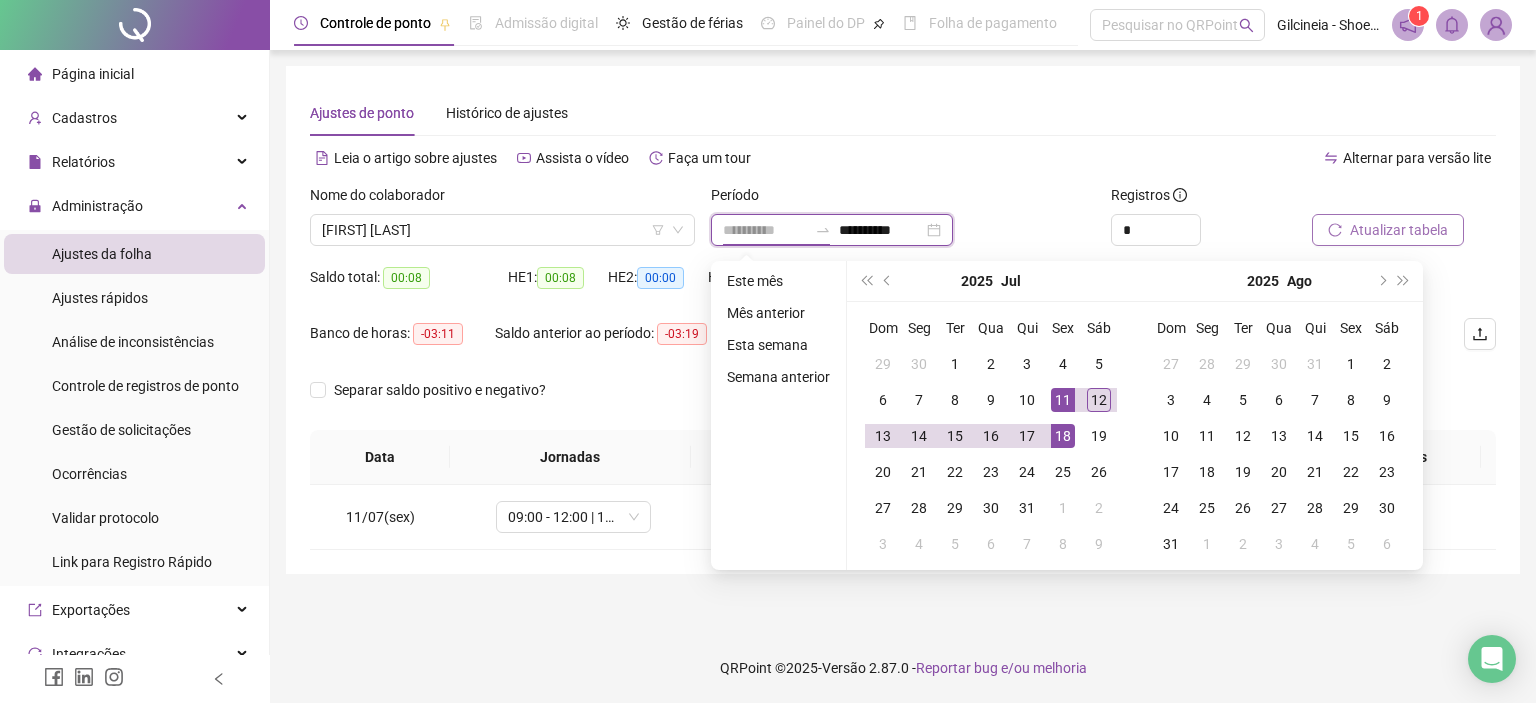 type on "**********" 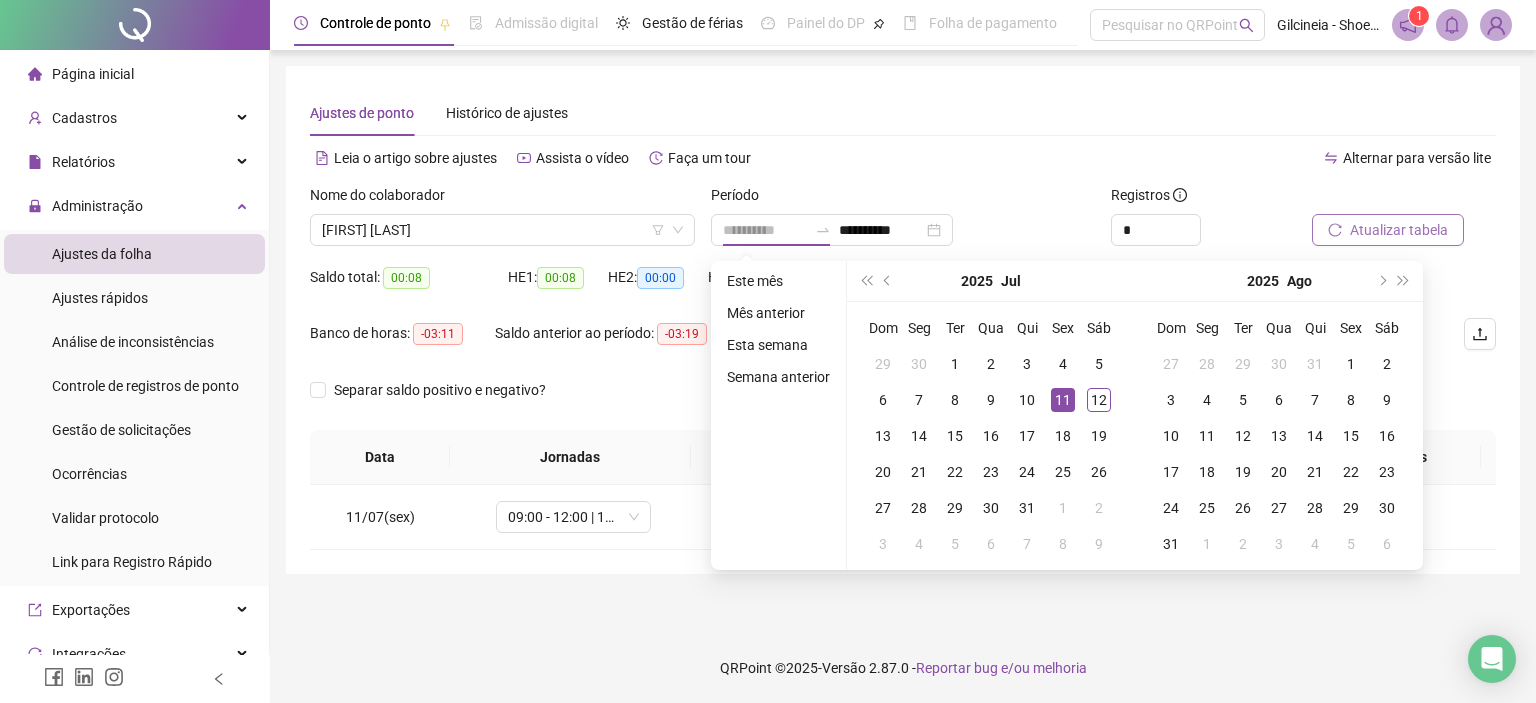 click on "11" at bounding box center [1063, 400] 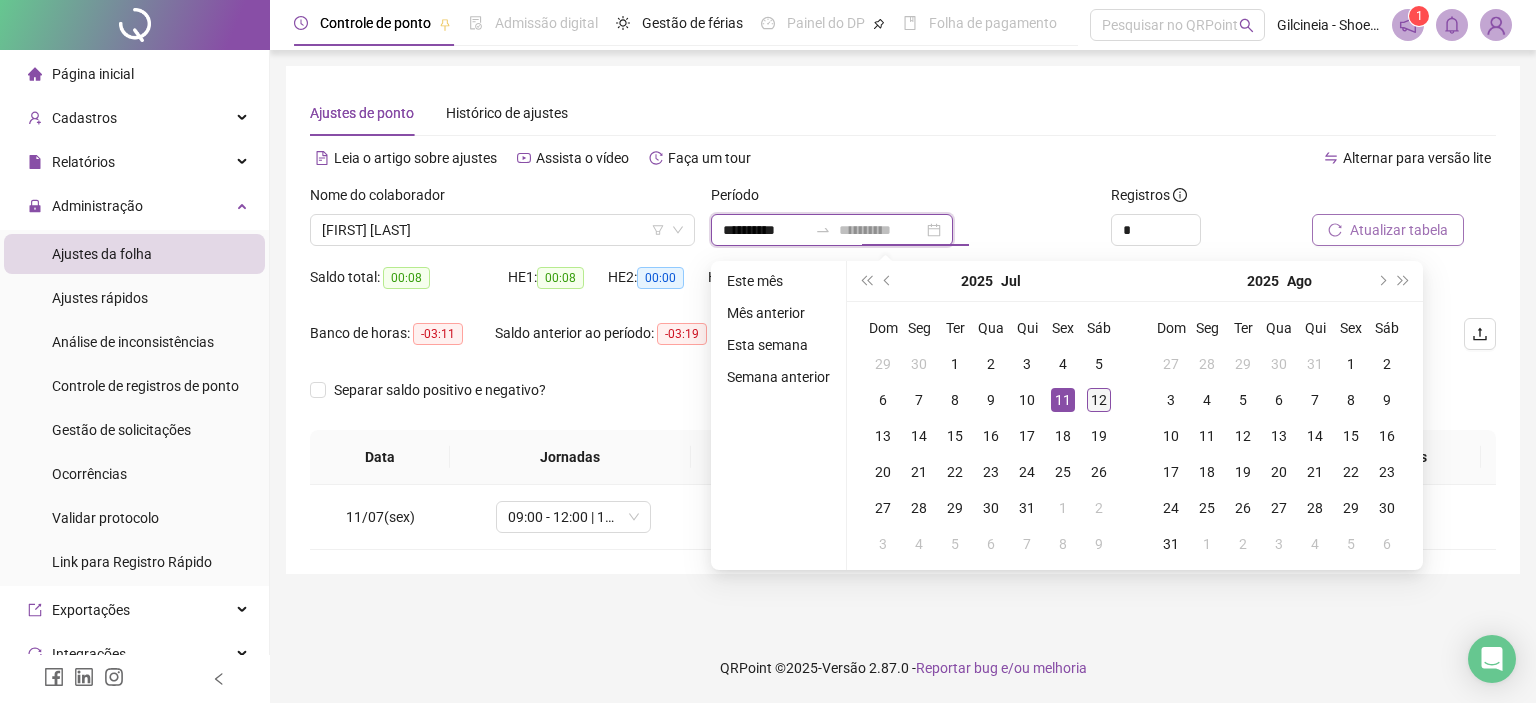 type on "**********" 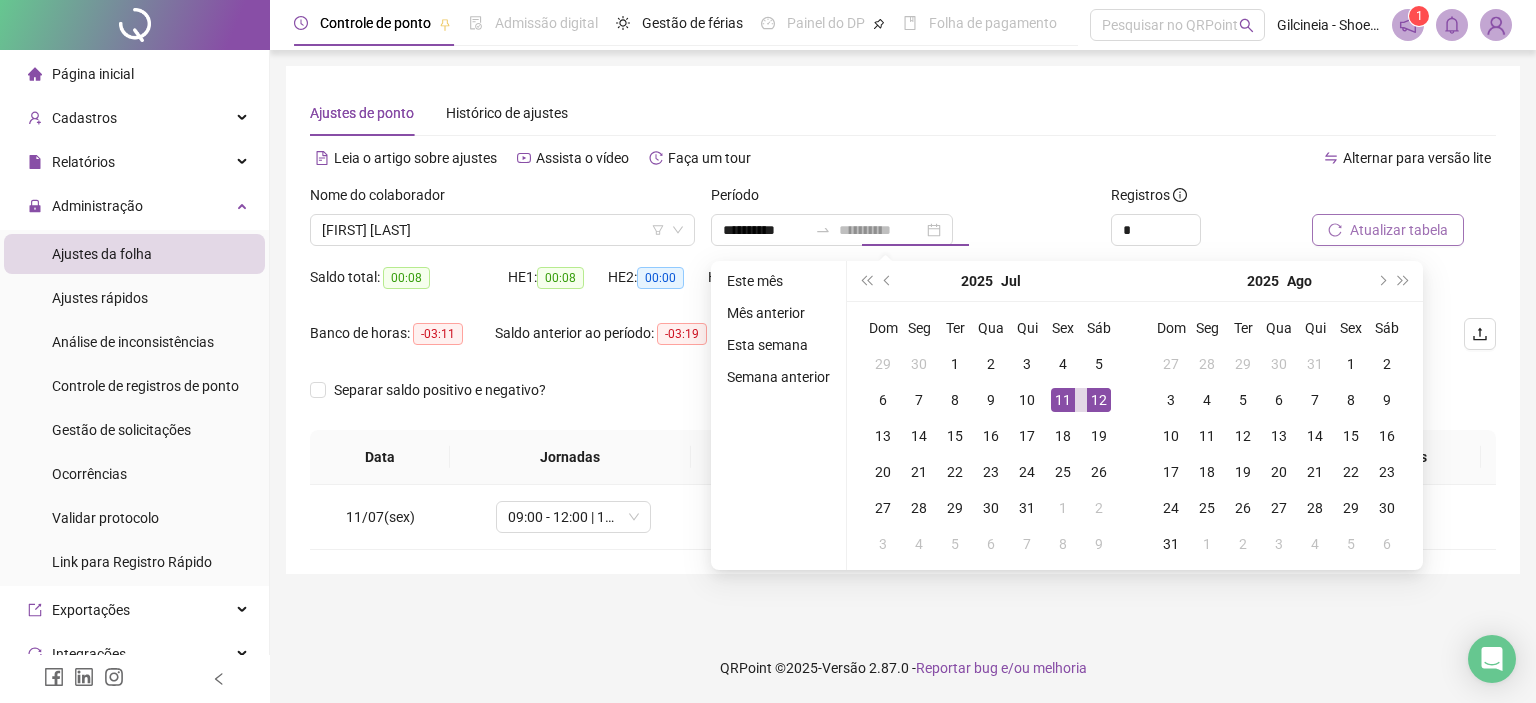 click on "12" at bounding box center [1099, 400] 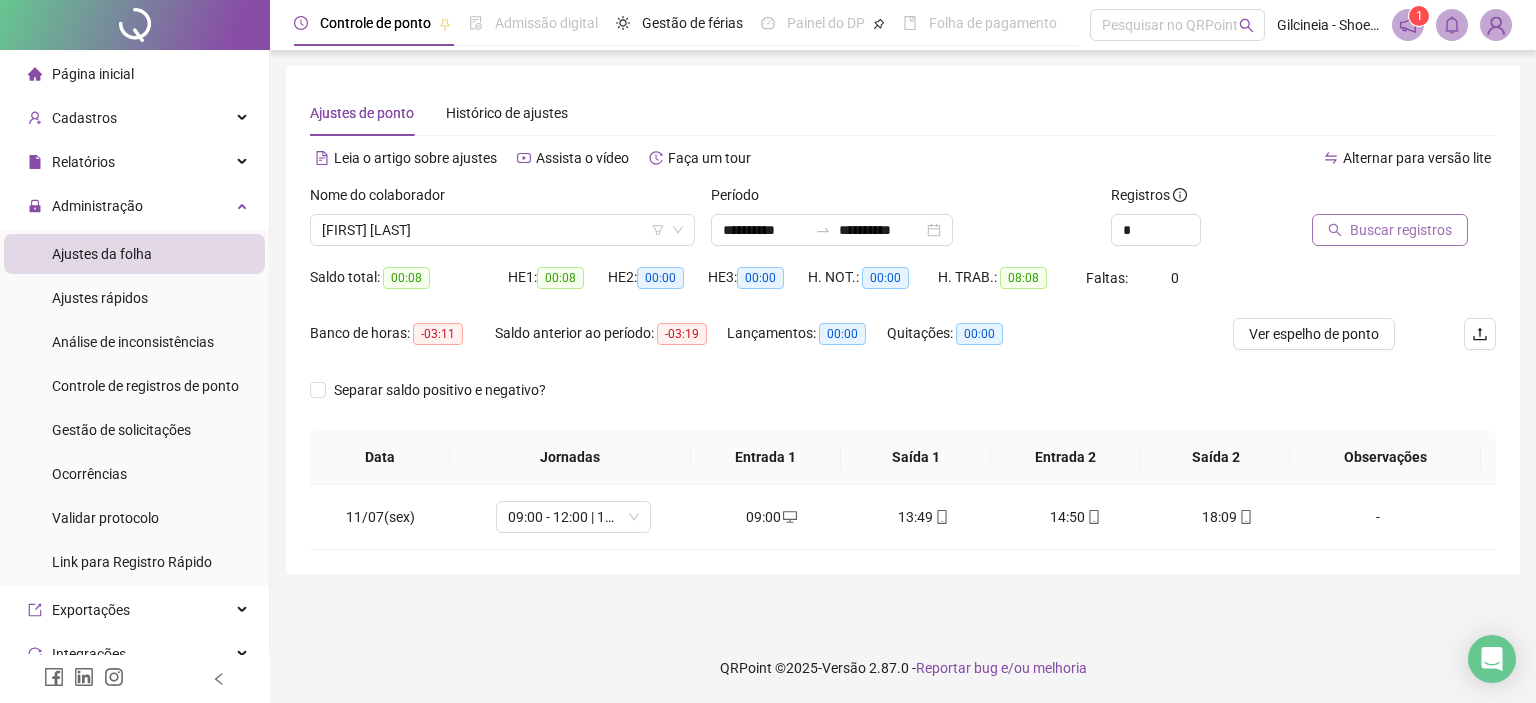click on "Buscar registros" at bounding box center [1401, 230] 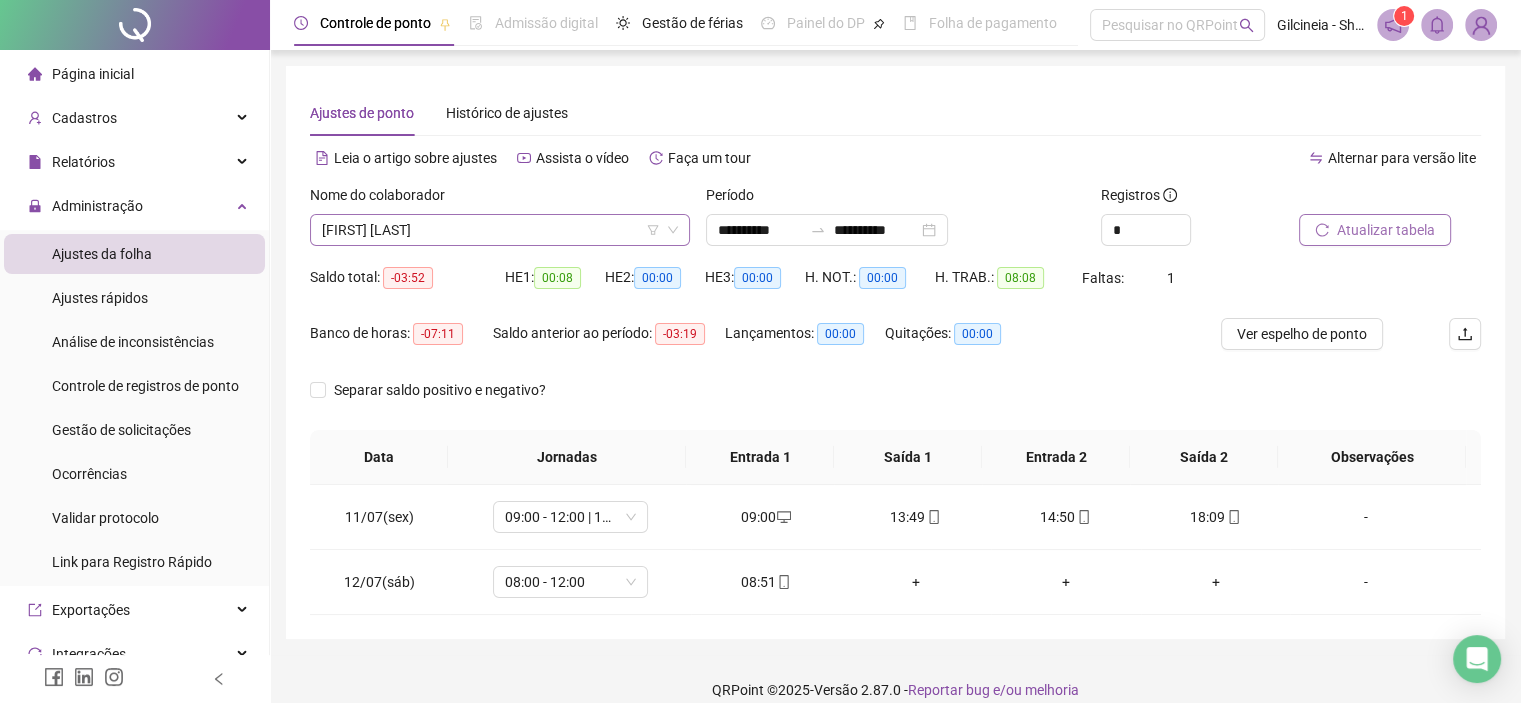 click on "[FIRST] [LAST]" at bounding box center [500, 230] 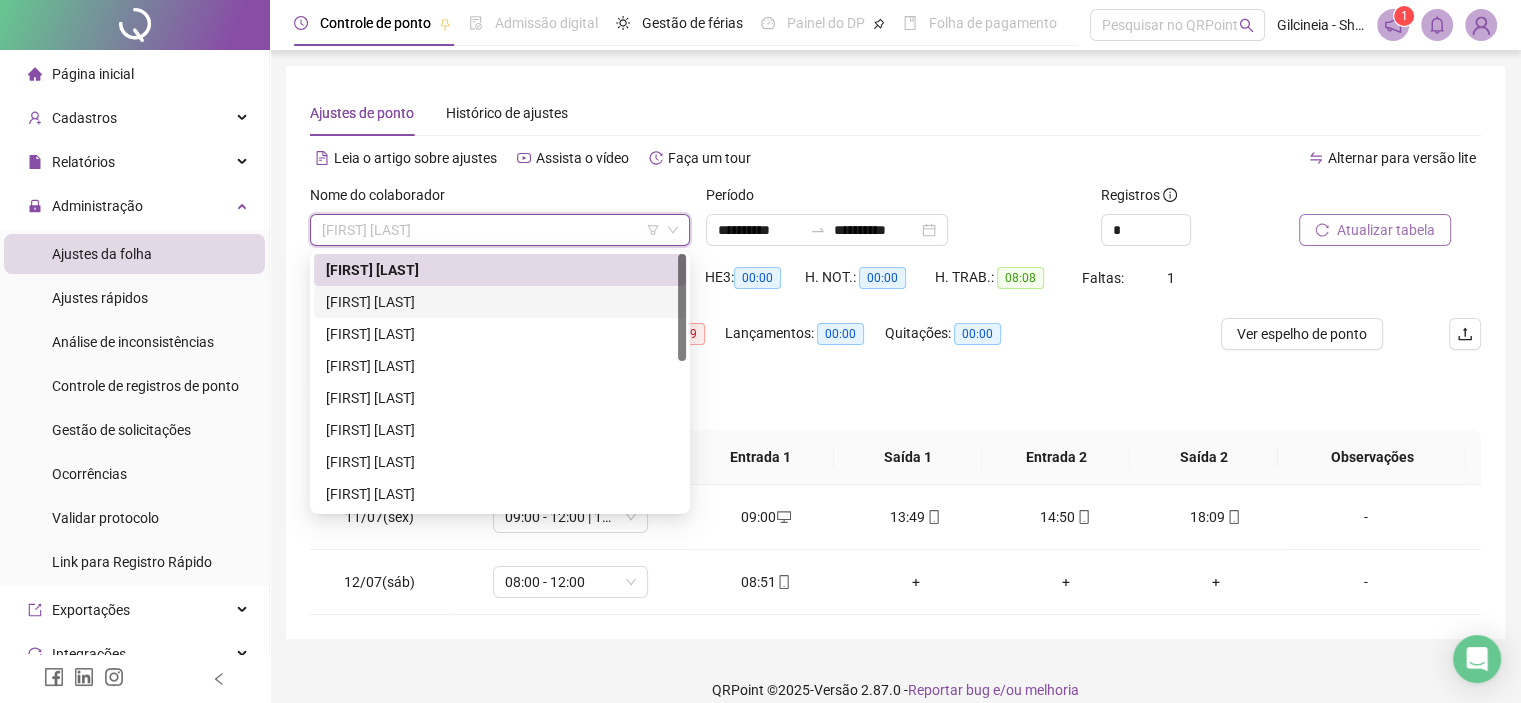 click on "[FIRST] [LAST]" at bounding box center [500, 302] 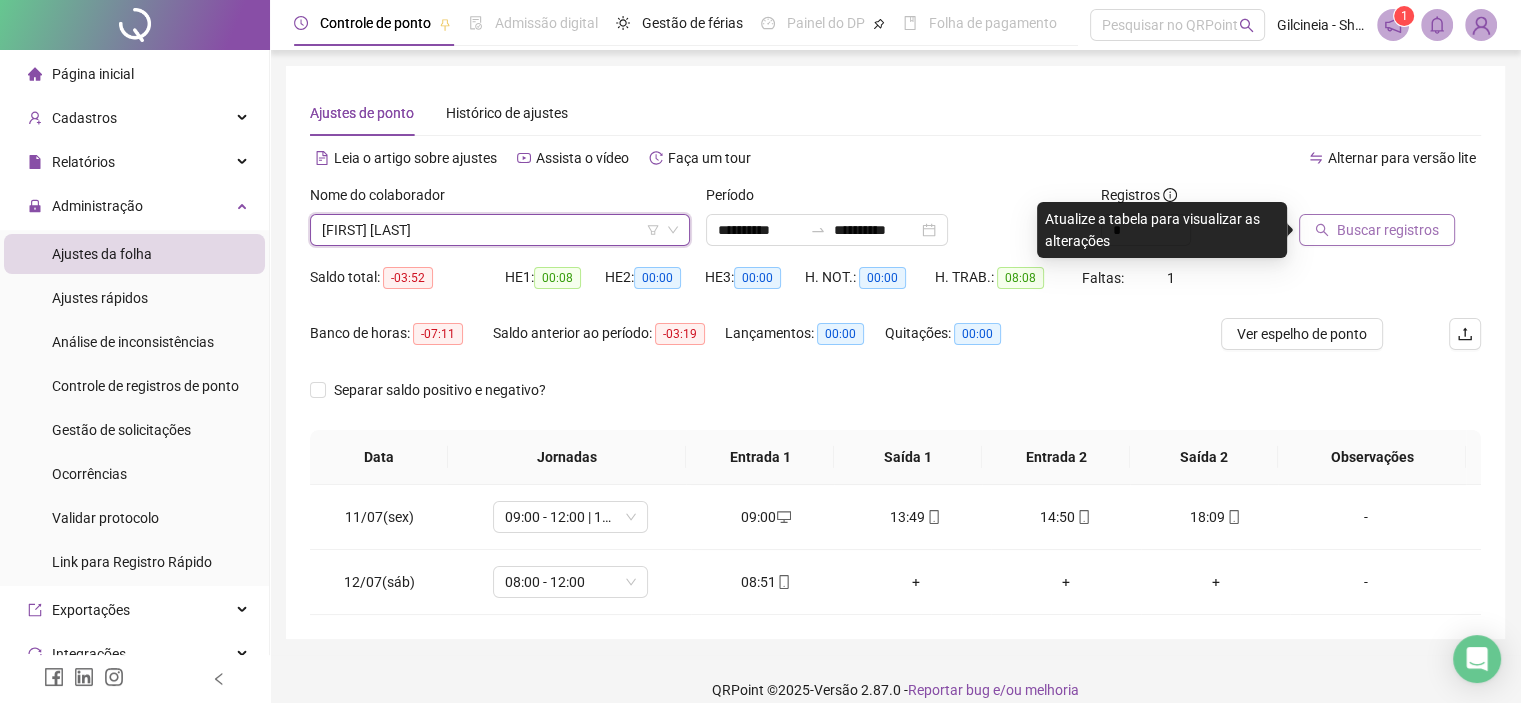 click on "Buscar registros" at bounding box center [1388, 230] 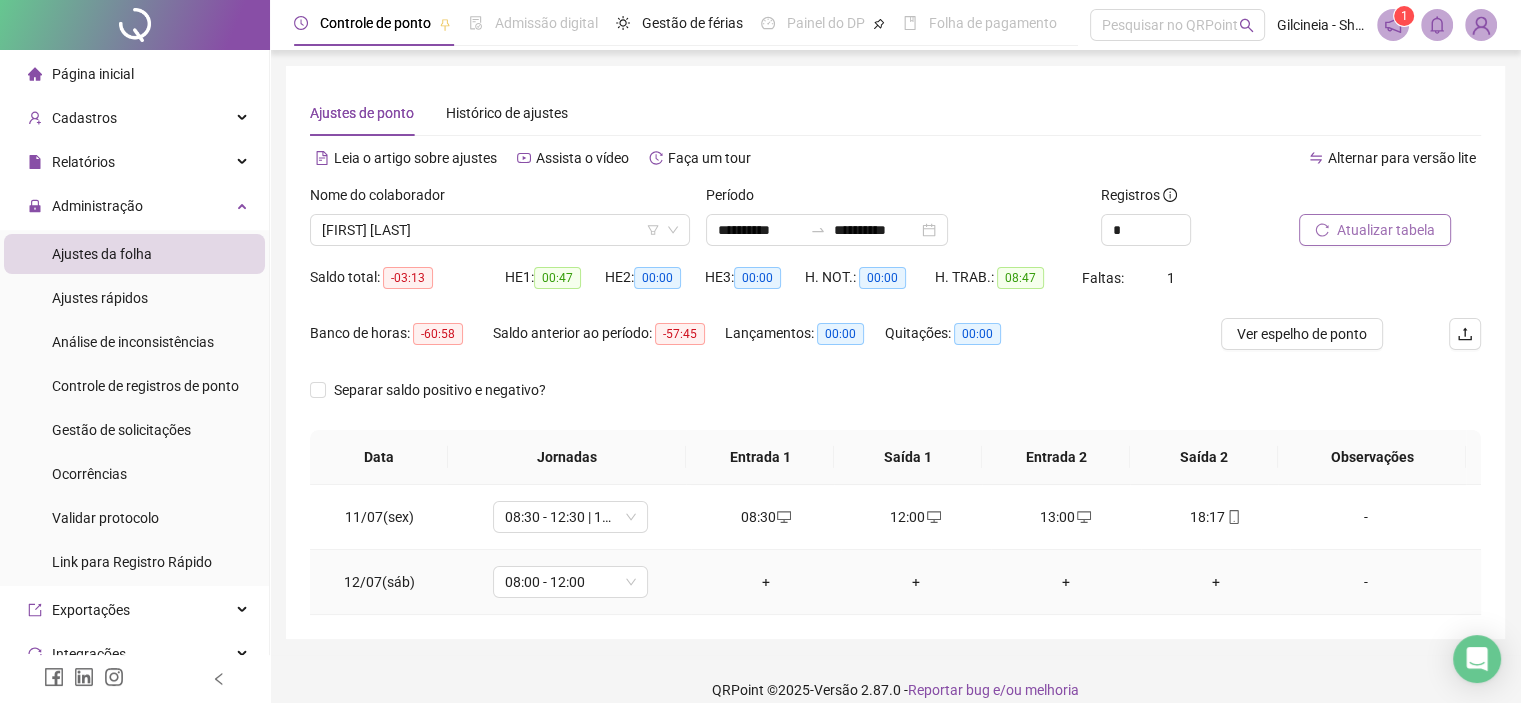 click on "+" at bounding box center [766, 582] 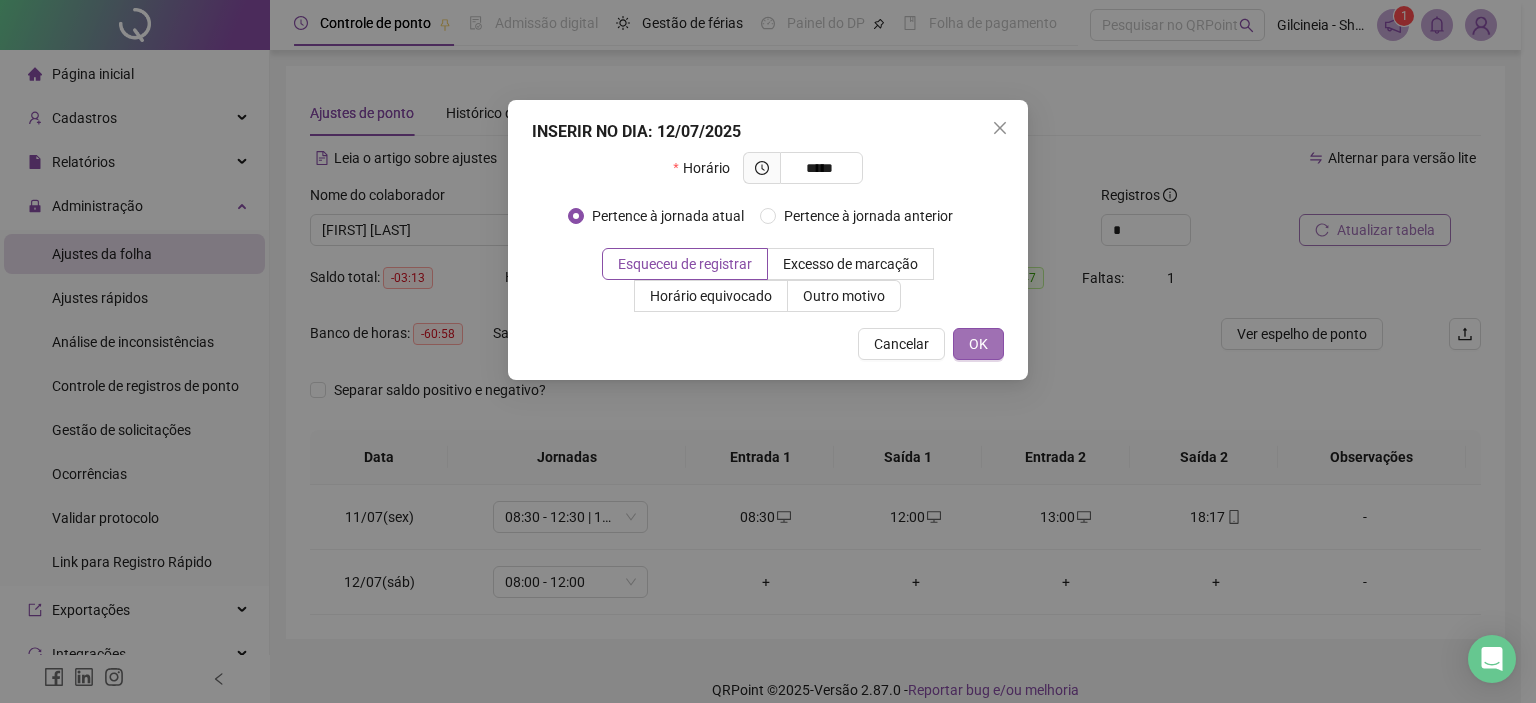 type on "*****" 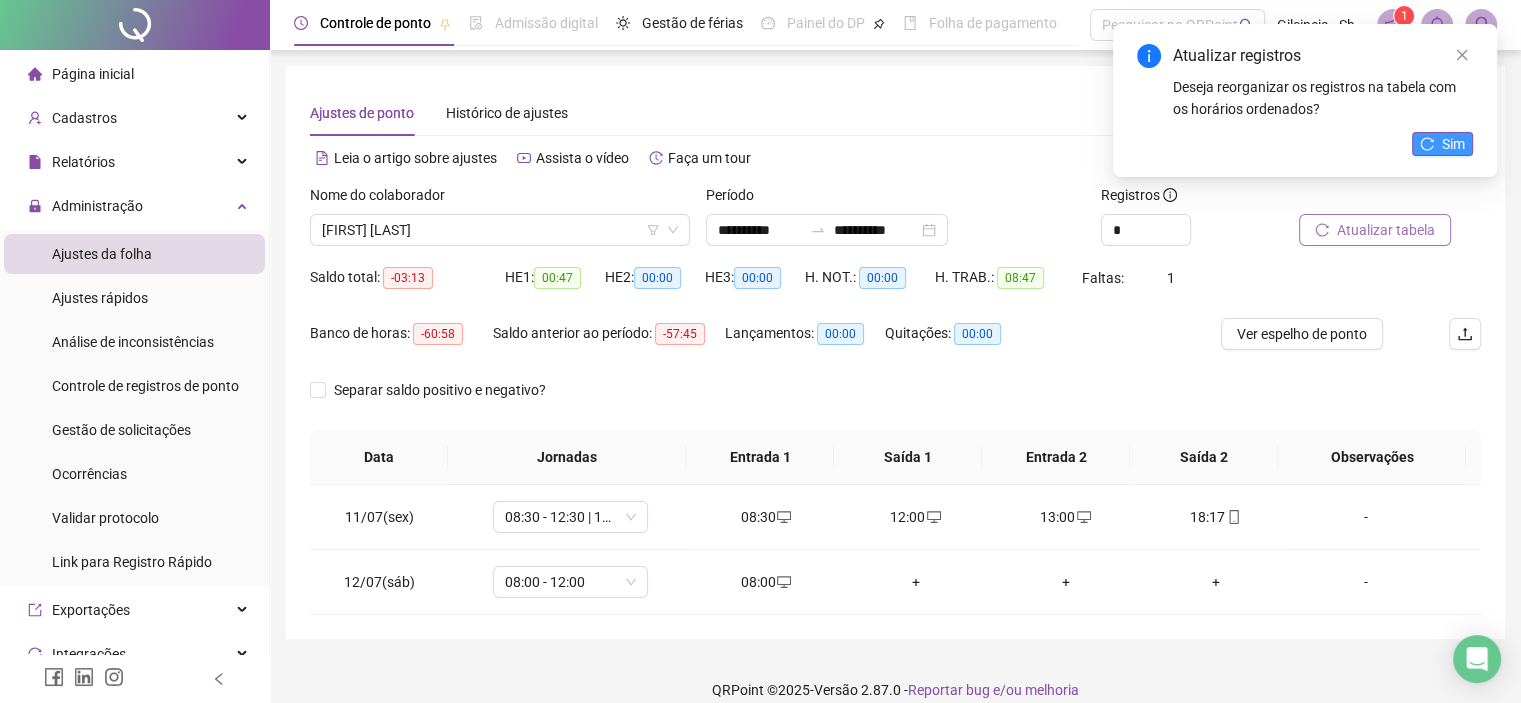 click on "Sim" at bounding box center (1442, 144) 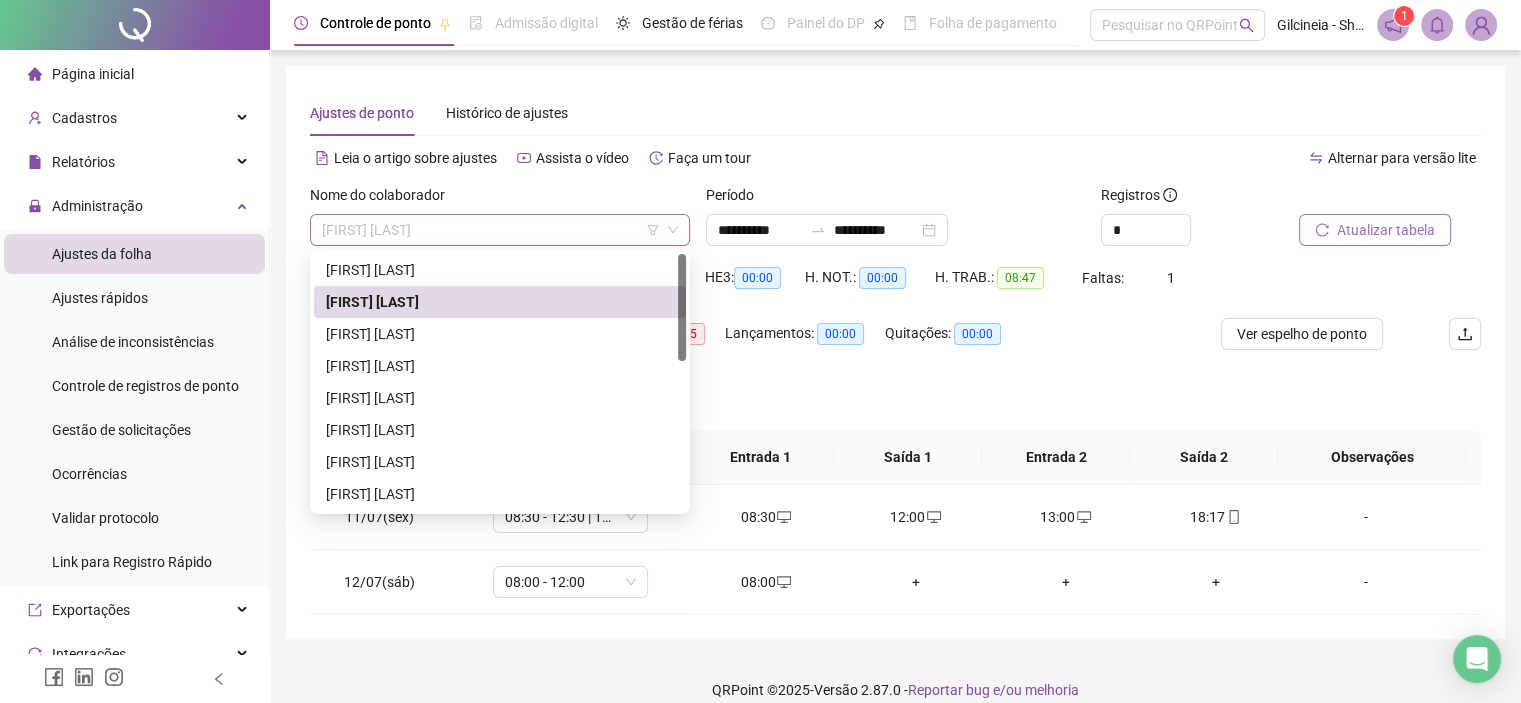 click on "[FIRST] [LAST]" at bounding box center (500, 230) 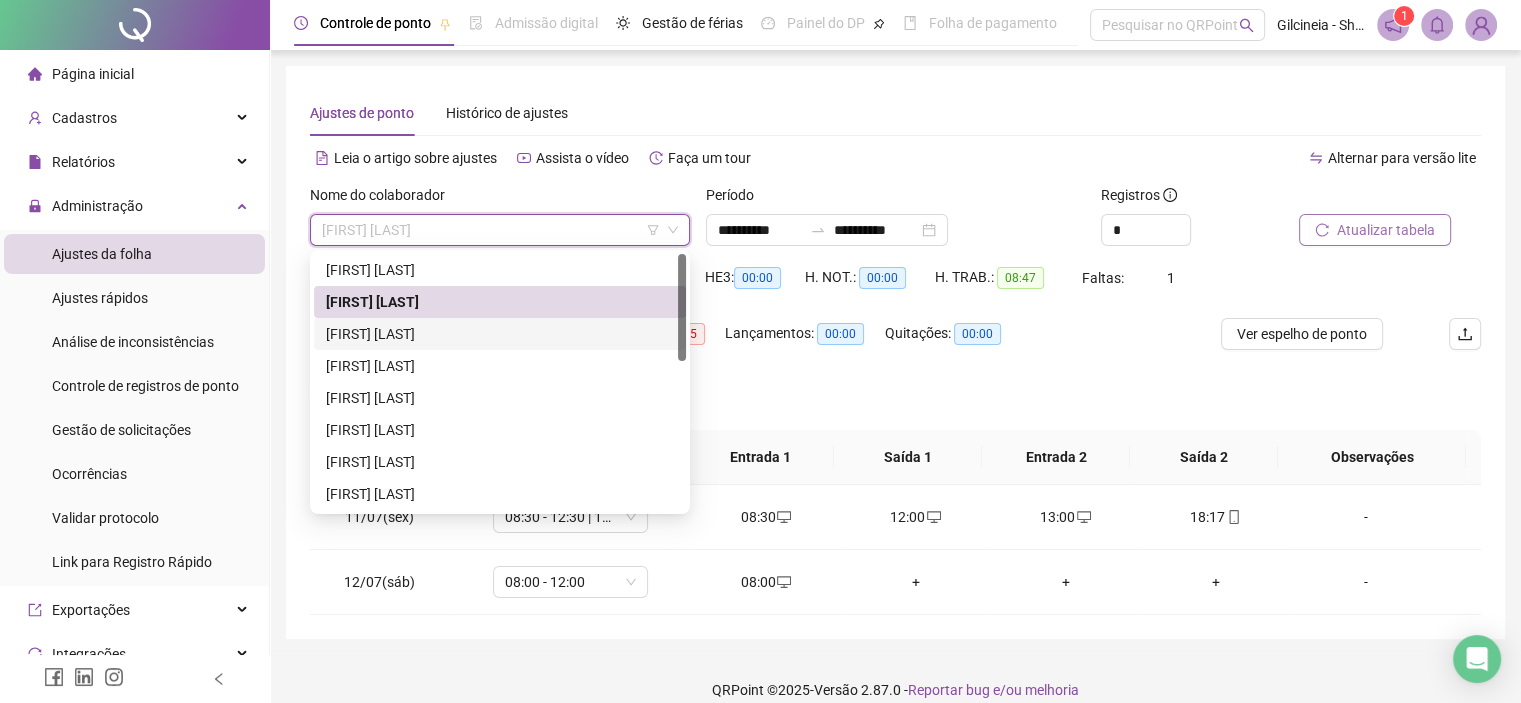 click on "[FIRST] [LAST]" at bounding box center [500, 334] 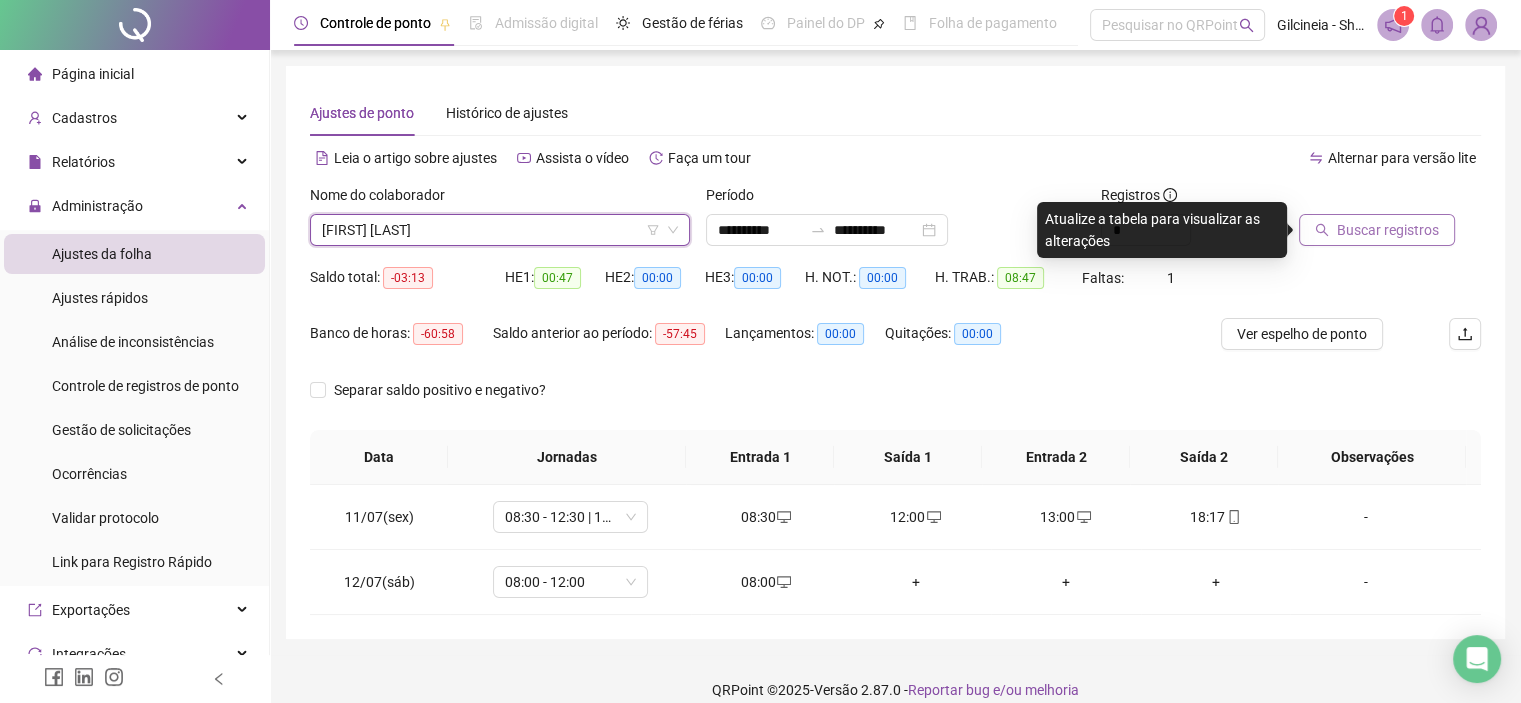 click on "Buscar registros" at bounding box center (1388, 230) 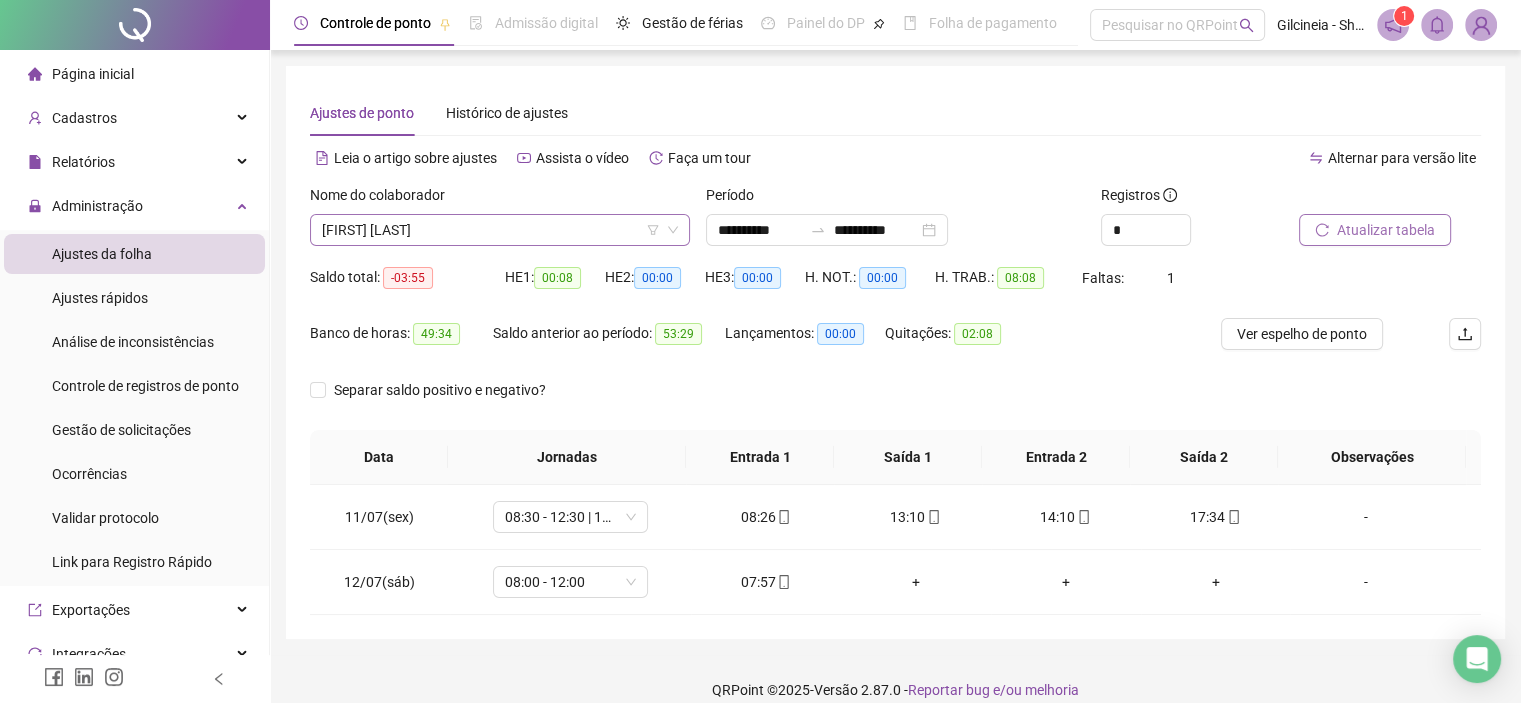 click on "[FIRST] [LAST]" at bounding box center (500, 230) 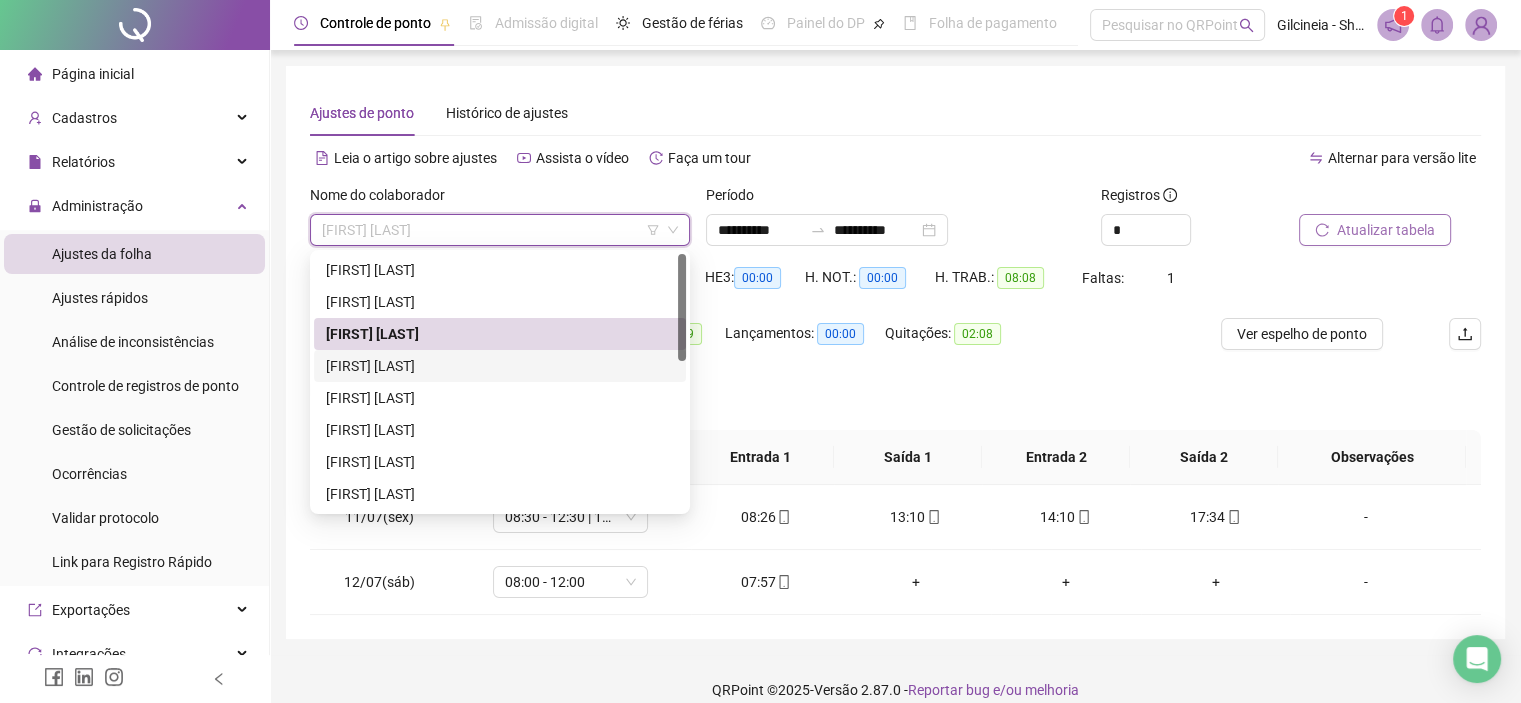 click on "[FIRST] [LAST]" at bounding box center [500, 366] 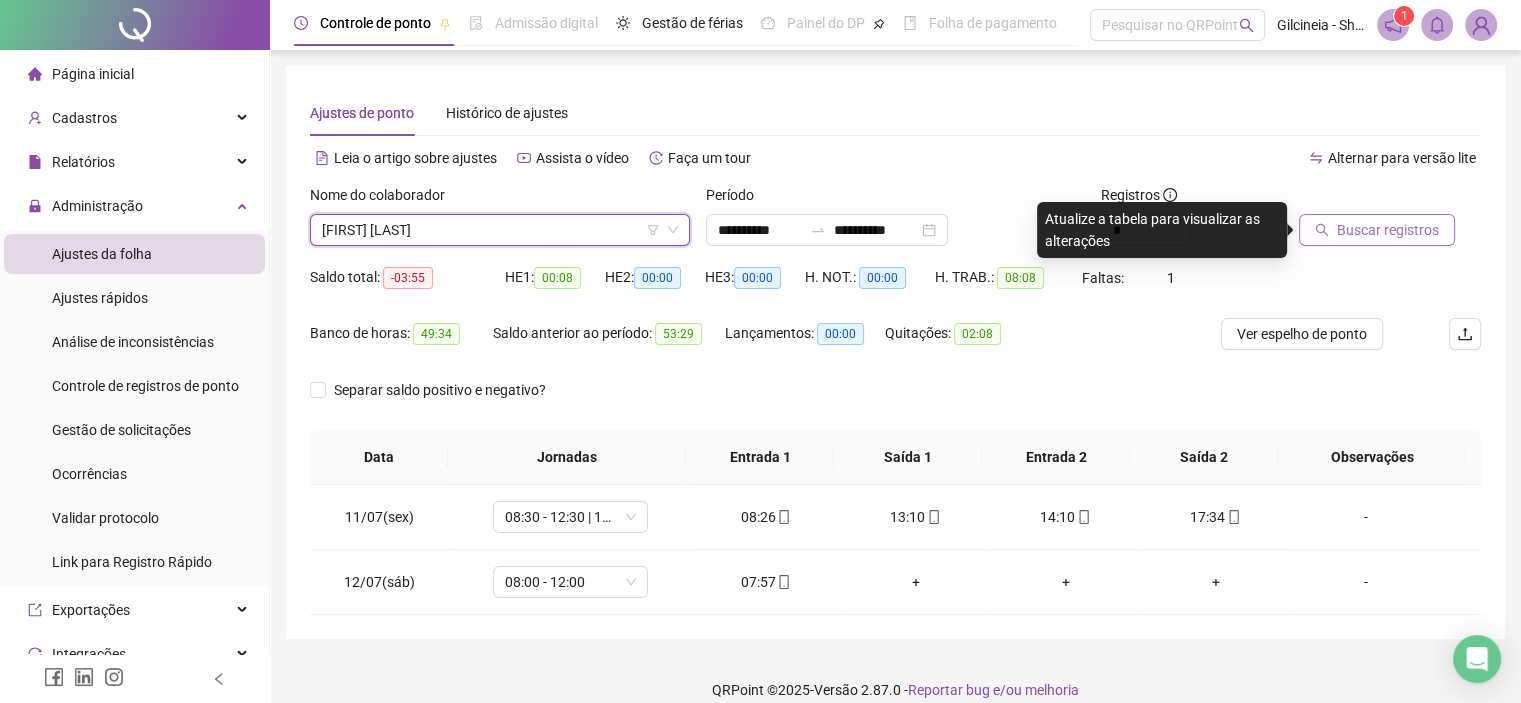 click on "Buscar registros" at bounding box center [1388, 230] 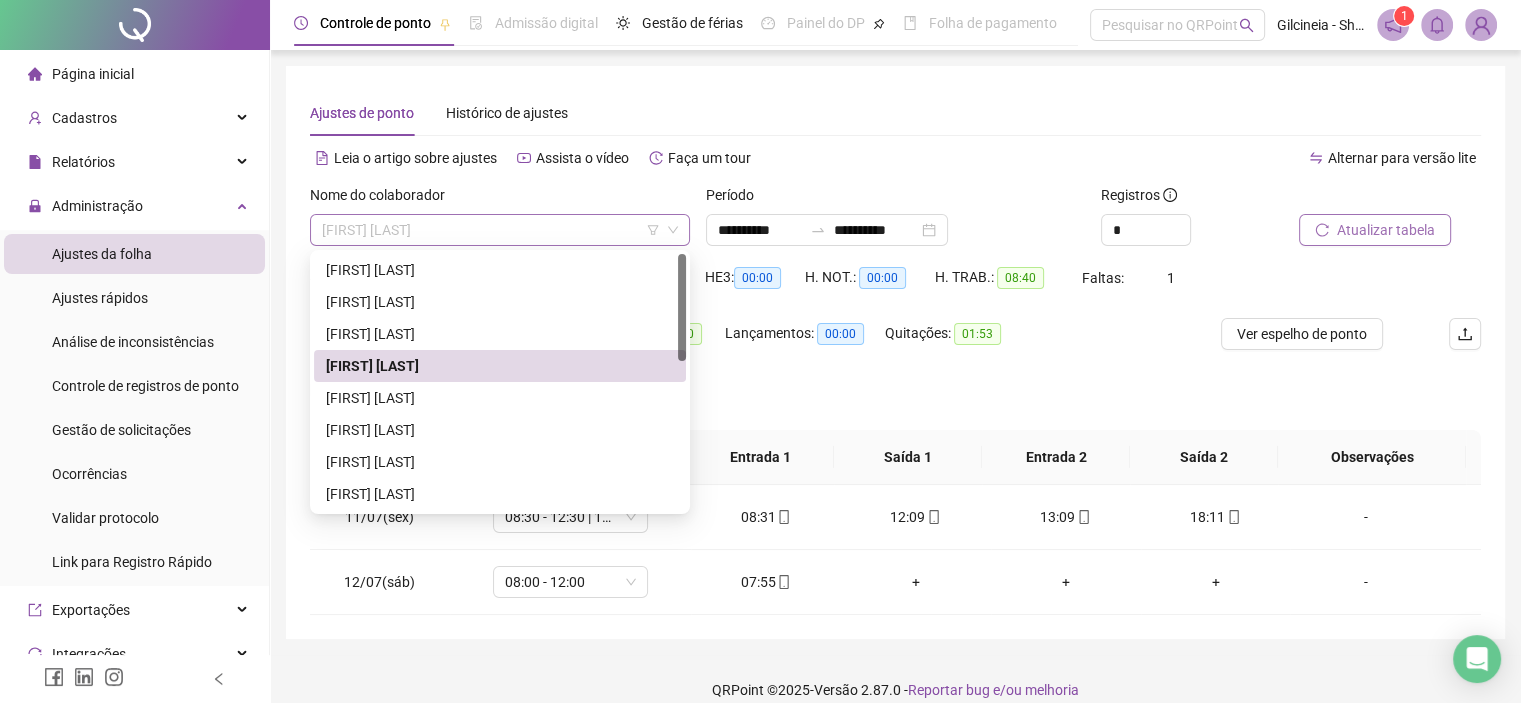 click on "[FIRST] [LAST]" at bounding box center [500, 230] 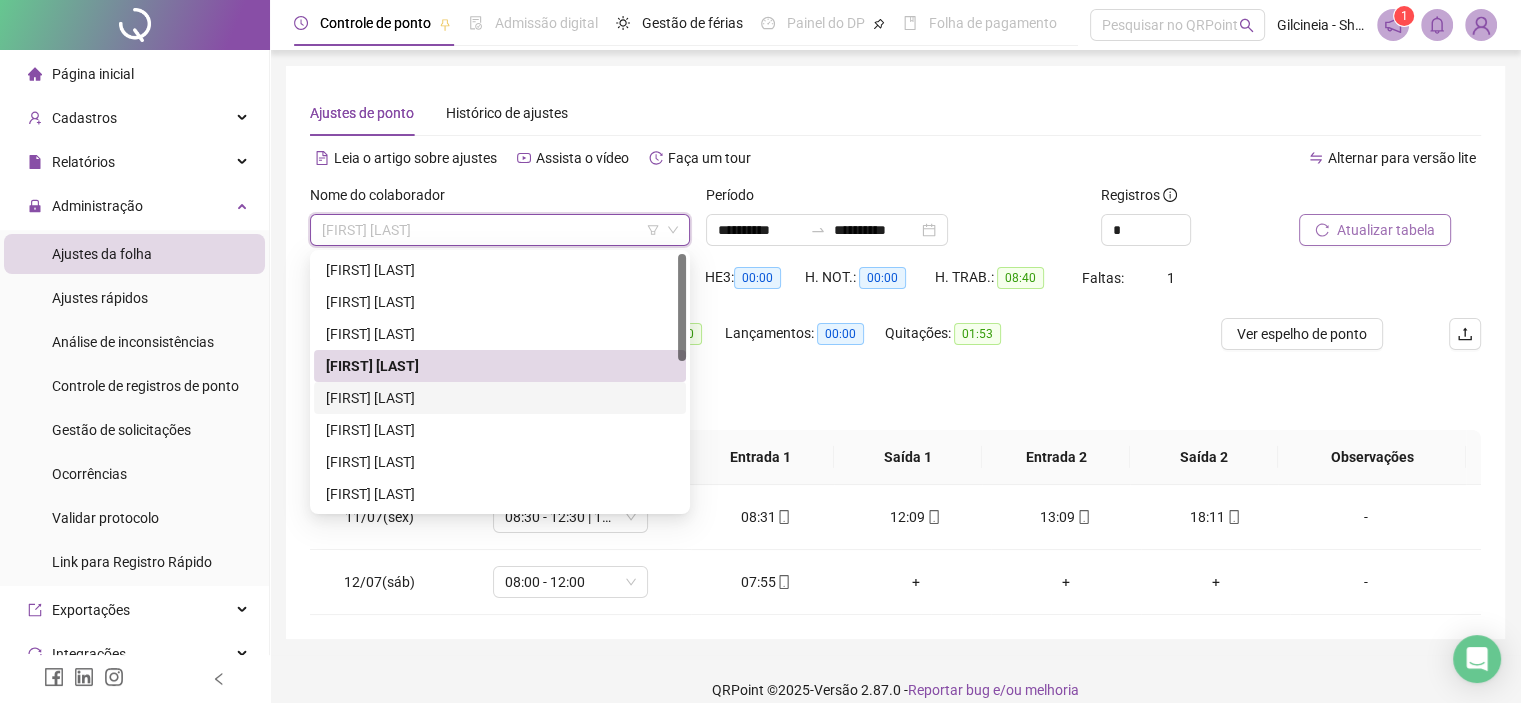 click on "[FIRST] [LAST]" at bounding box center [500, 398] 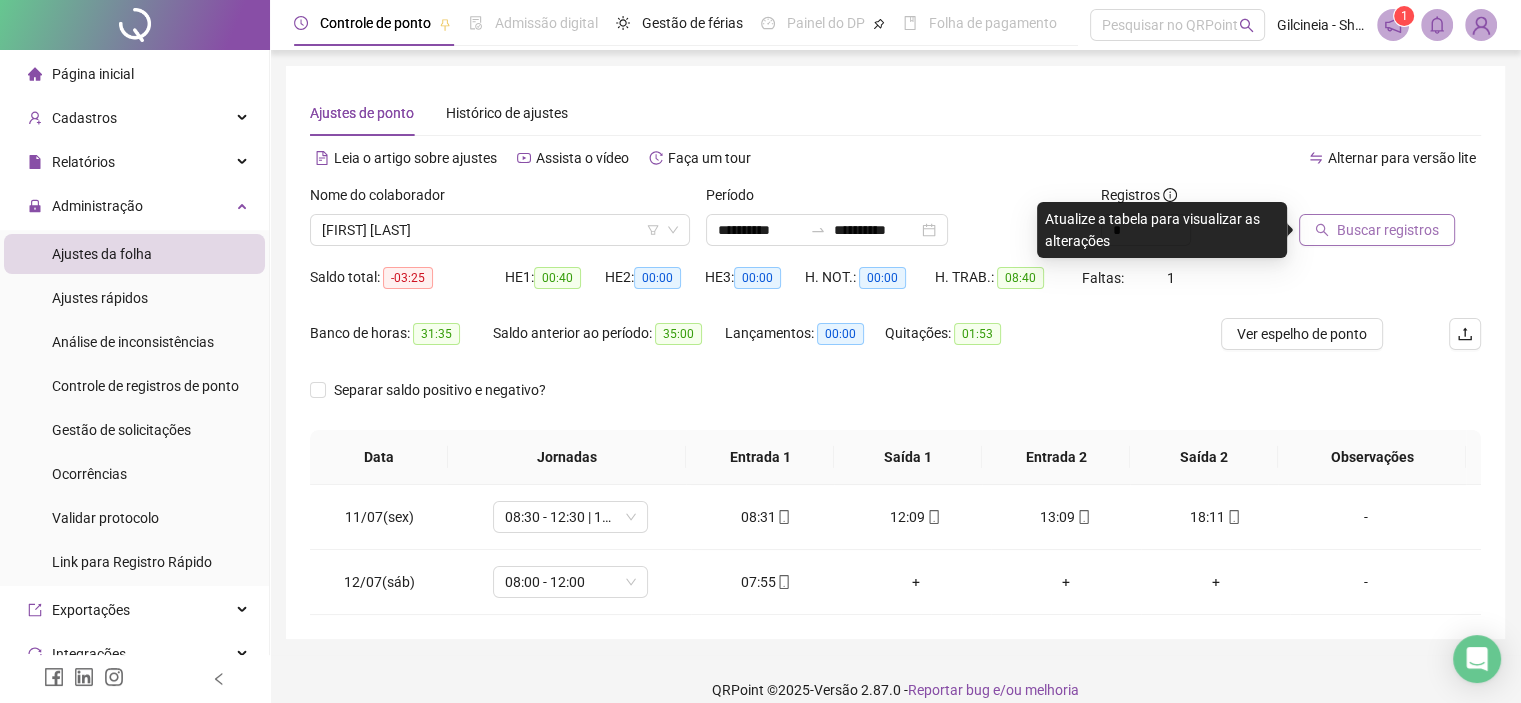 click on "Buscar registros" at bounding box center (1388, 230) 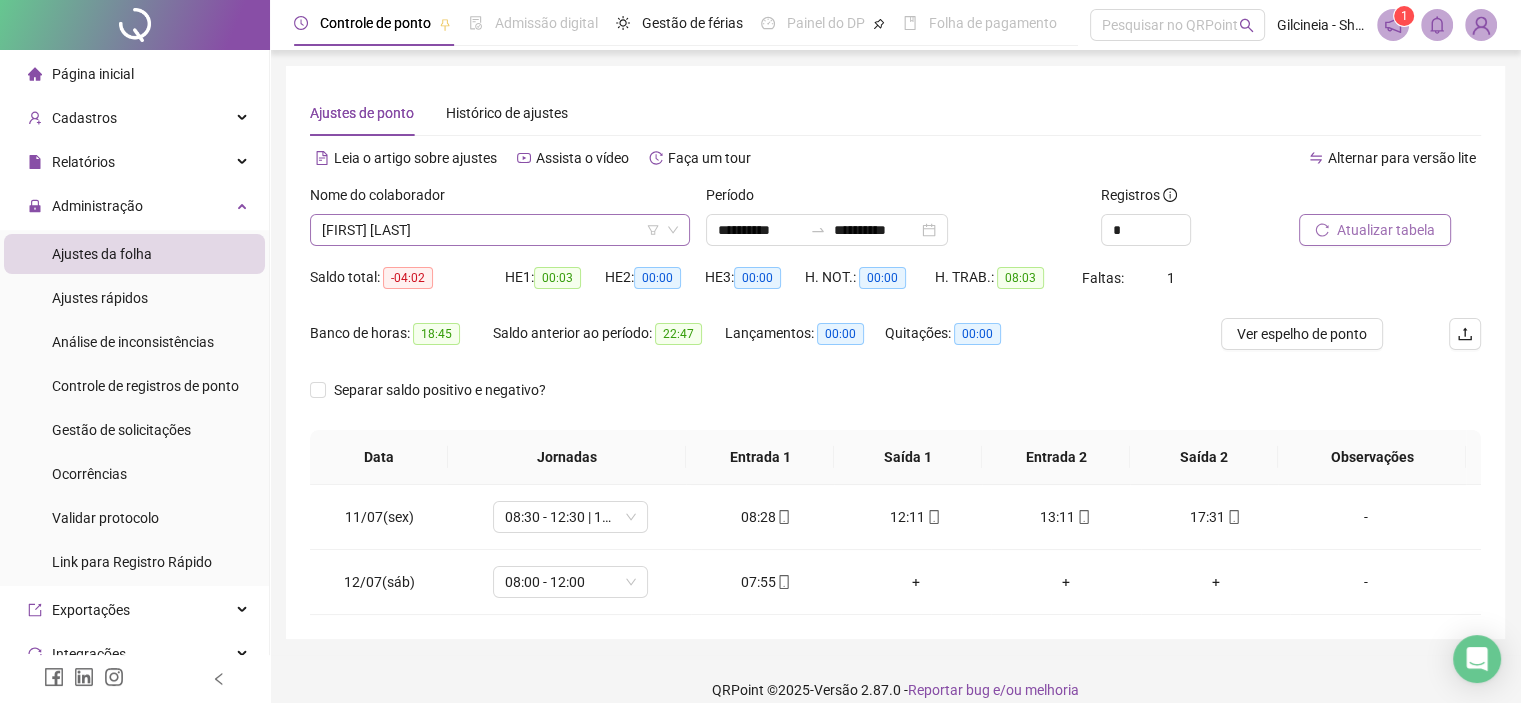 click on "[FIRST] [LAST]" at bounding box center (500, 230) 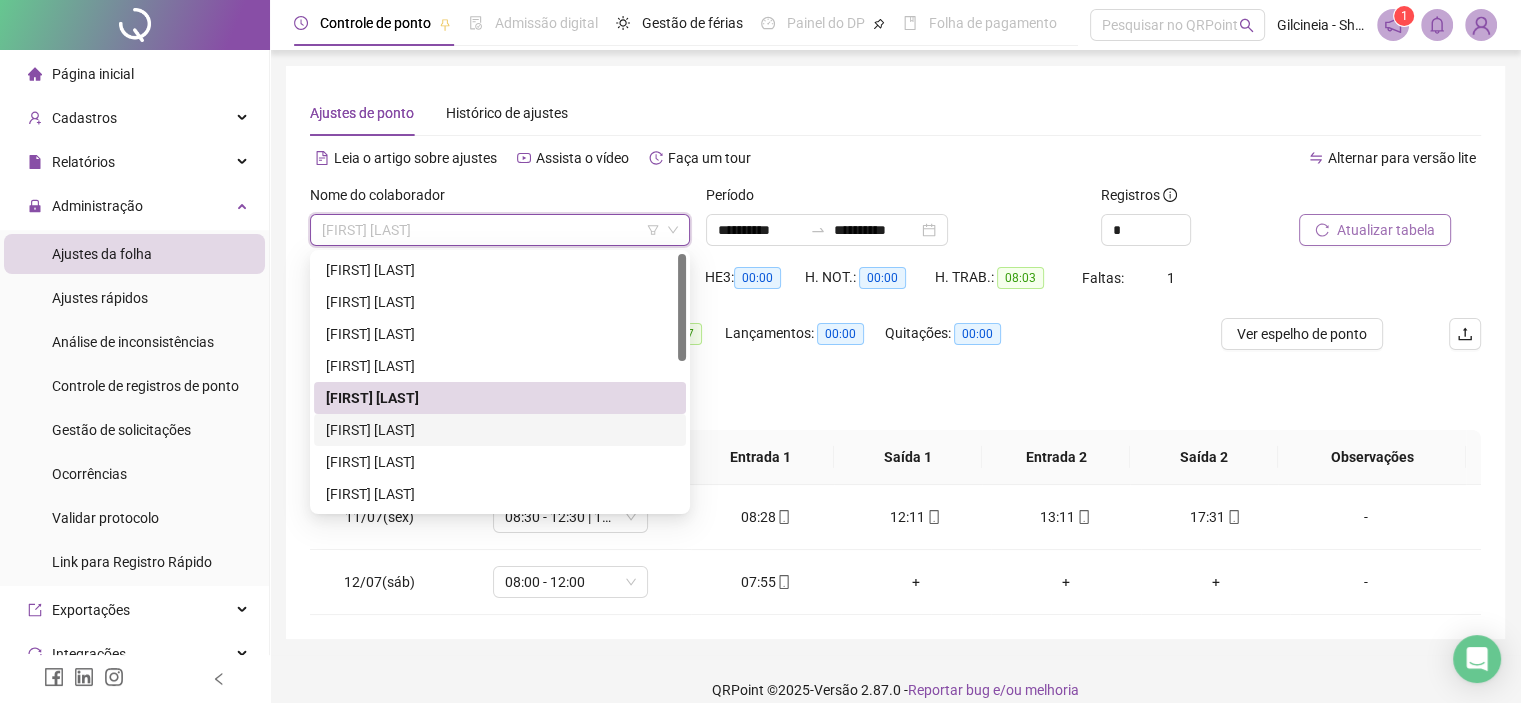 click on "[FIRST] [LAST]" at bounding box center [500, 430] 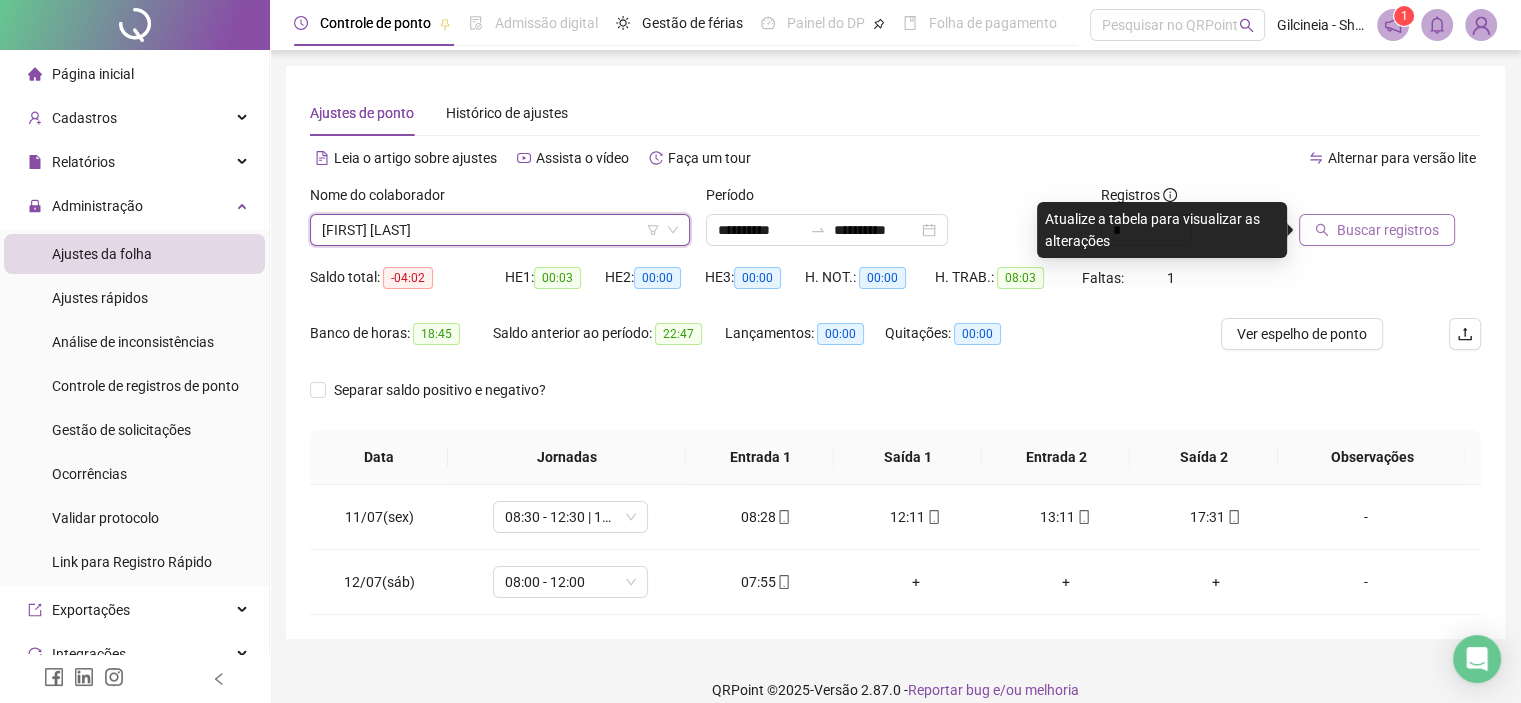 click on "Buscar registros" at bounding box center (1388, 230) 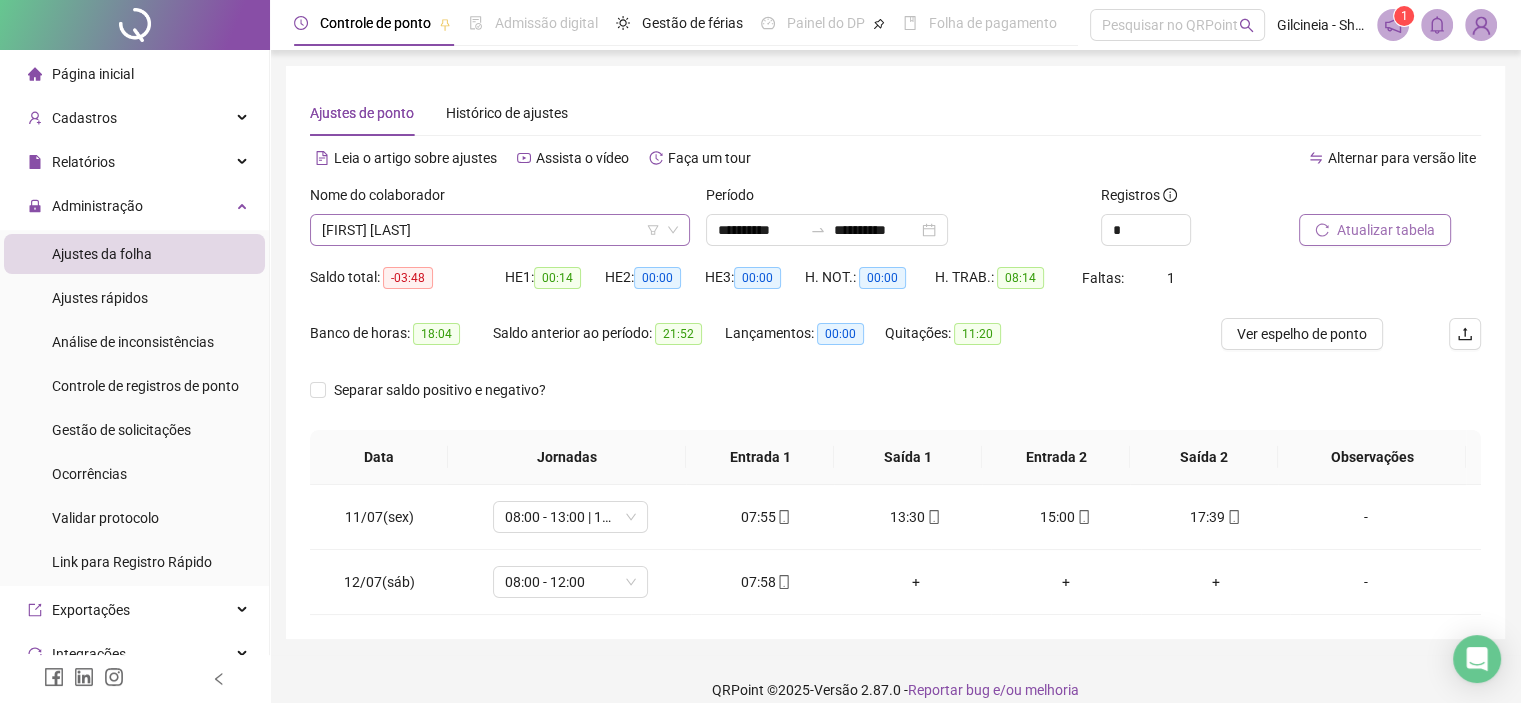 click on "[FIRST] [LAST]" at bounding box center [500, 230] 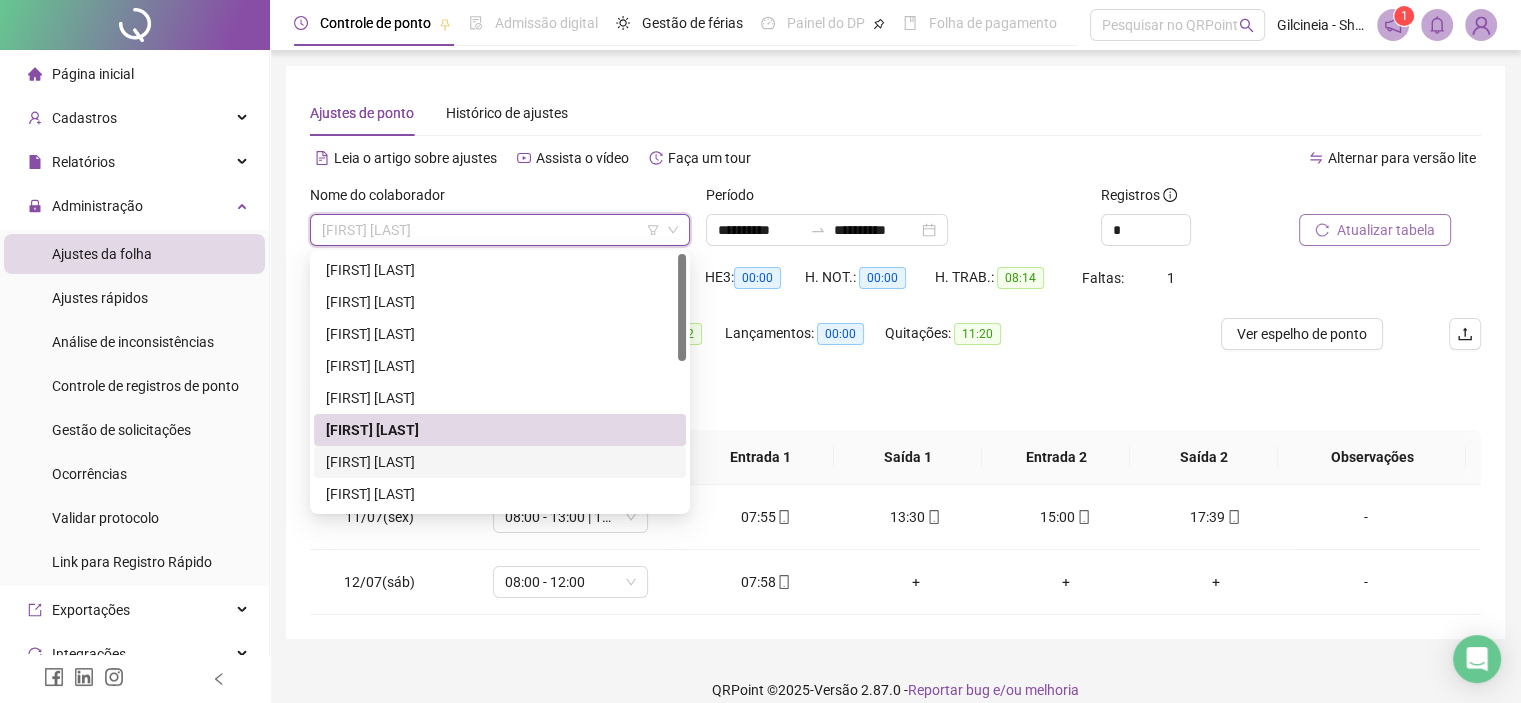 click on "[FIRST] [LAST]" at bounding box center [500, 462] 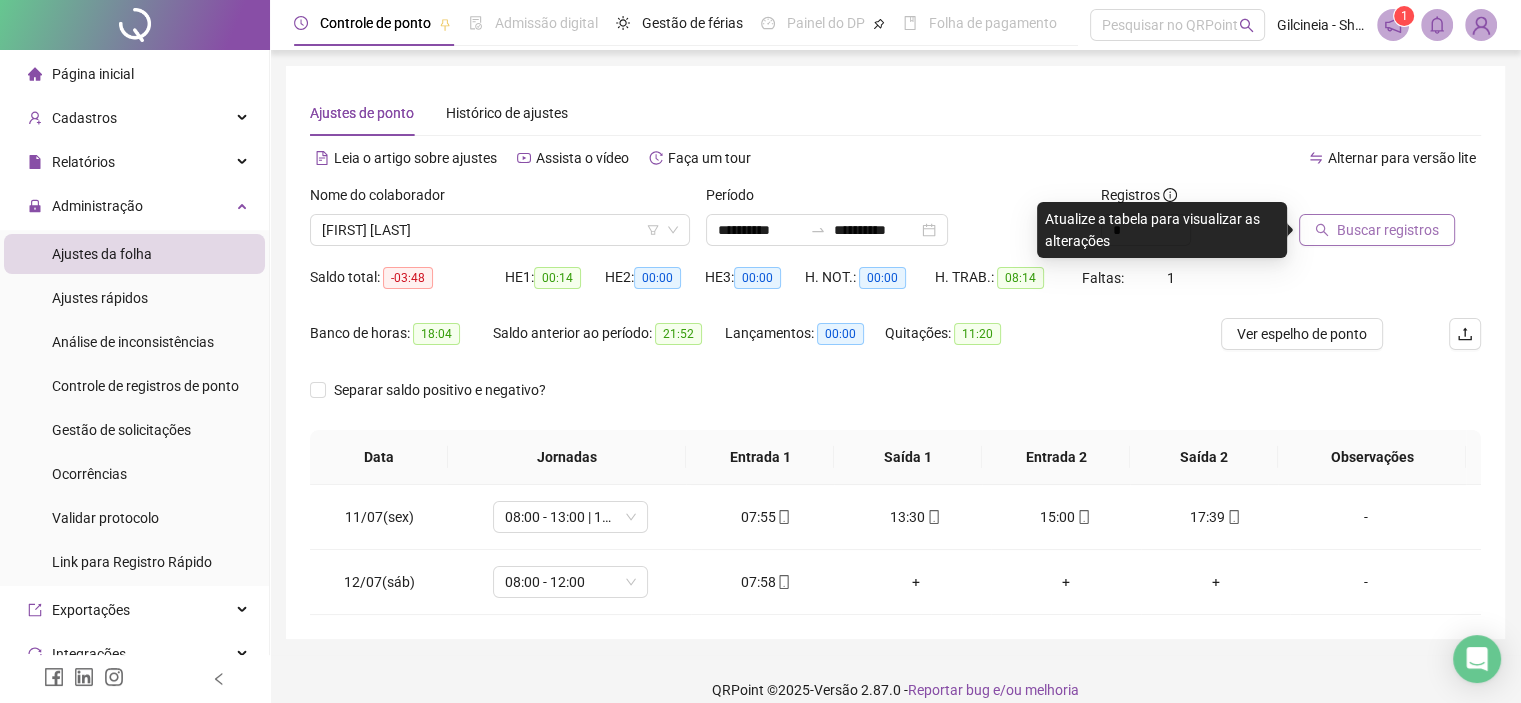 click on "Buscar registros" at bounding box center (1388, 230) 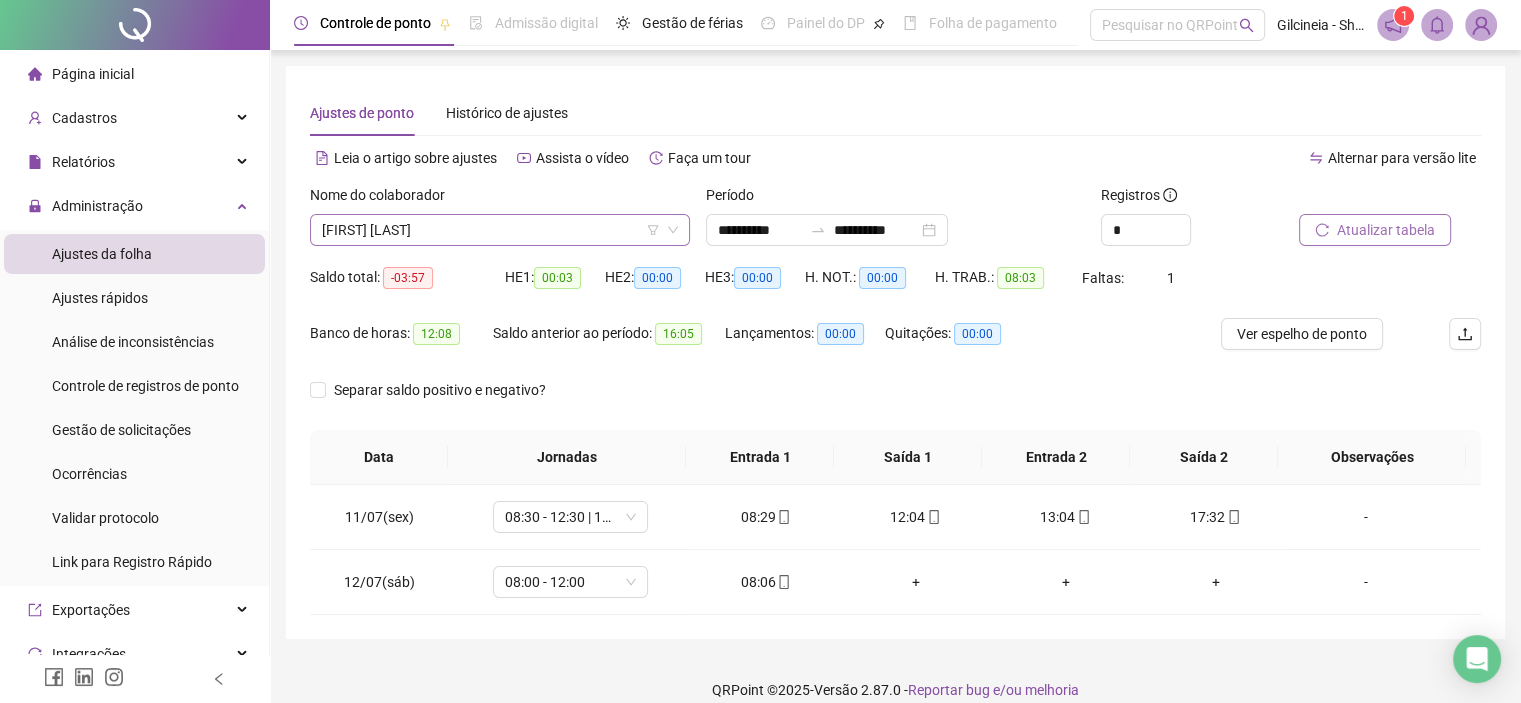 click on "[FIRST] [LAST]" at bounding box center (500, 230) 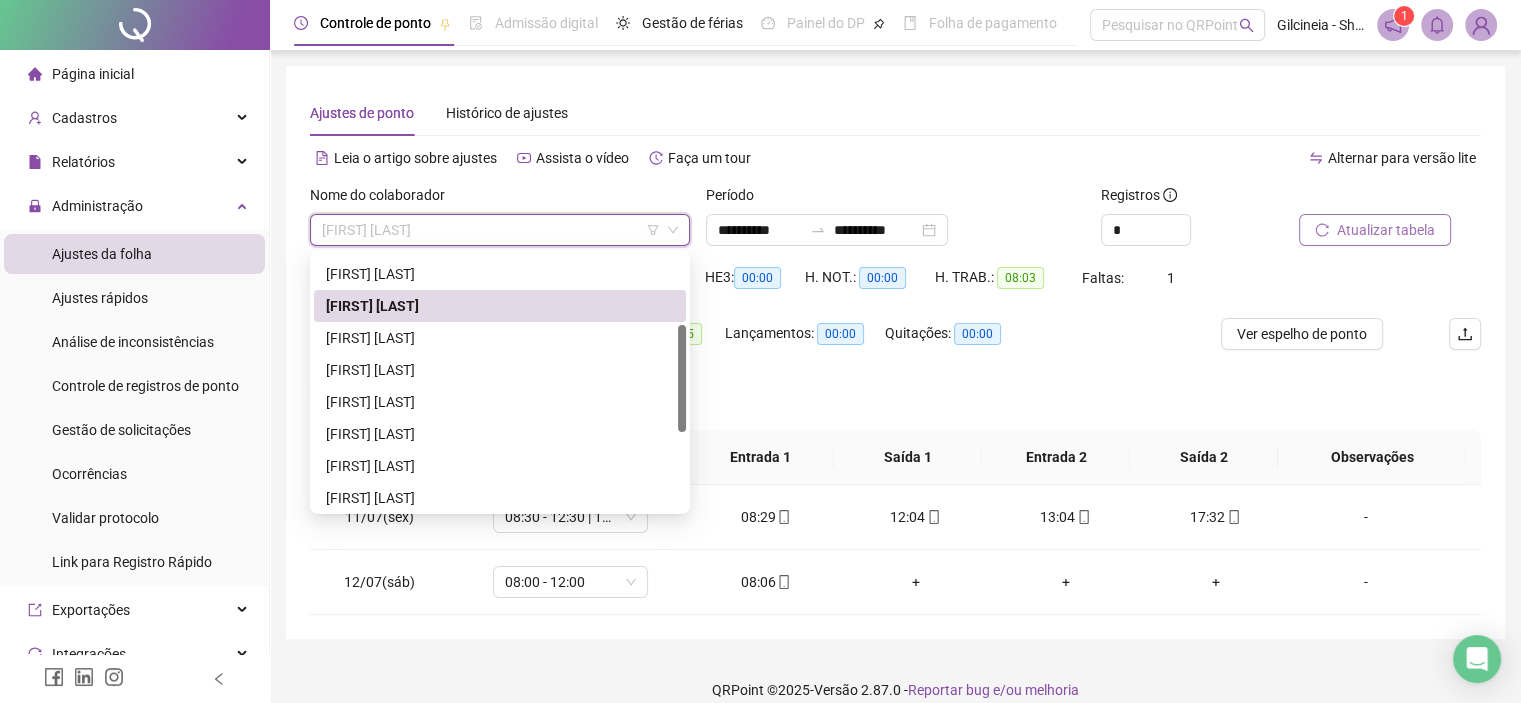 scroll, scrollTop: 168, scrollLeft: 0, axis: vertical 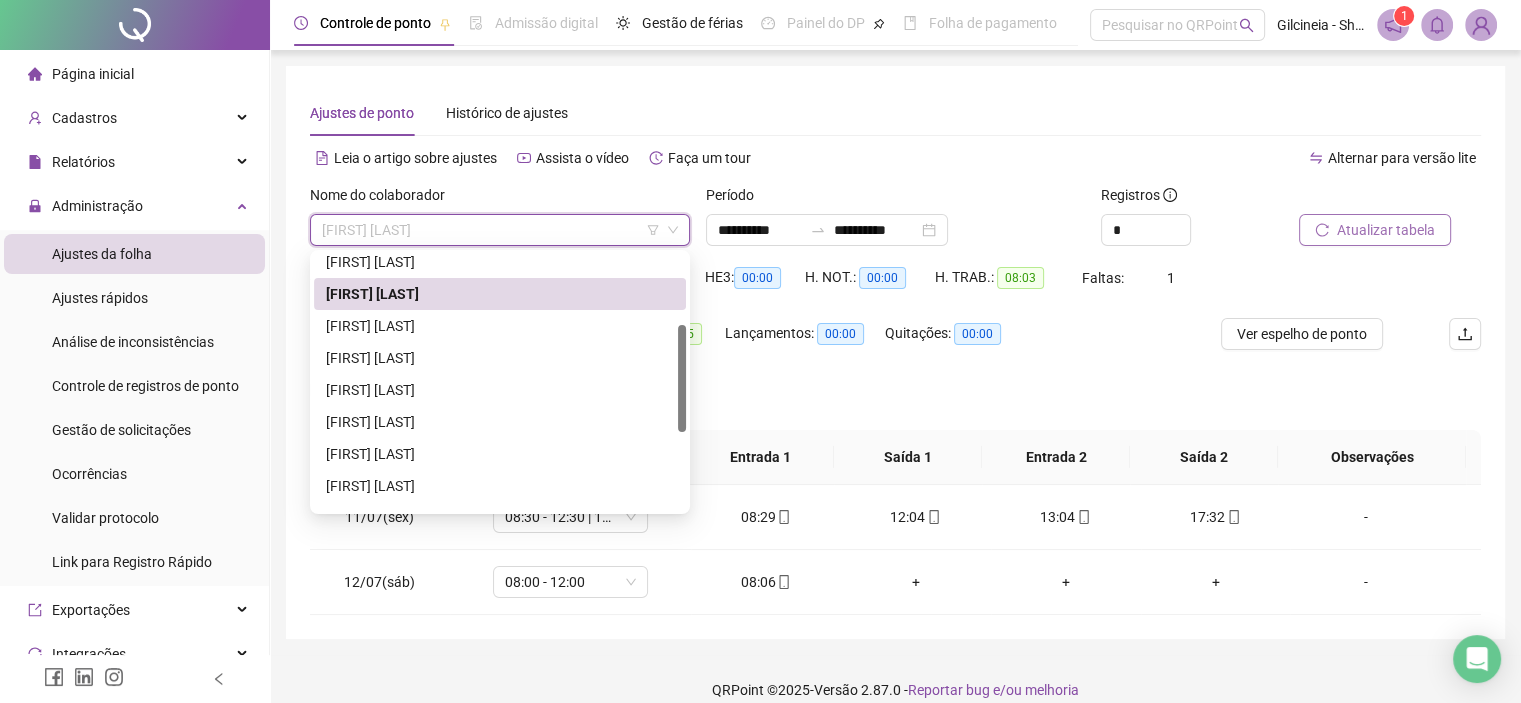 drag, startPoint x: 680, startPoint y: 317, endPoint x: 686, endPoint y: 388, distance: 71.25307 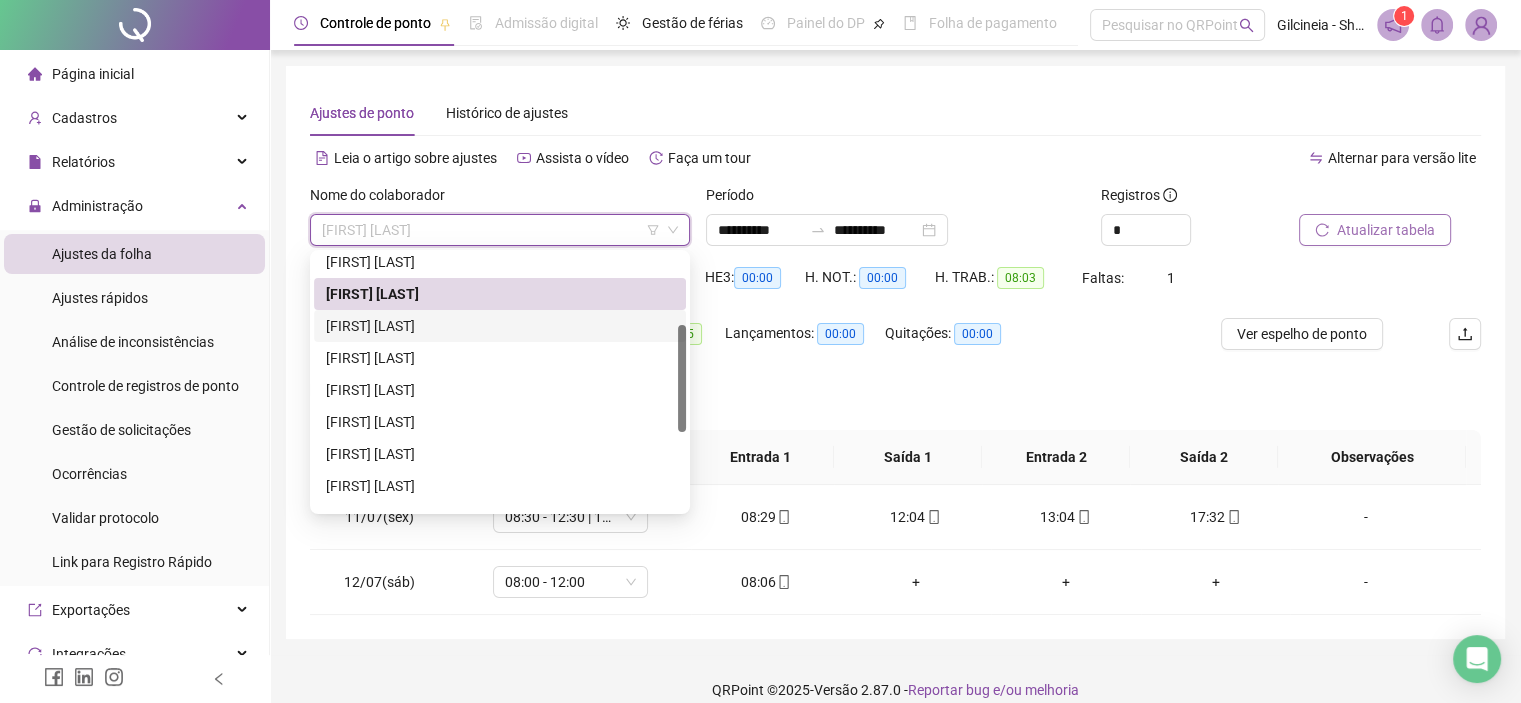 click on "[FIRST] [LAST]" at bounding box center [500, 326] 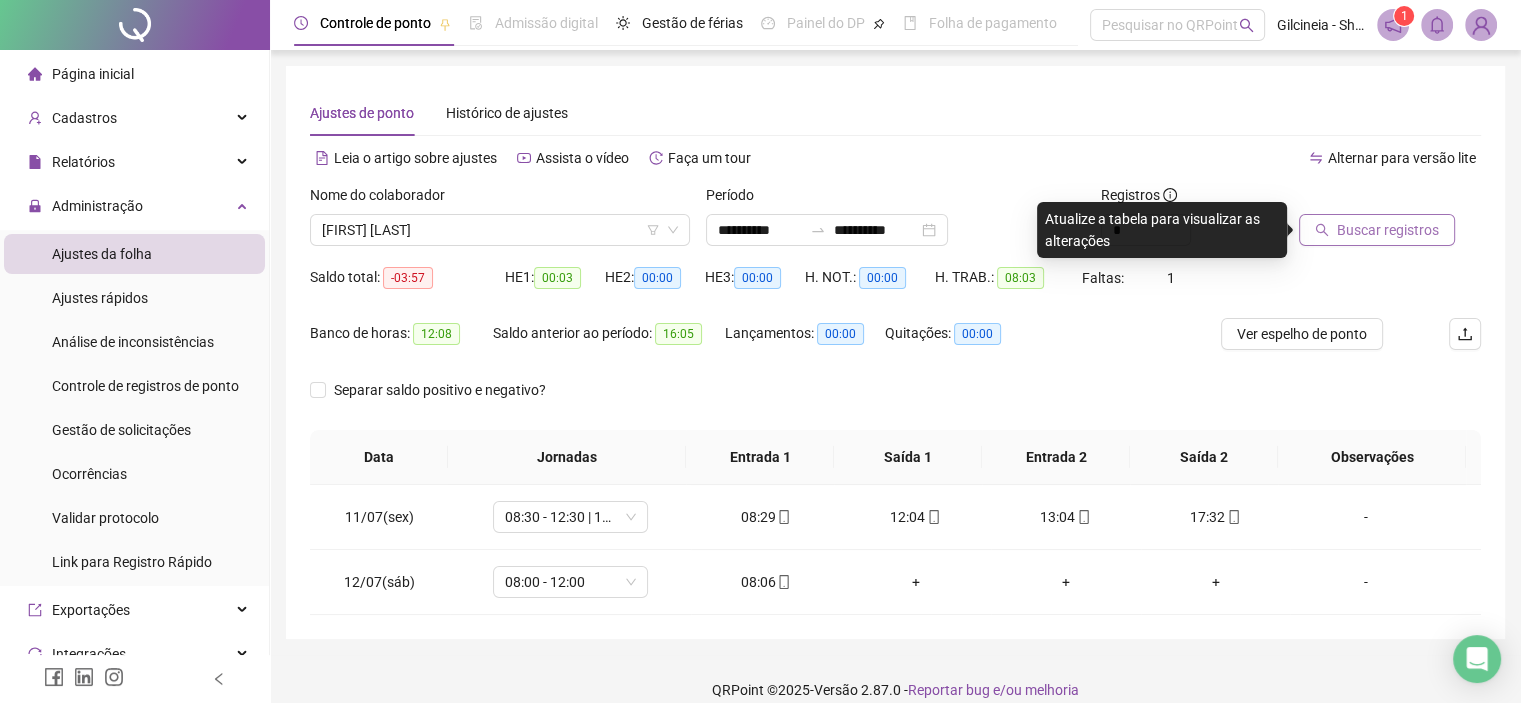 click on "Buscar registros" at bounding box center (1377, 230) 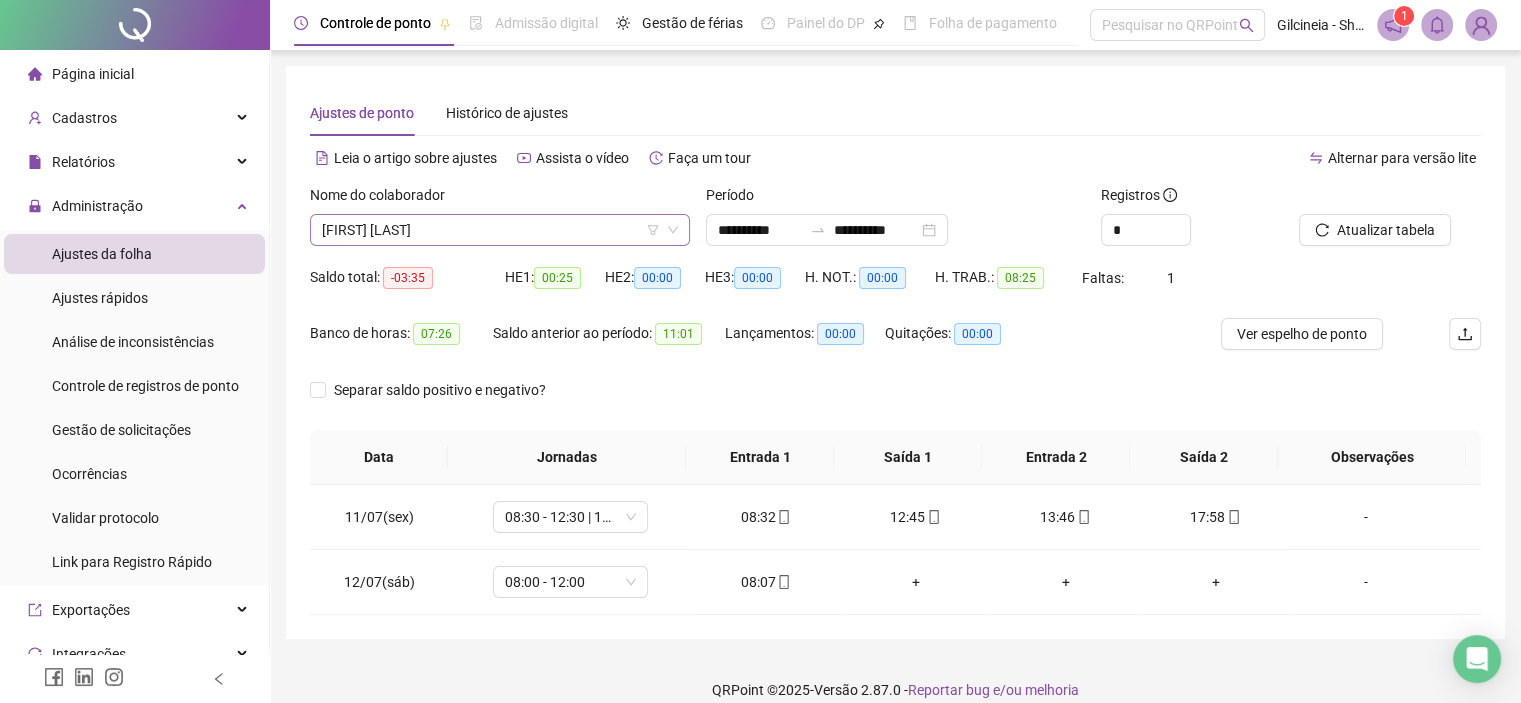 click on "[FIRST] [LAST]" at bounding box center (500, 230) 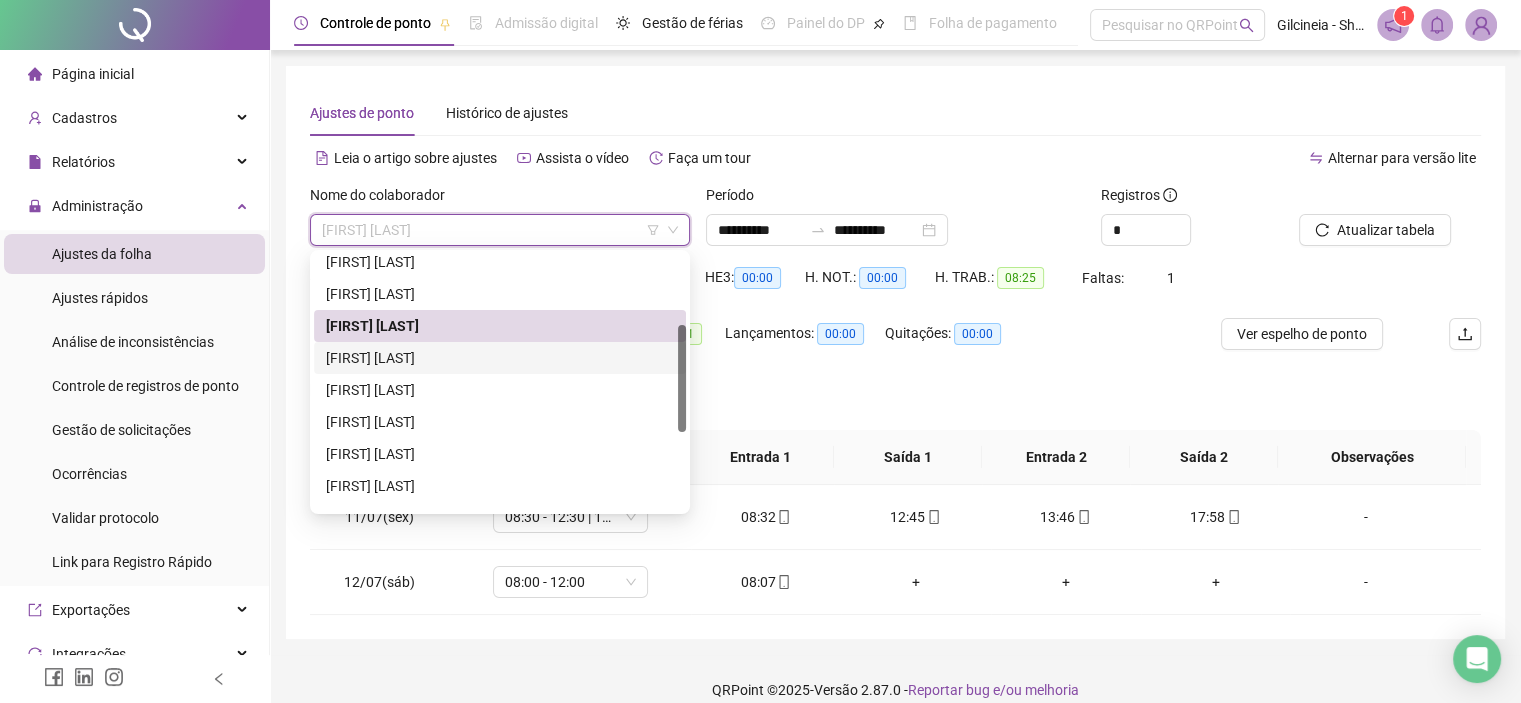 click on "[FIRST] [LAST]" at bounding box center [500, 358] 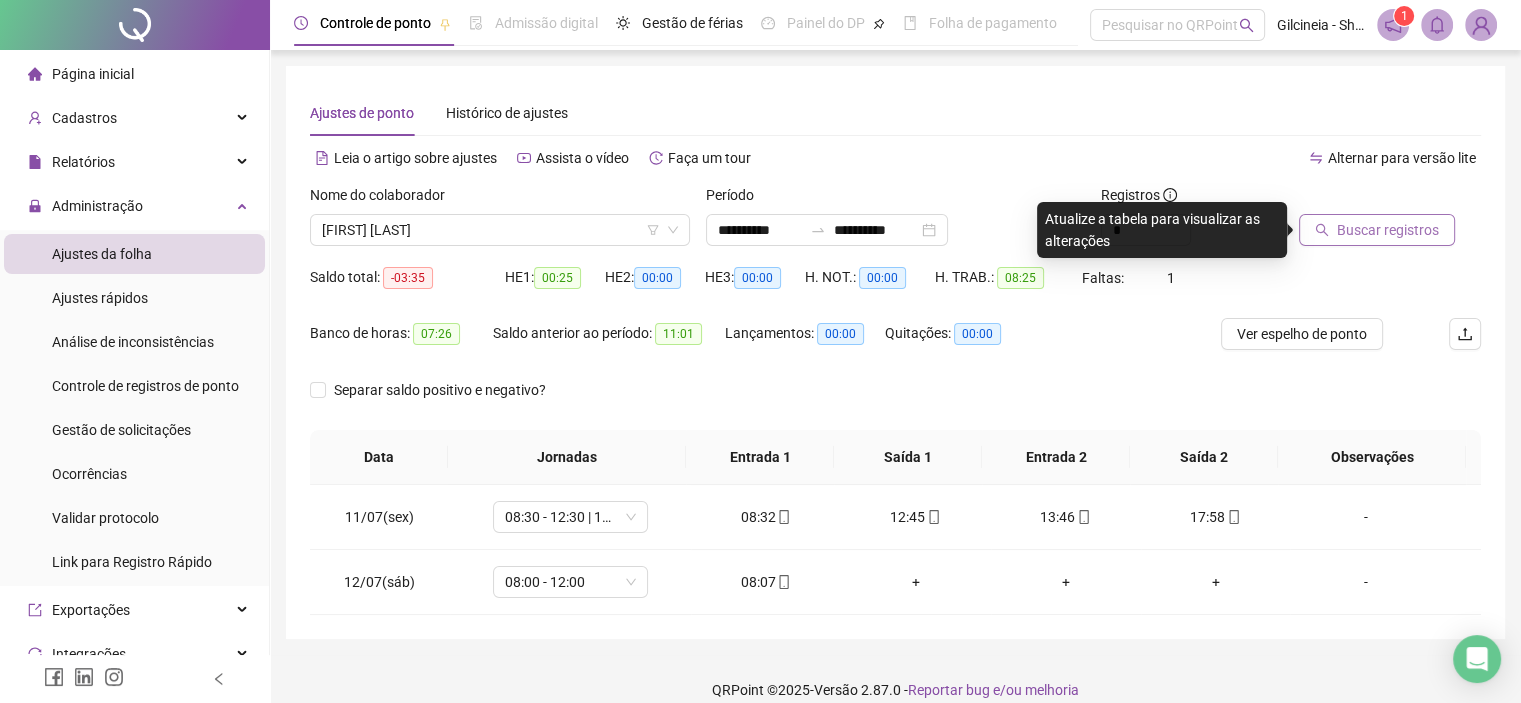 click on "Buscar registros" at bounding box center (1377, 230) 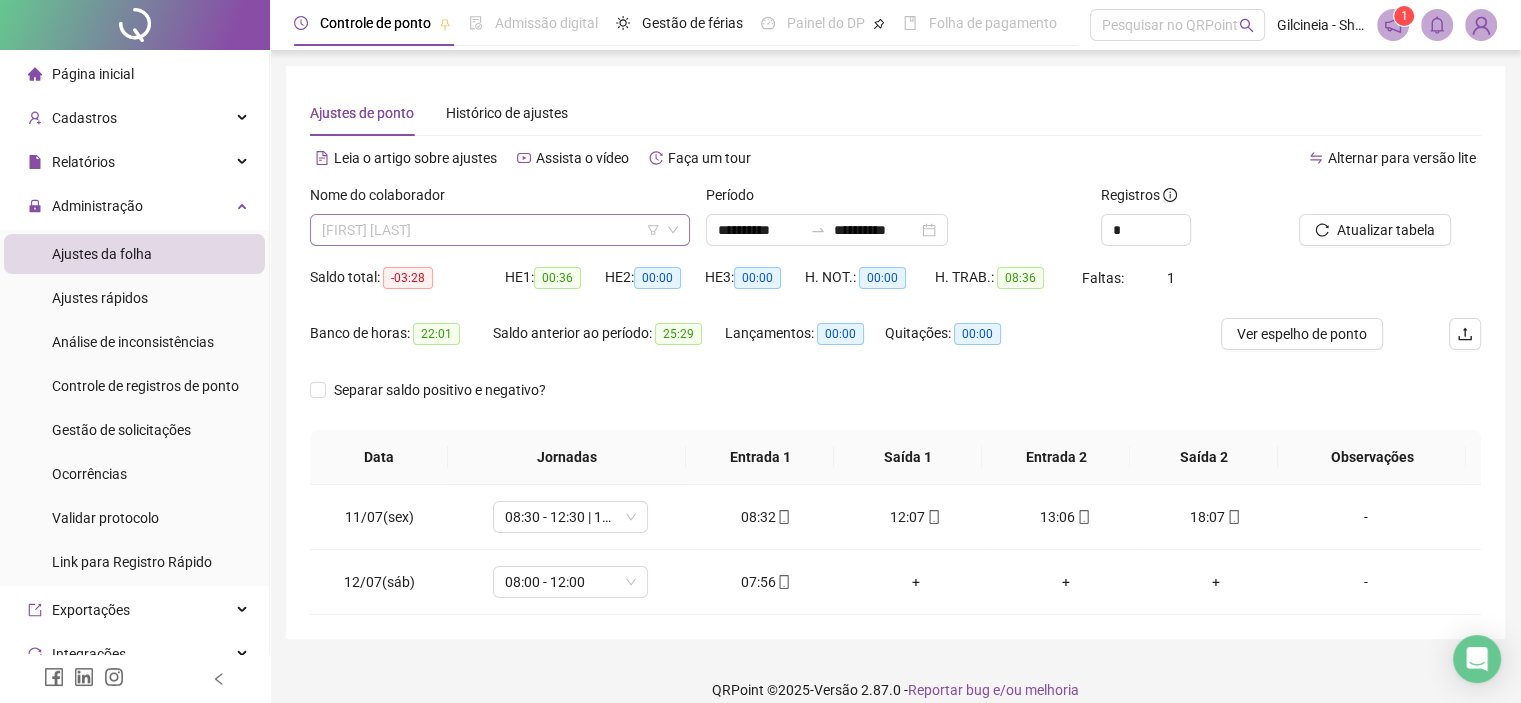 click on "[FIRST] [LAST]" at bounding box center [500, 230] 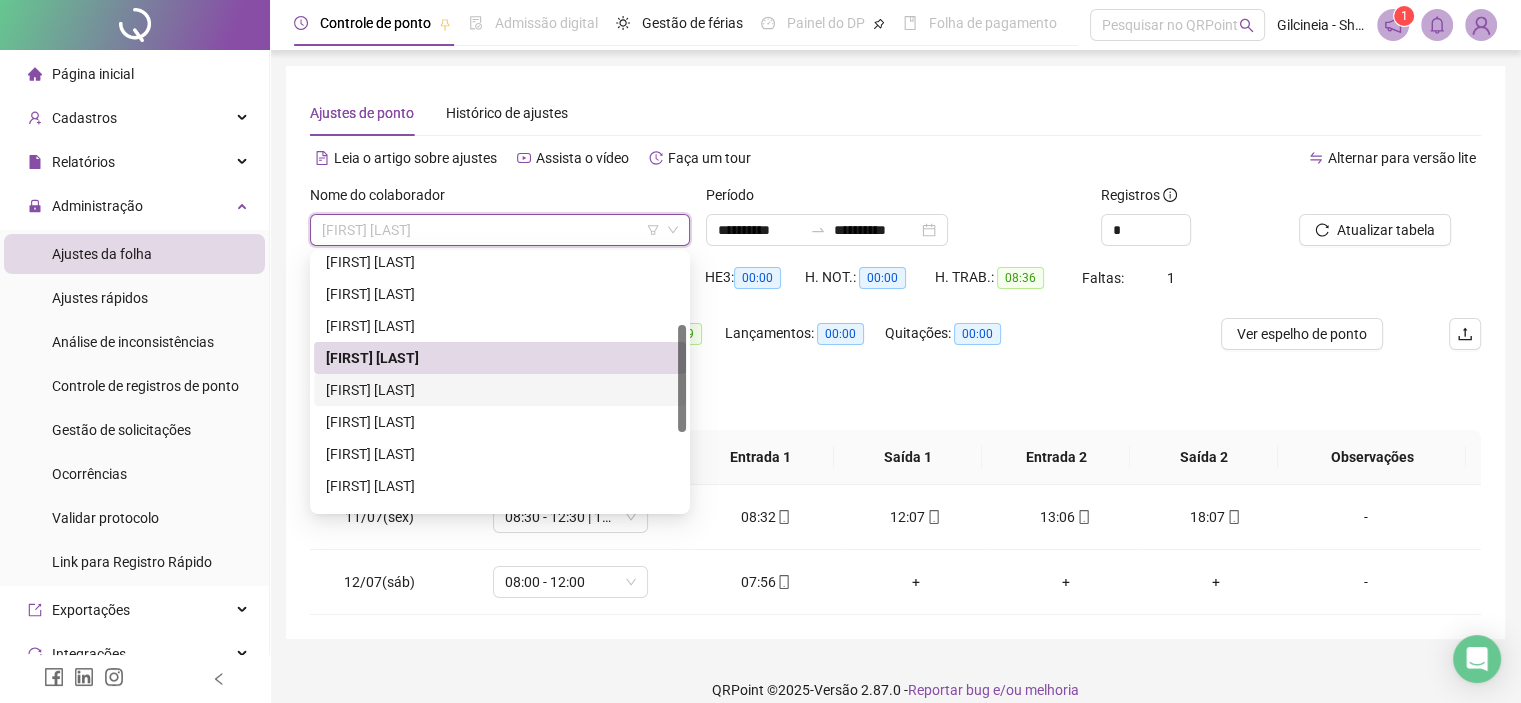 click on "[FIRST] [LAST]" at bounding box center [500, 390] 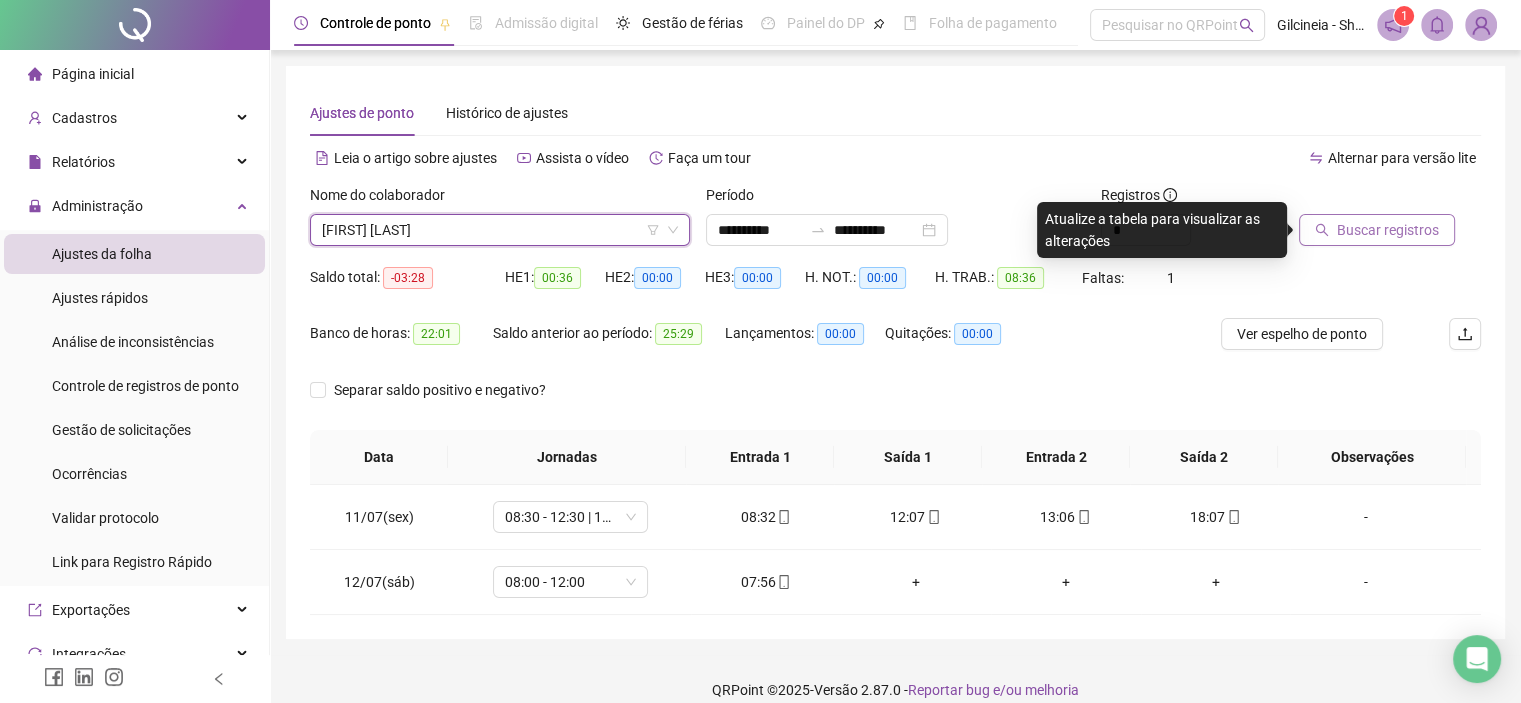 click on "Buscar registros" at bounding box center [1388, 230] 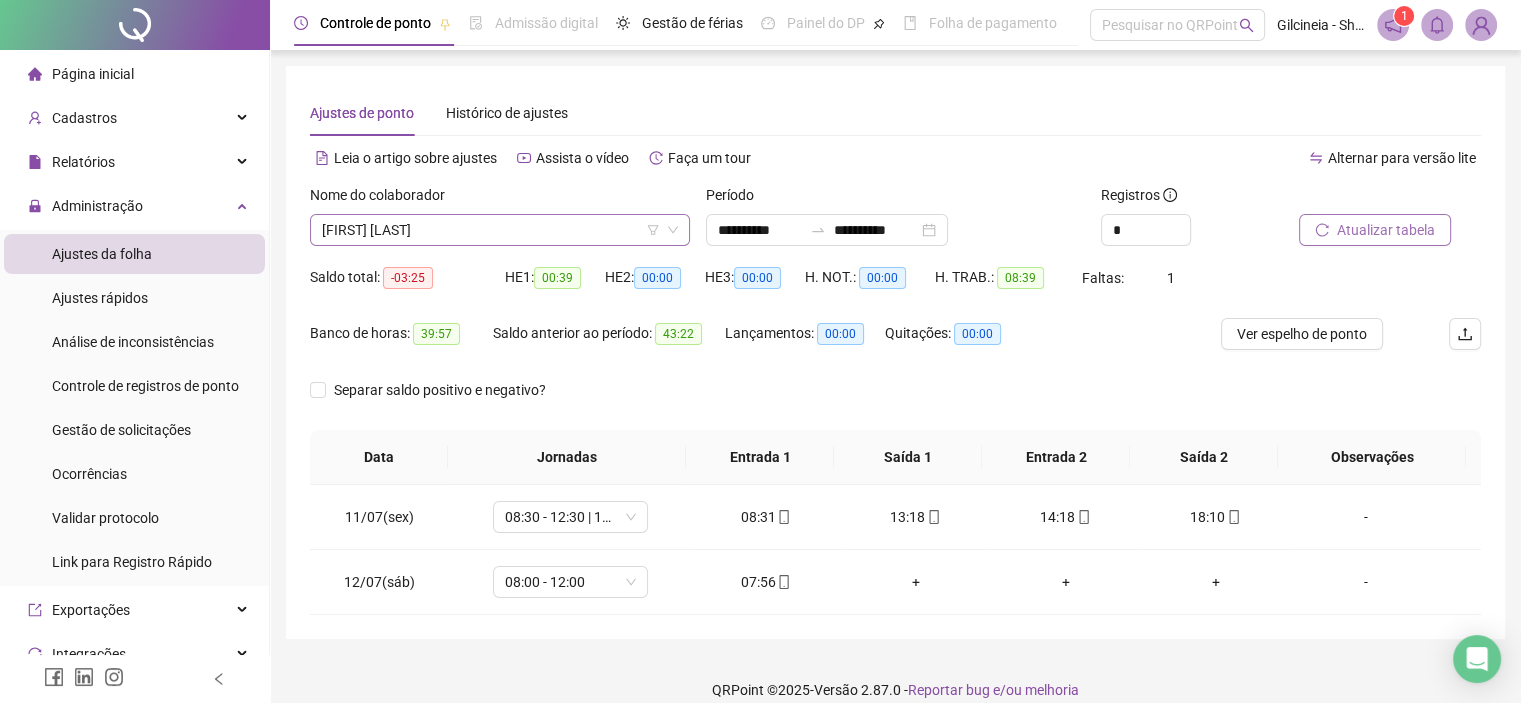 click on "[FIRST] [LAST]" at bounding box center [500, 230] 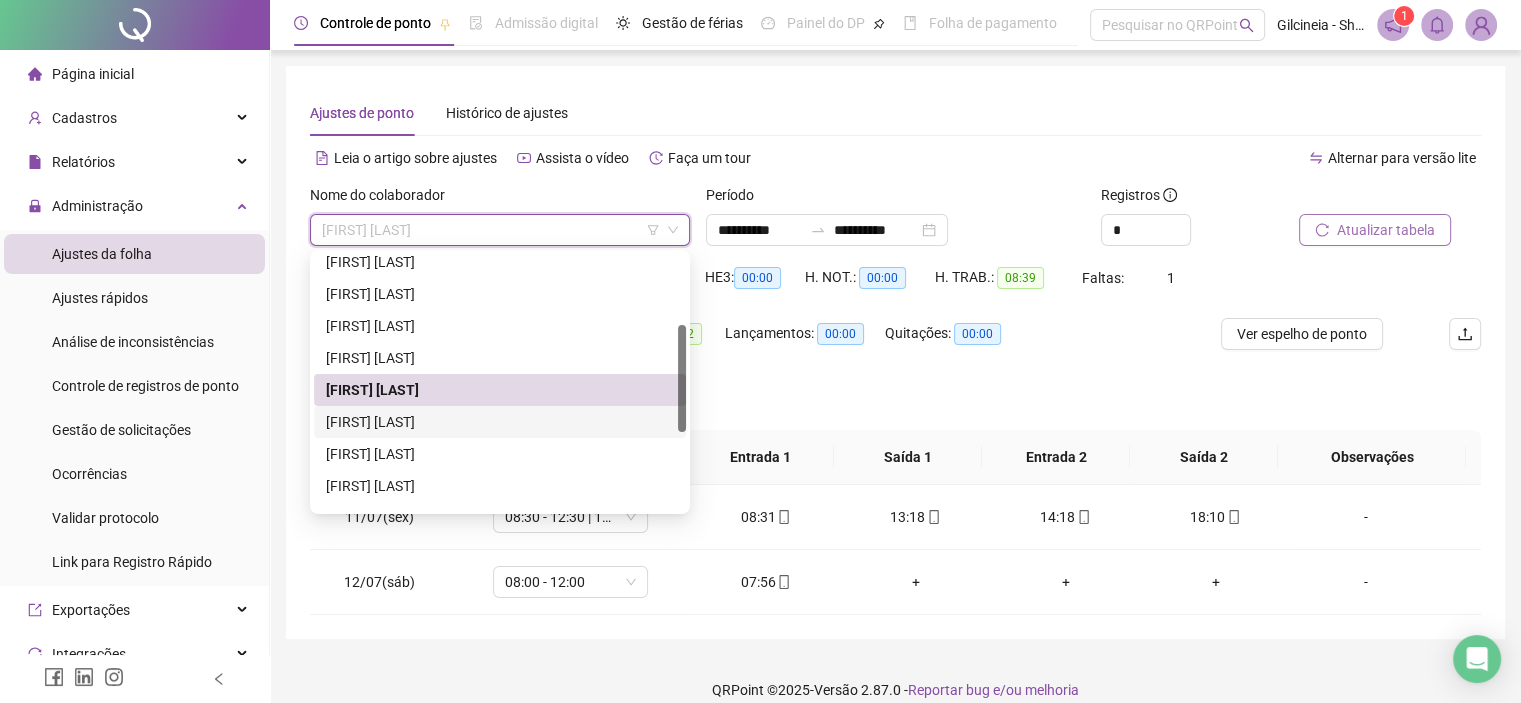 click on "[FIRST] [LAST]" at bounding box center (500, 422) 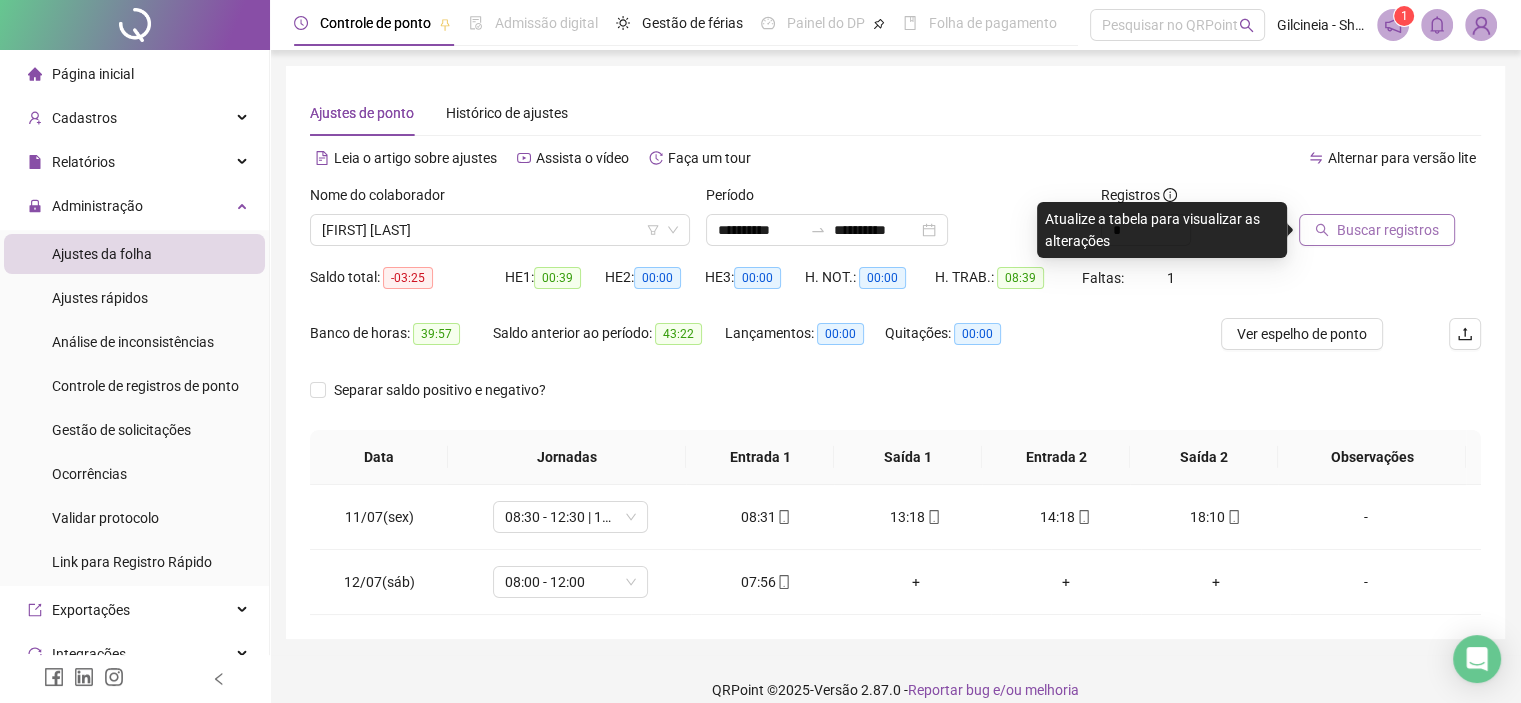 click on "Buscar registros" at bounding box center [1388, 230] 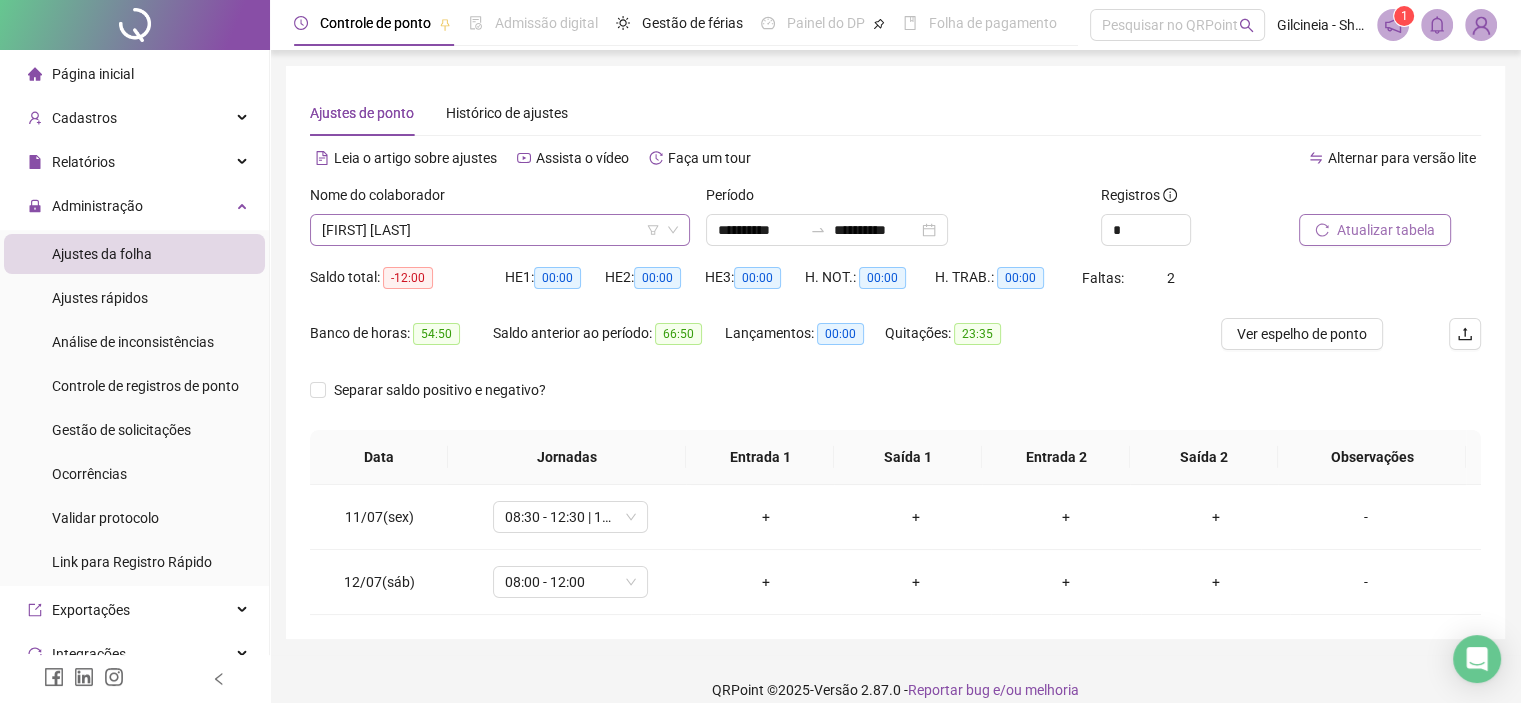 click on "[FIRST] [LAST]" at bounding box center (500, 230) 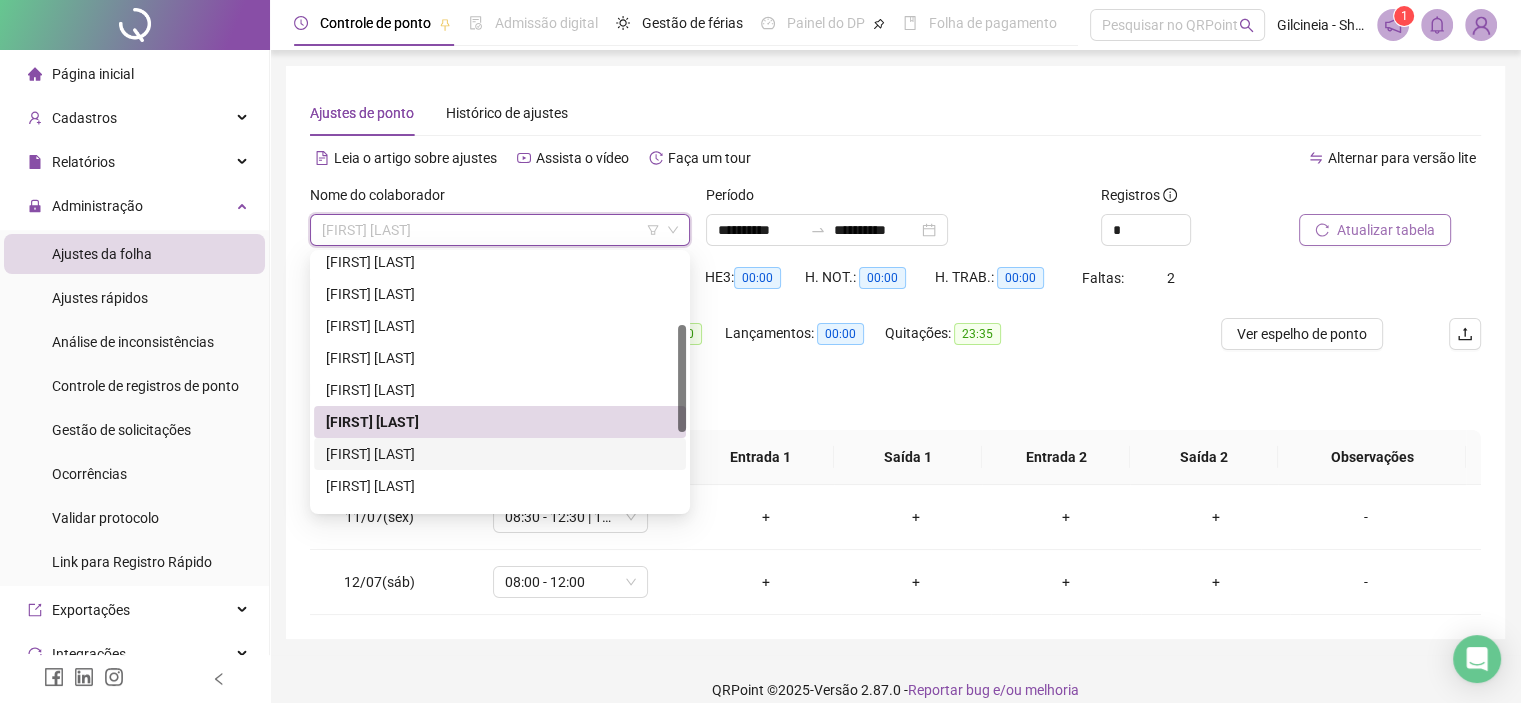 click on "[FIRST] [LAST]" at bounding box center [500, 454] 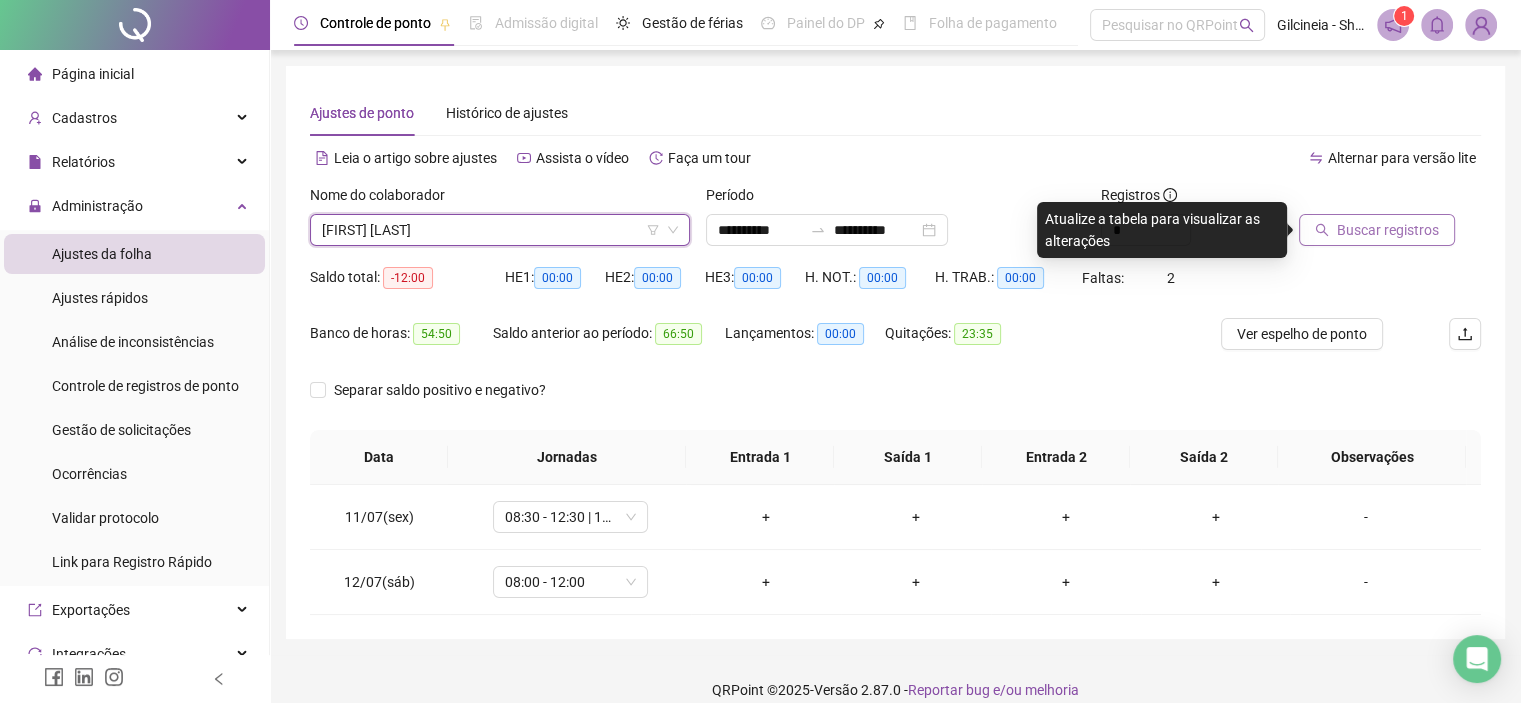 click on "Buscar registros" at bounding box center (1388, 230) 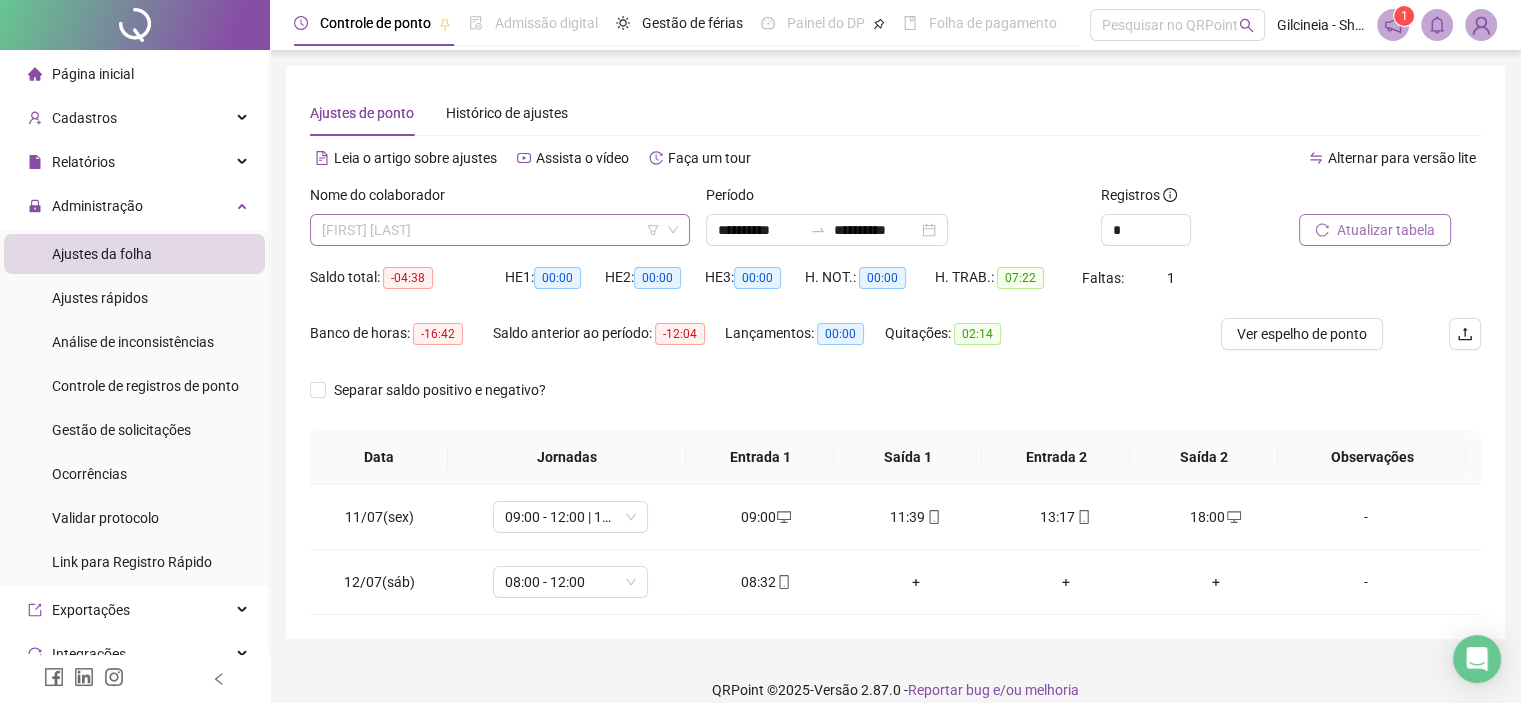 click on "[FIRST] [LAST]" at bounding box center (500, 230) 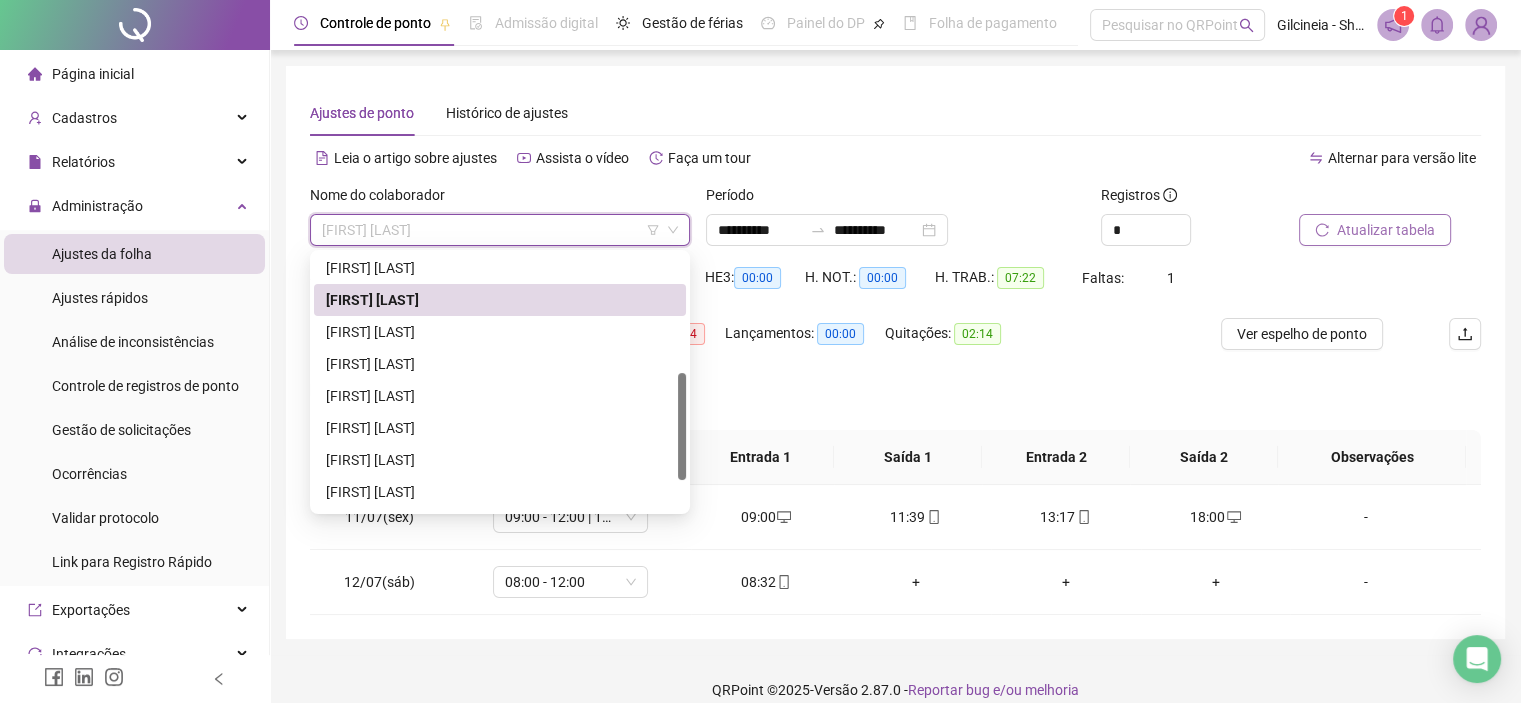 drag, startPoint x: 681, startPoint y: 377, endPoint x: 670, endPoint y: 438, distance: 61.983868 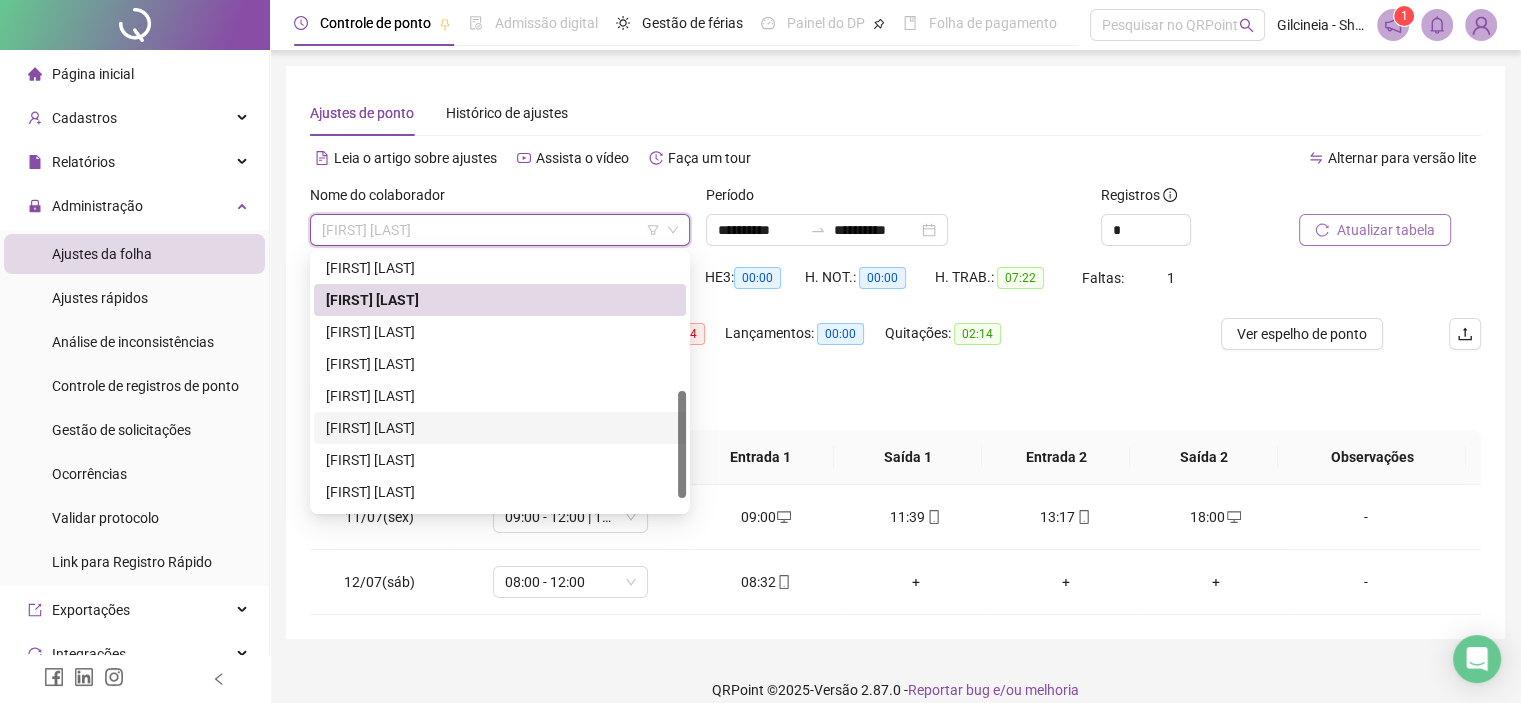 scroll, scrollTop: 324, scrollLeft: 0, axis: vertical 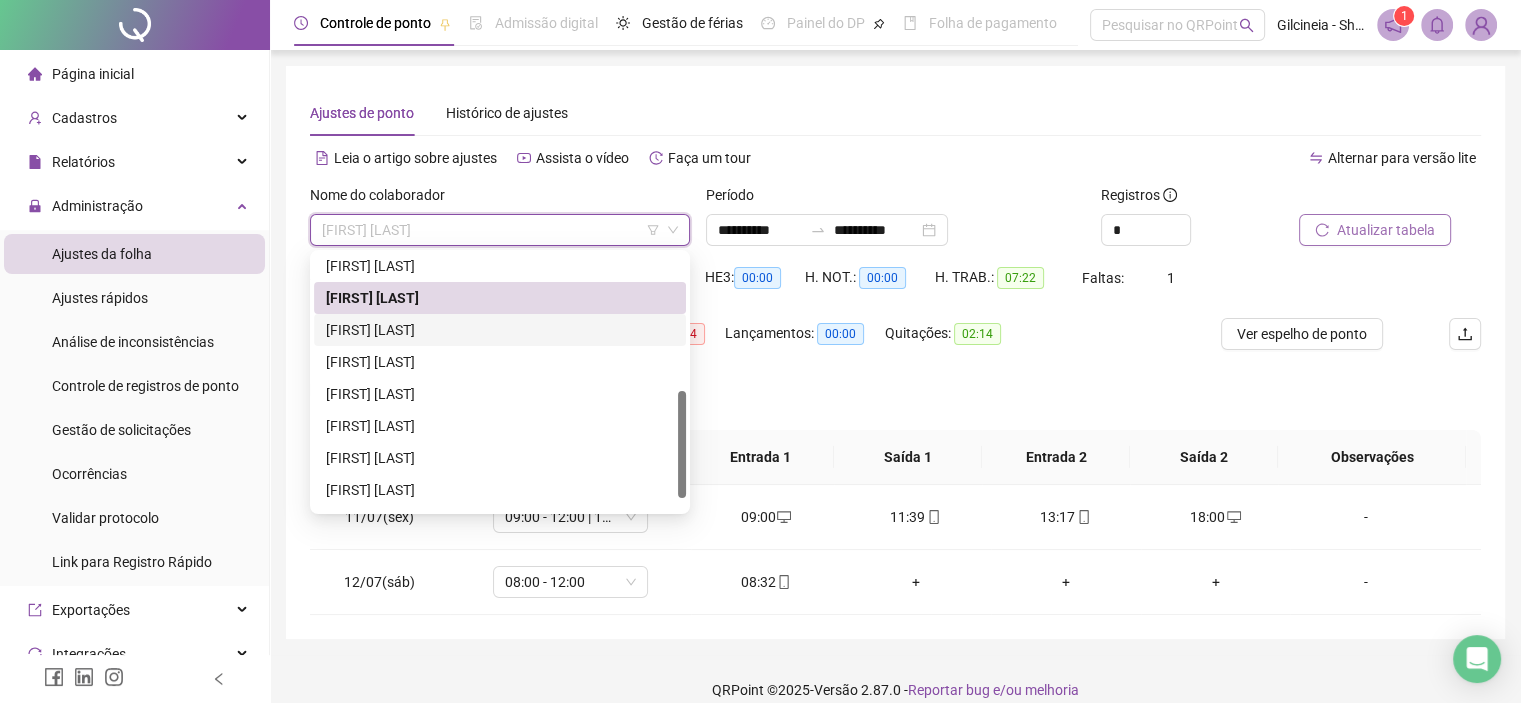 click on "[FIRST] [LAST]" at bounding box center [500, 330] 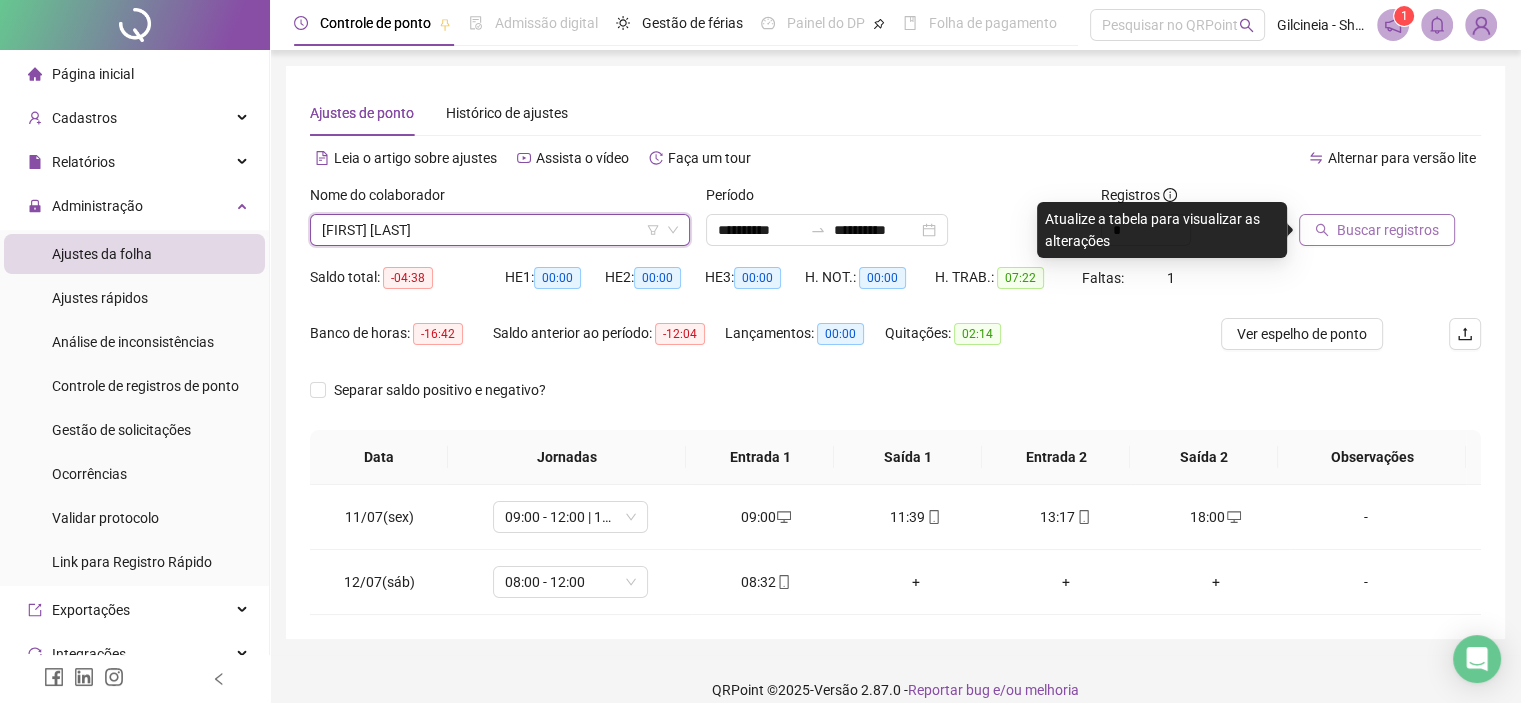 click on "Buscar registros" at bounding box center (1388, 230) 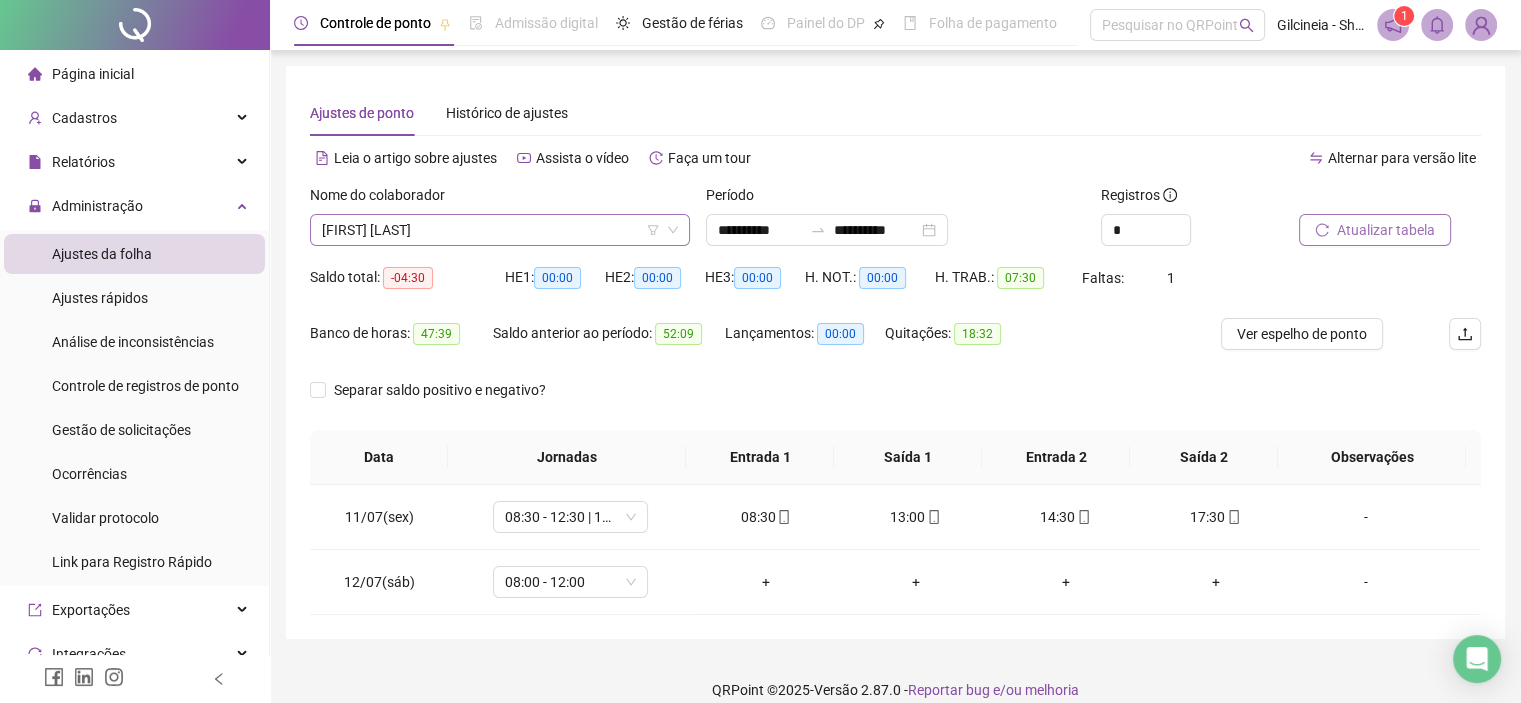 click on "[FIRST] [LAST]" at bounding box center [500, 230] 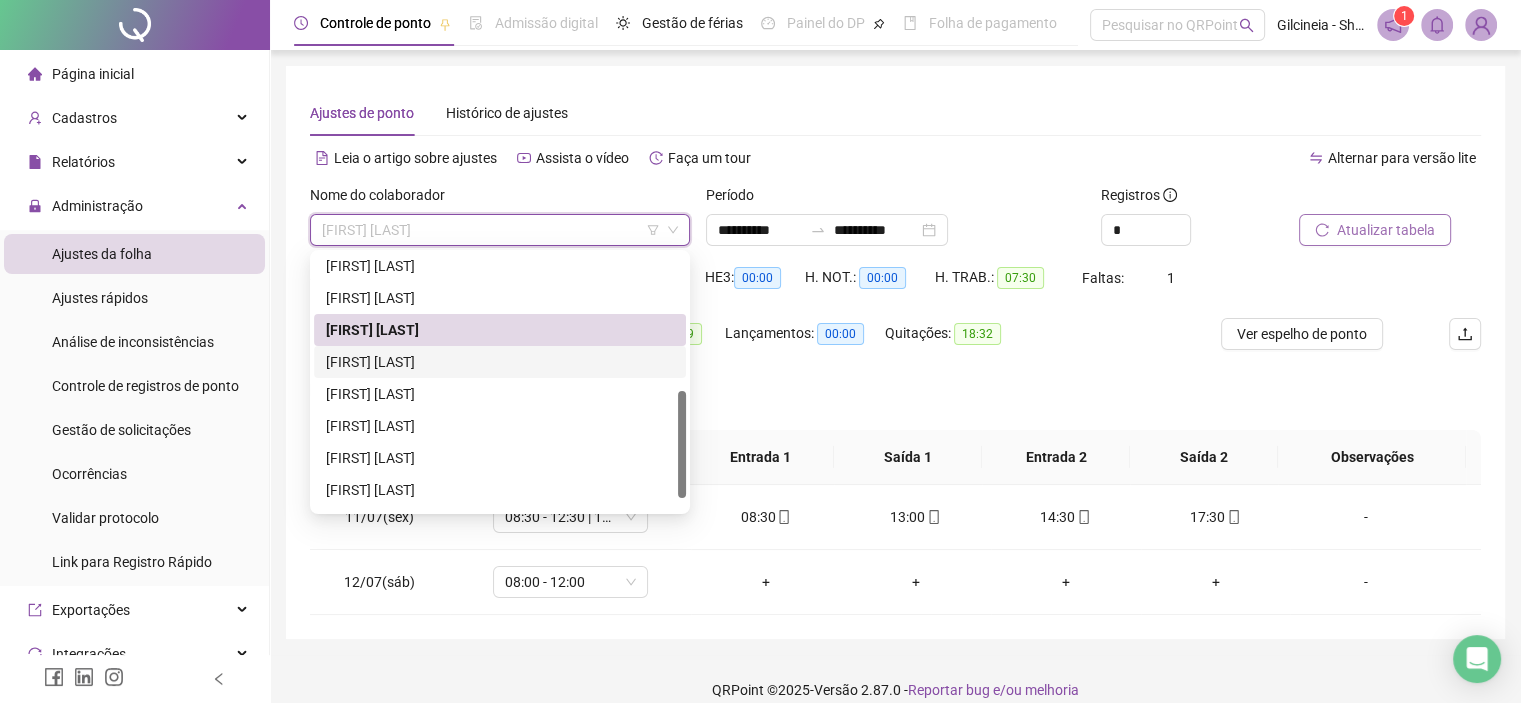 drag, startPoint x: 513, startPoint y: 363, endPoint x: 1054, endPoint y: 331, distance: 541.94556 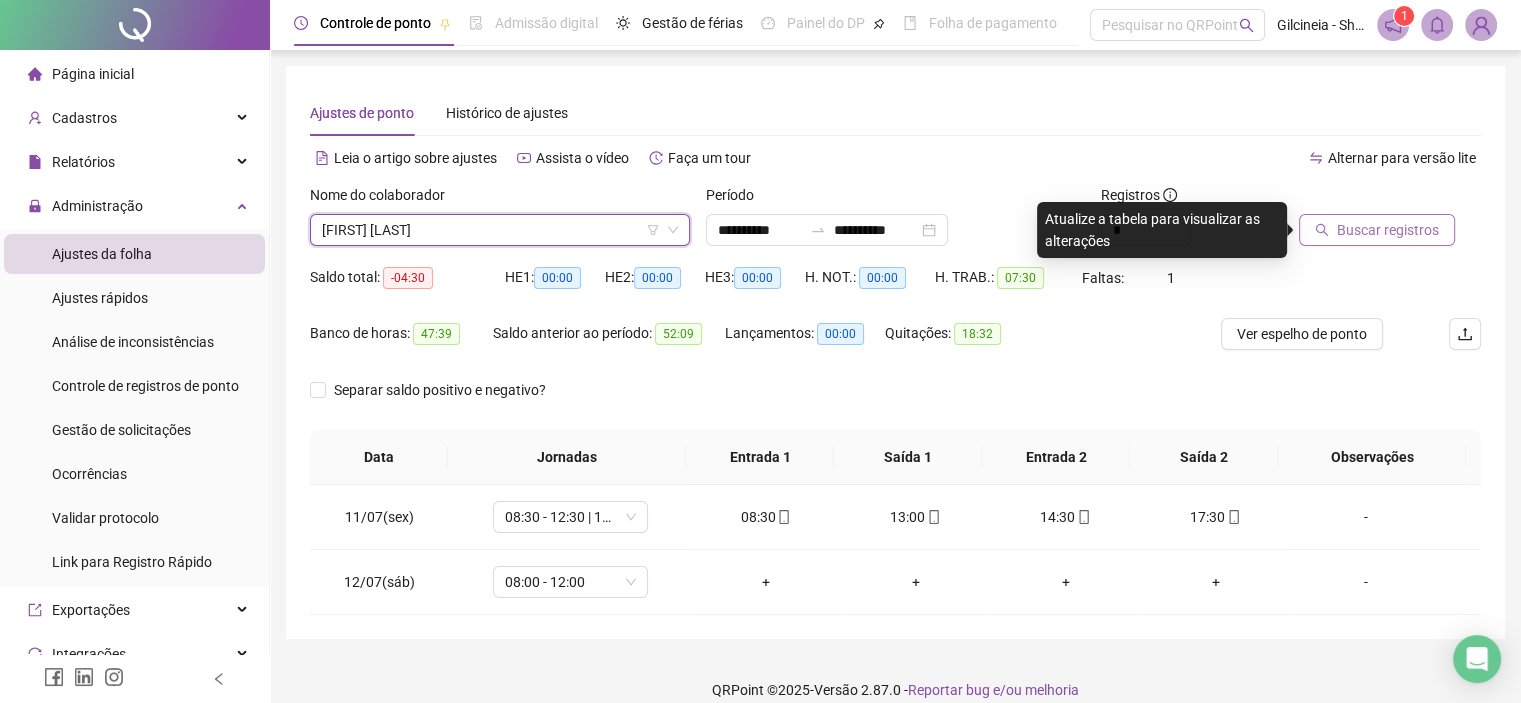 click on "Buscar registros" at bounding box center (1388, 230) 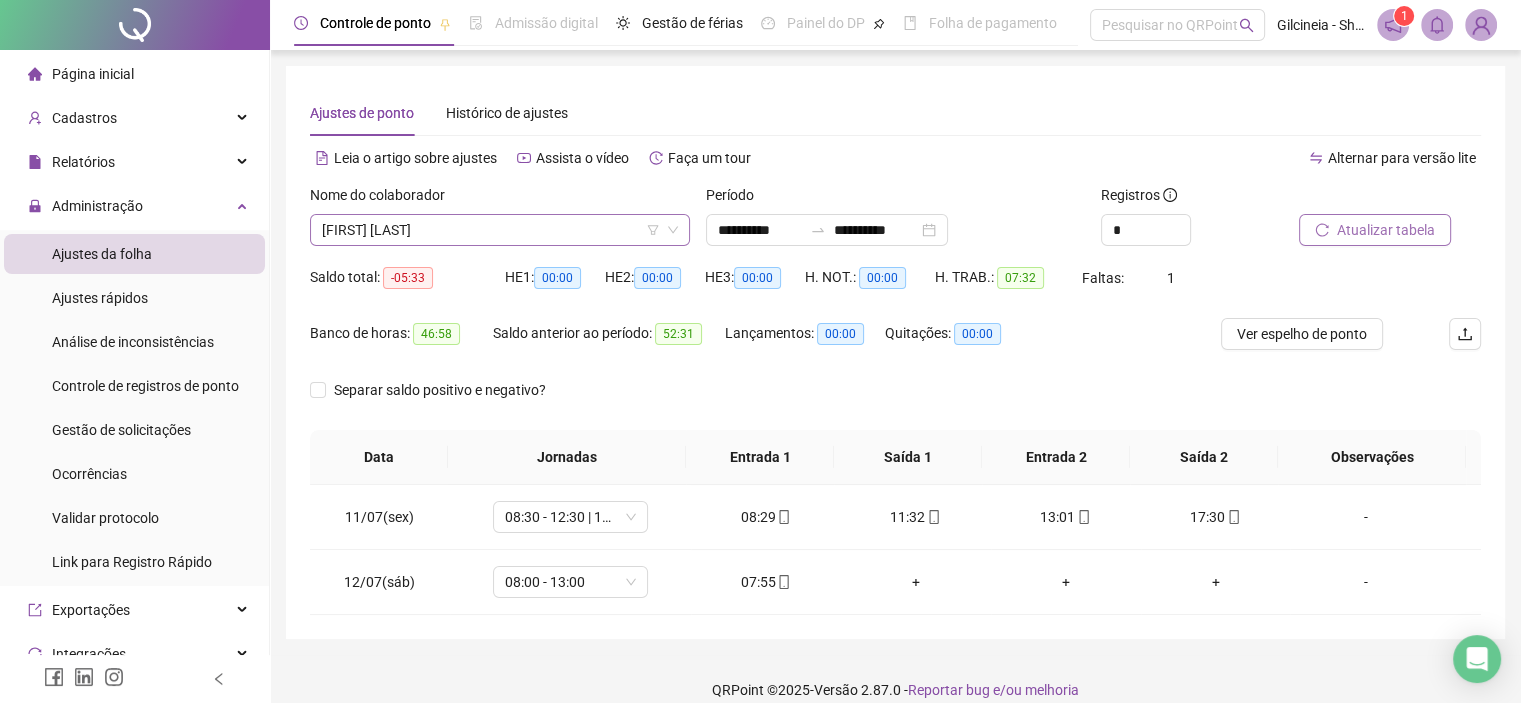 click on "[FIRST] [LAST]" at bounding box center [500, 230] 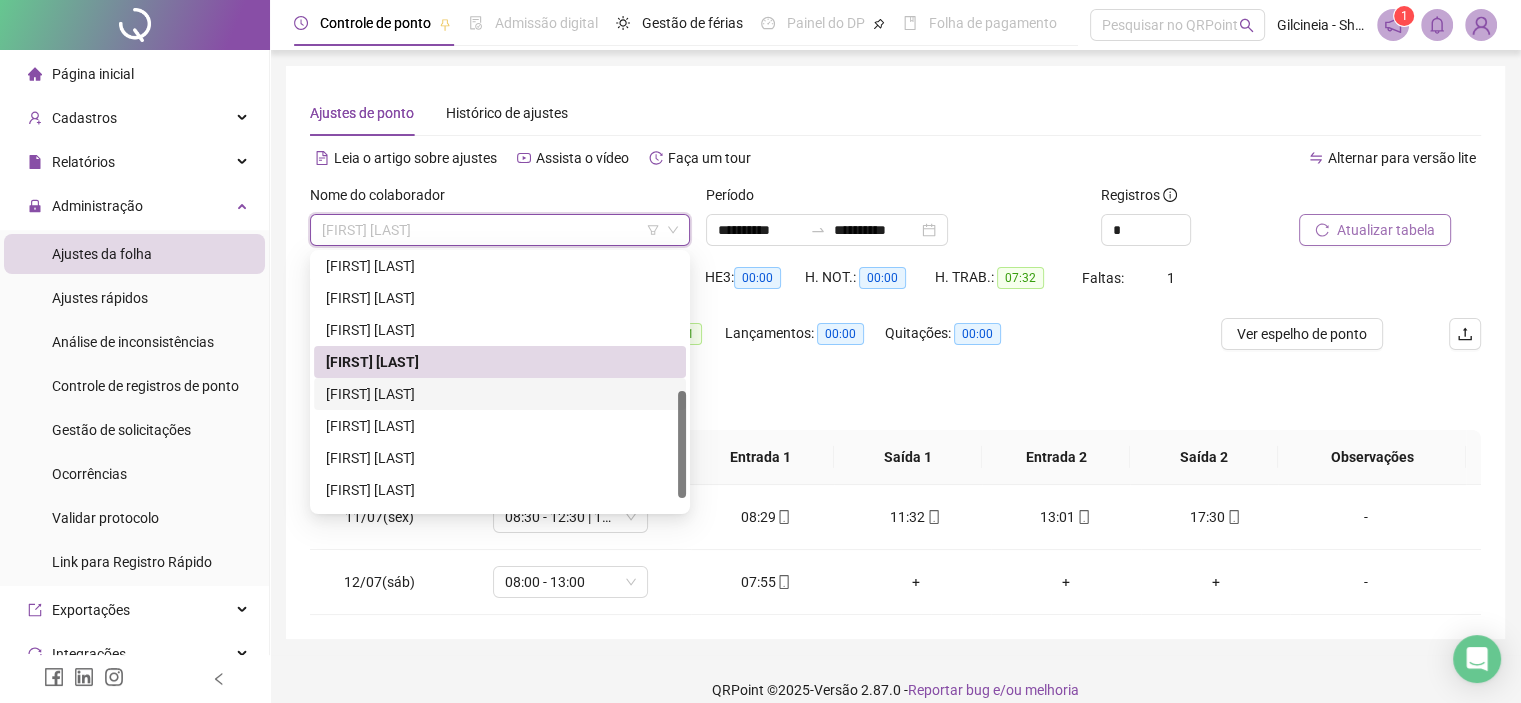 click on "[FIRST] [LAST]" at bounding box center (500, 394) 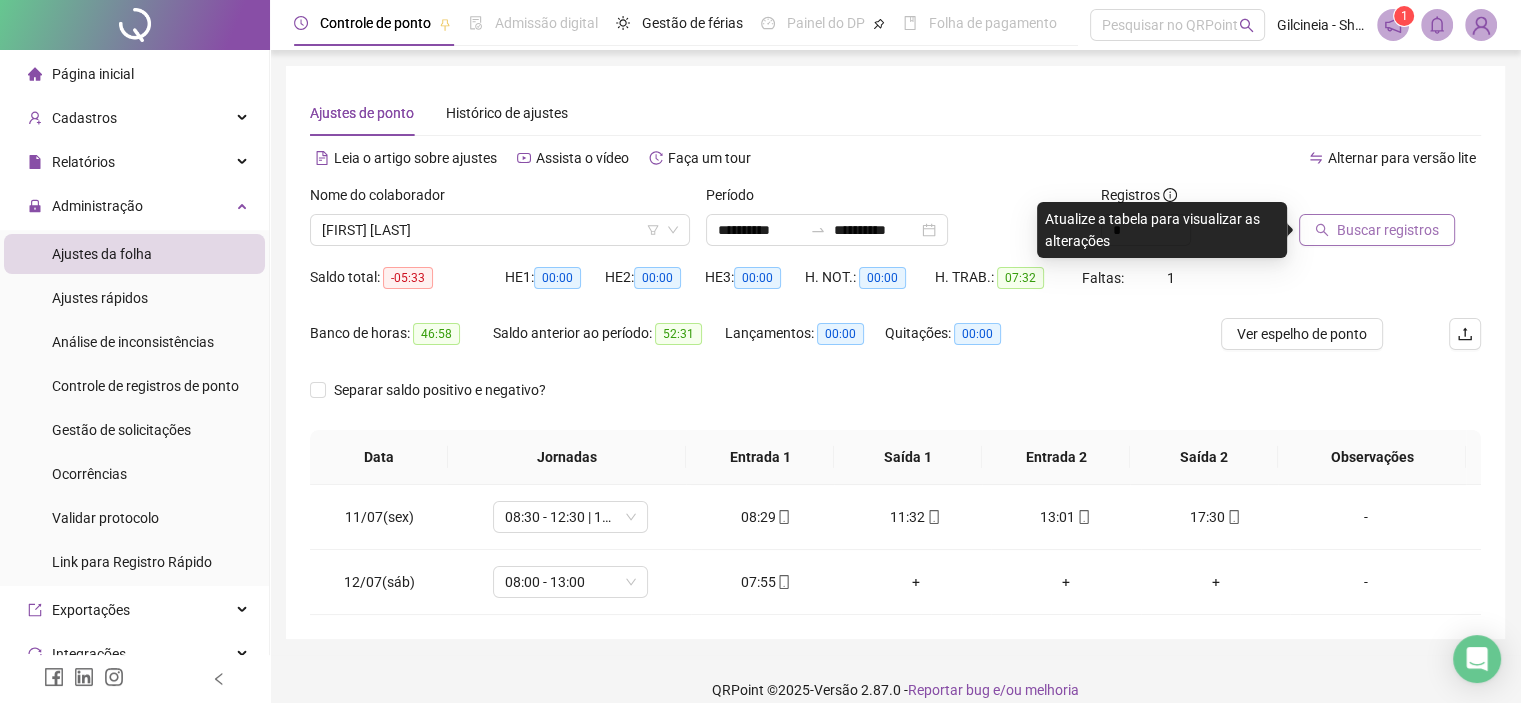 click on "Buscar registros" at bounding box center [1377, 230] 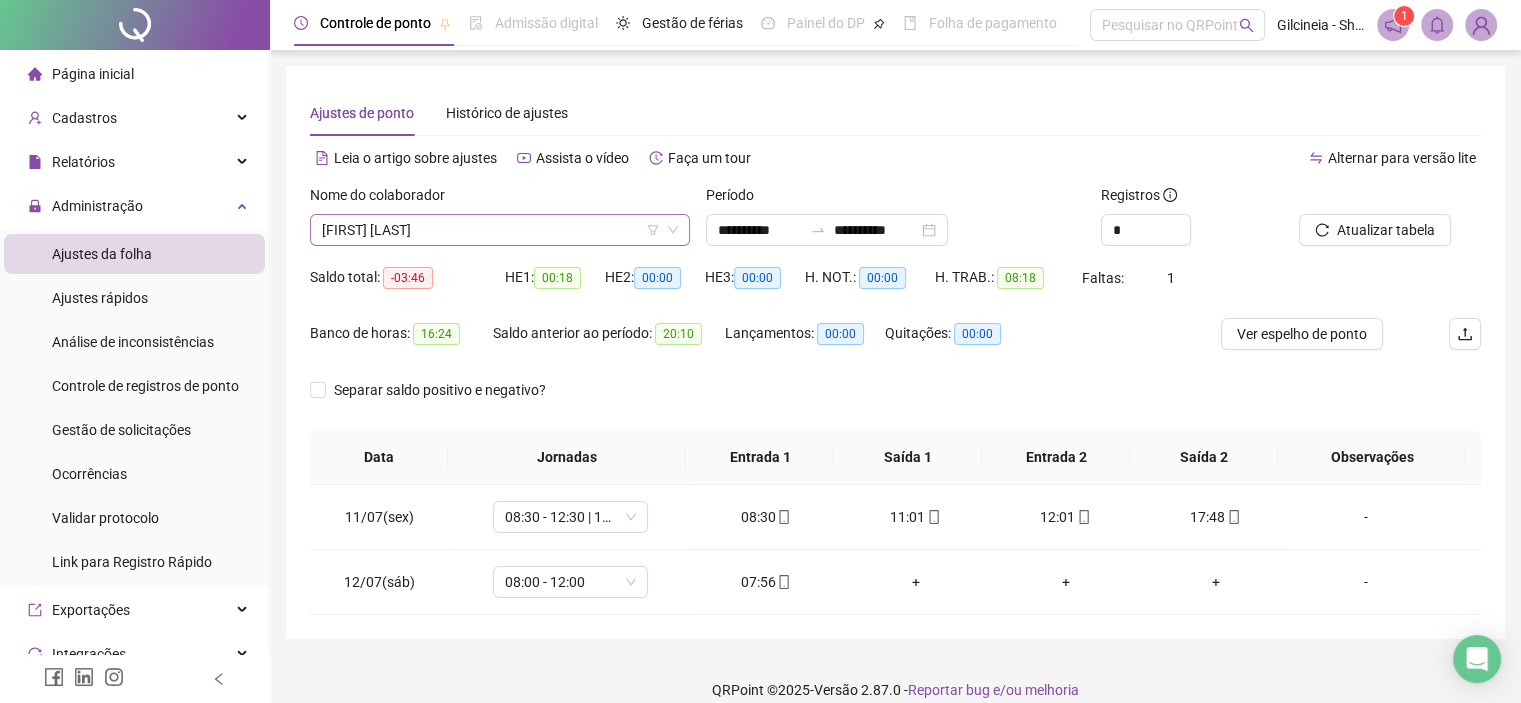click on "[FIRST] [LAST]" at bounding box center [500, 230] 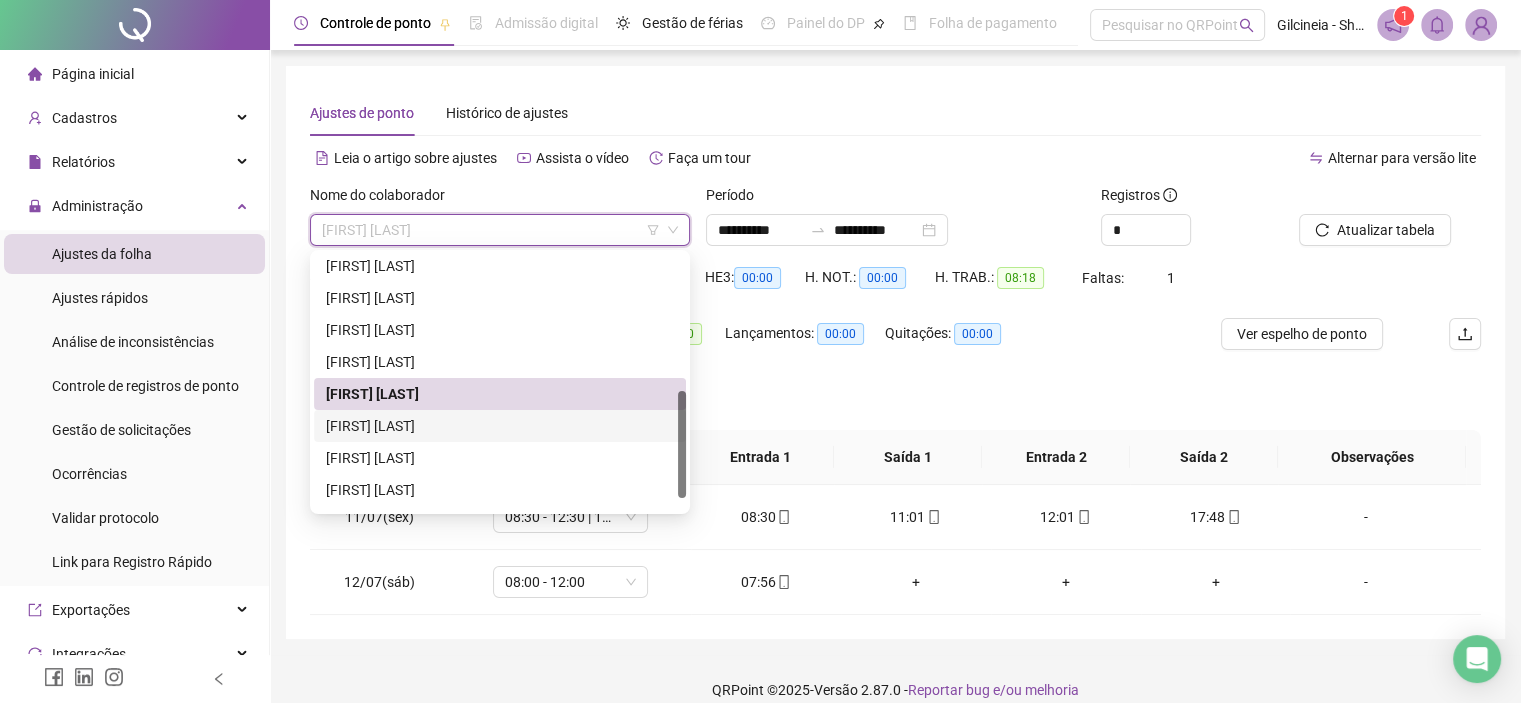 click on "[FIRST] [LAST]" at bounding box center (500, 426) 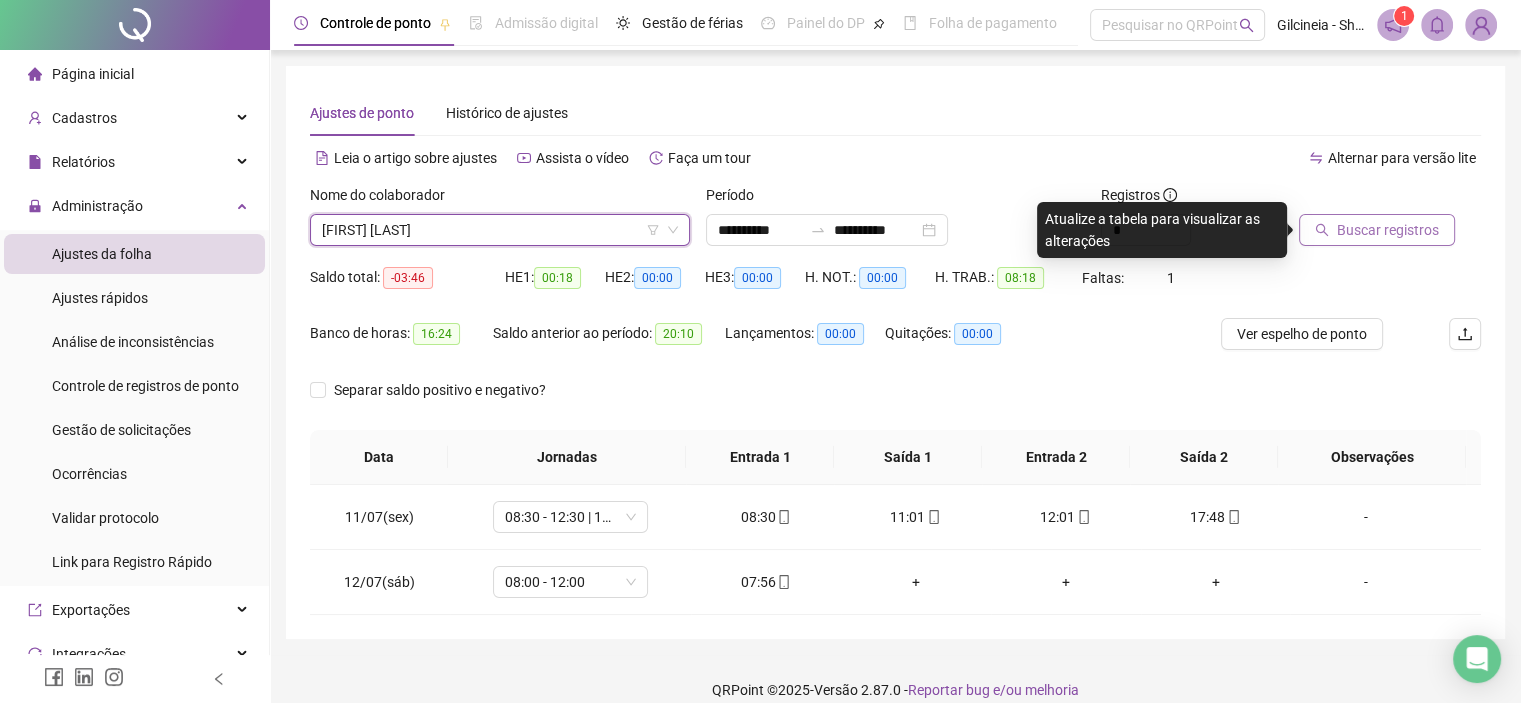 click on "Buscar registros" at bounding box center (1388, 230) 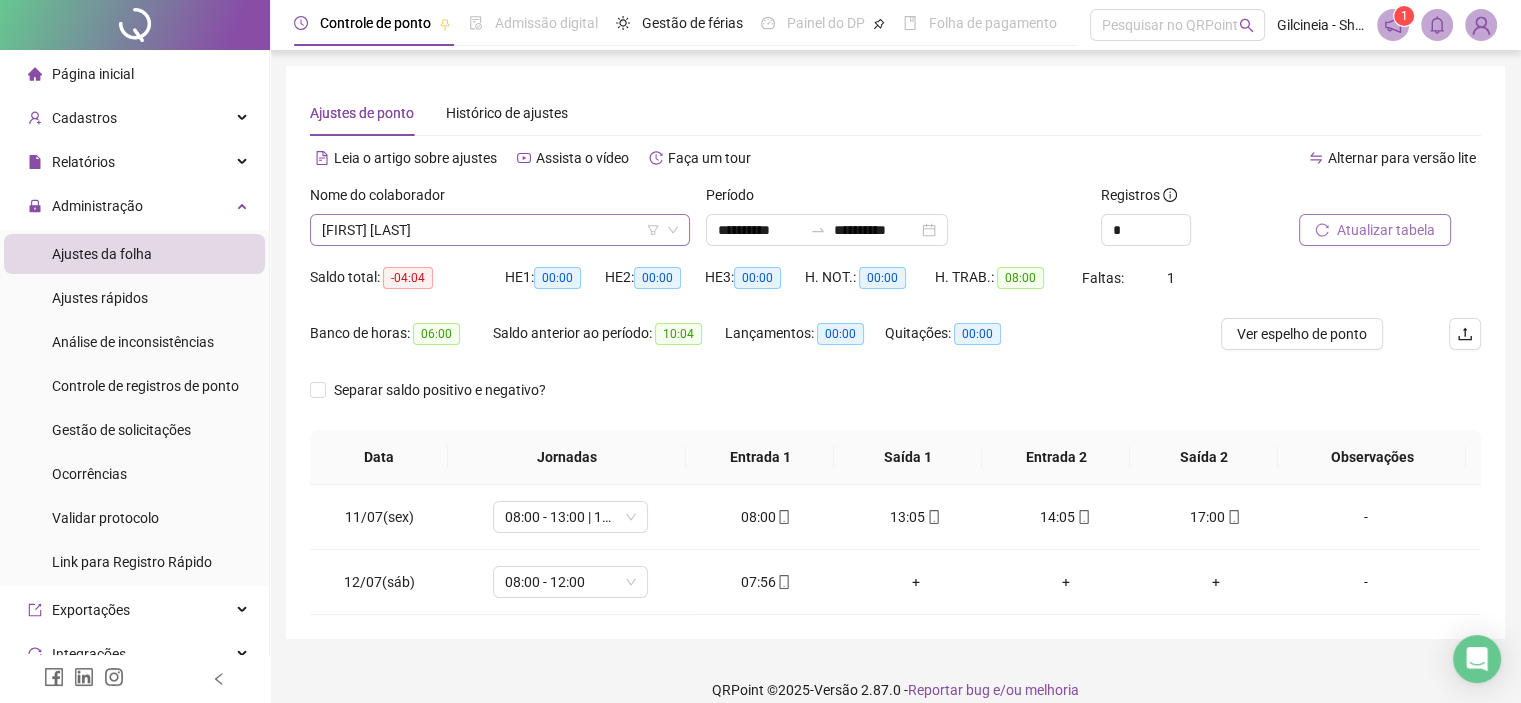 click on "[FIRST] [LAST]" at bounding box center [500, 230] 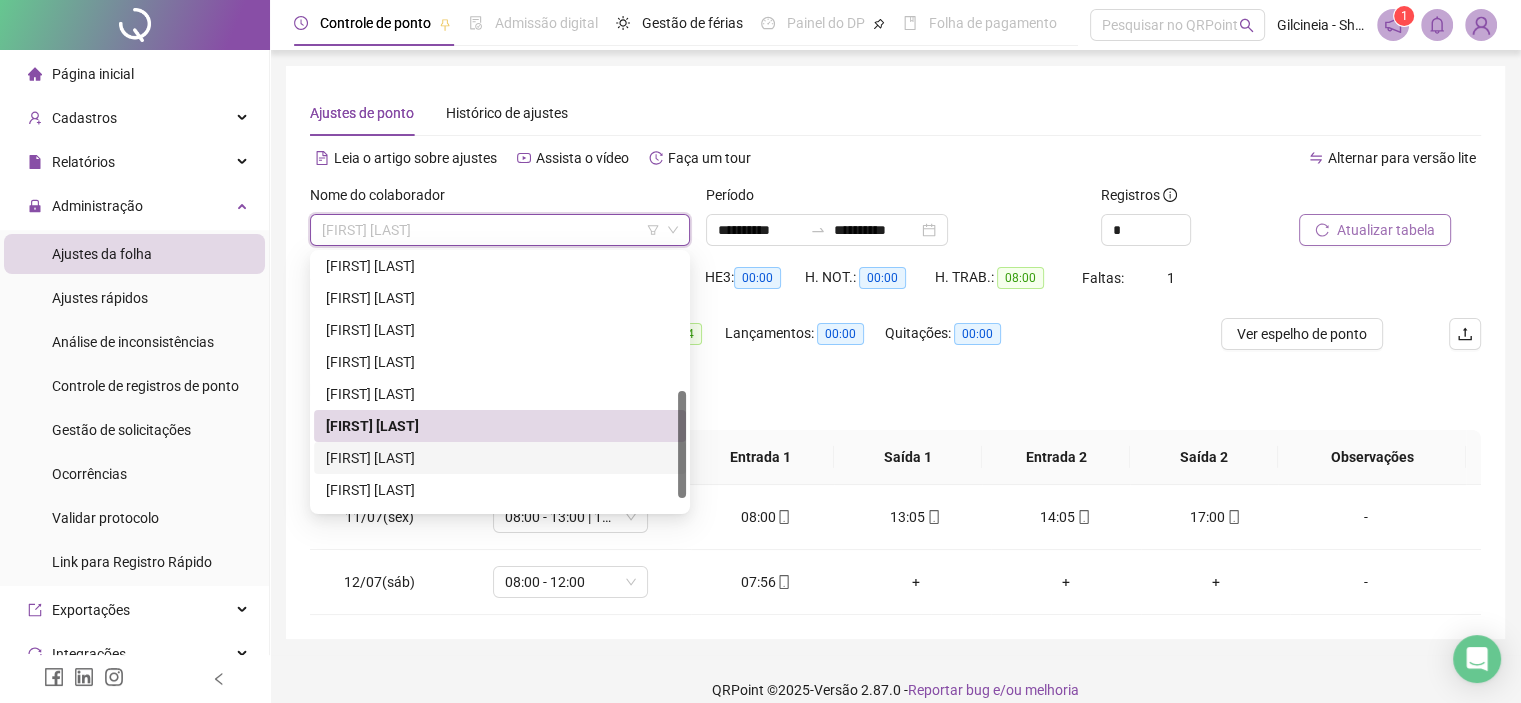 click on "[FIRST] [LAST]" at bounding box center [500, 458] 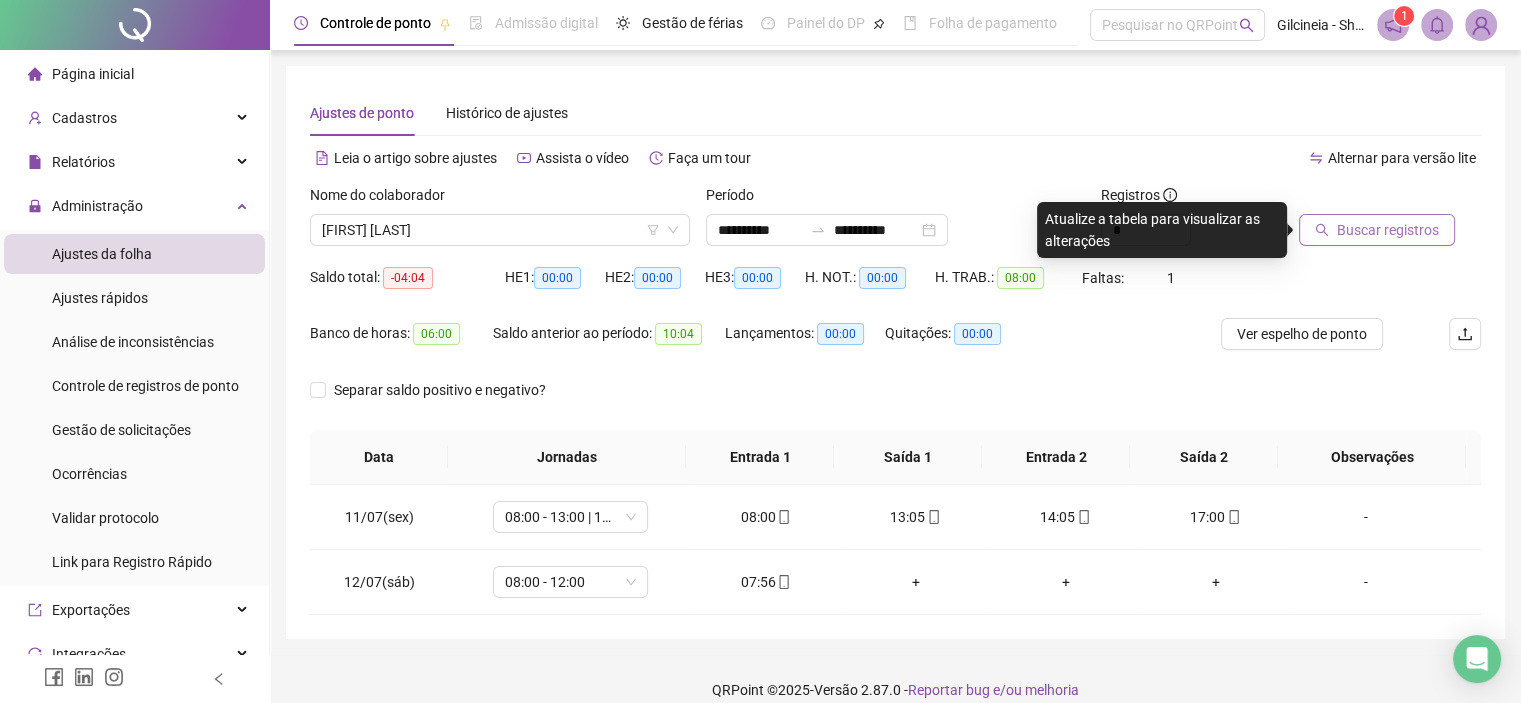 click on "Buscar registros" at bounding box center [1388, 230] 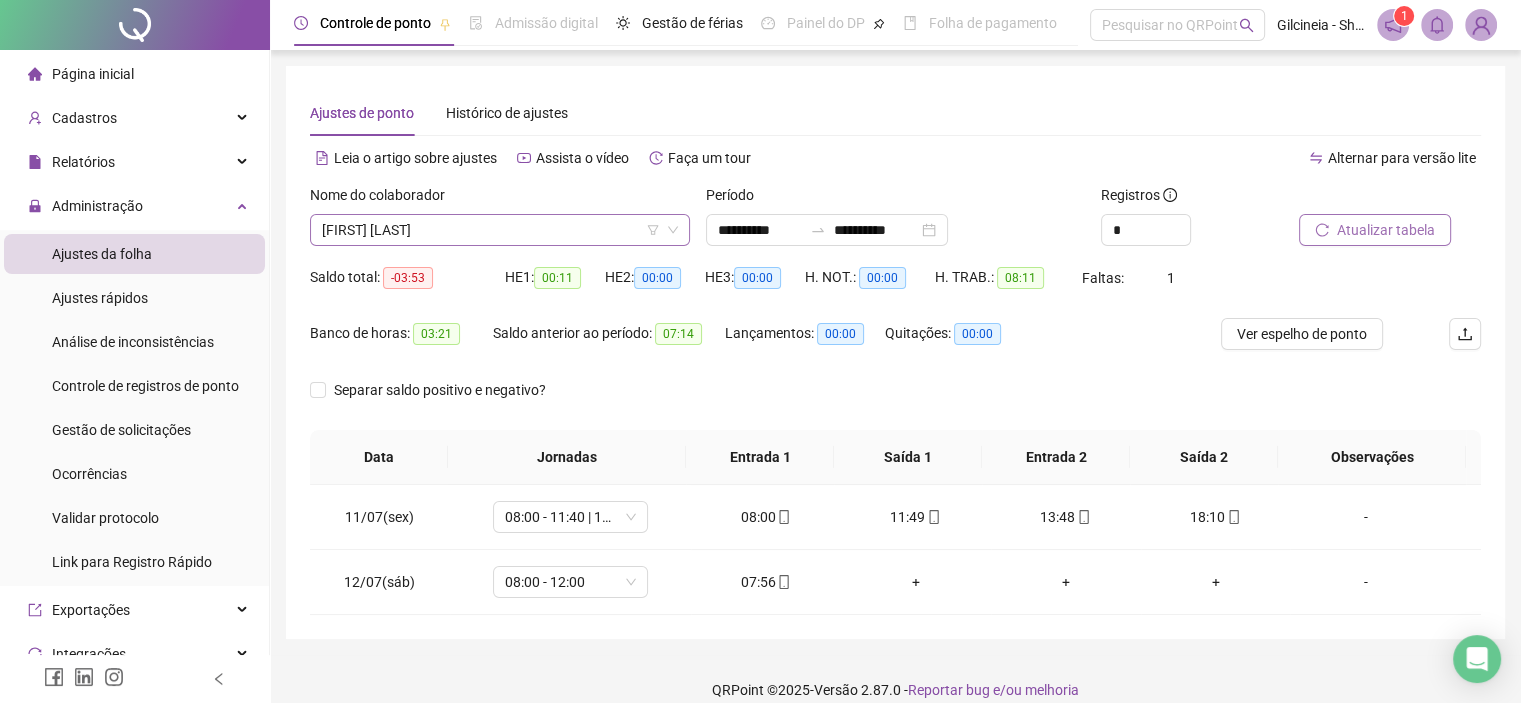 click on "[FIRST] [LAST]" at bounding box center [500, 230] 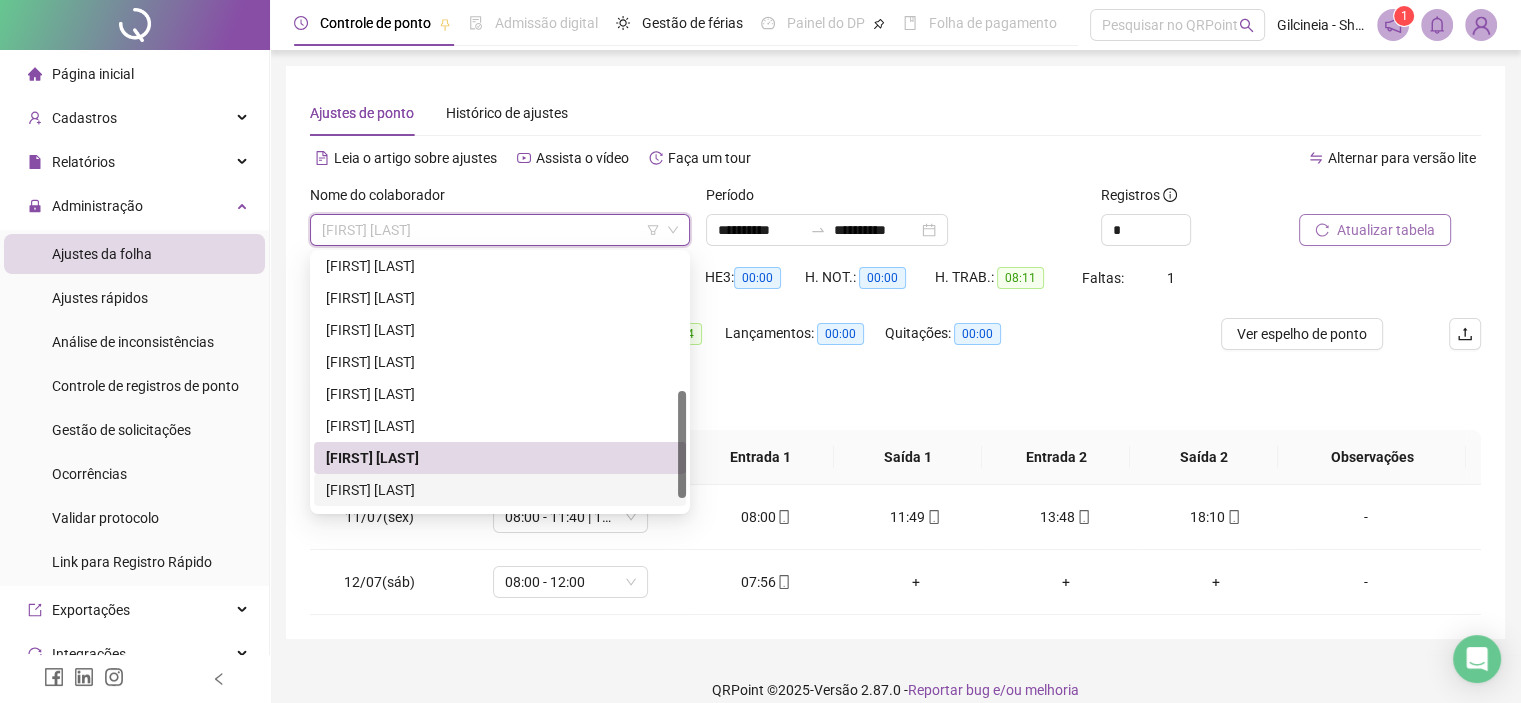 click on "[FIRST] [LAST]" at bounding box center [500, 490] 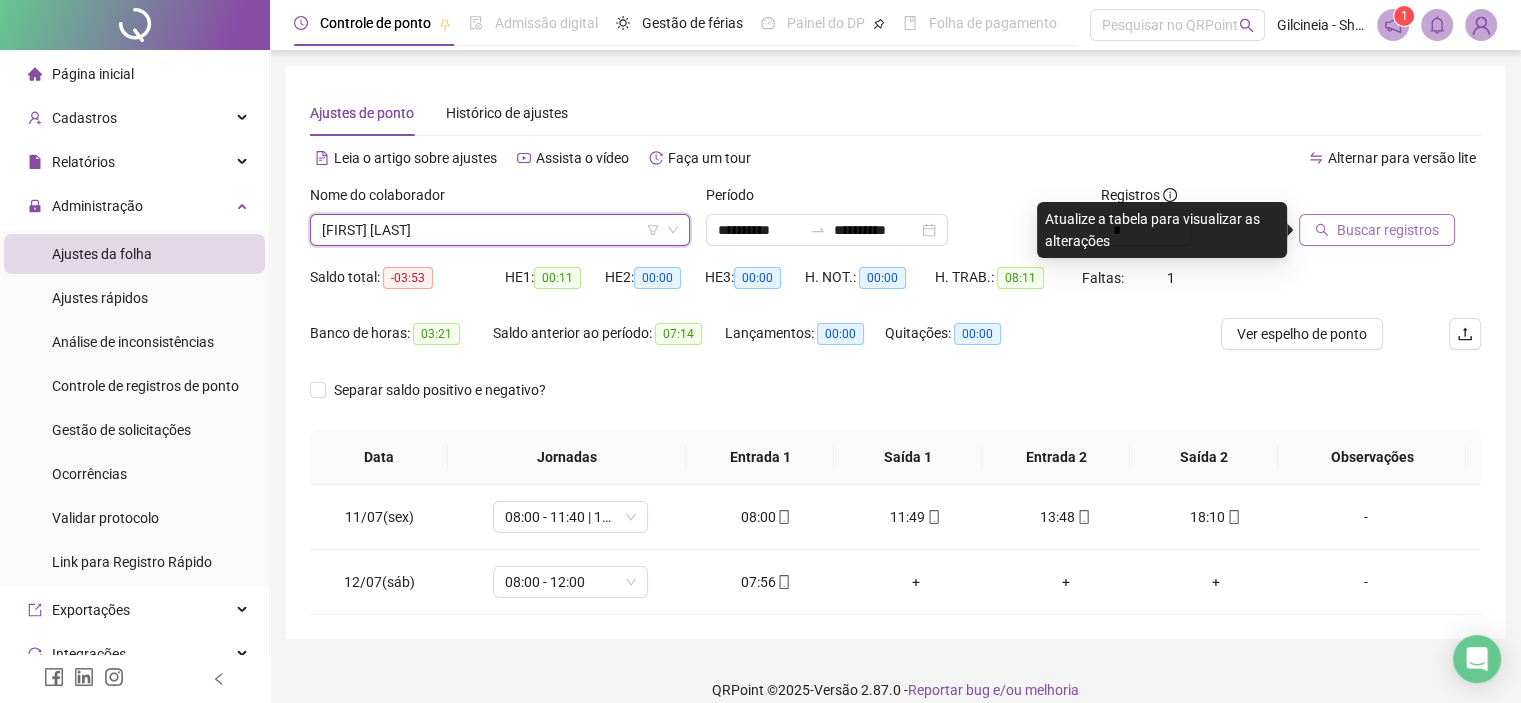click on "Buscar registros" at bounding box center (1388, 230) 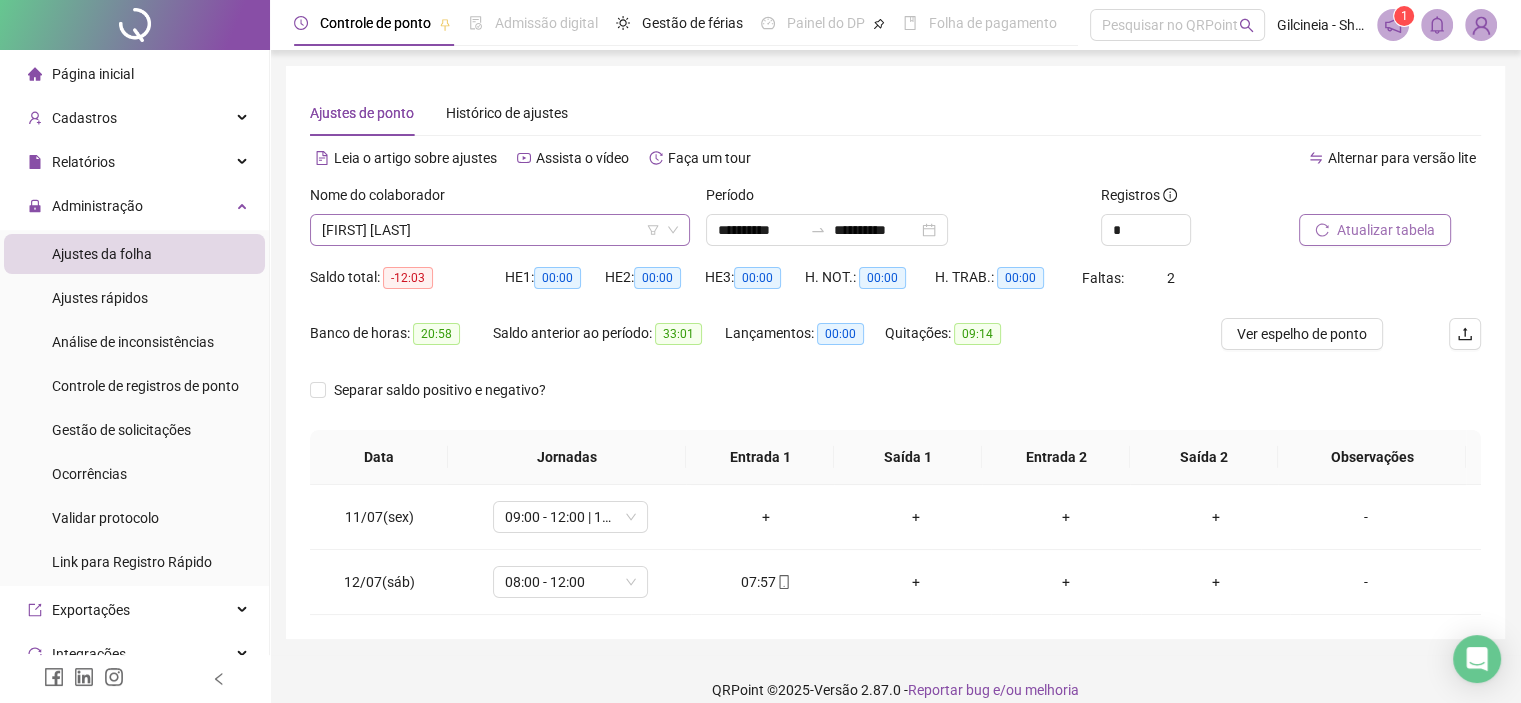 click on "[FIRST] [LAST]" at bounding box center [500, 230] 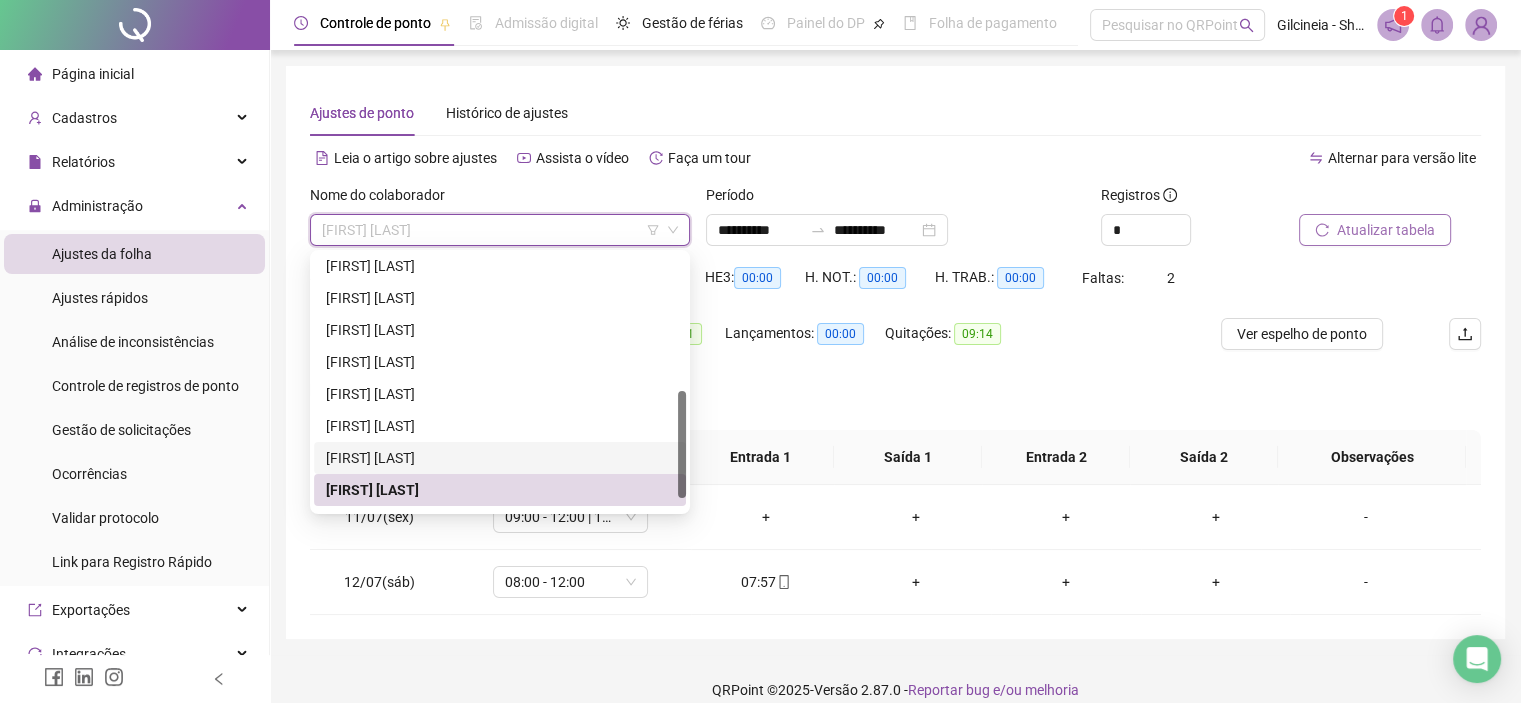 drag, startPoint x: 674, startPoint y: 435, endPoint x: 680, endPoint y: 470, distance: 35.510563 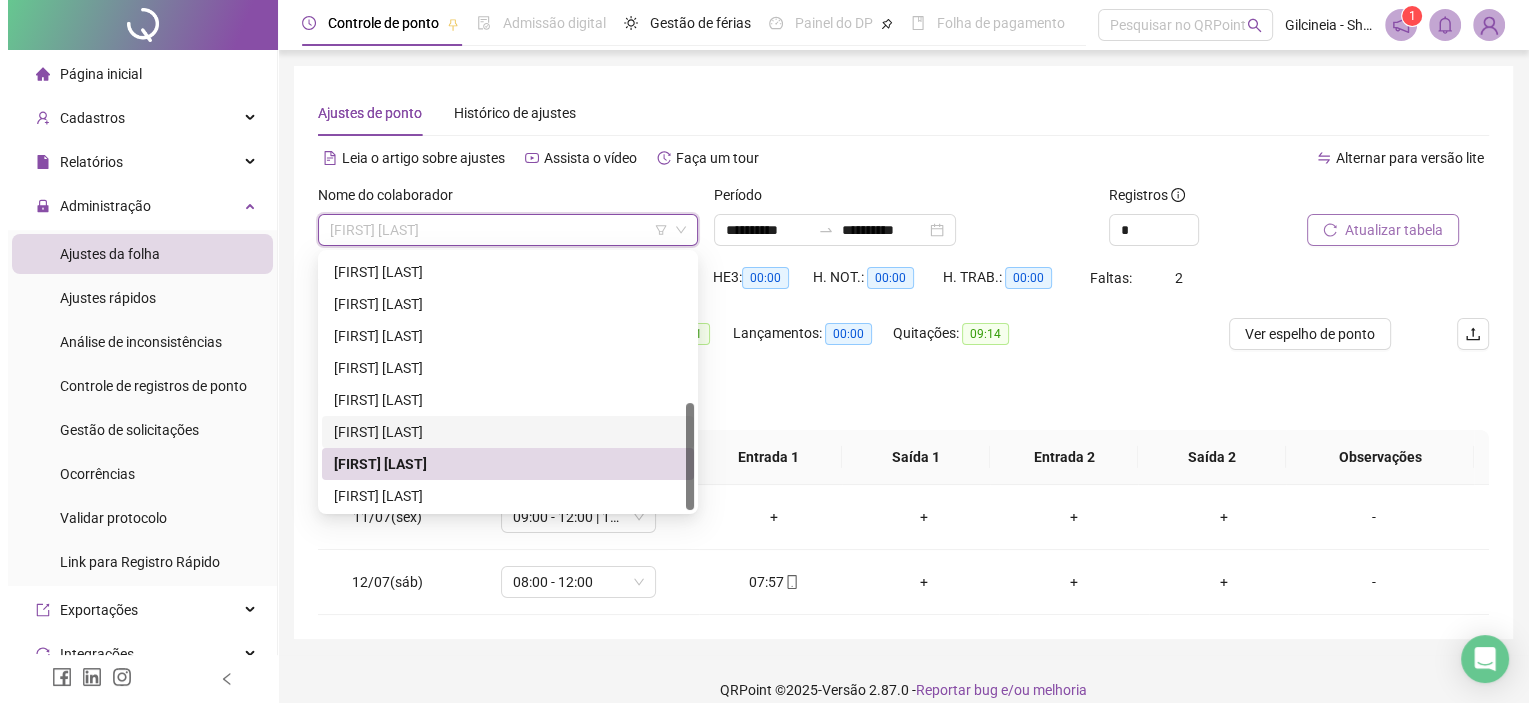 scroll, scrollTop: 352, scrollLeft: 0, axis: vertical 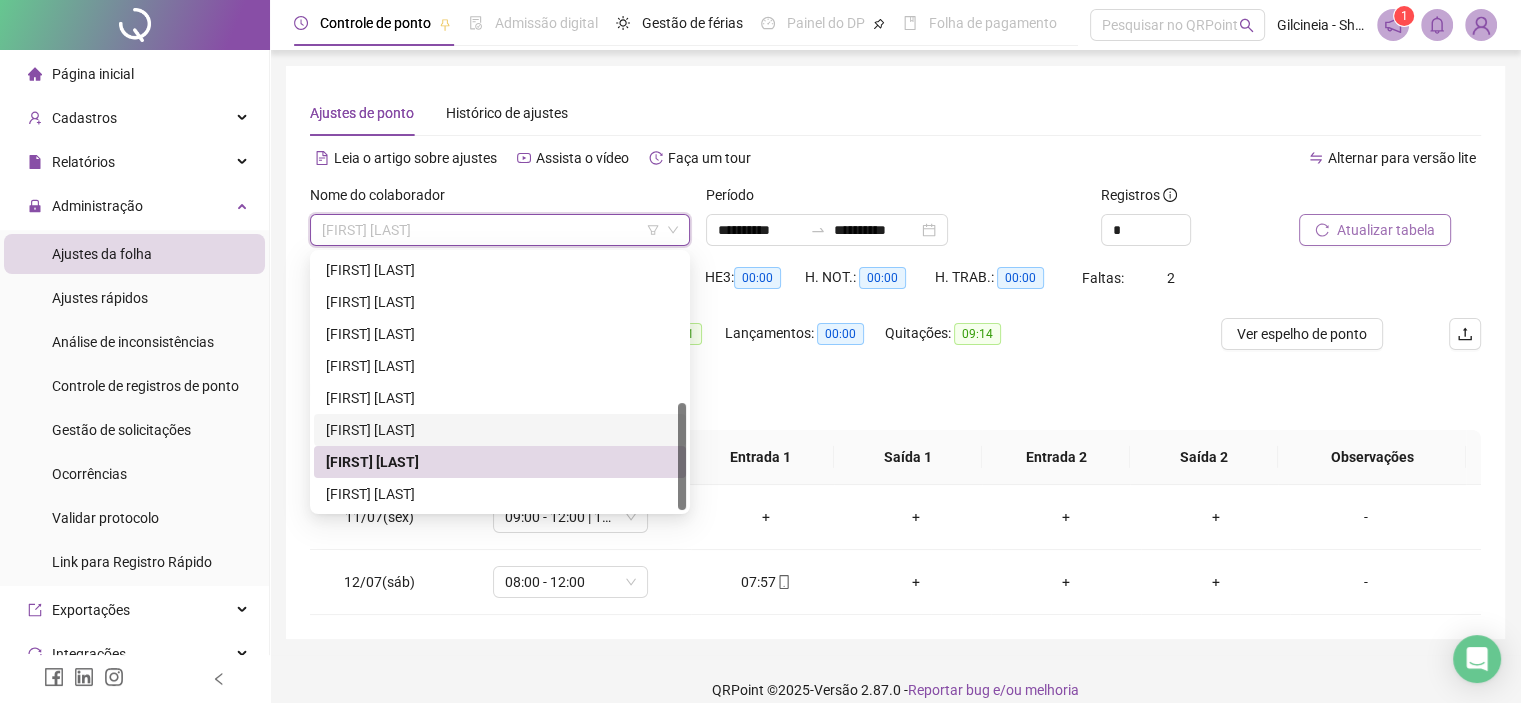 drag, startPoint x: 680, startPoint y: 471, endPoint x: 676, endPoint y: 489, distance: 18.439089 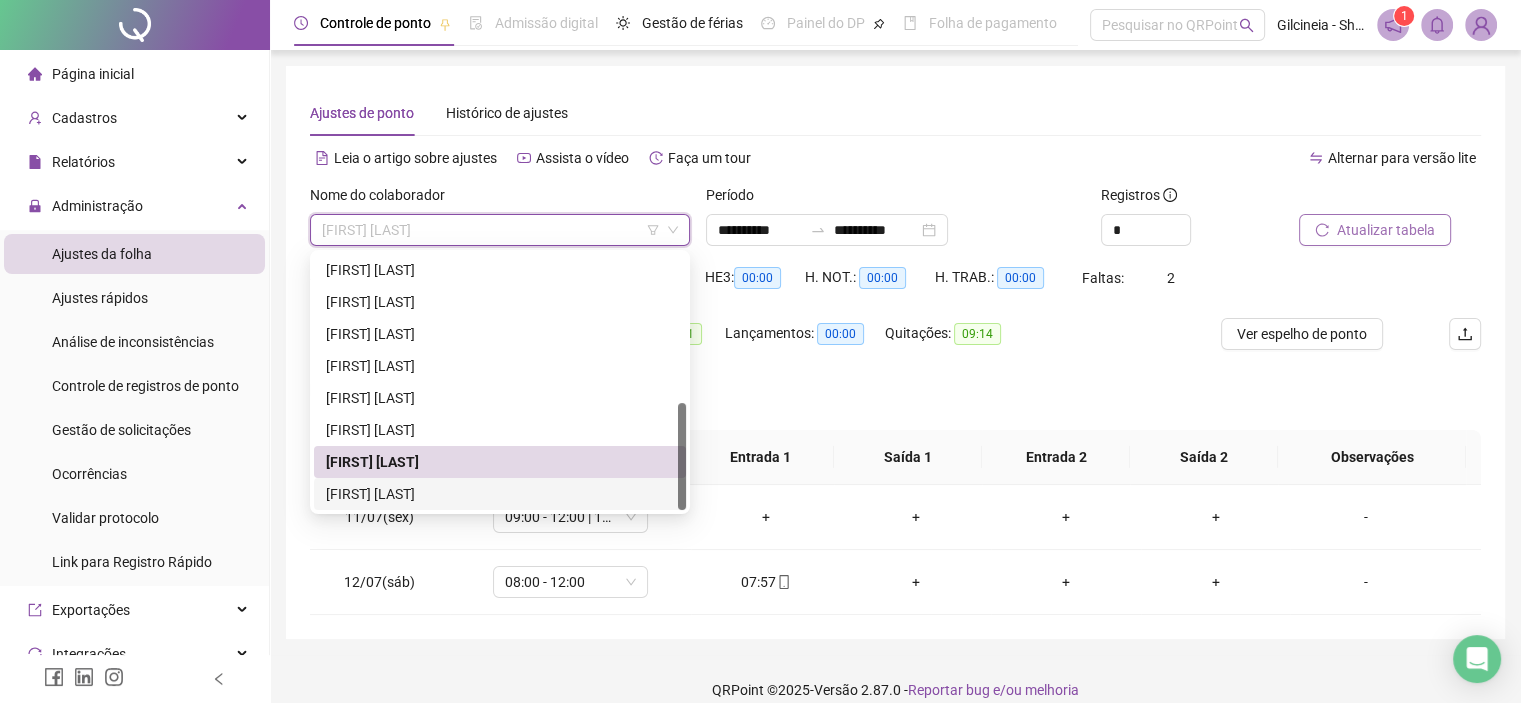 drag, startPoint x: 543, startPoint y: 495, endPoint x: 833, endPoint y: 461, distance: 291.9863 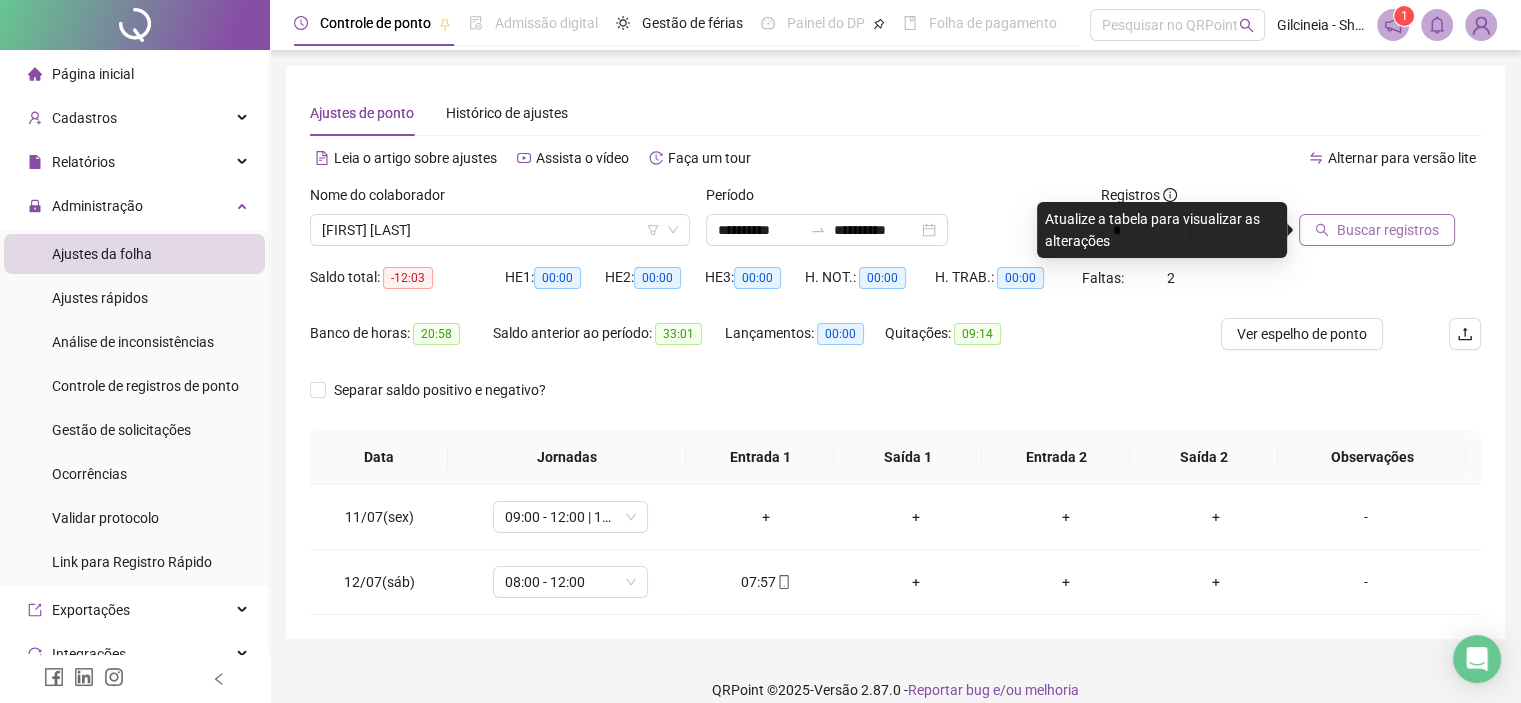 click on "Buscar registros" at bounding box center (1388, 230) 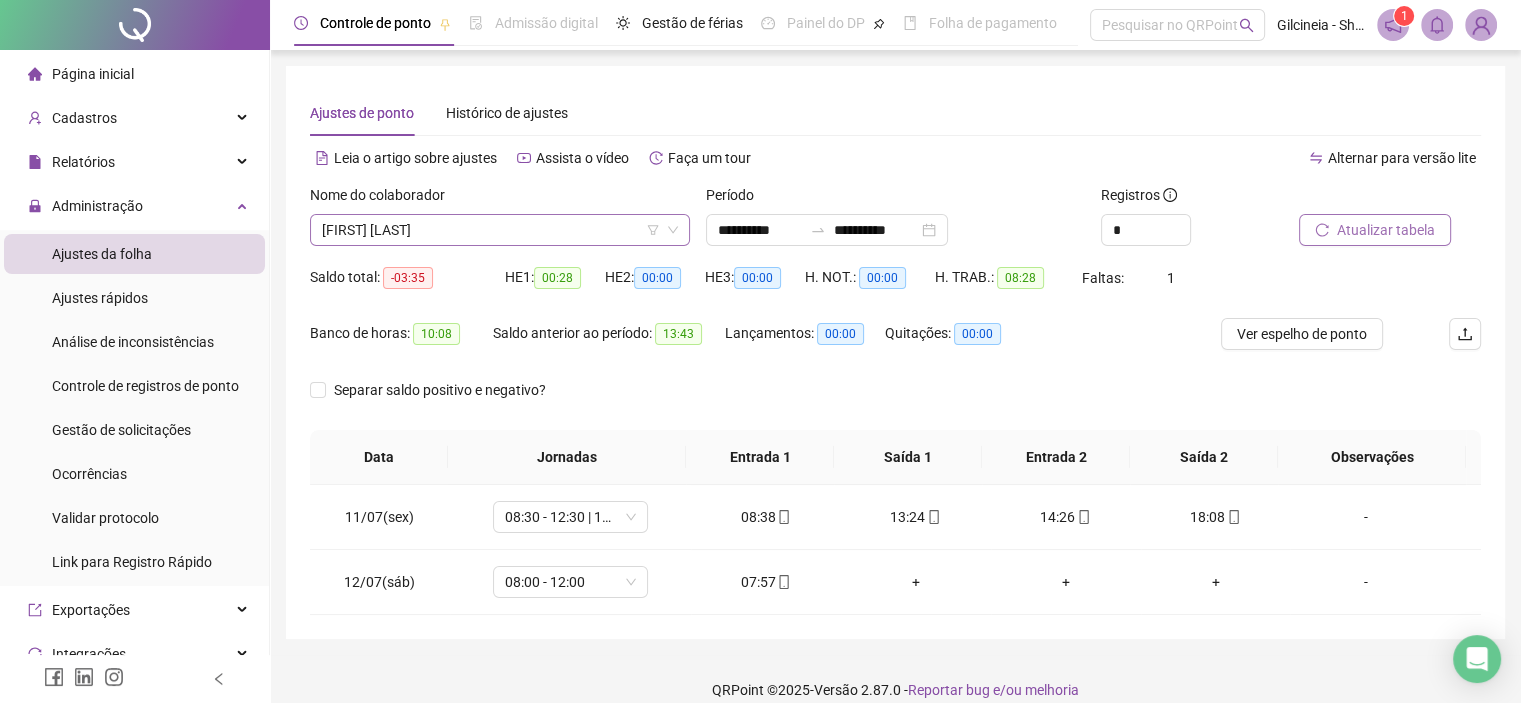 click on "[FIRST] [LAST]" at bounding box center [500, 230] 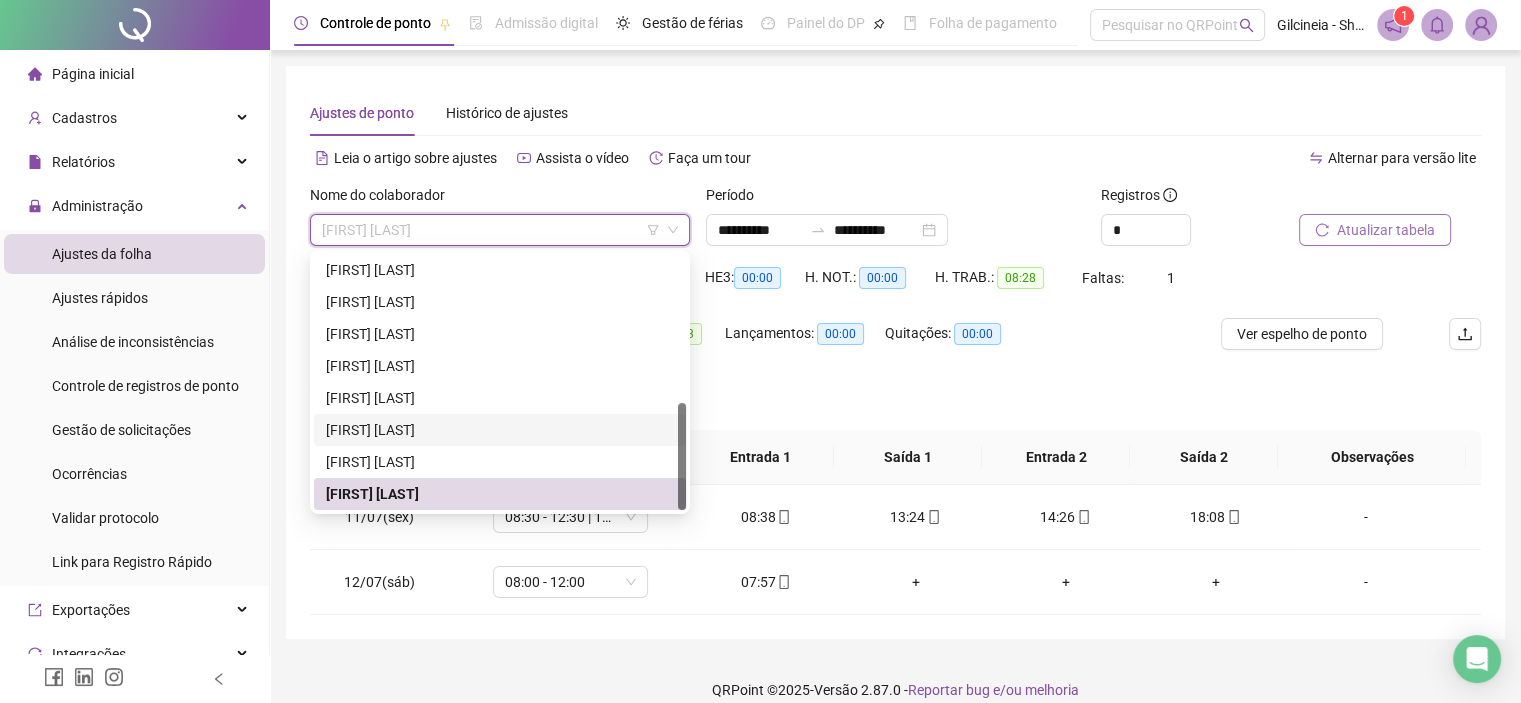click on "[FIRST] [LAST]" at bounding box center (500, 430) 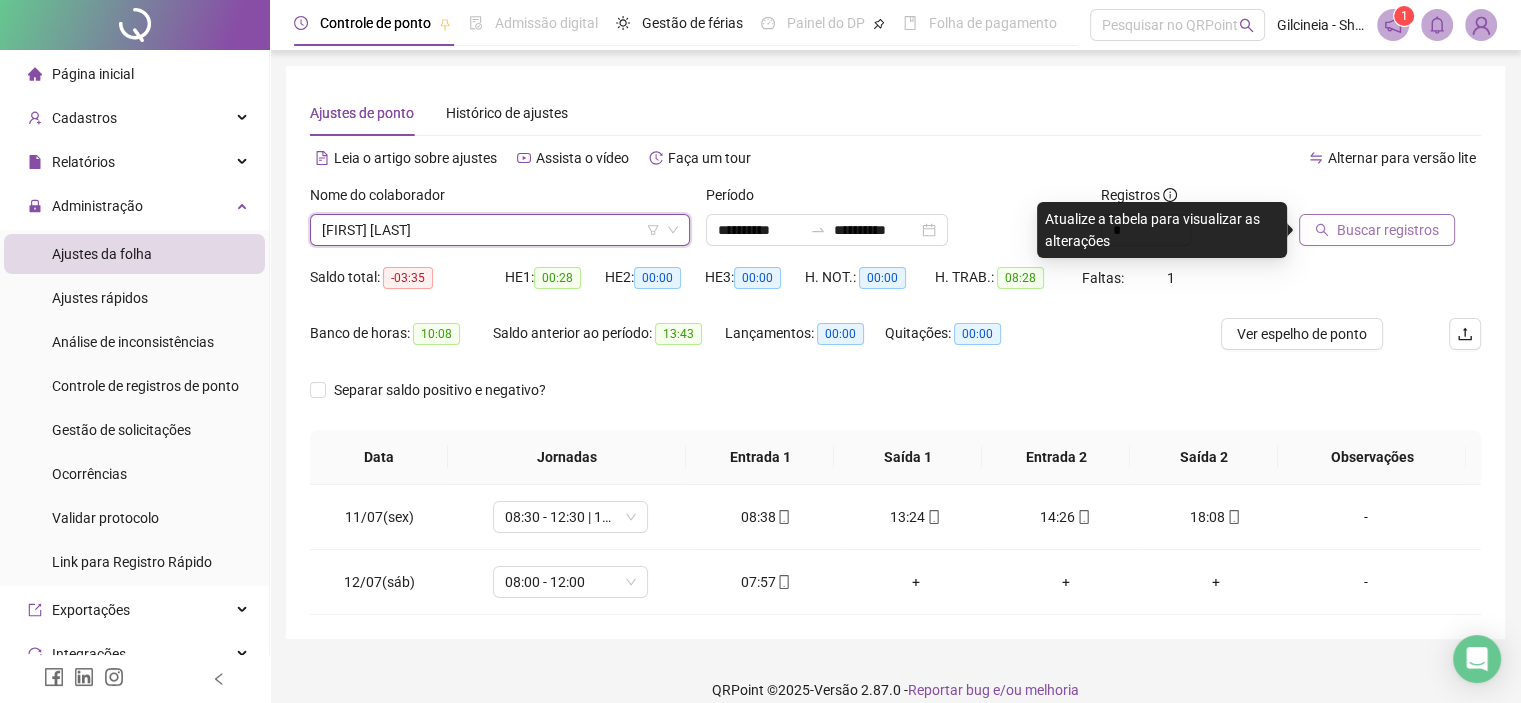 click on "[FIRST] [LAST]" at bounding box center (500, 230) 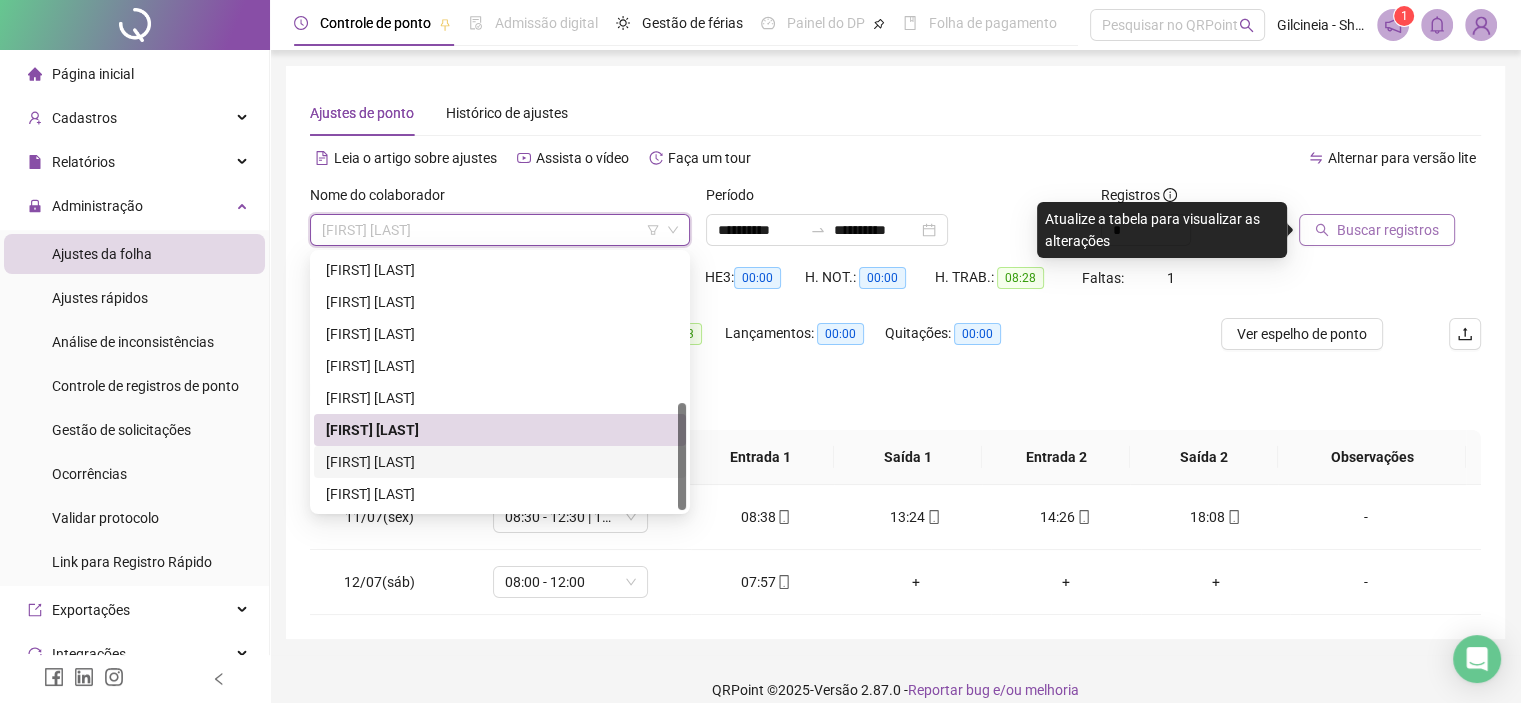 click on "[FIRST] [LAST]" at bounding box center (500, 462) 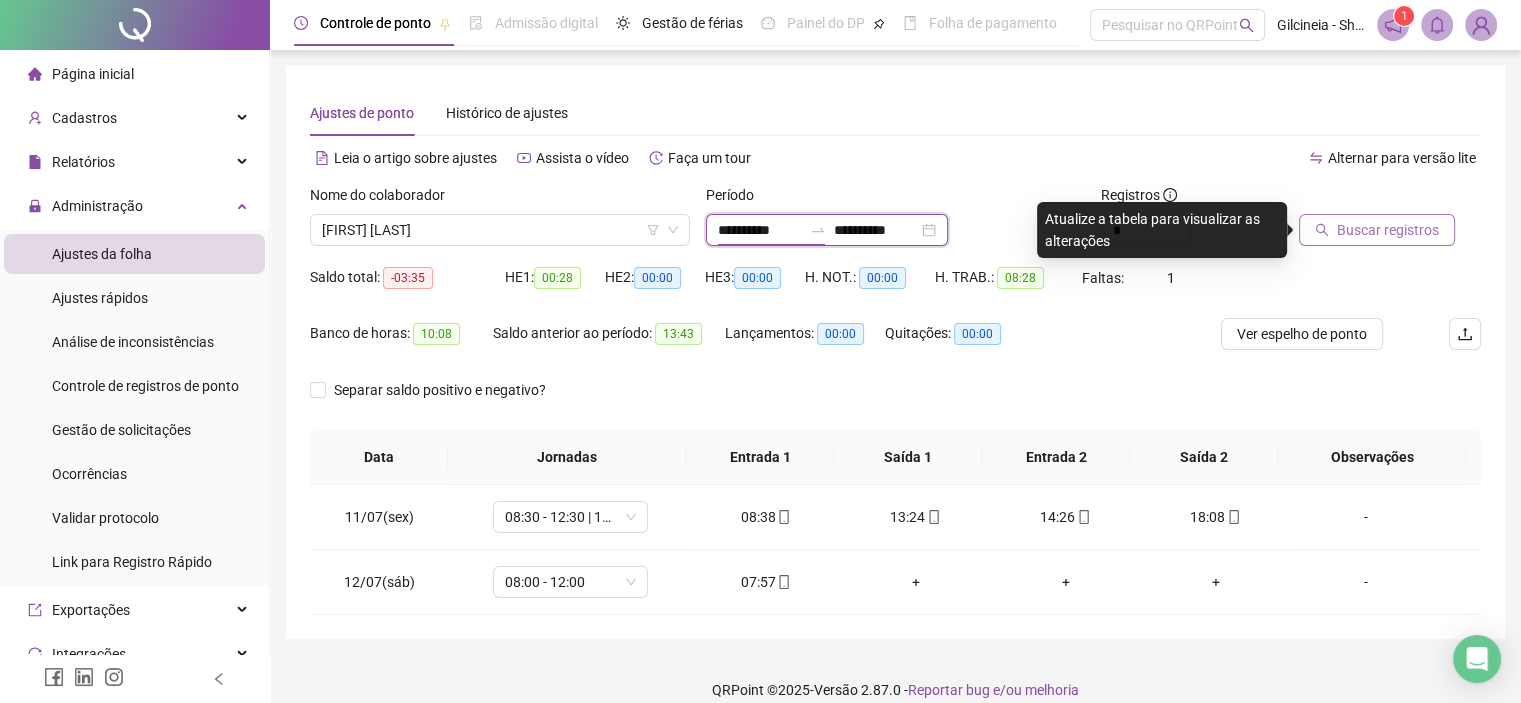 click on "**********" at bounding box center [760, 230] 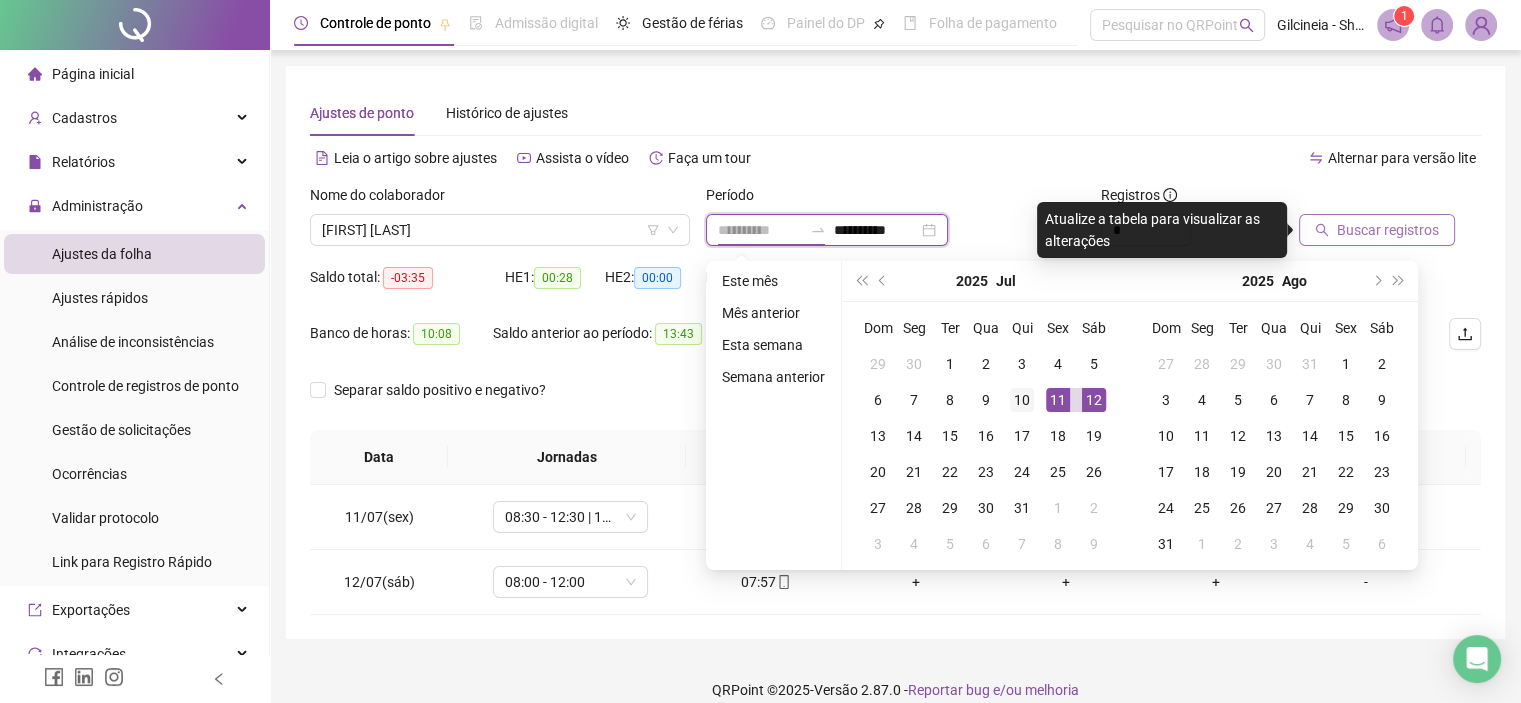 type on "**********" 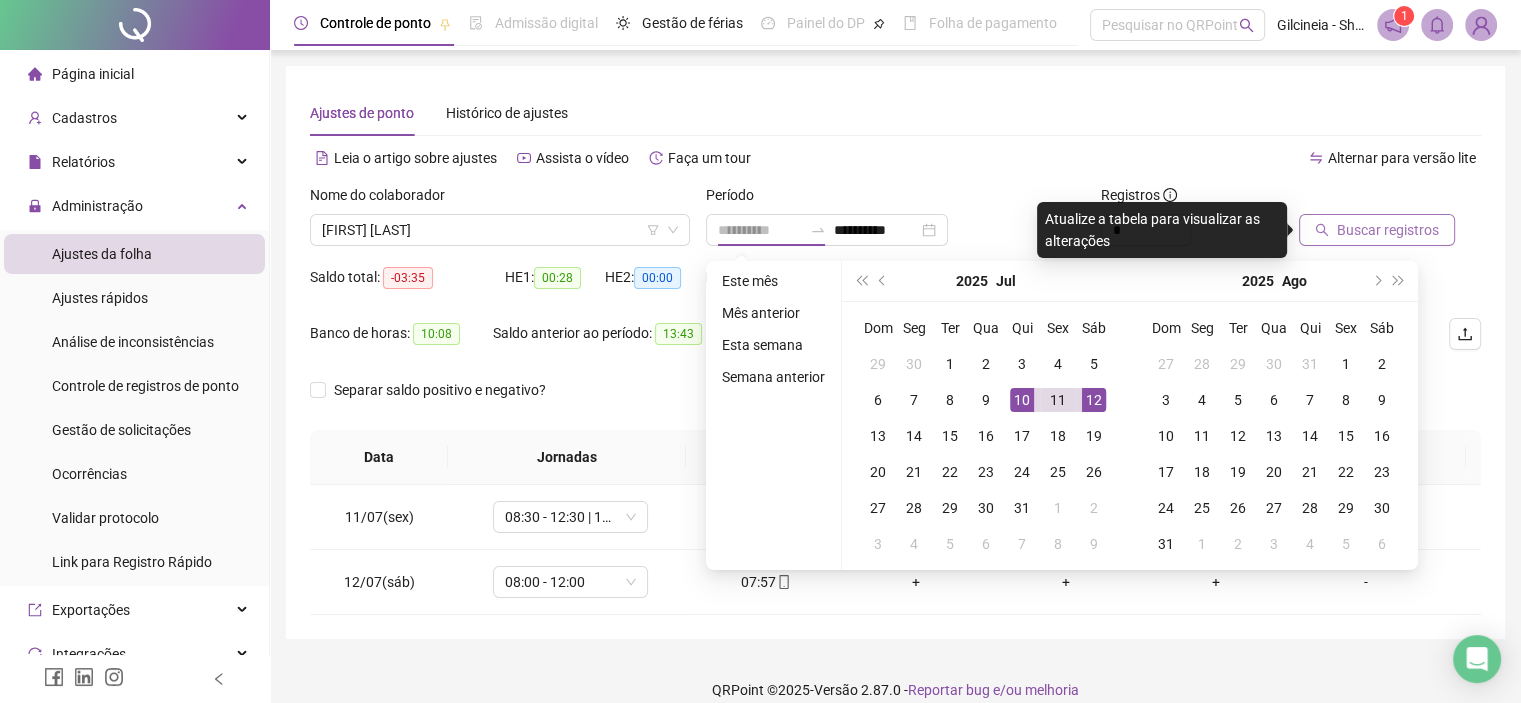click on "10" at bounding box center (1022, 400) 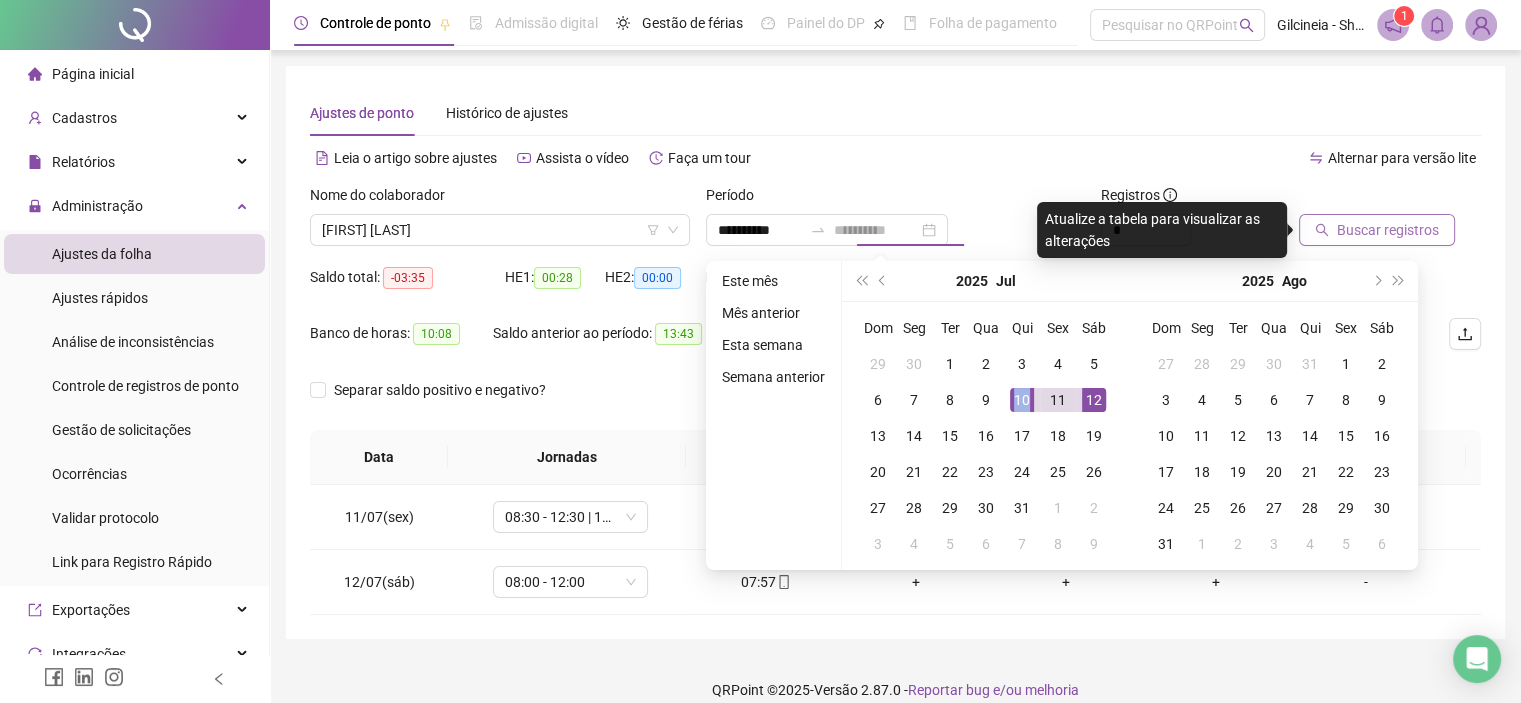 click on "10" at bounding box center [1022, 400] 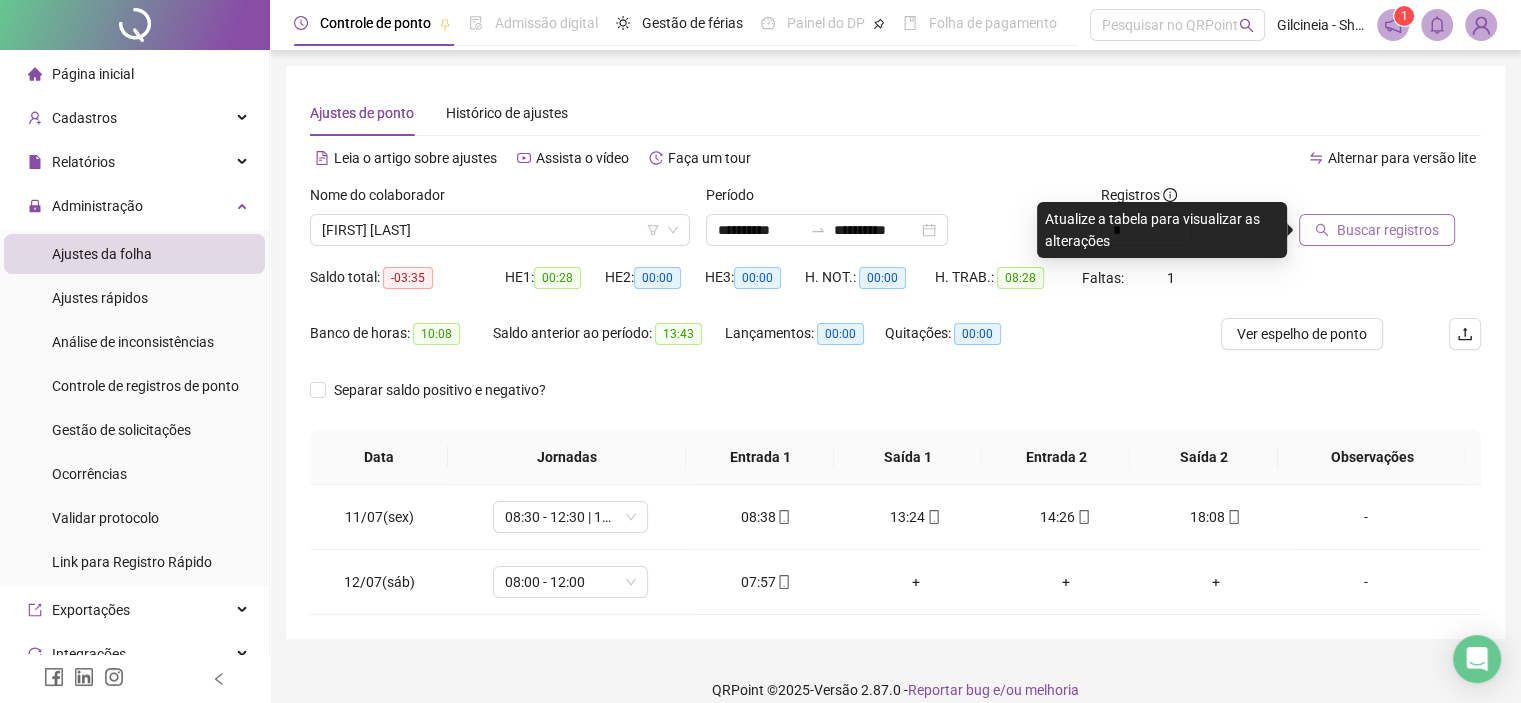 click on "Buscar registros" at bounding box center (1388, 230) 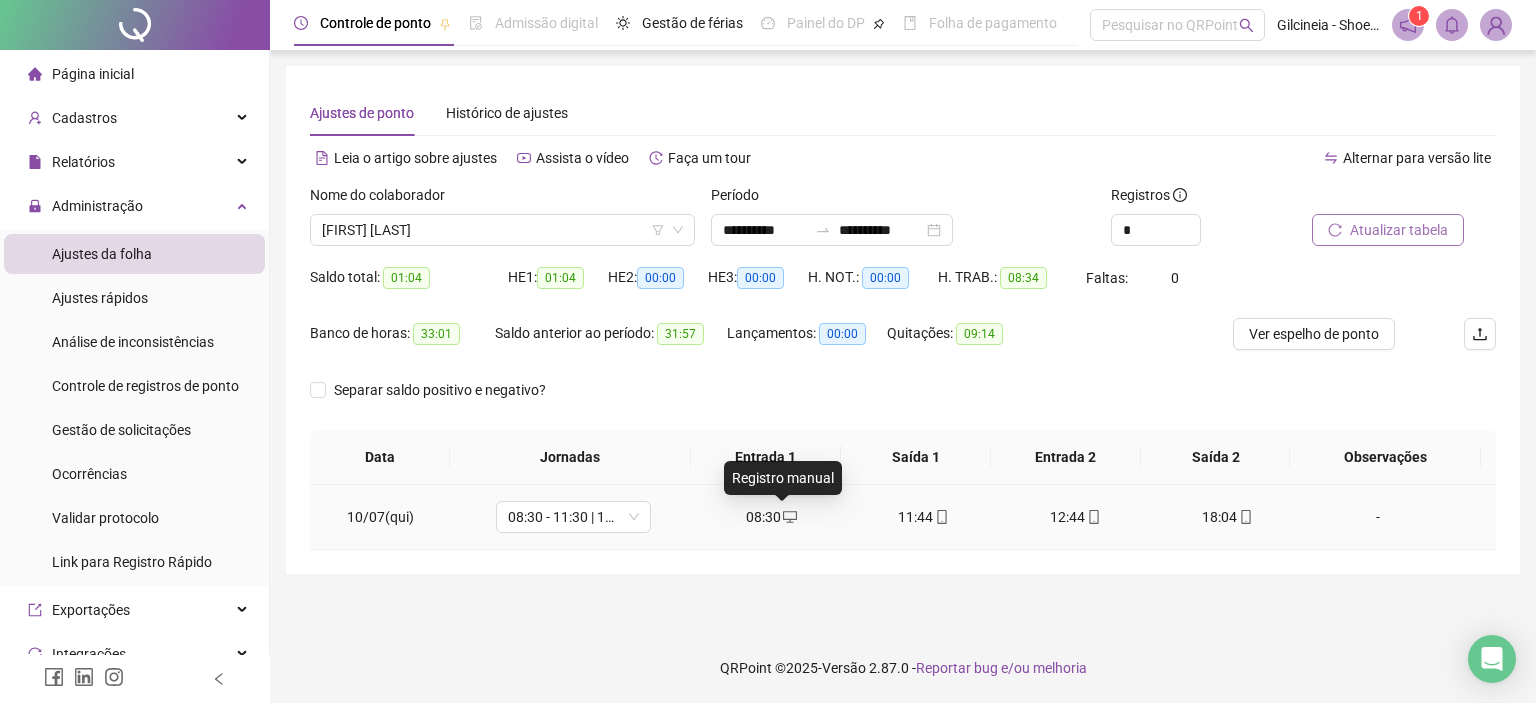 click 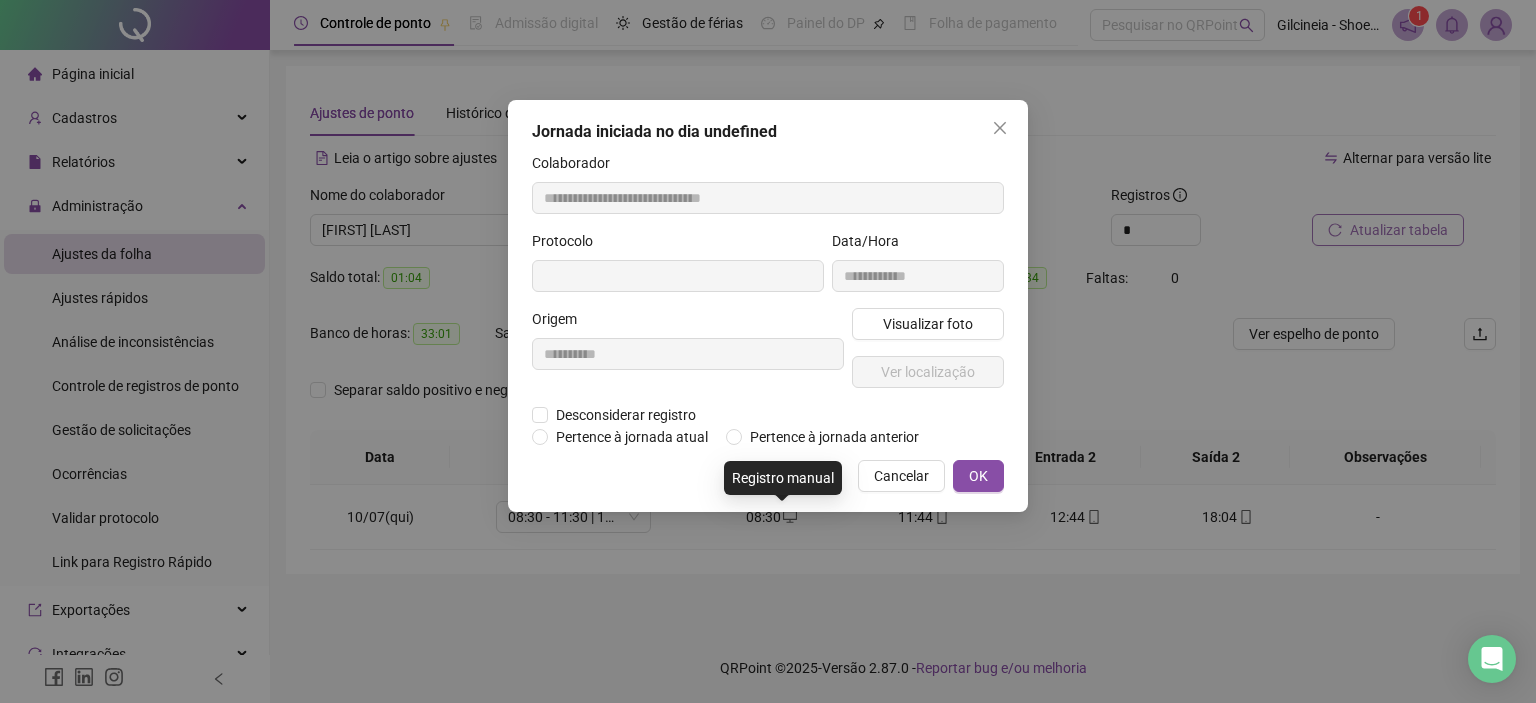 type on "**********" 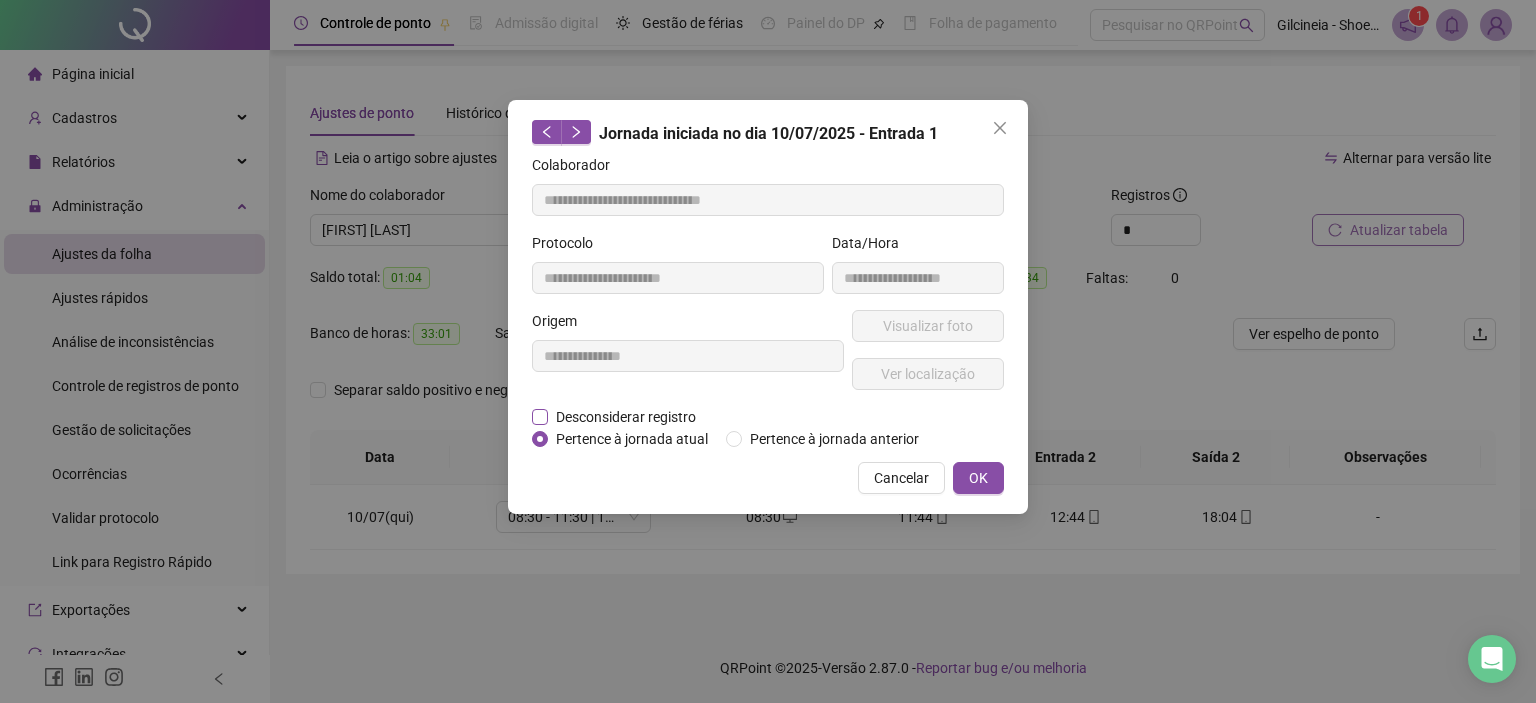 click on "Desconsiderar registro" at bounding box center (626, 417) 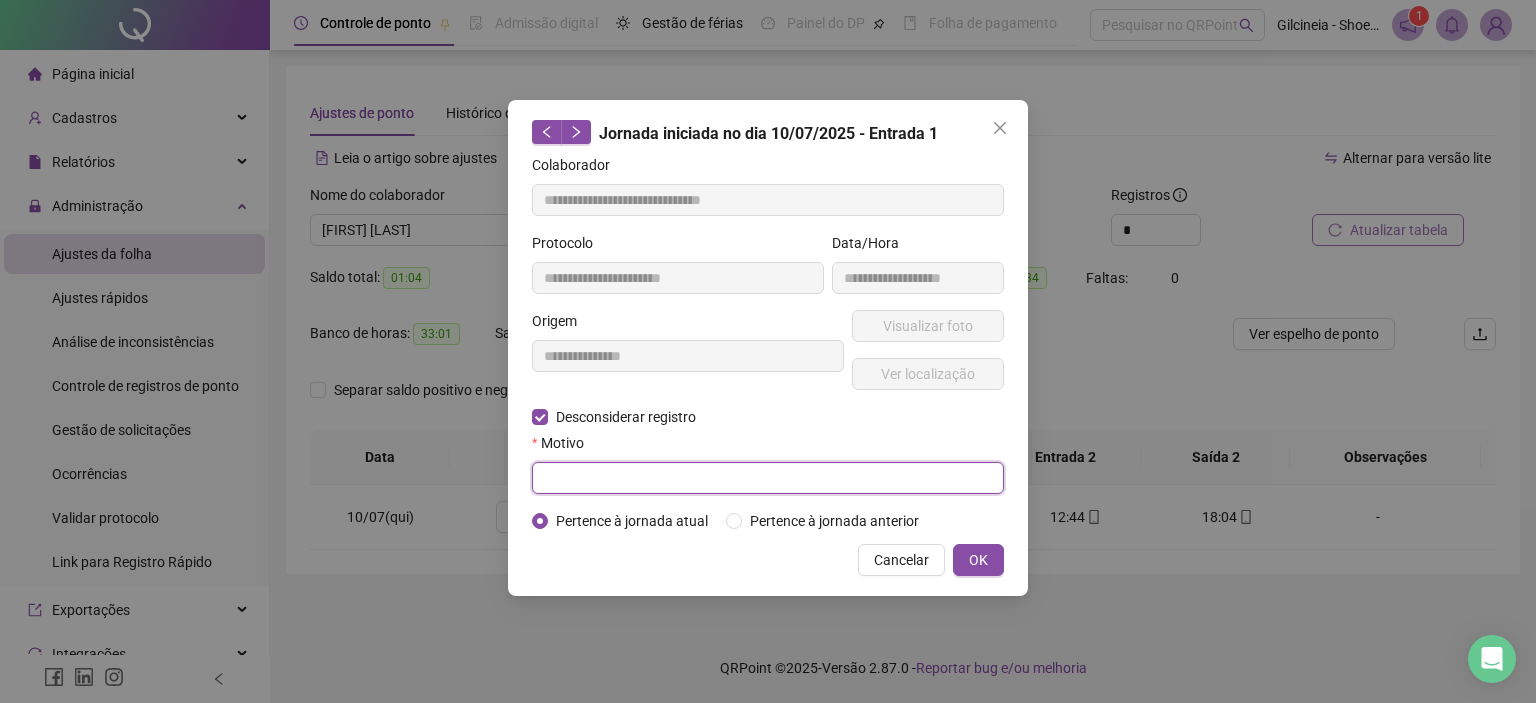 click at bounding box center [768, 478] 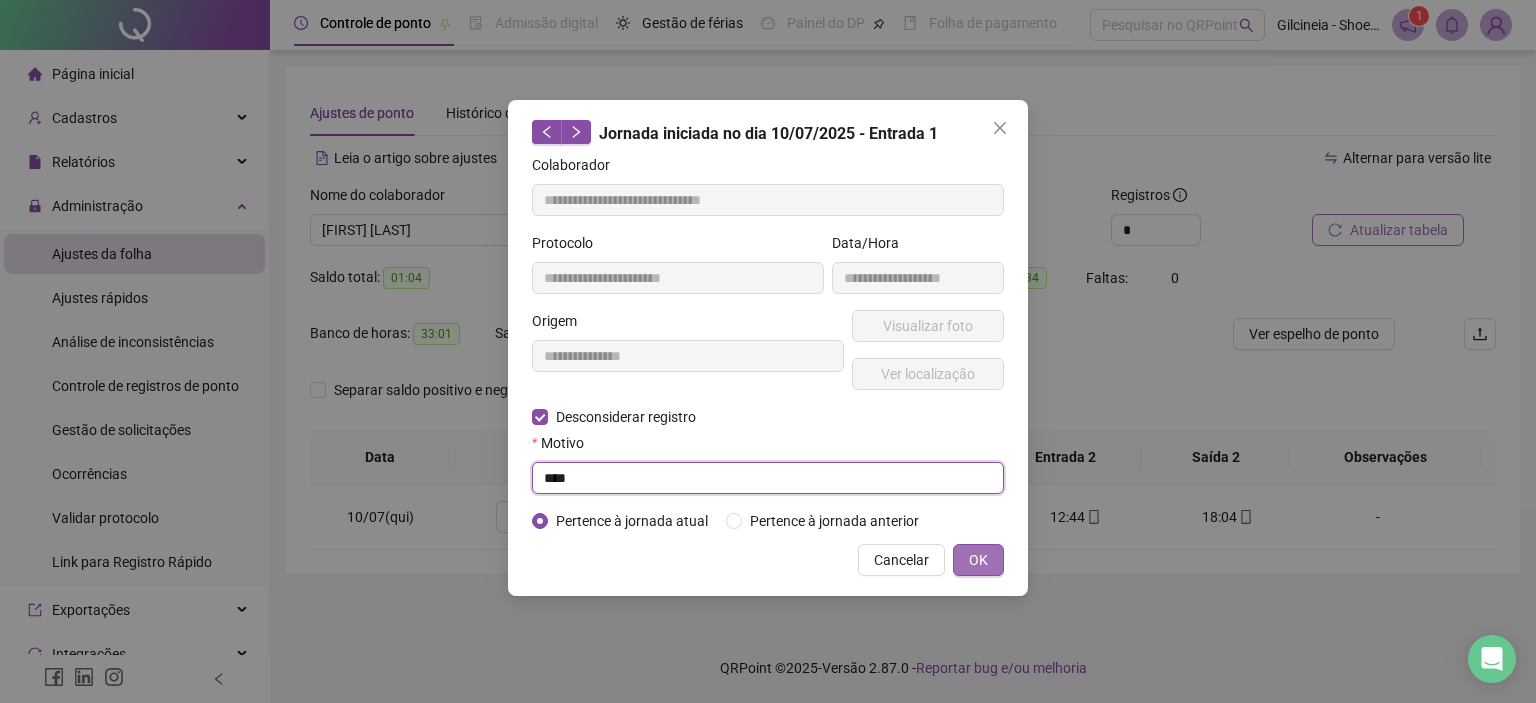 type on "****" 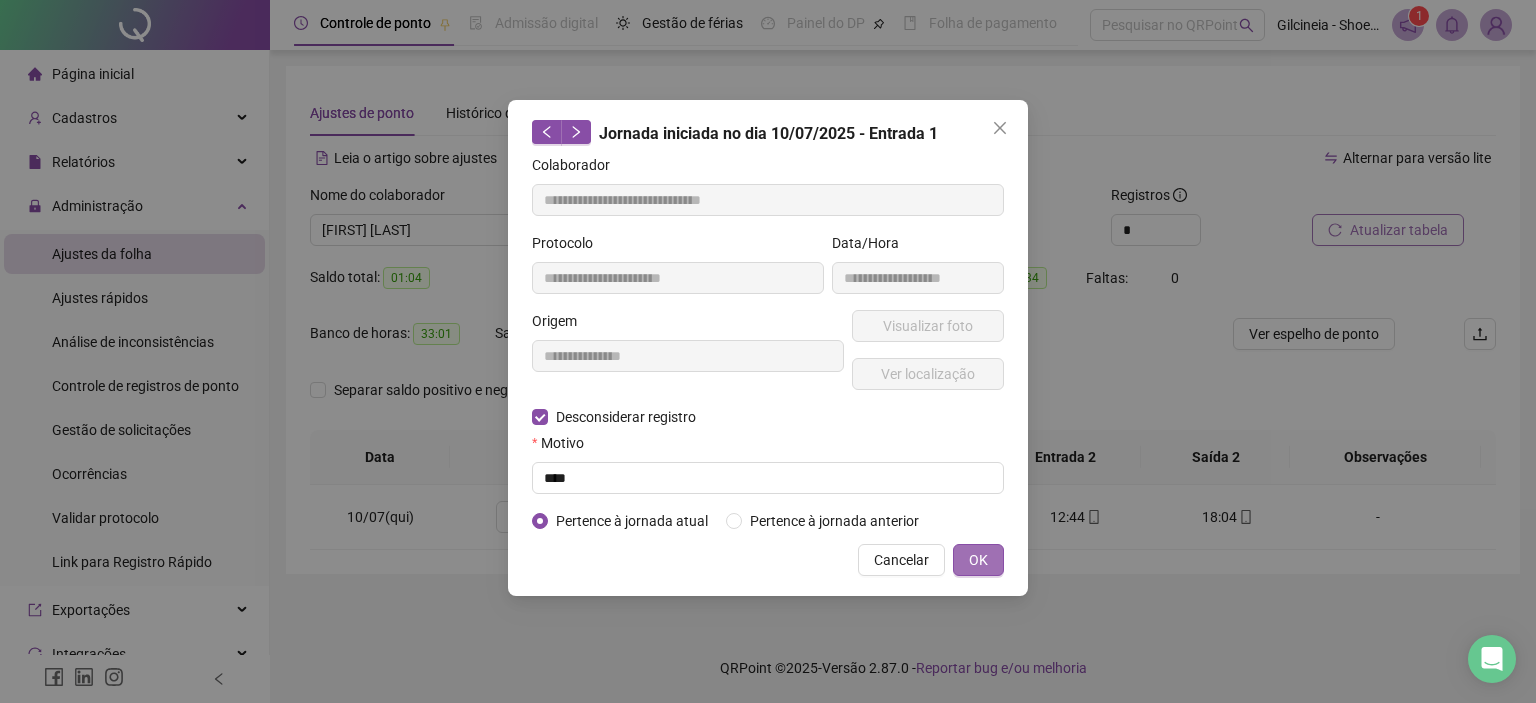 click on "OK" at bounding box center (978, 560) 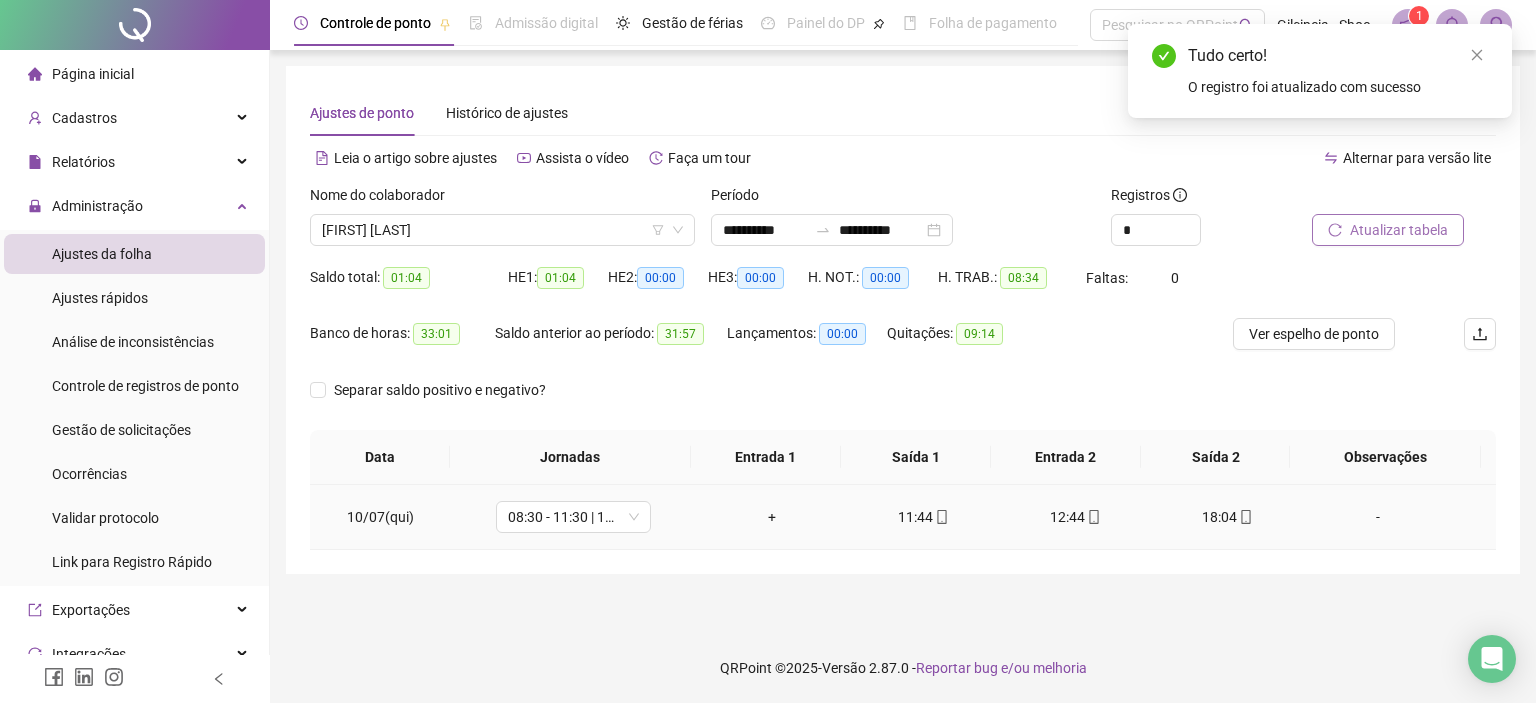 click on "+" at bounding box center (772, 517) 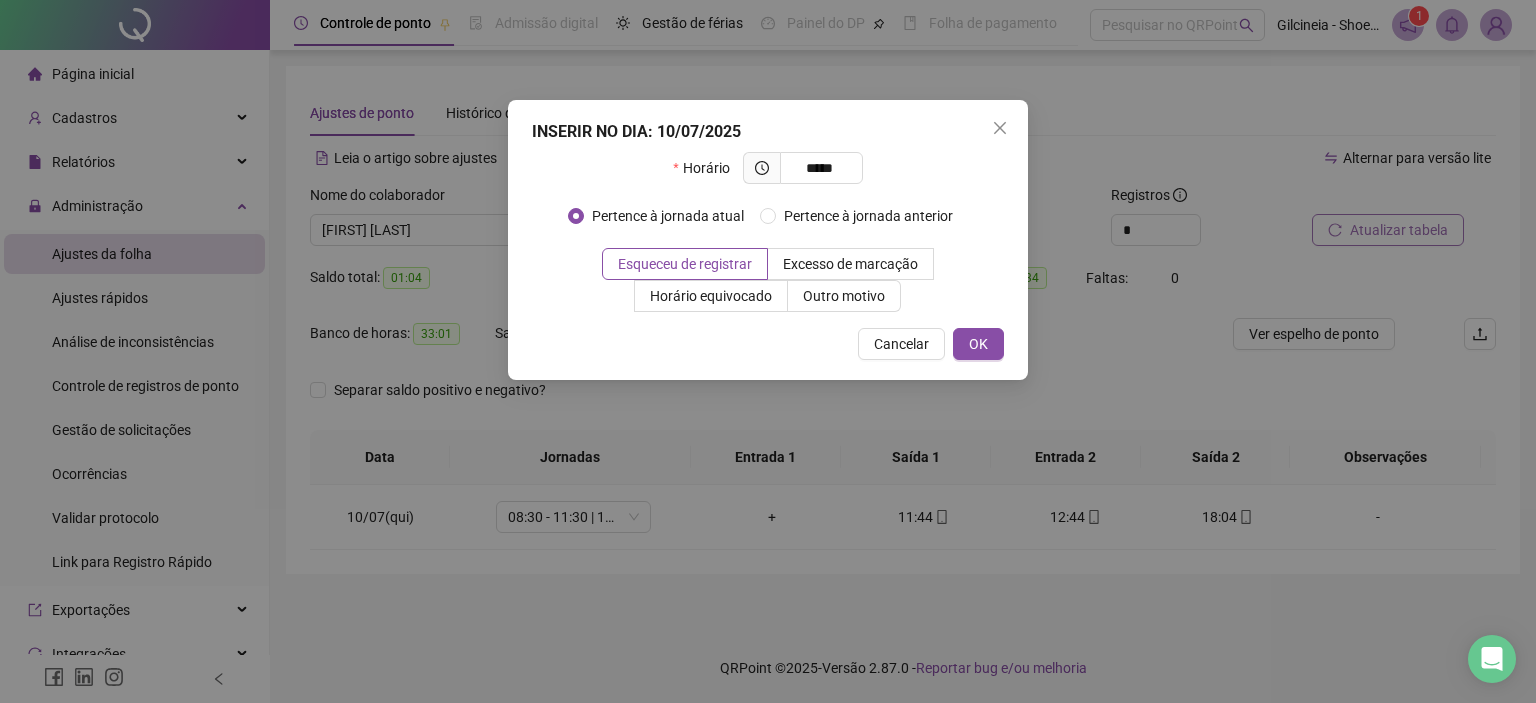 type on "*****" 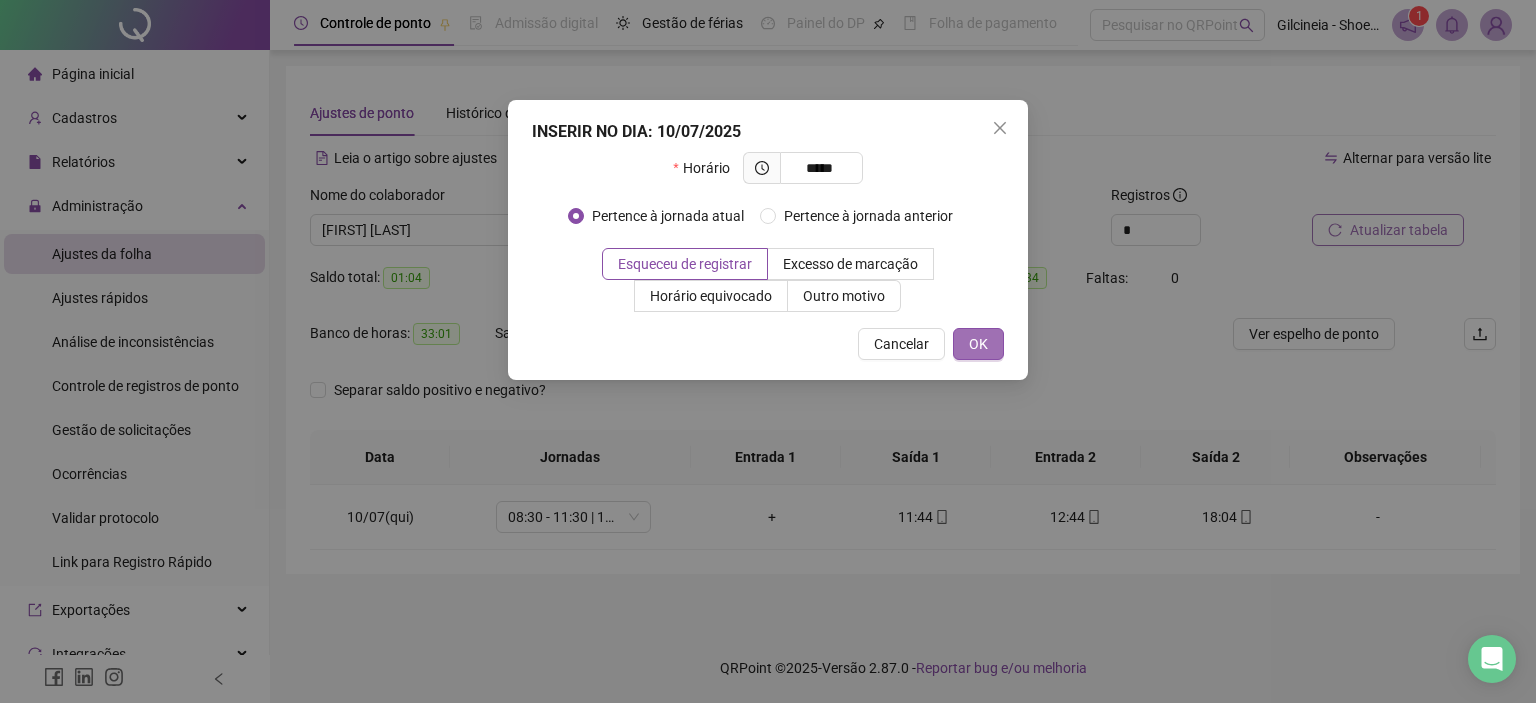 click on "OK" at bounding box center (978, 344) 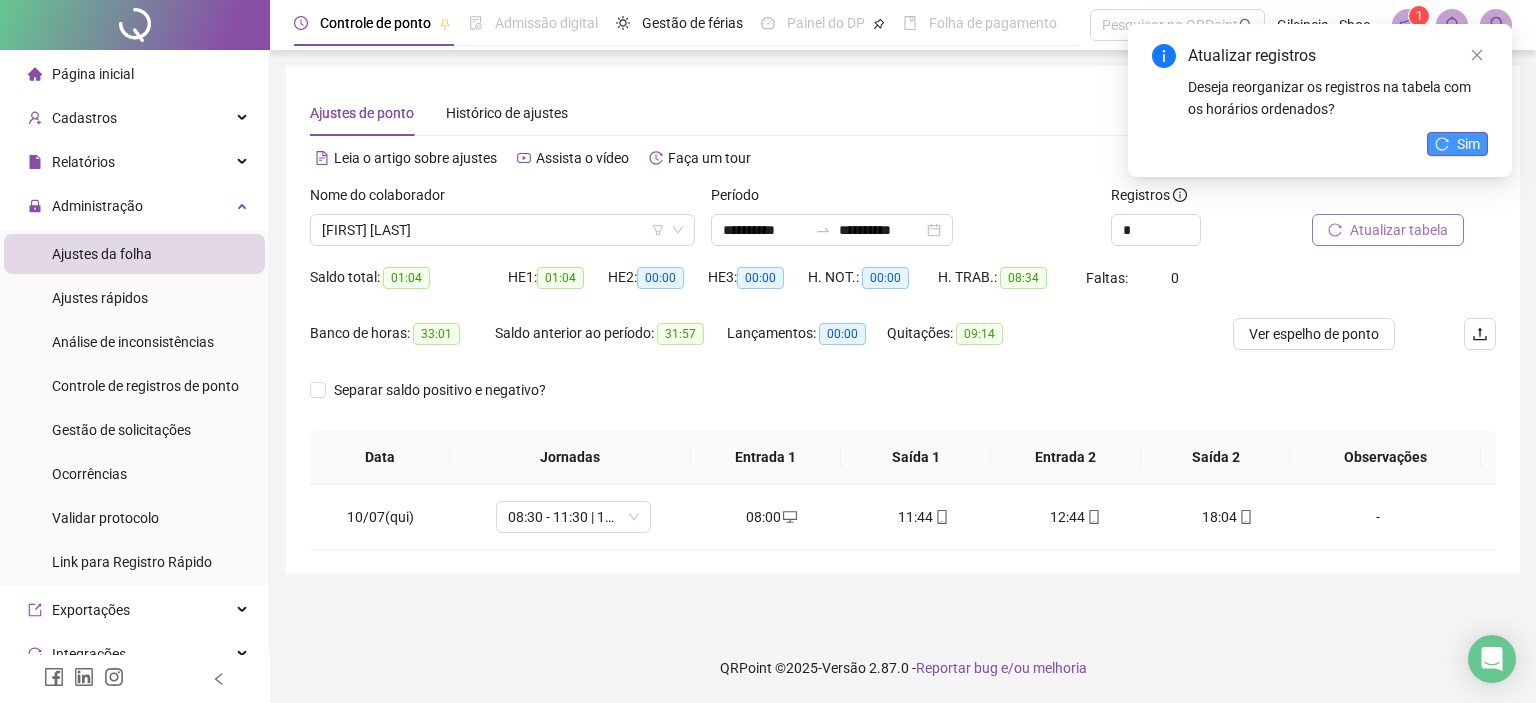 click on "Sim" at bounding box center (1468, 144) 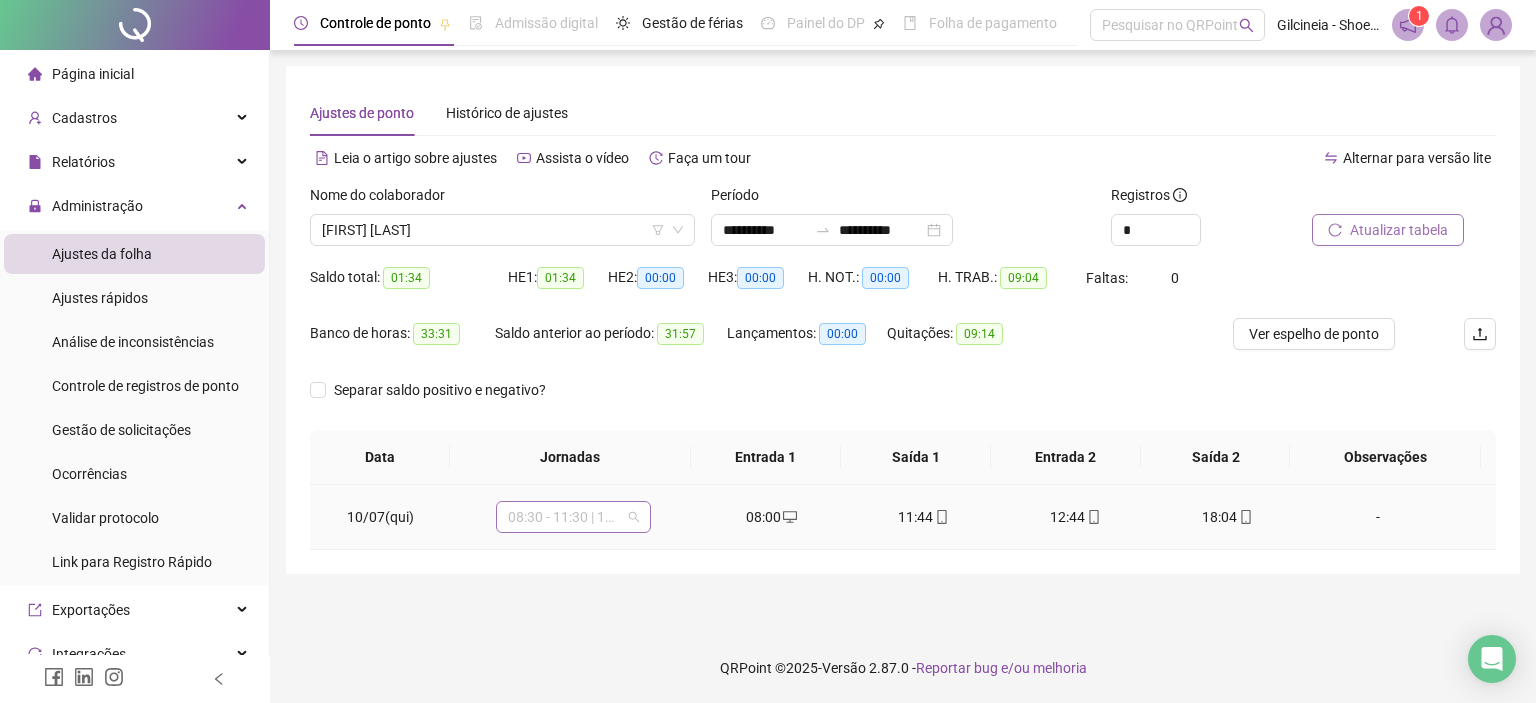 click on "08:30 - 11:30 | 13:00 - 17:30" at bounding box center (573, 517) 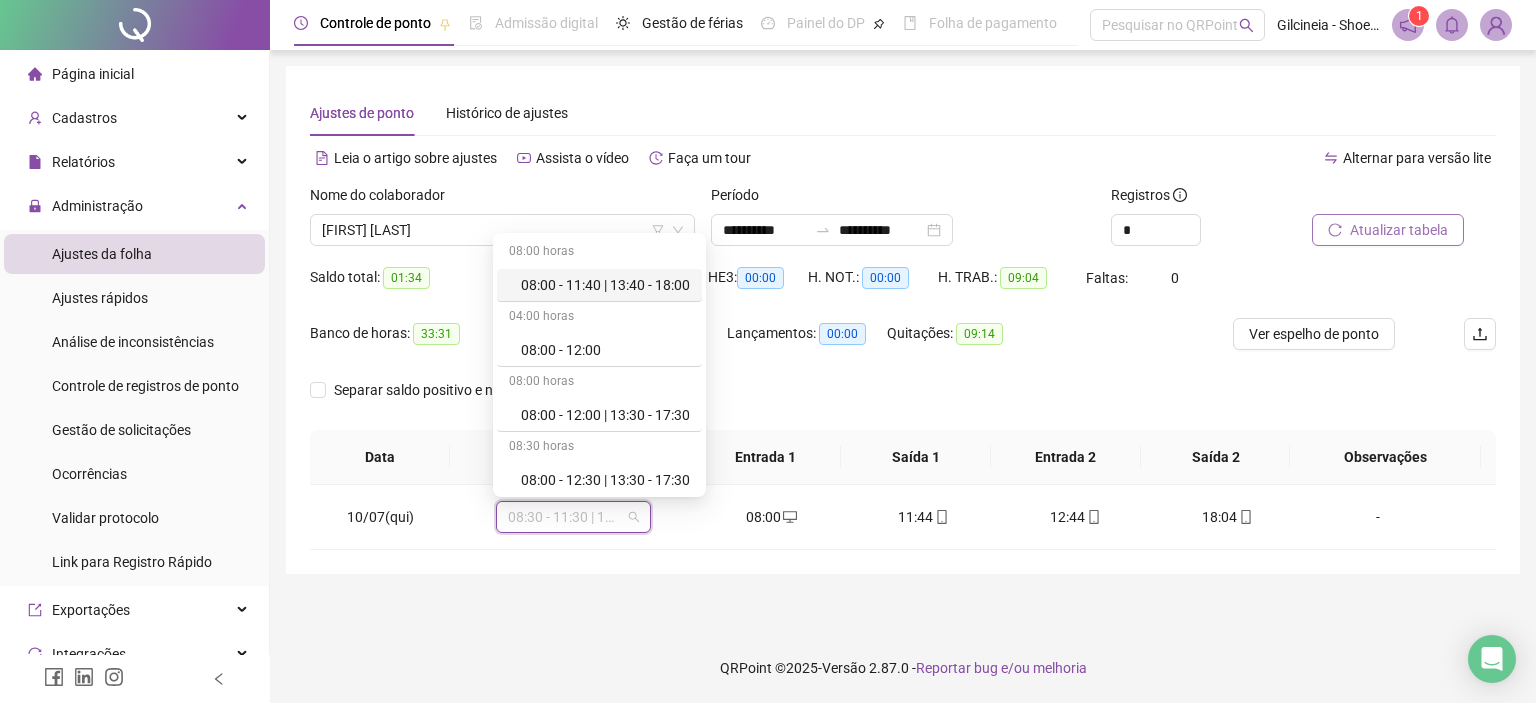 click on "Ajustes de ponto Histórico de ajustes" at bounding box center [903, 113] 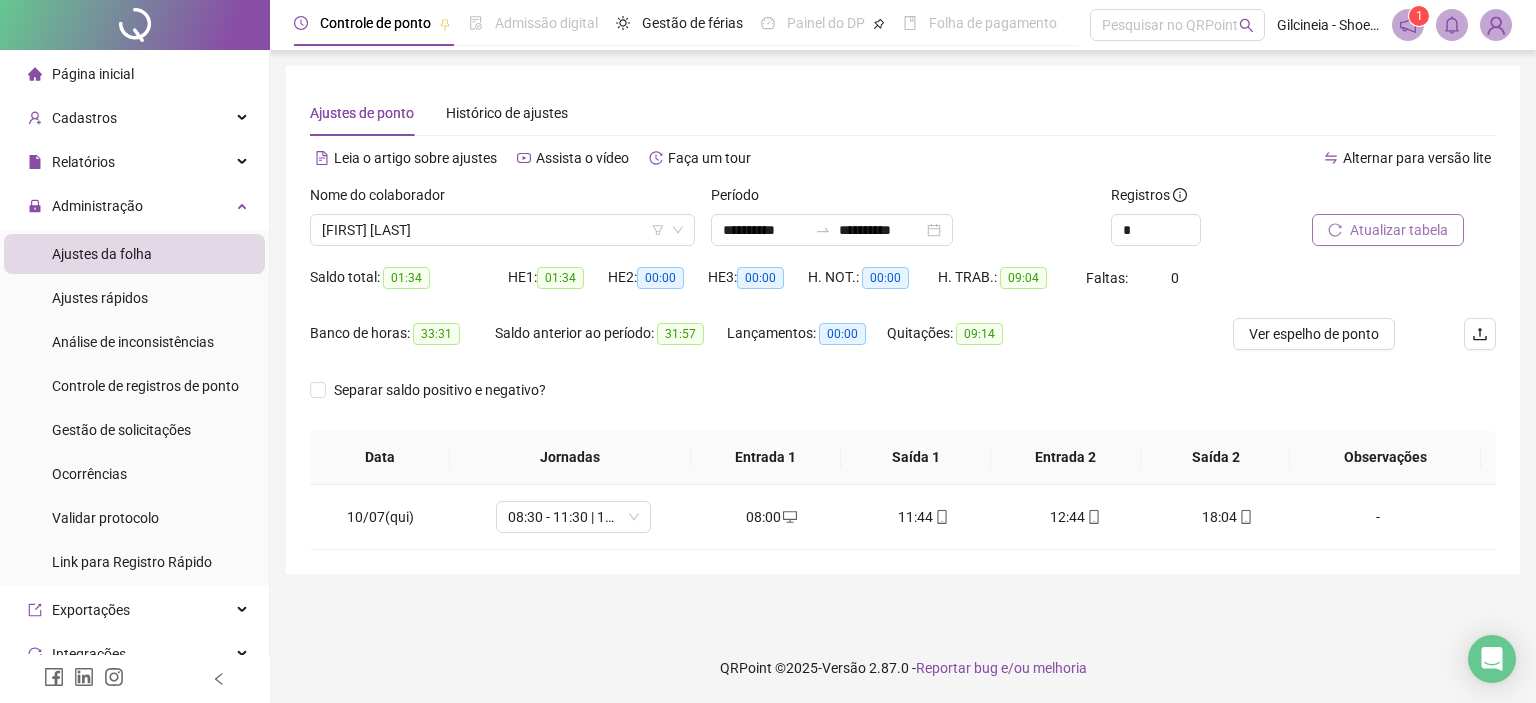 click on "Atualizar tabela" at bounding box center (1399, 230) 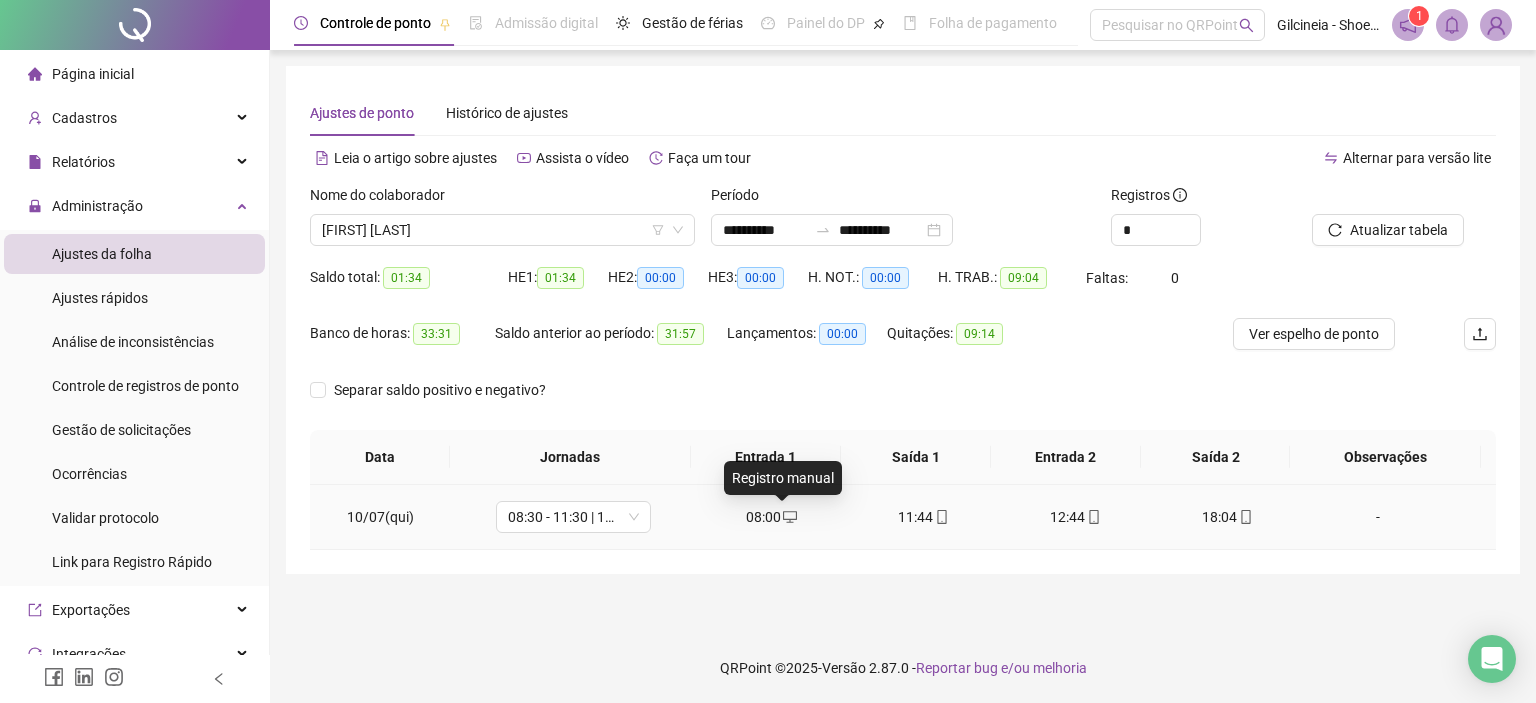 click 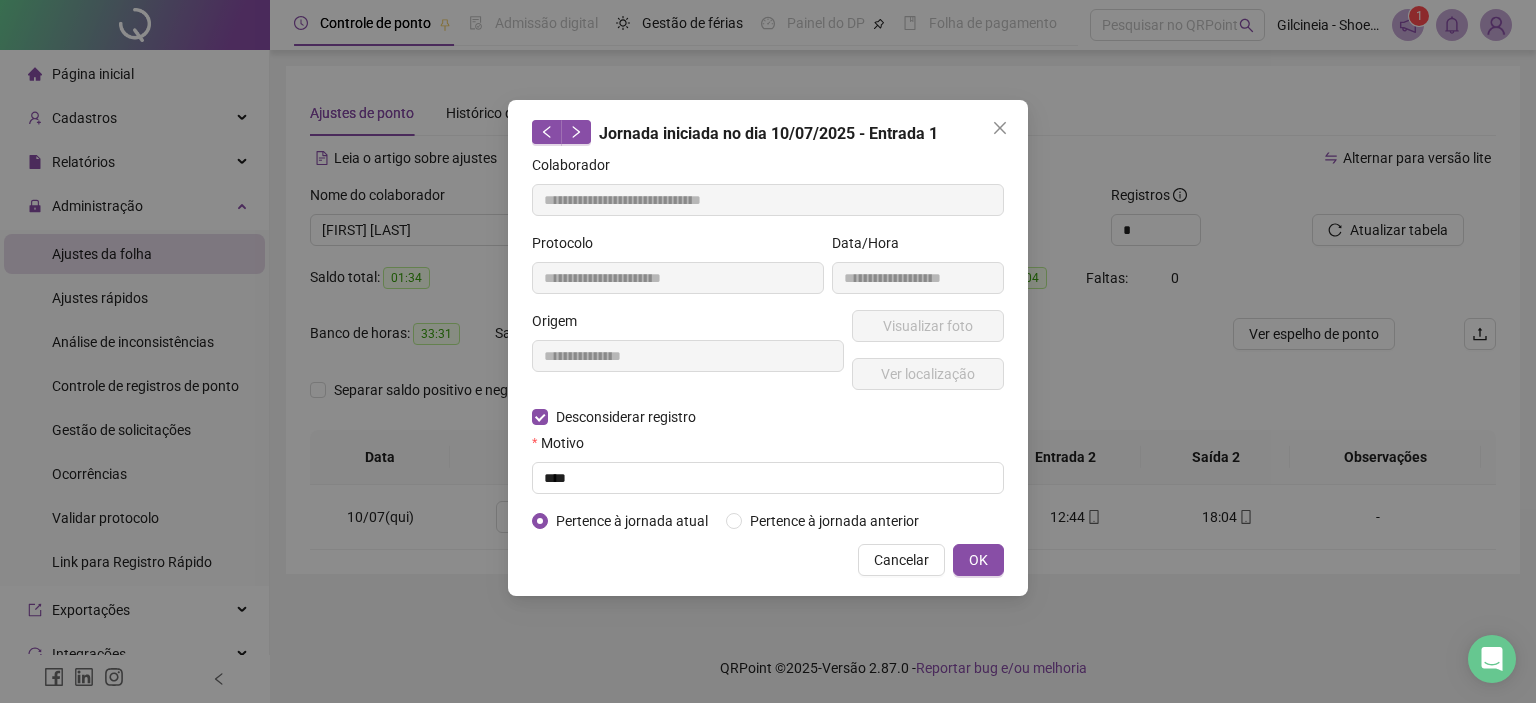 type on "**********" 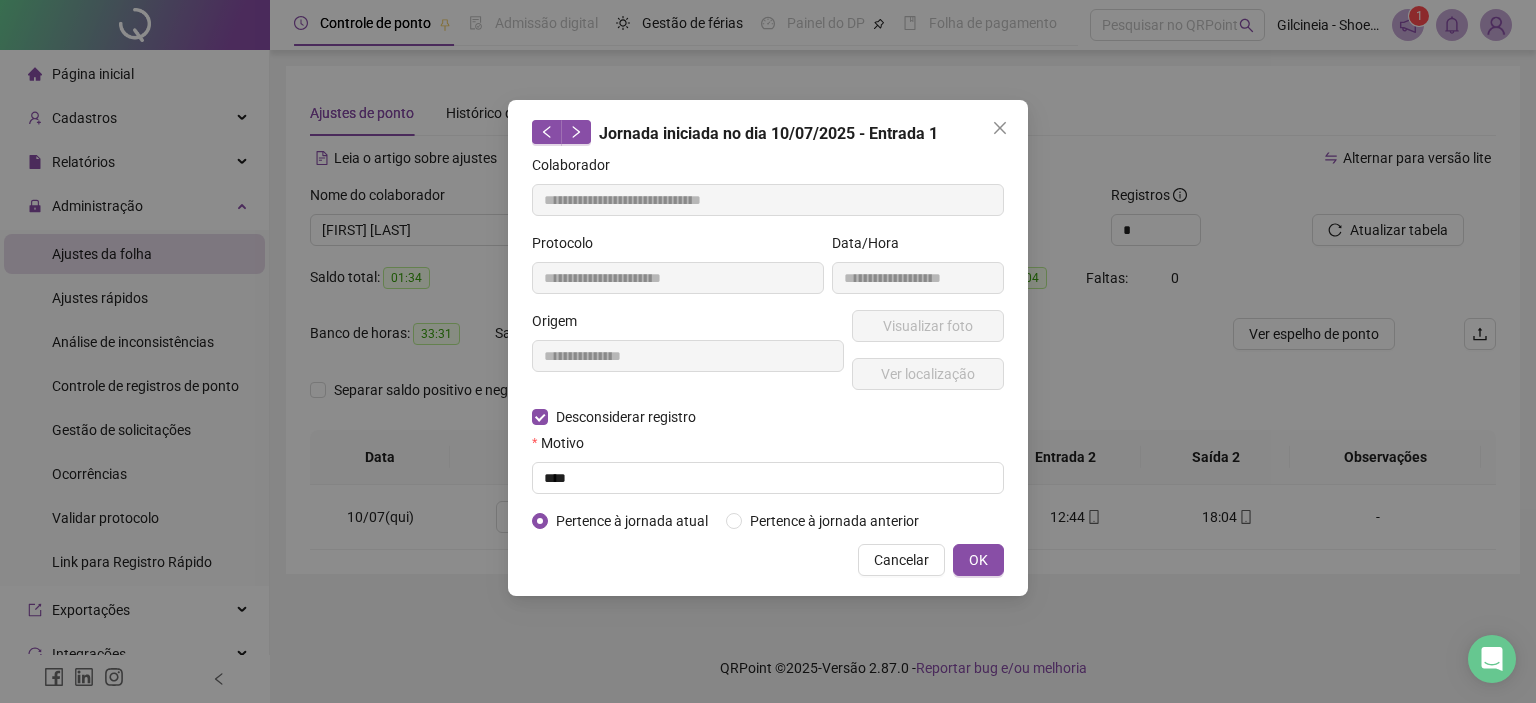 type on "**********" 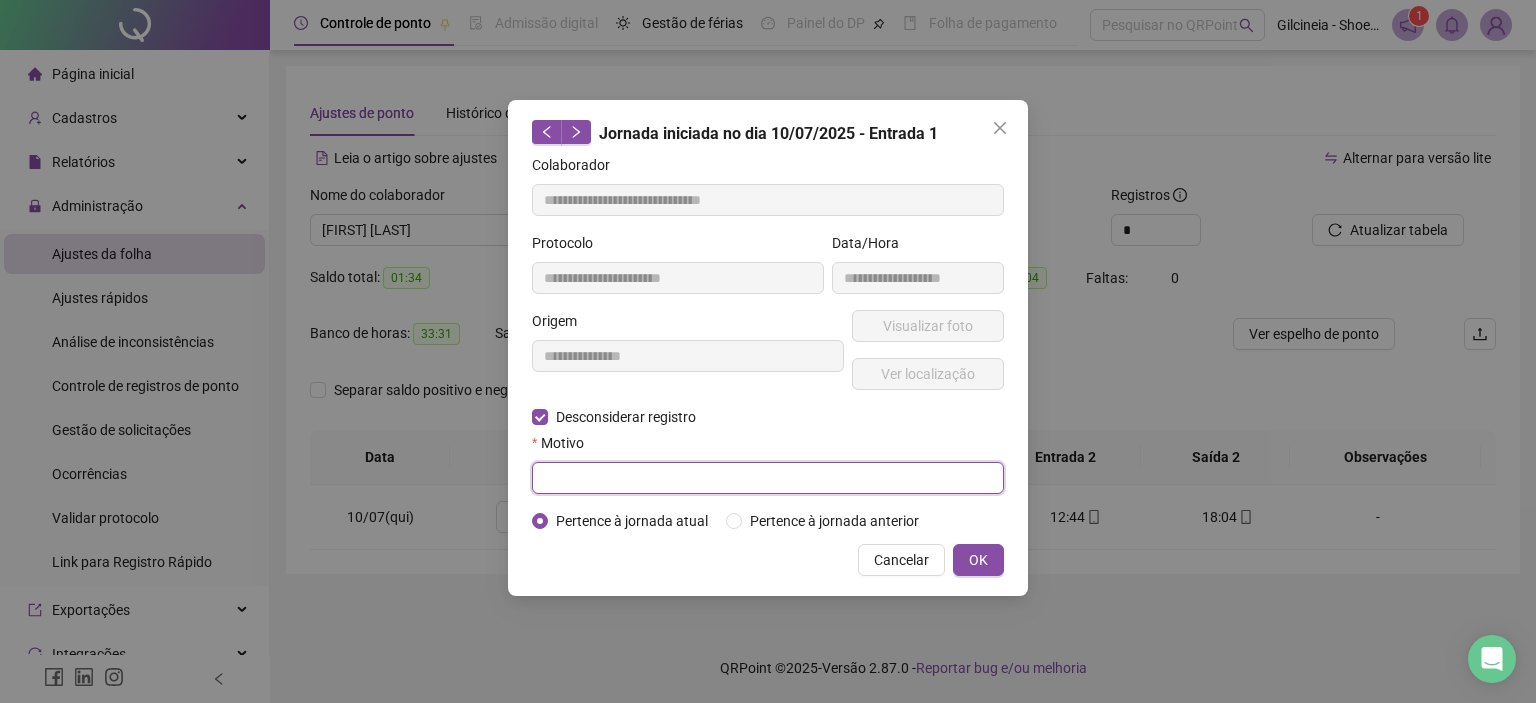 click at bounding box center [768, 478] 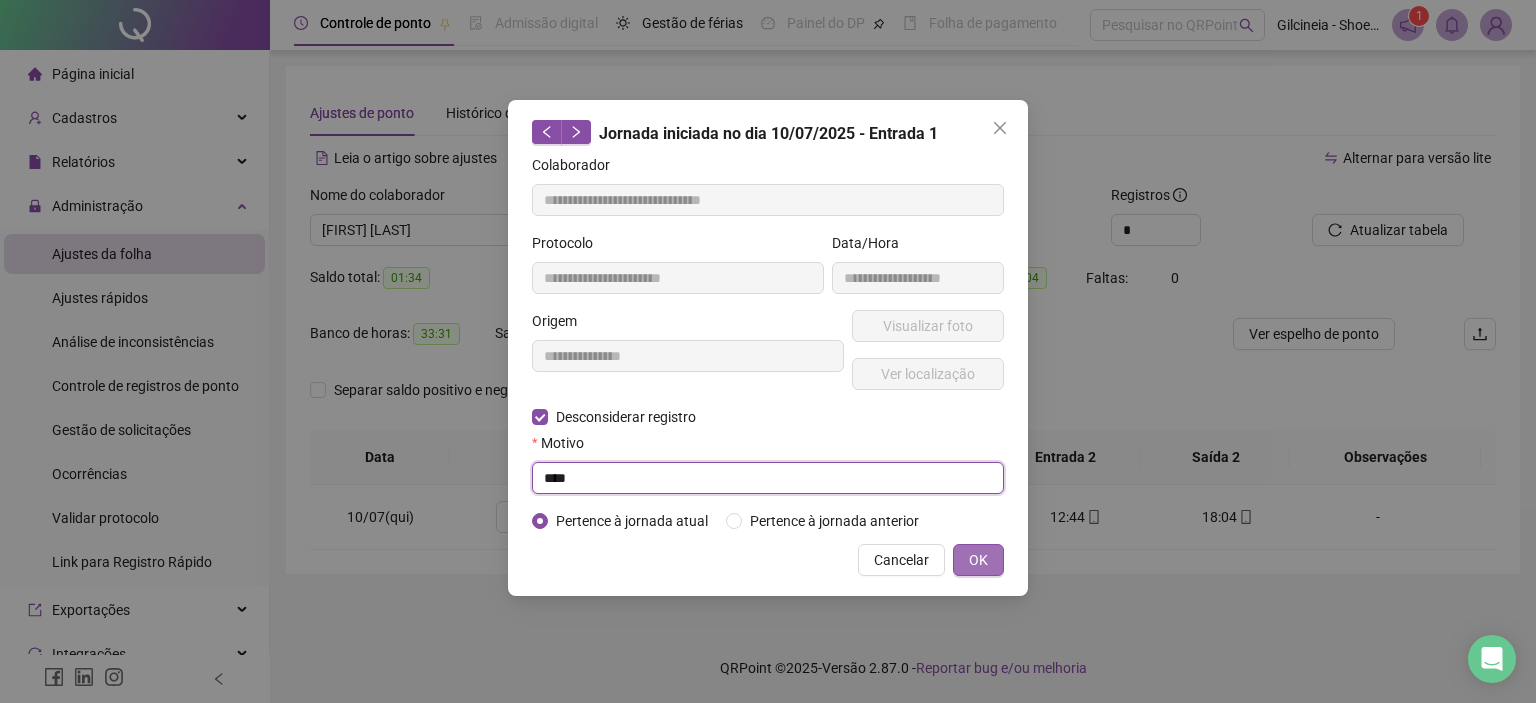 type on "****" 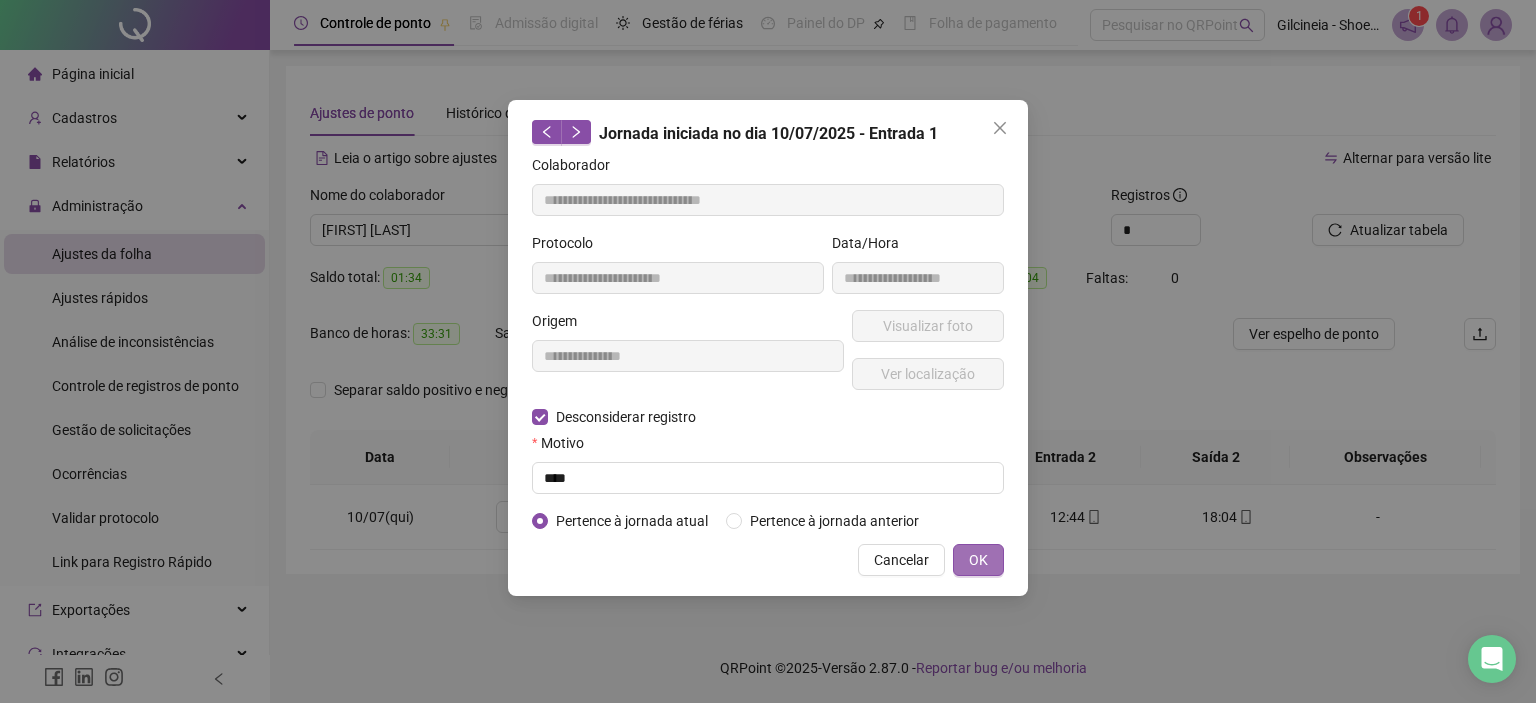 click on "OK" at bounding box center (978, 560) 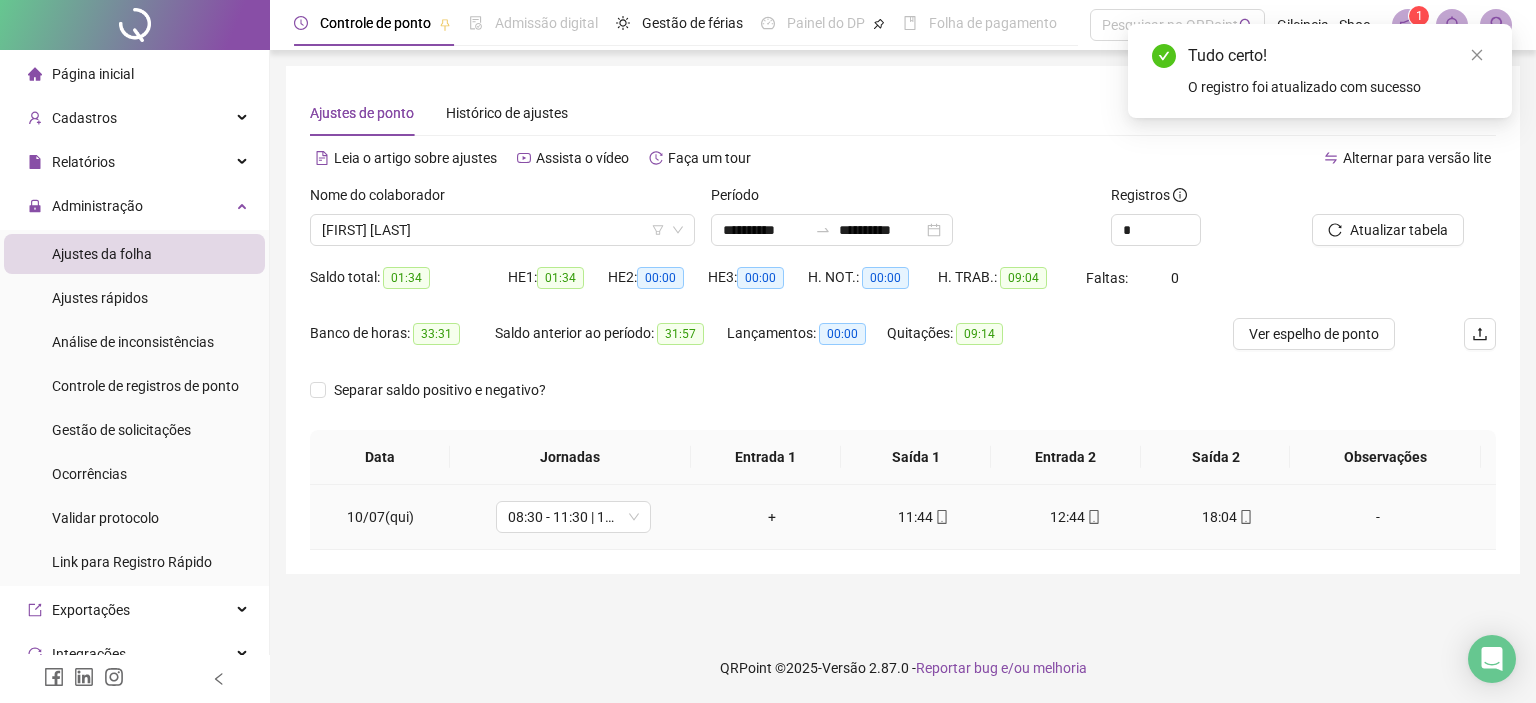 click on "+" at bounding box center [772, 517] 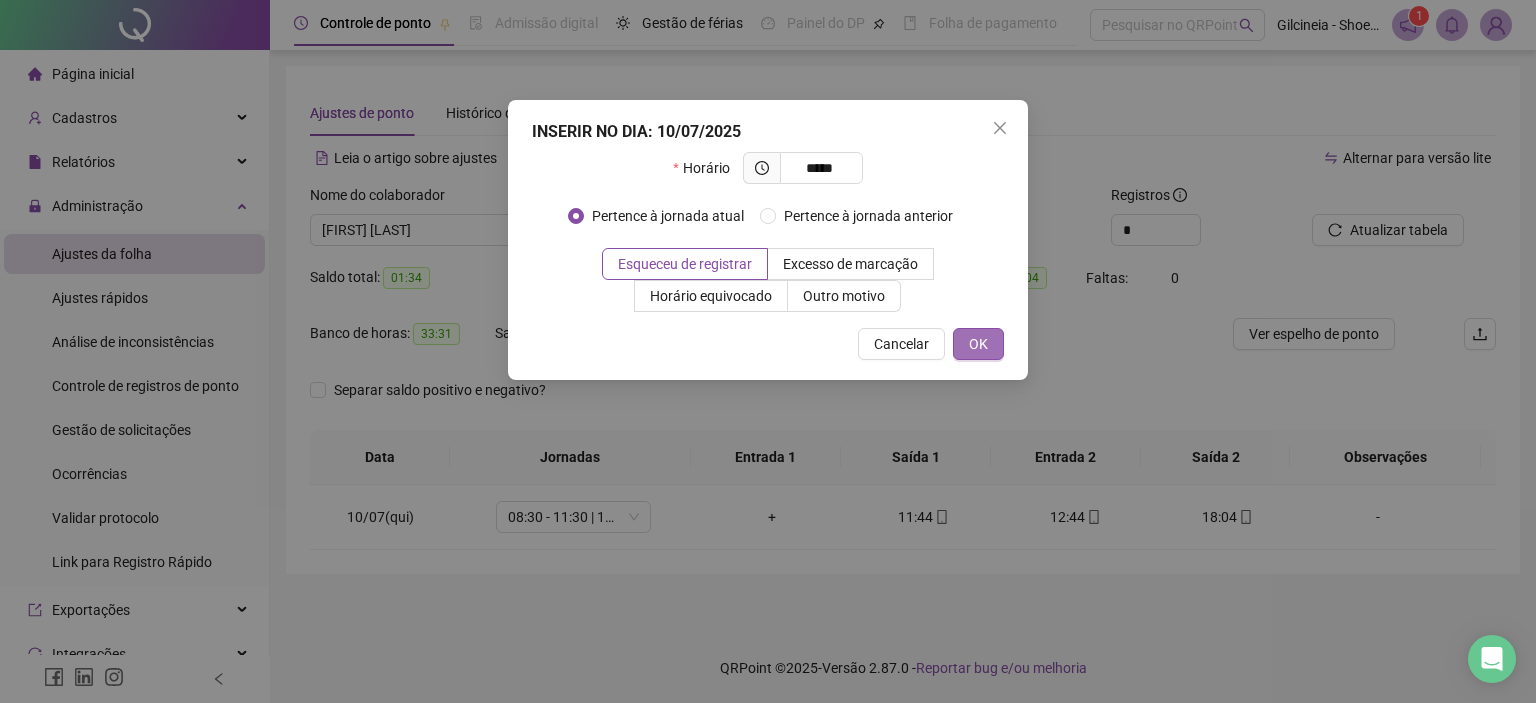 type on "*****" 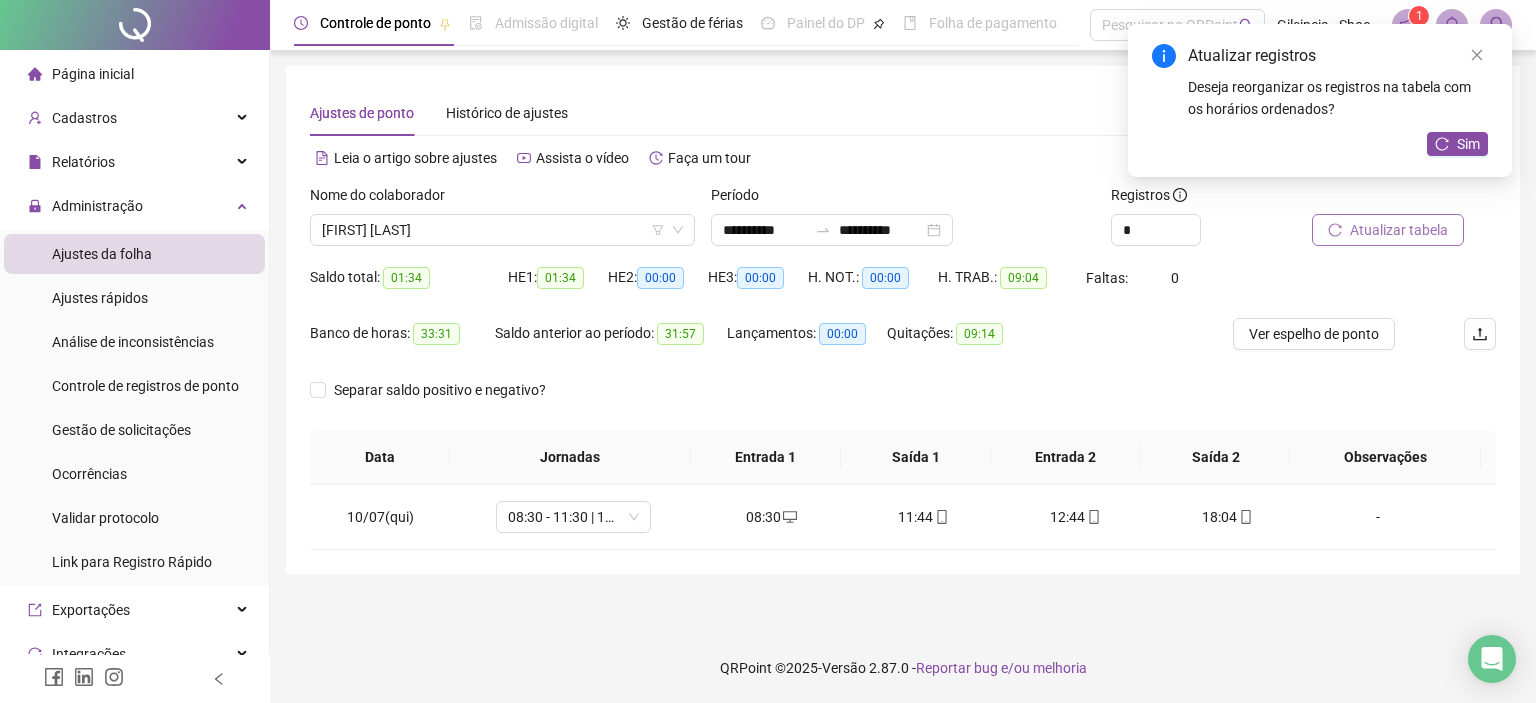 click on "Atualizar tabela" at bounding box center (1399, 230) 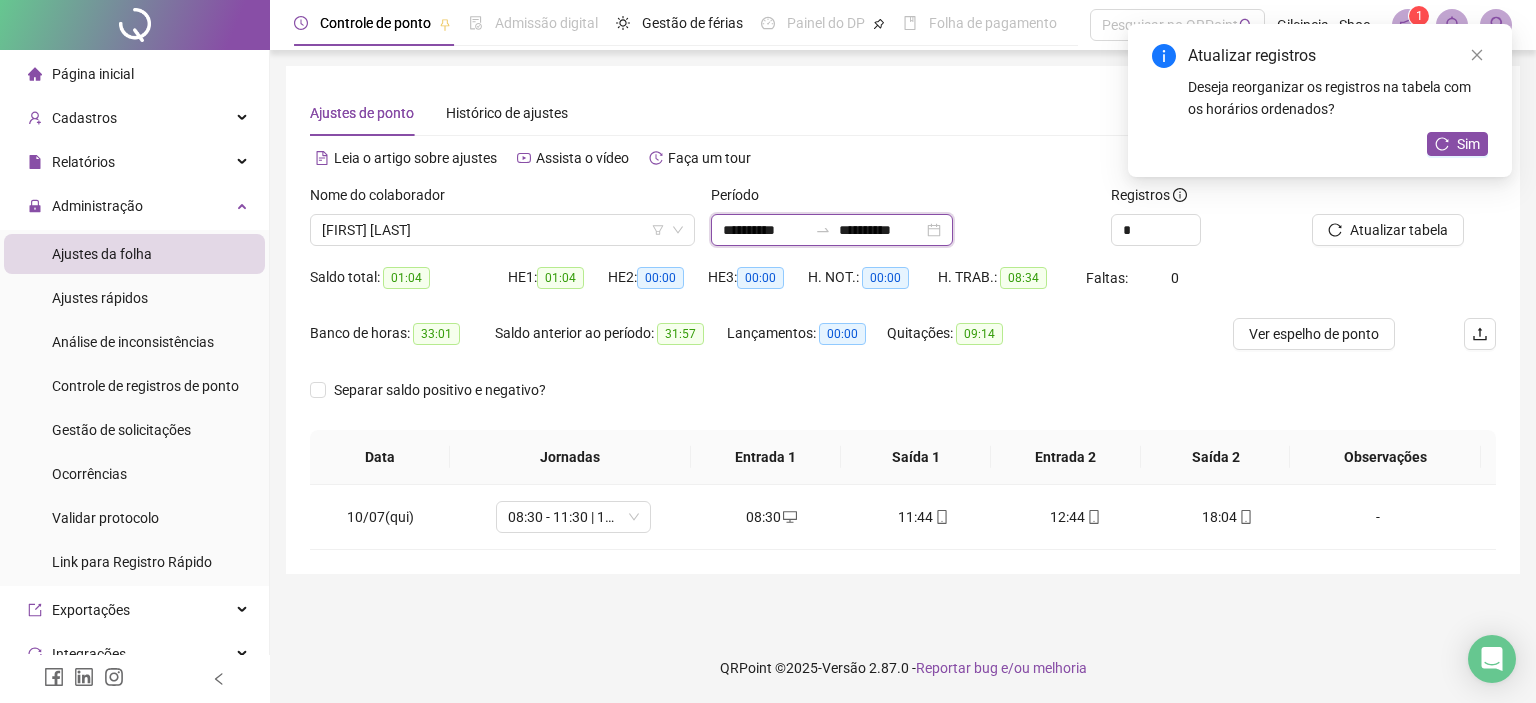 click on "**********" at bounding box center [765, 230] 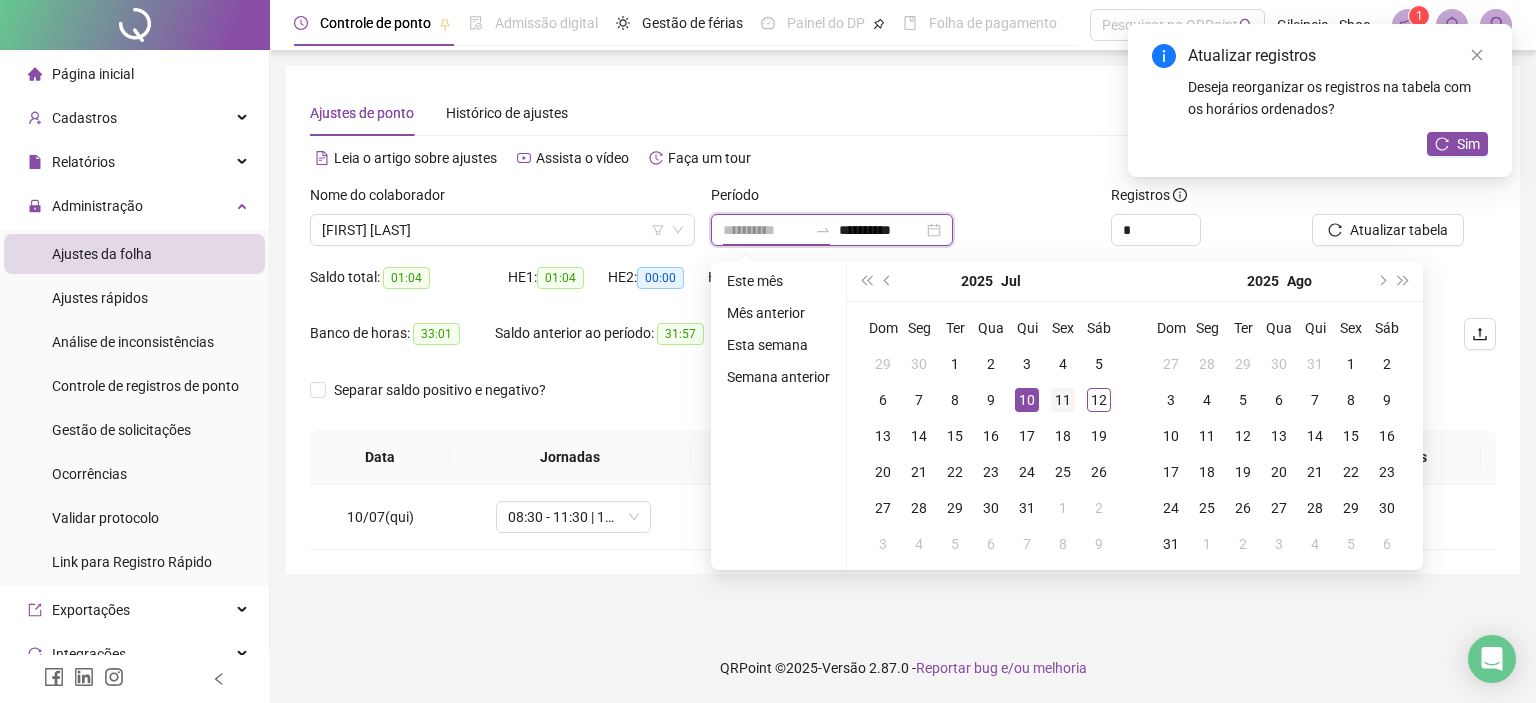 type on "**********" 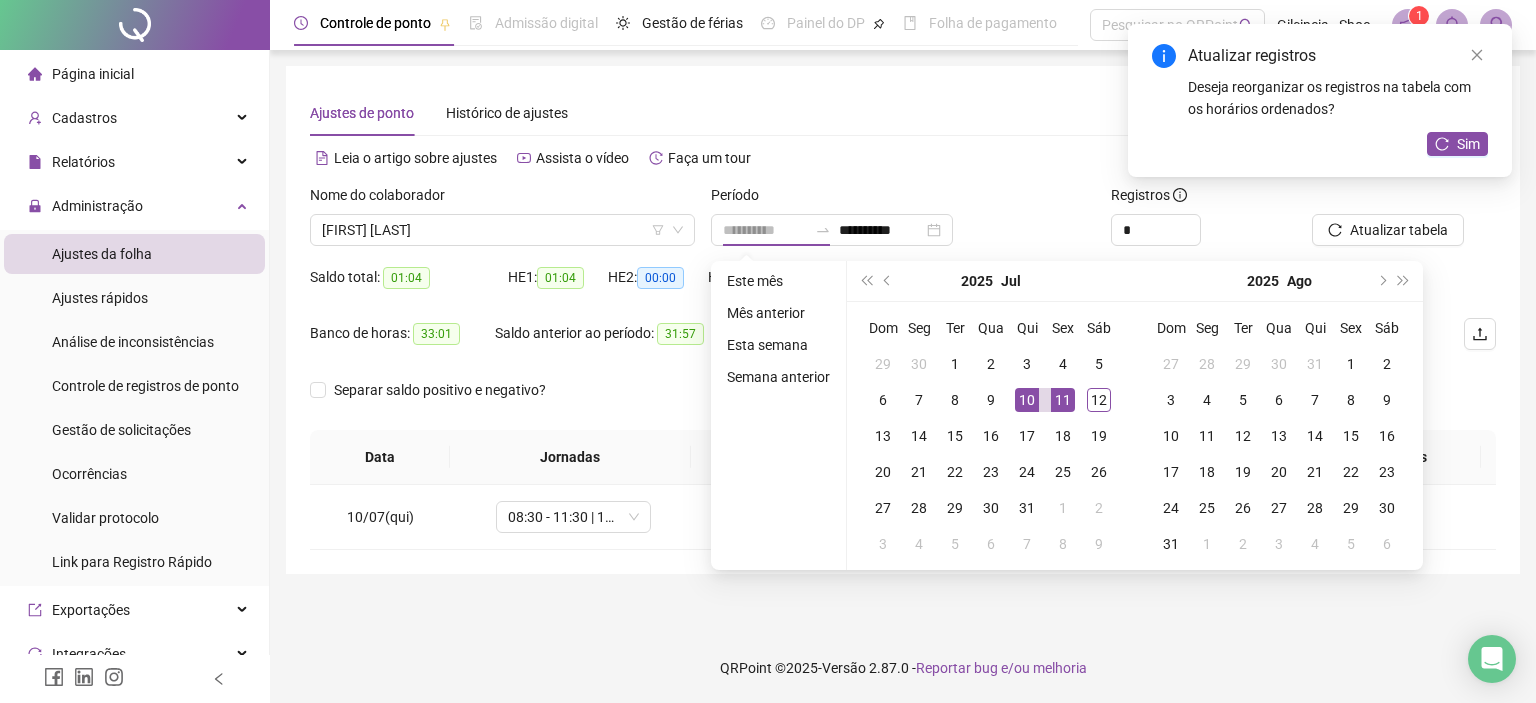 click on "11" at bounding box center (1063, 400) 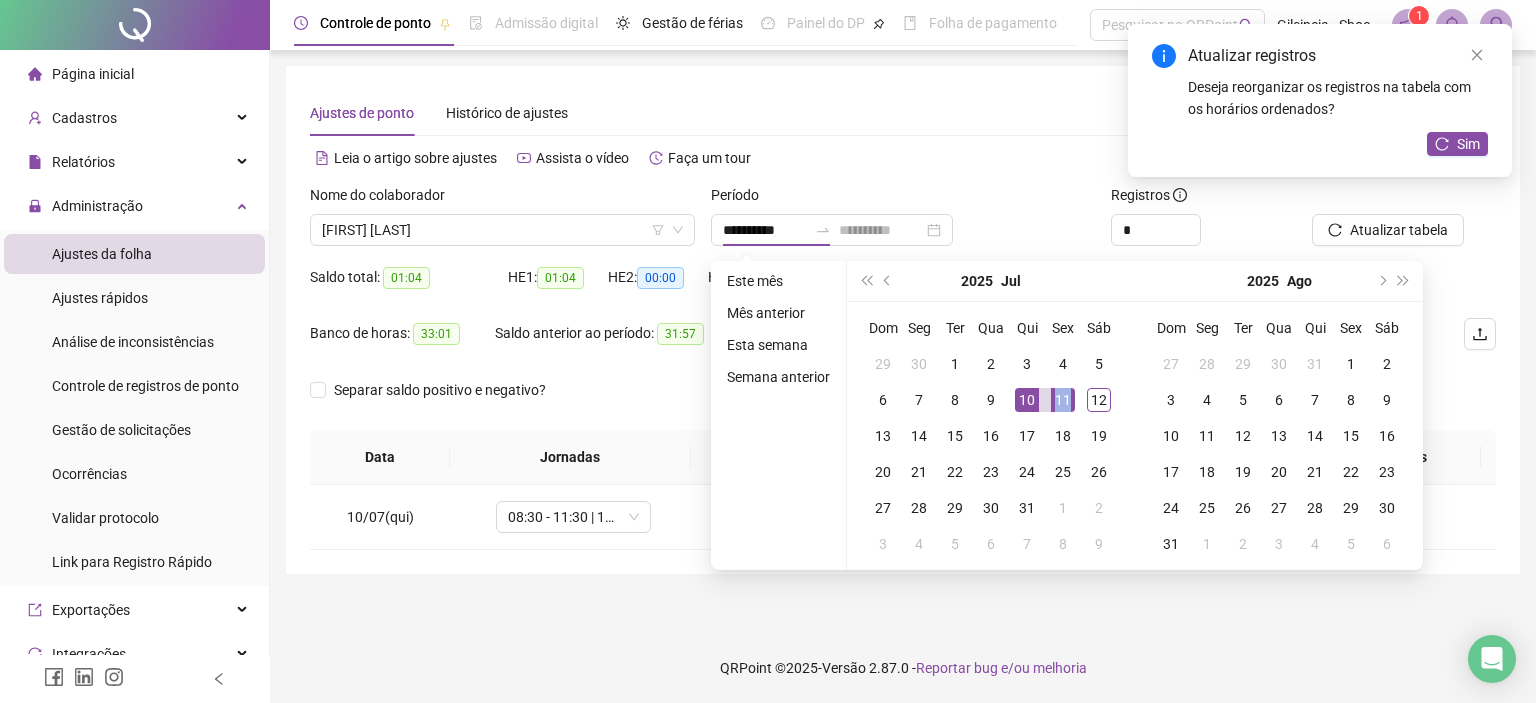 click on "11" at bounding box center (1063, 400) 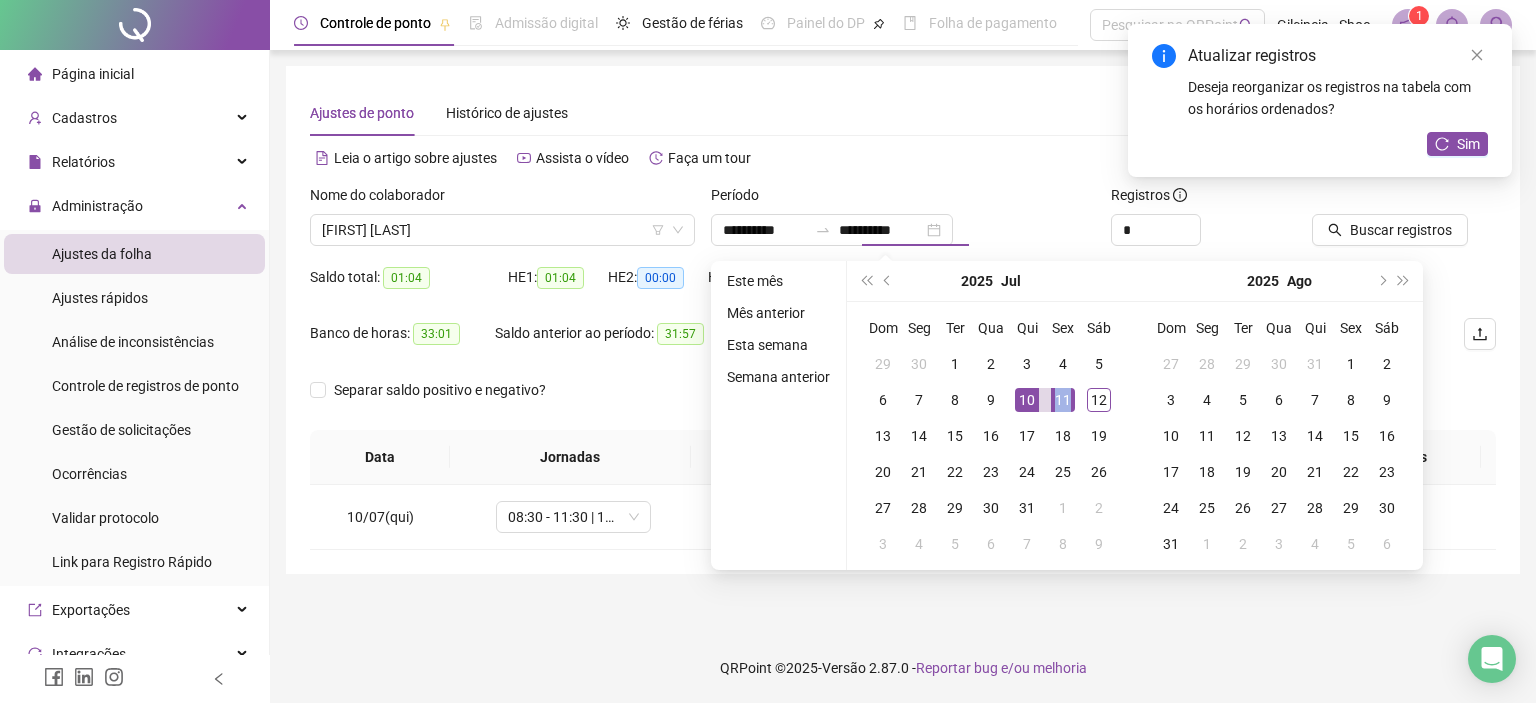 type on "**********" 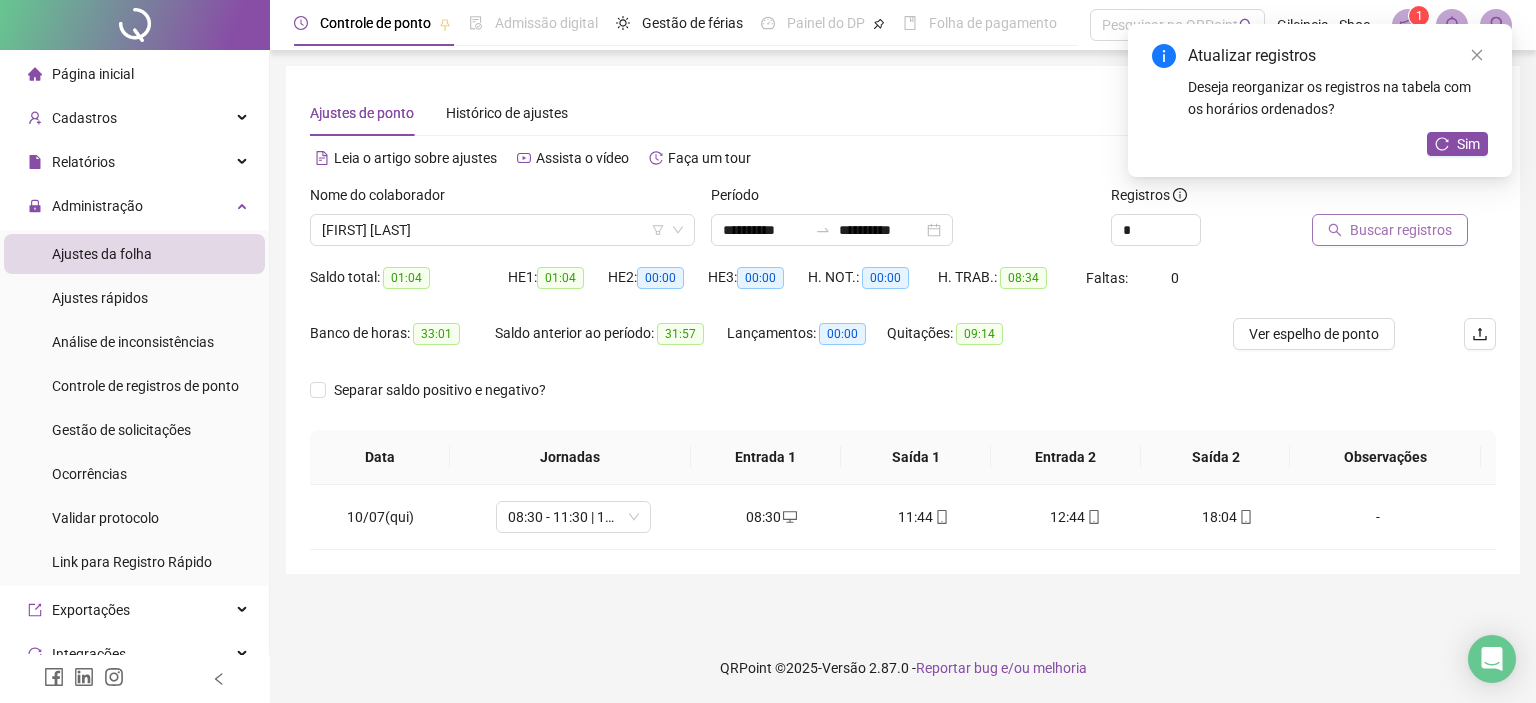 click on "Buscar registros" at bounding box center (1401, 230) 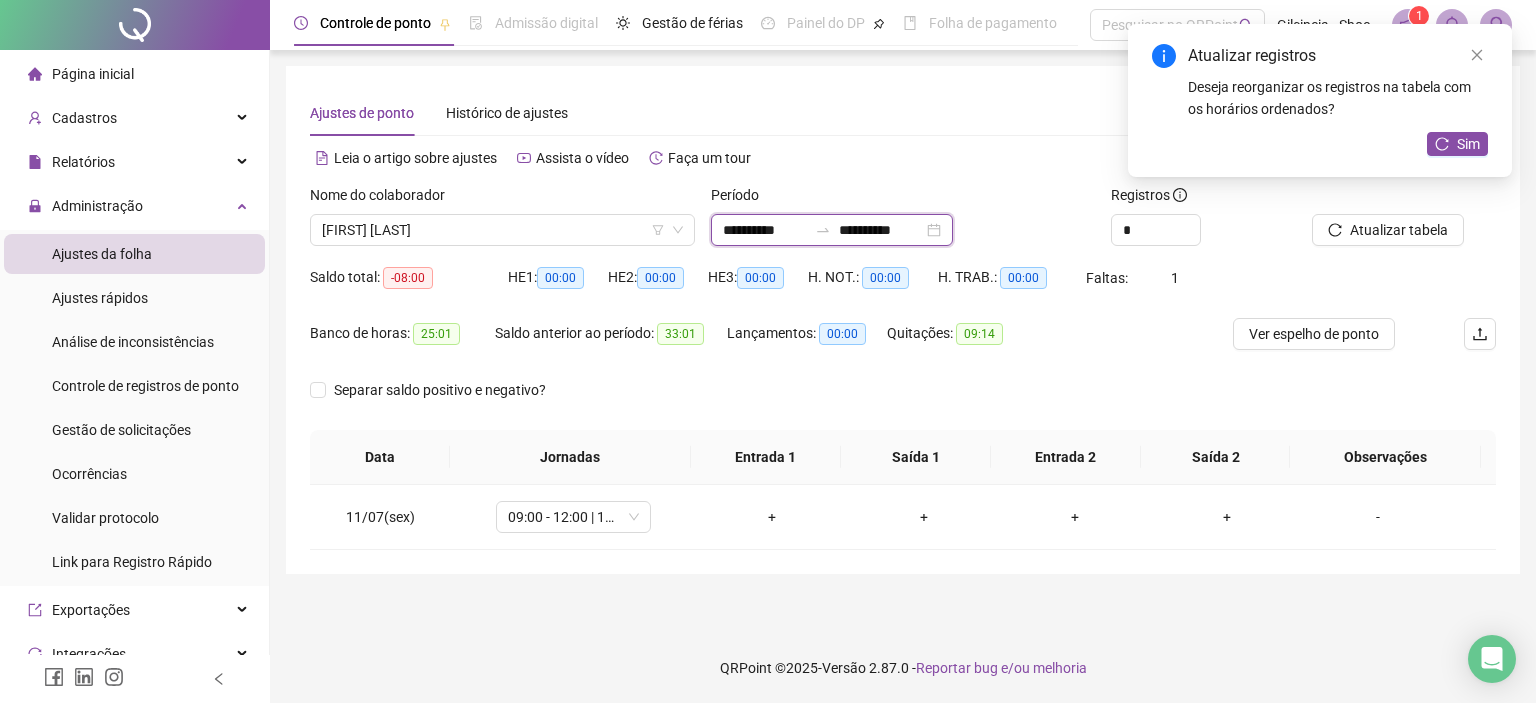 click on "**********" at bounding box center (765, 230) 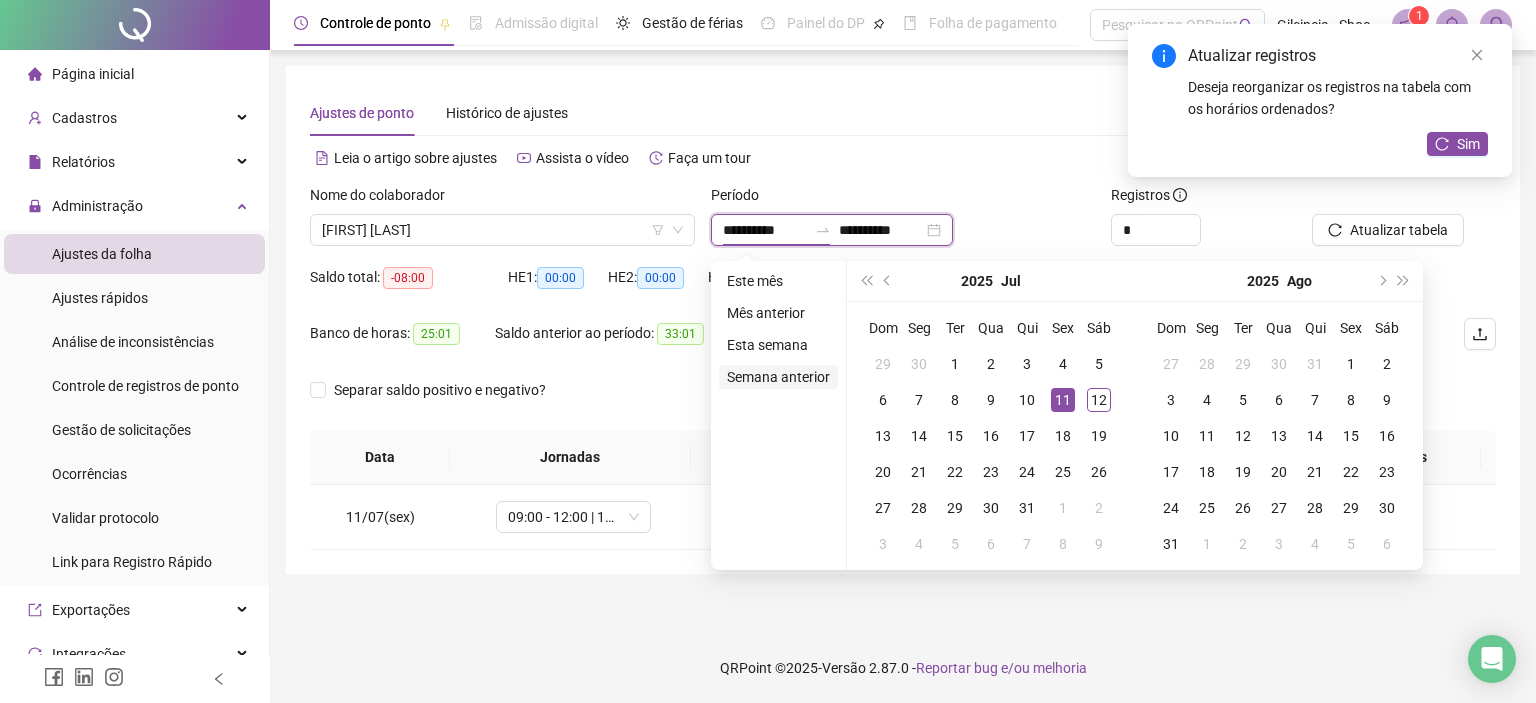 type on "**********" 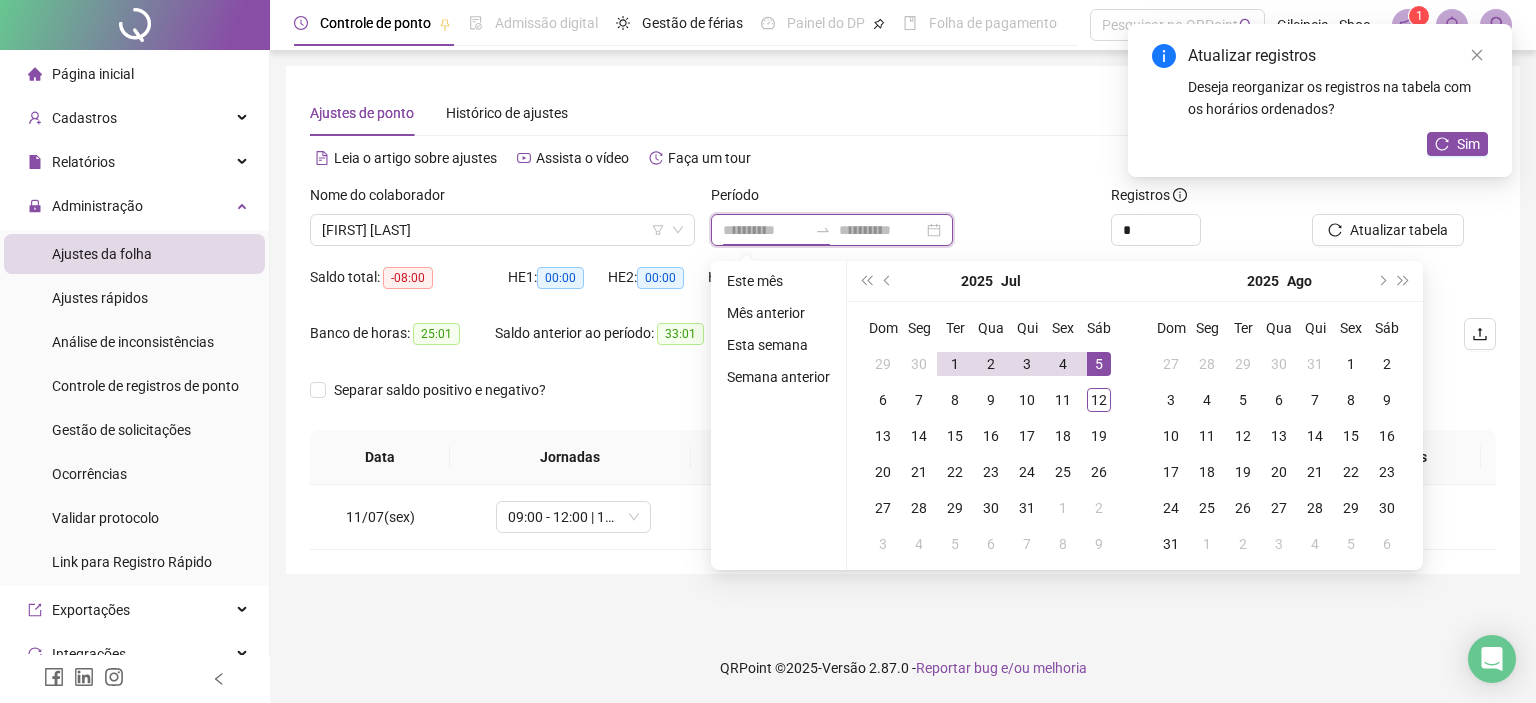 type on "**********" 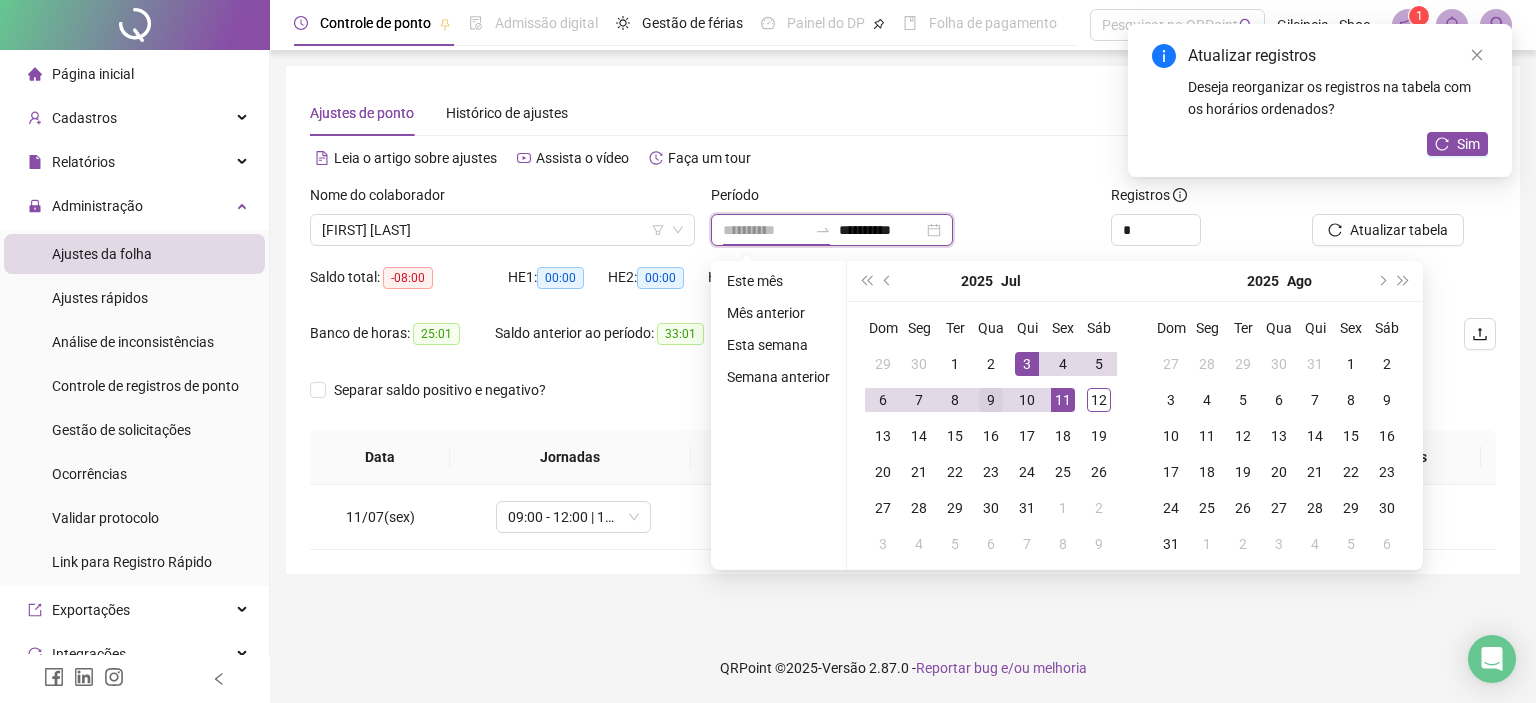 type on "**********" 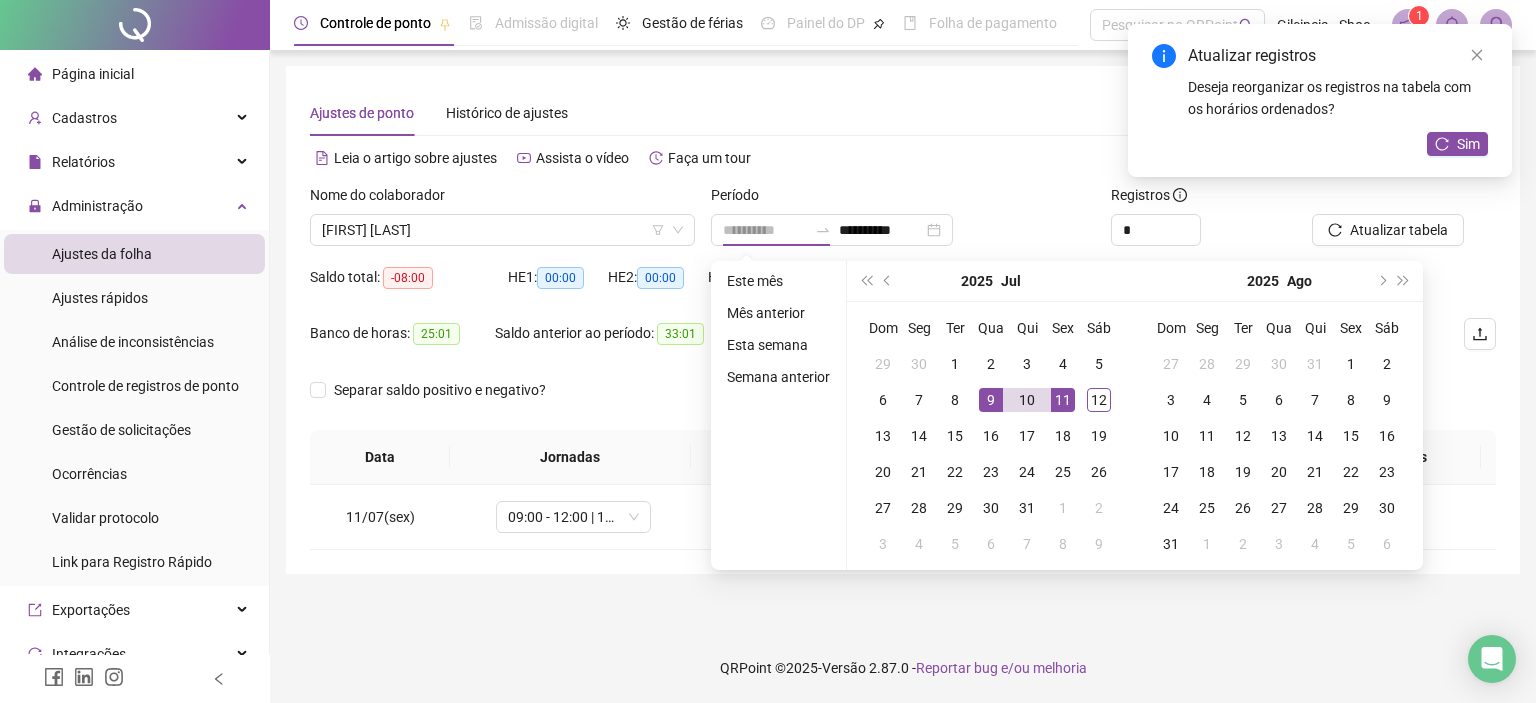 click on "9" at bounding box center [991, 400] 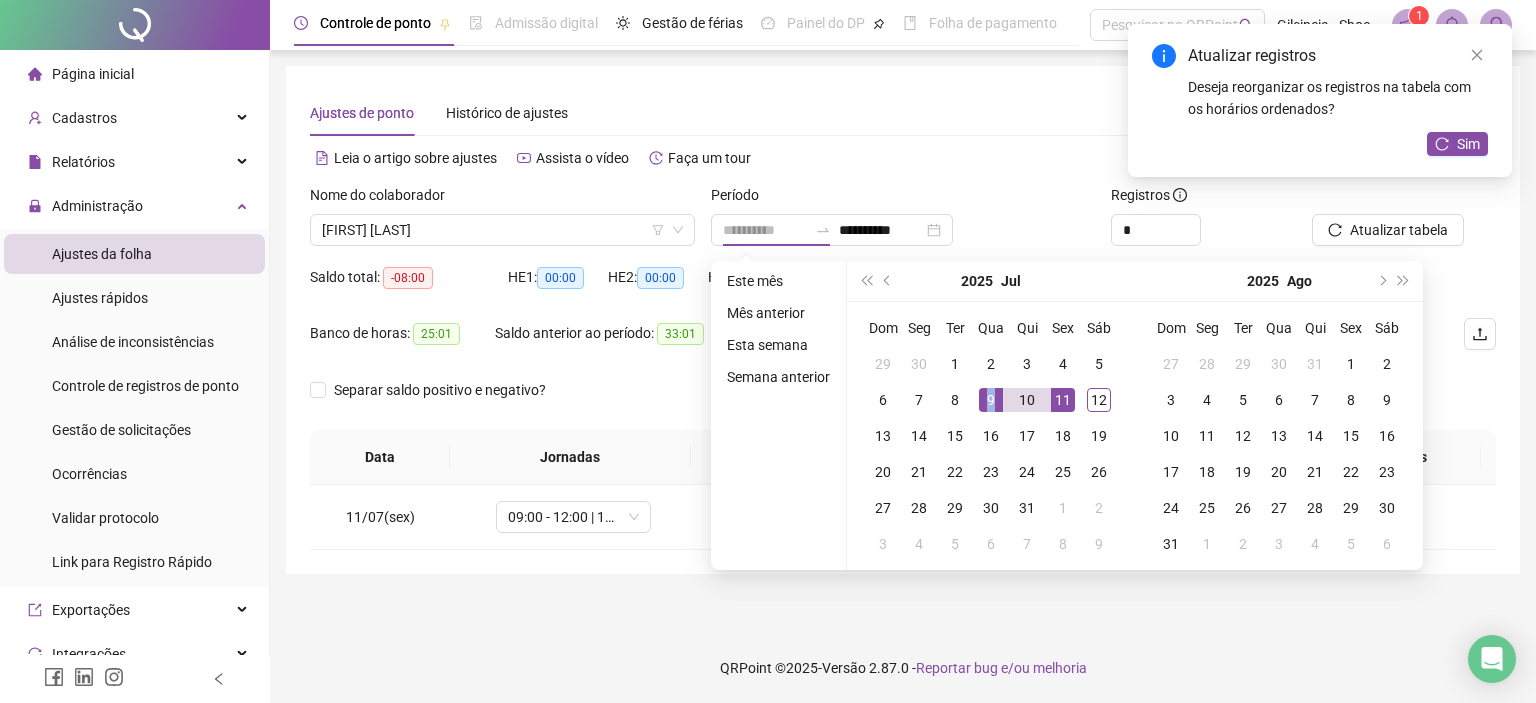click on "9" at bounding box center (991, 400) 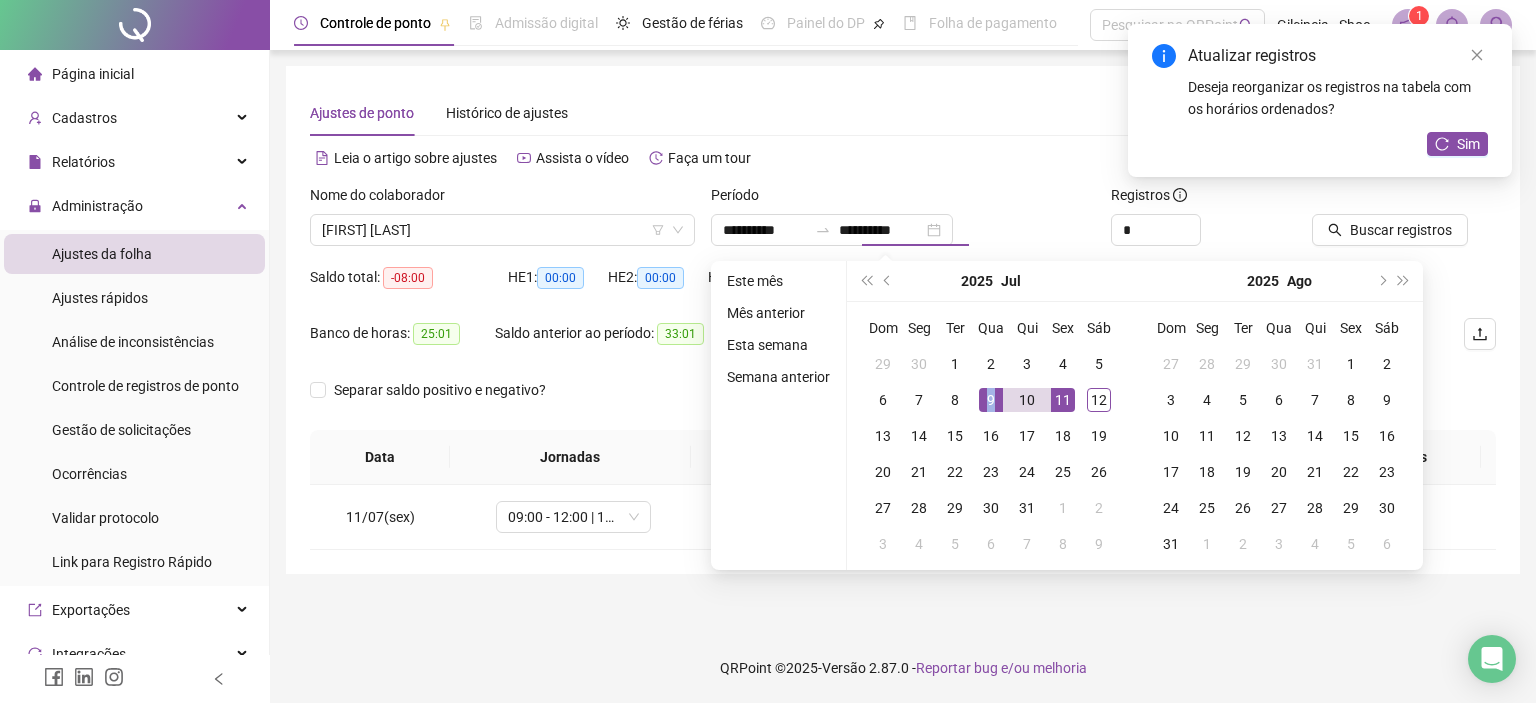 type on "**********" 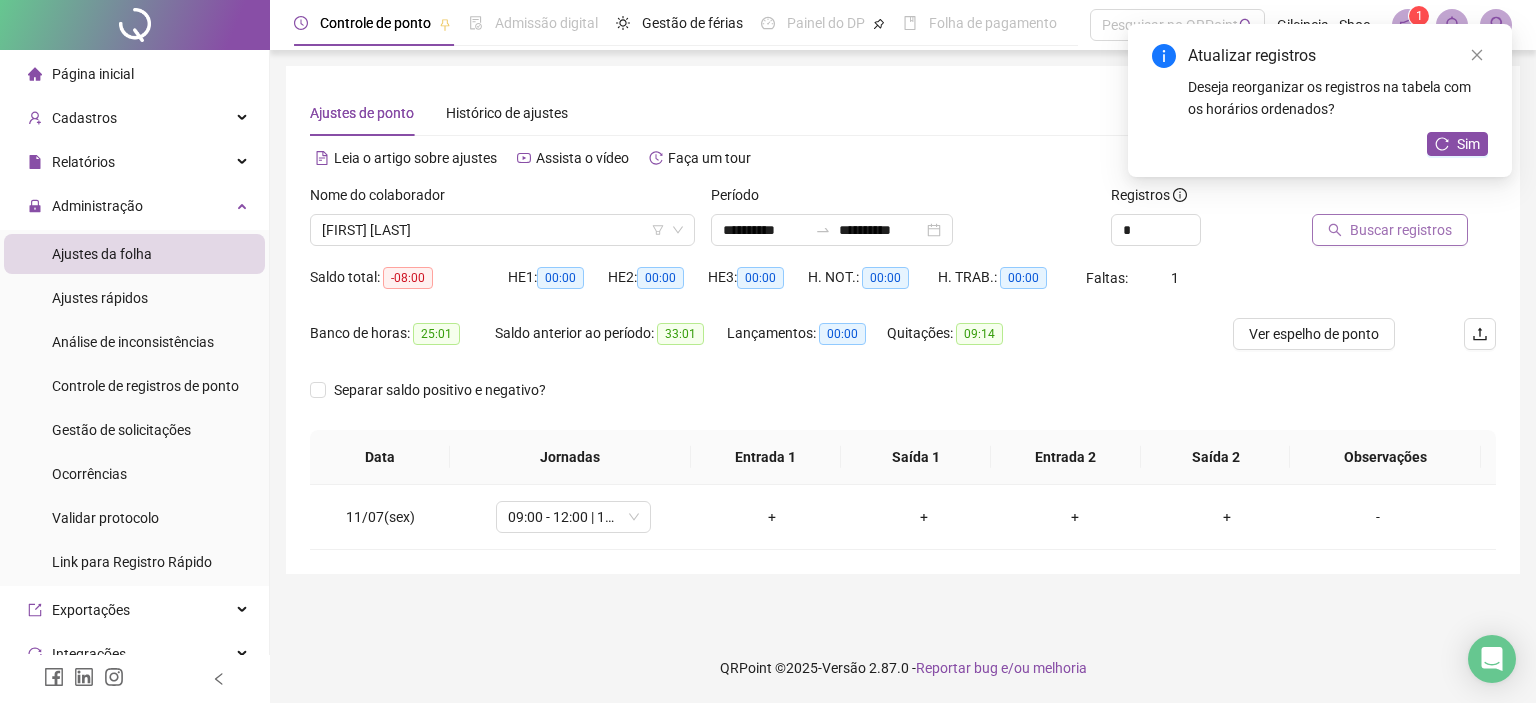 click on "Buscar registros" at bounding box center [1401, 230] 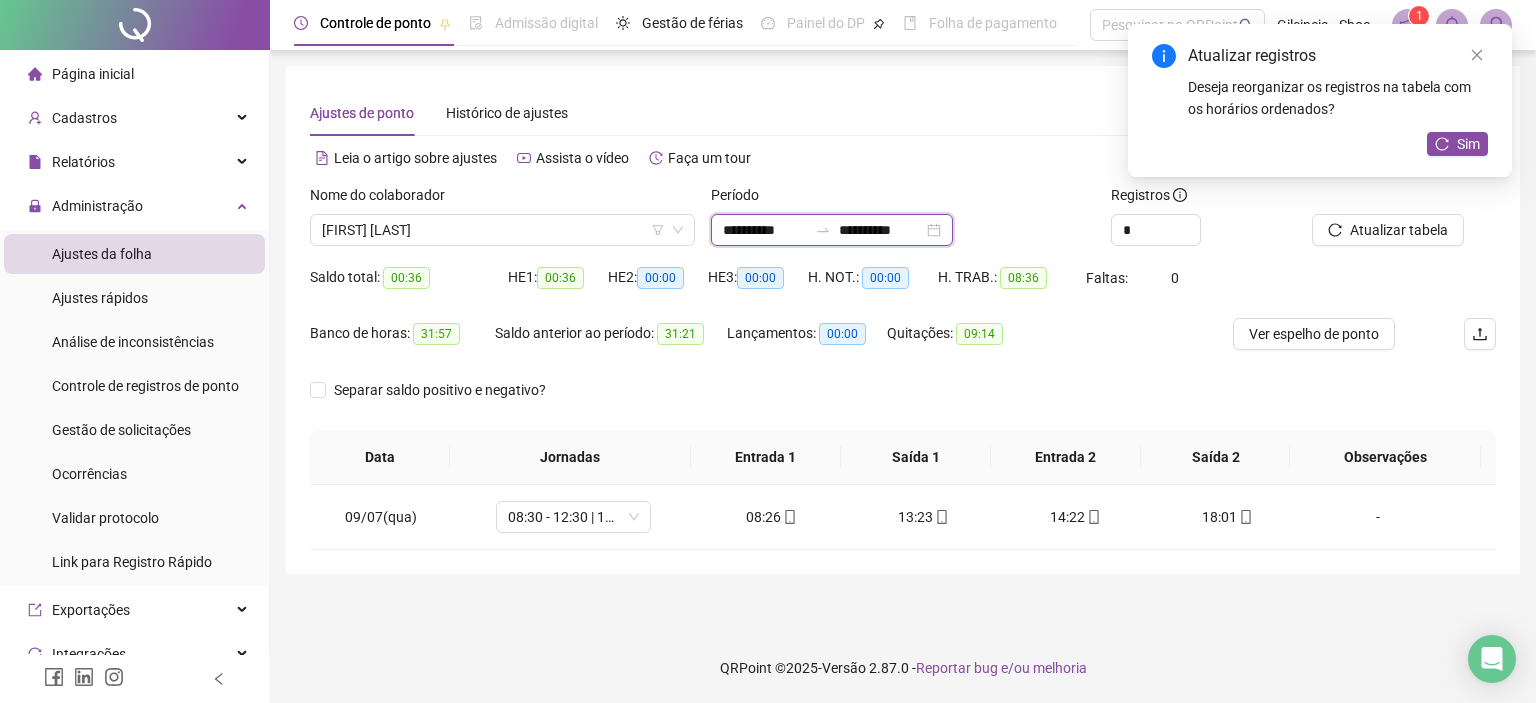 click on "**********" at bounding box center [765, 230] 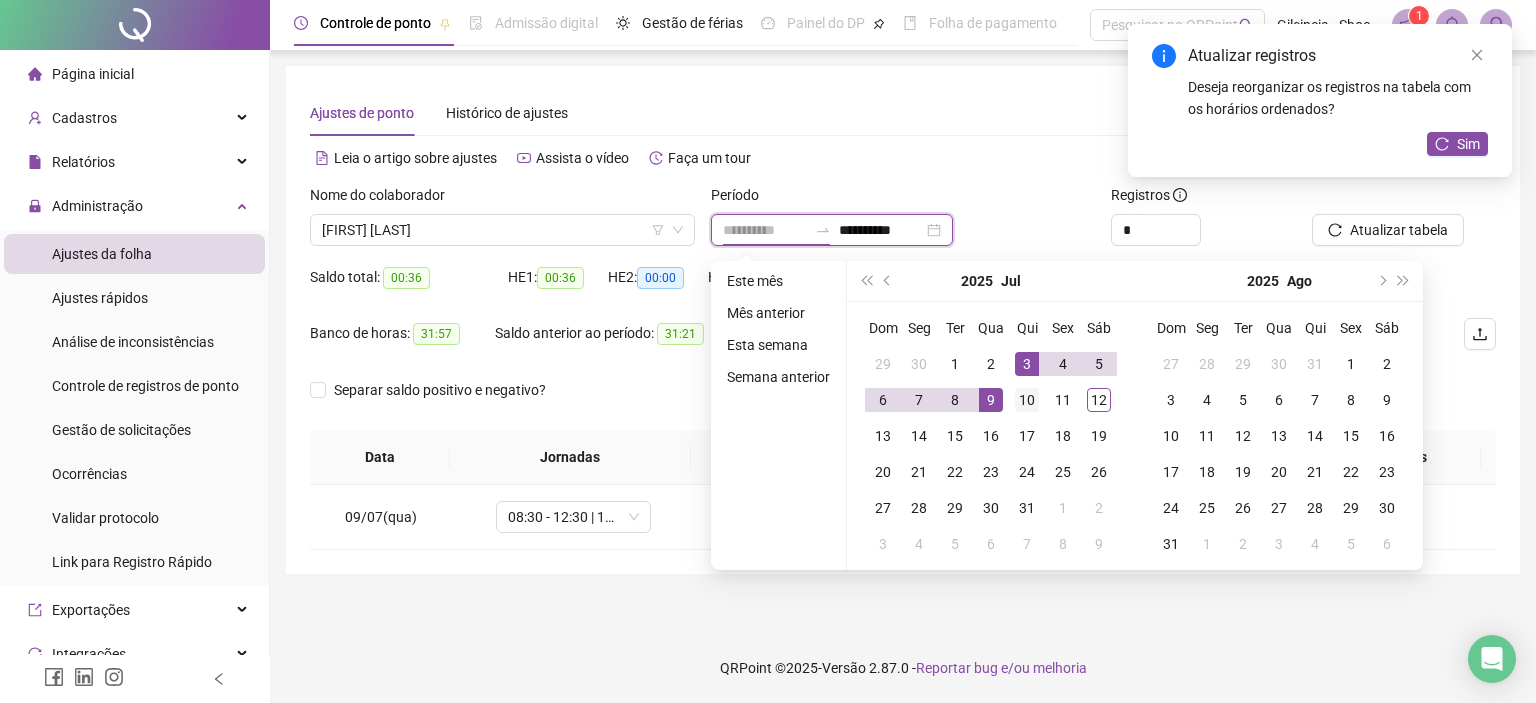type on "**********" 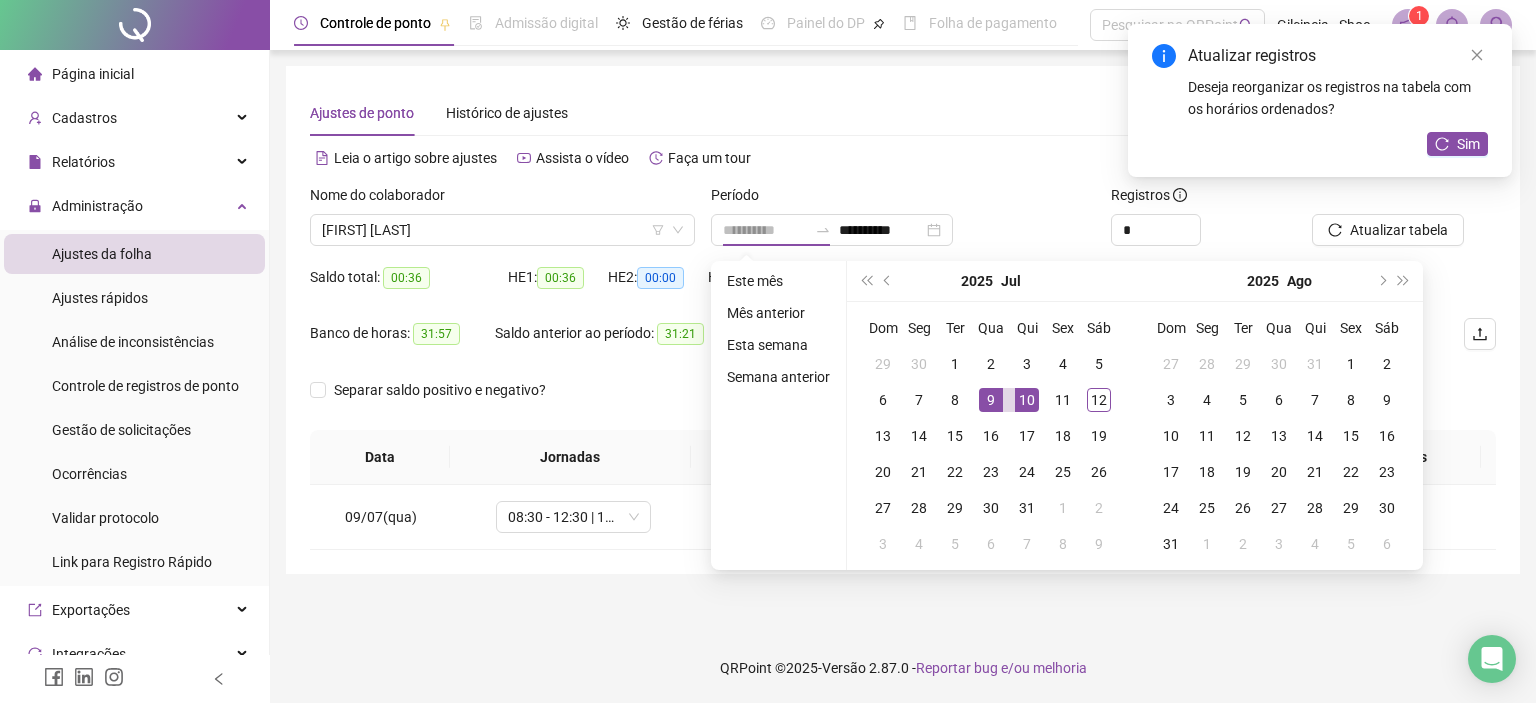 click on "10" at bounding box center [1027, 400] 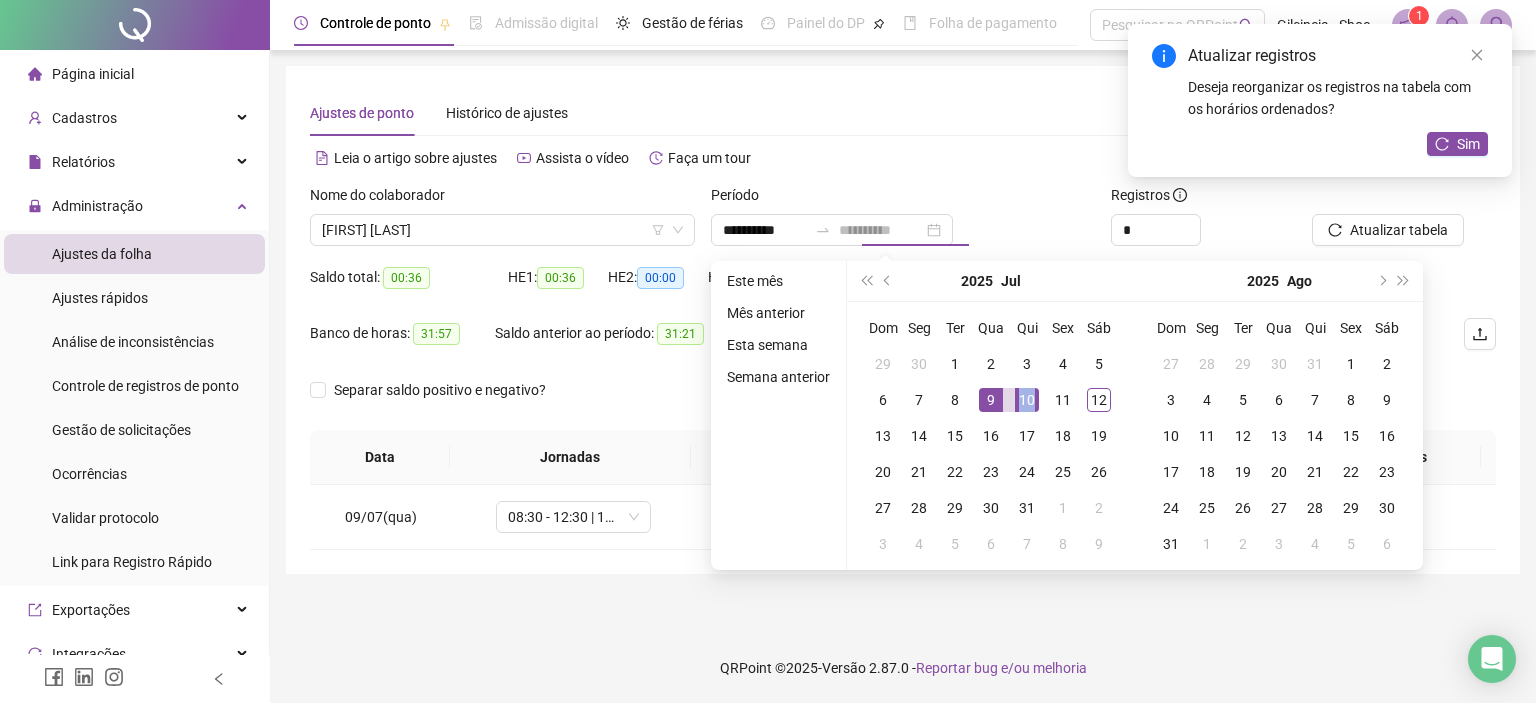 click on "10" at bounding box center (1027, 400) 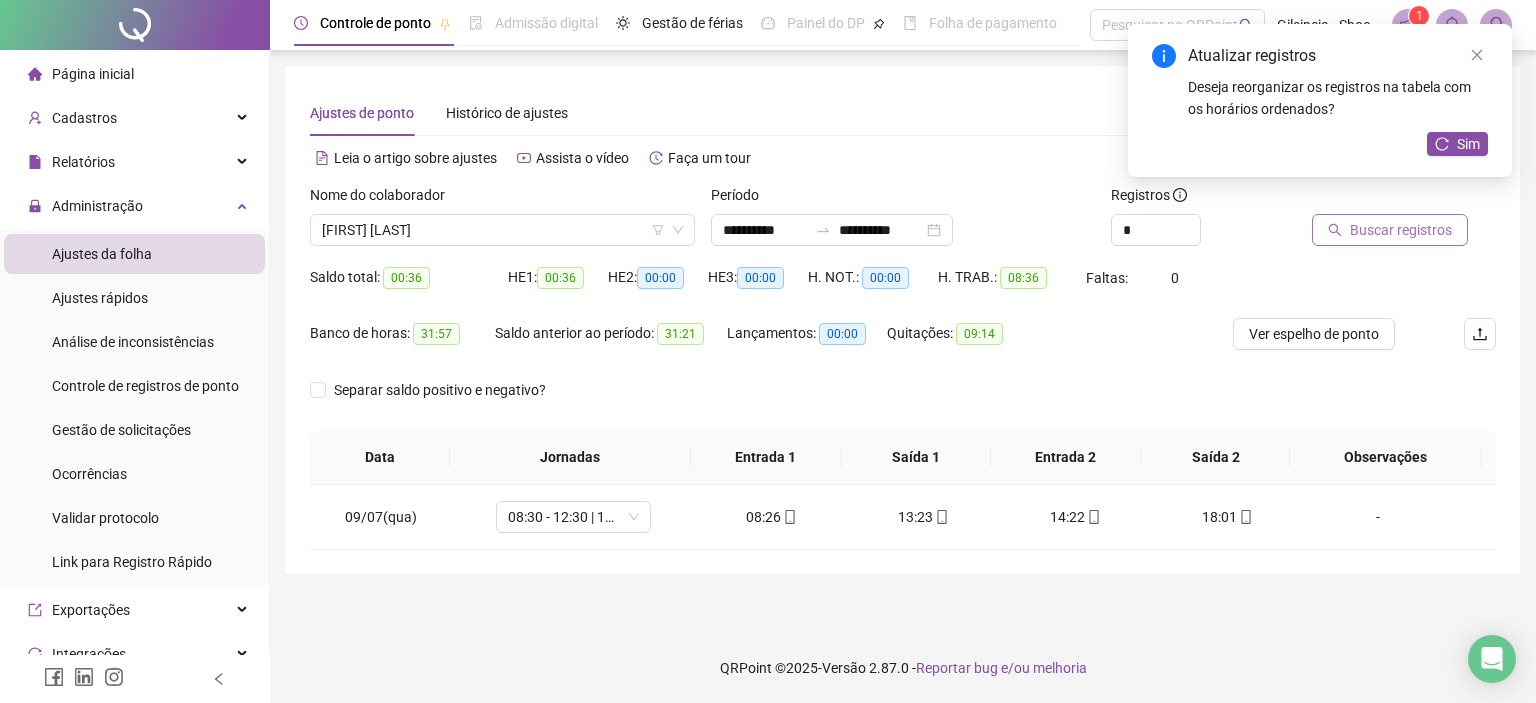 click on "Buscar registros" at bounding box center (1401, 230) 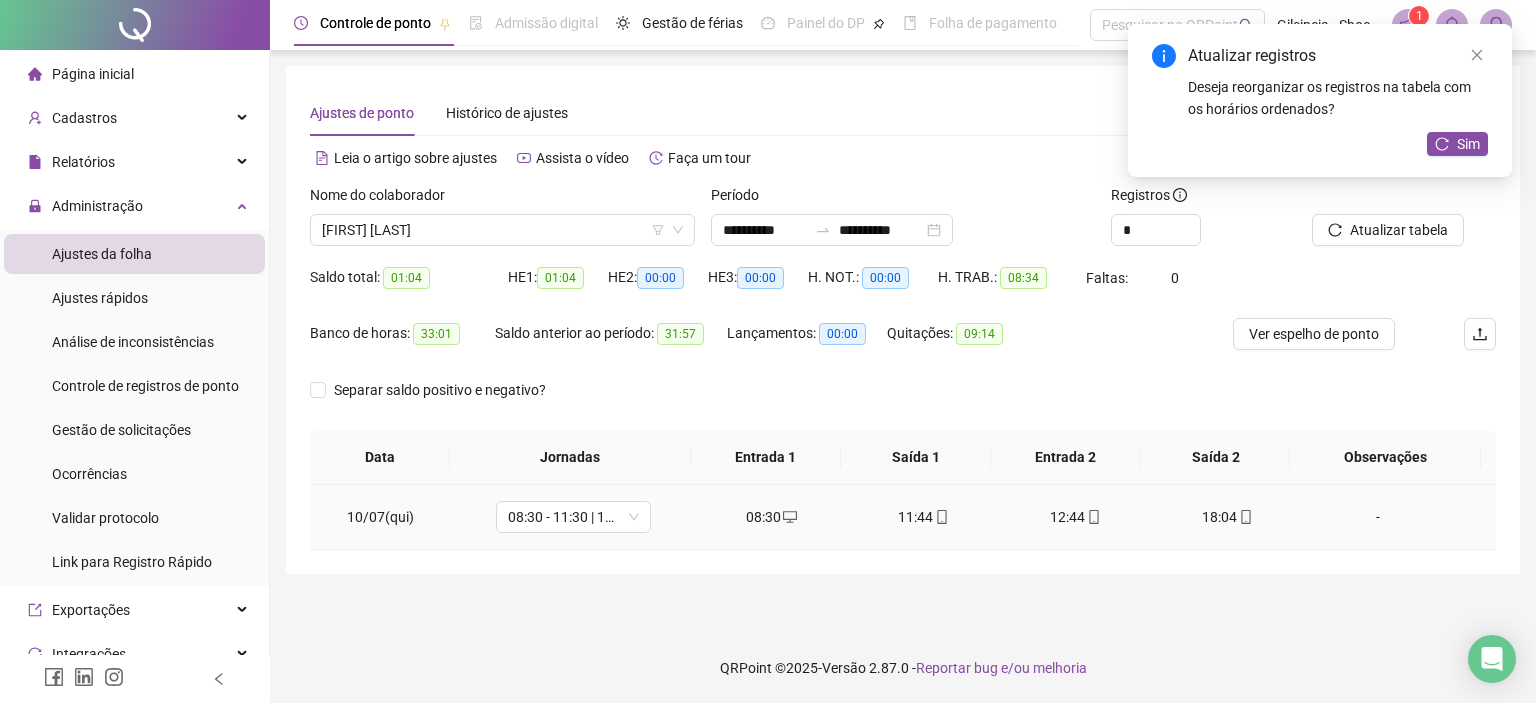 click on "08:30" at bounding box center (772, 517) 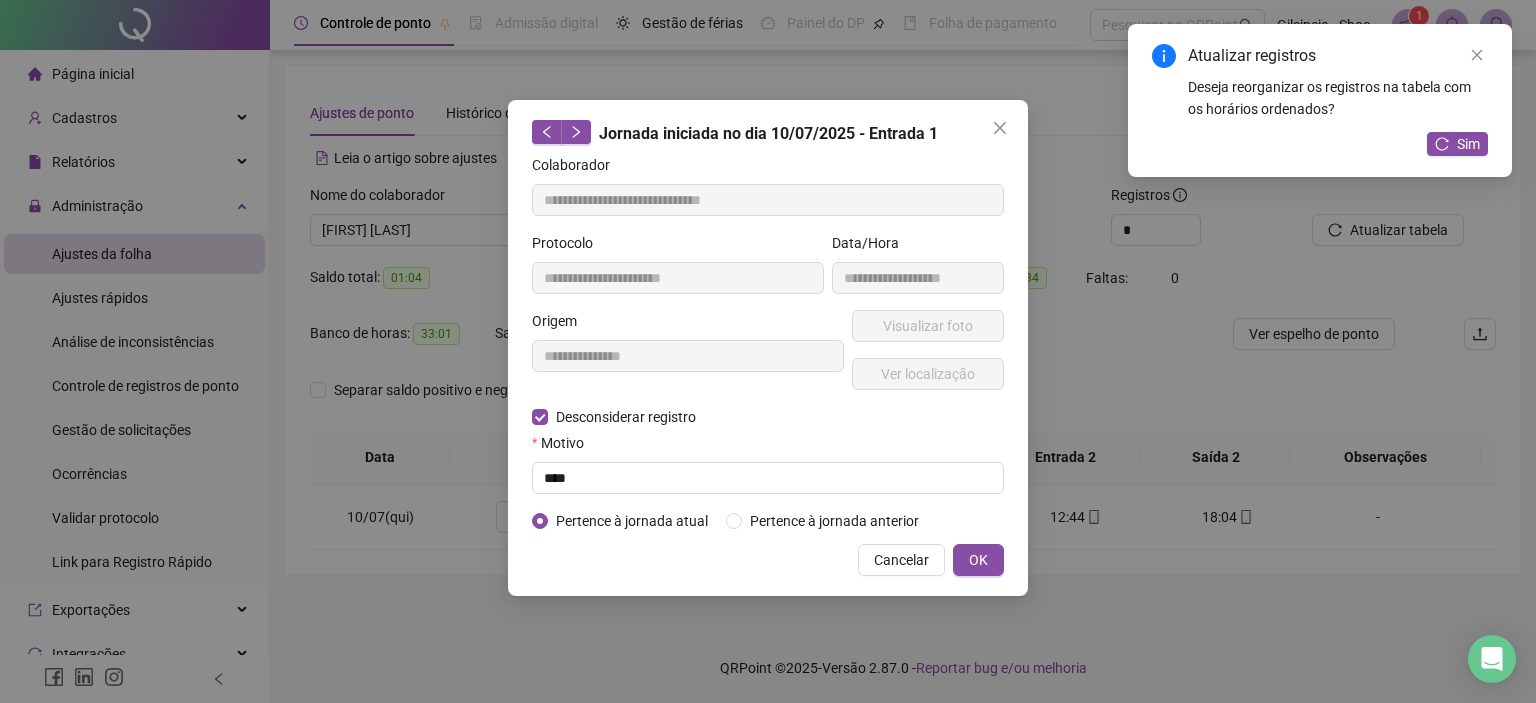 type on "**********" 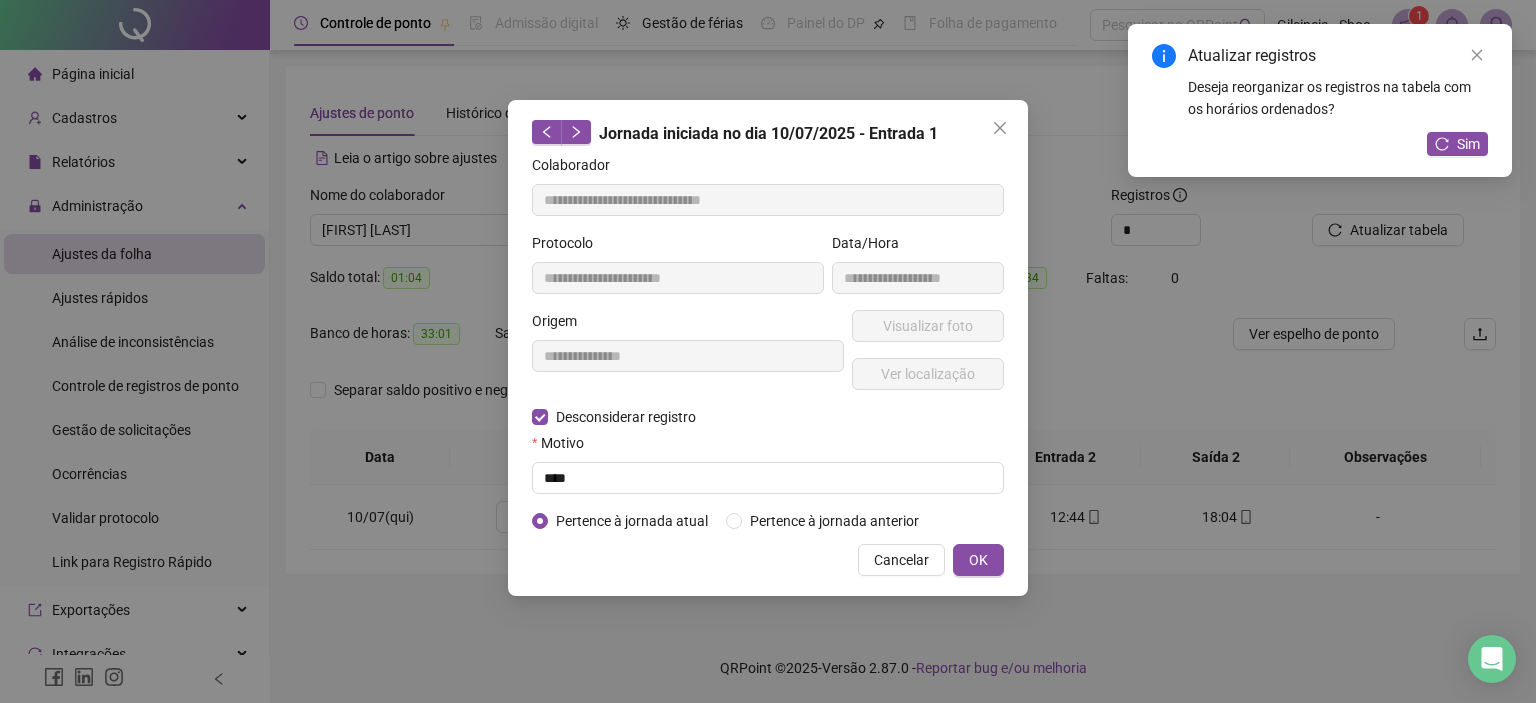 type on "**********" 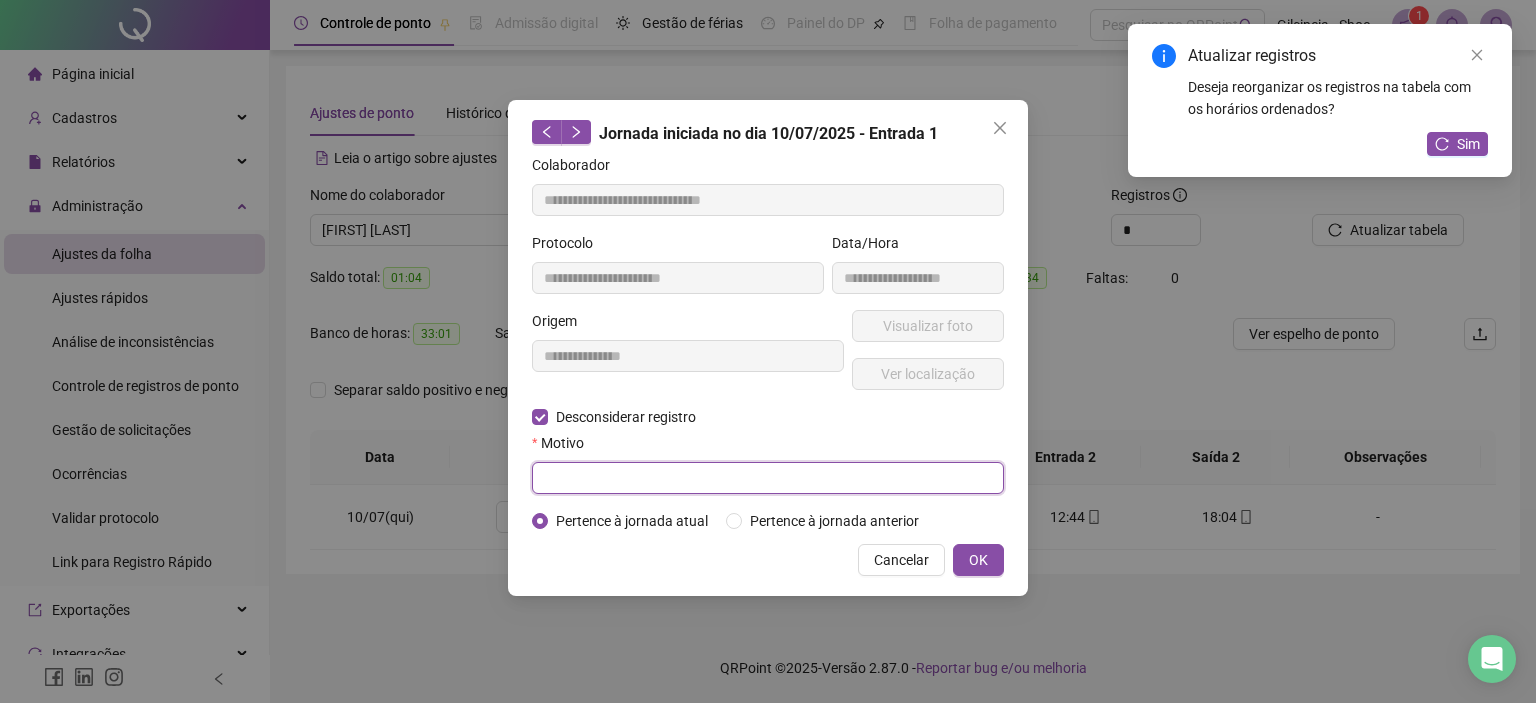 click at bounding box center [768, 478] 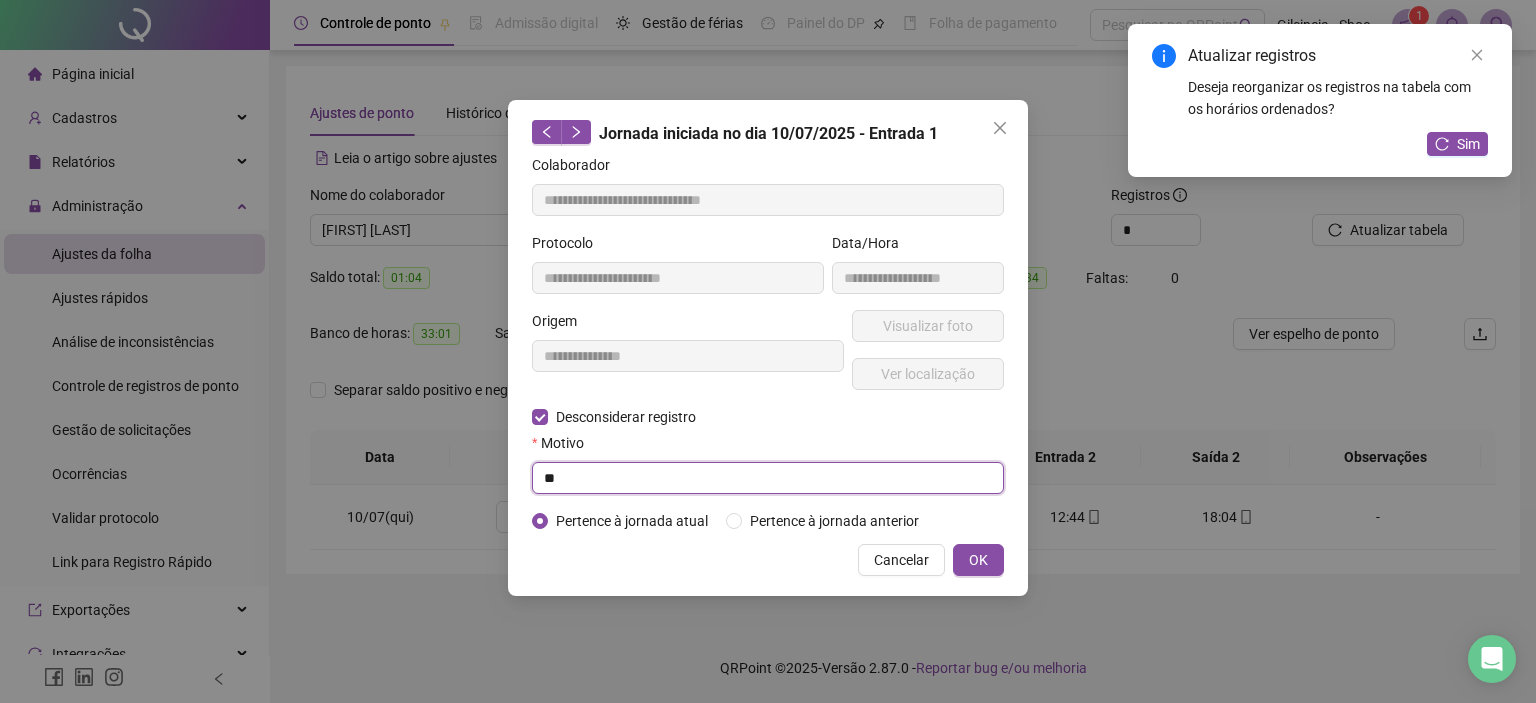 type on "*" 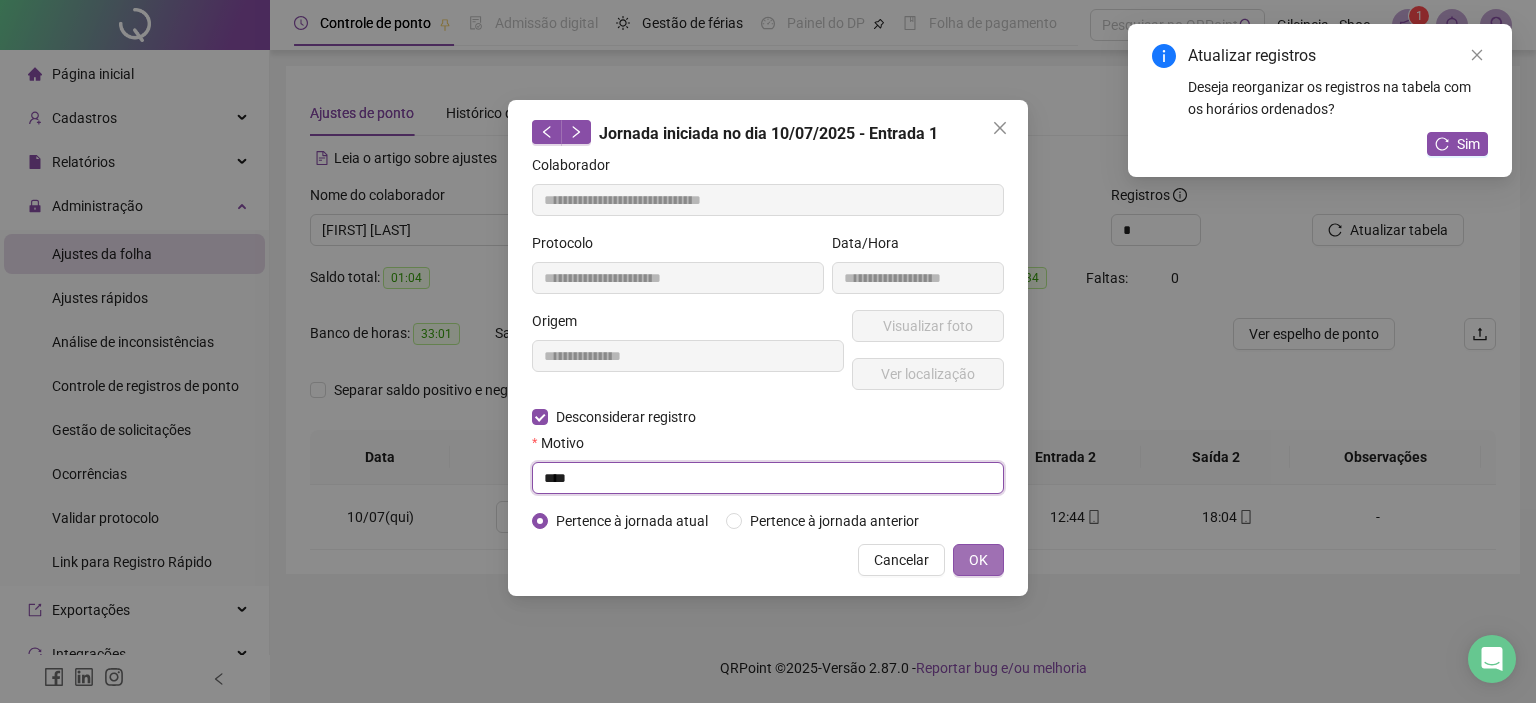 type on "****" 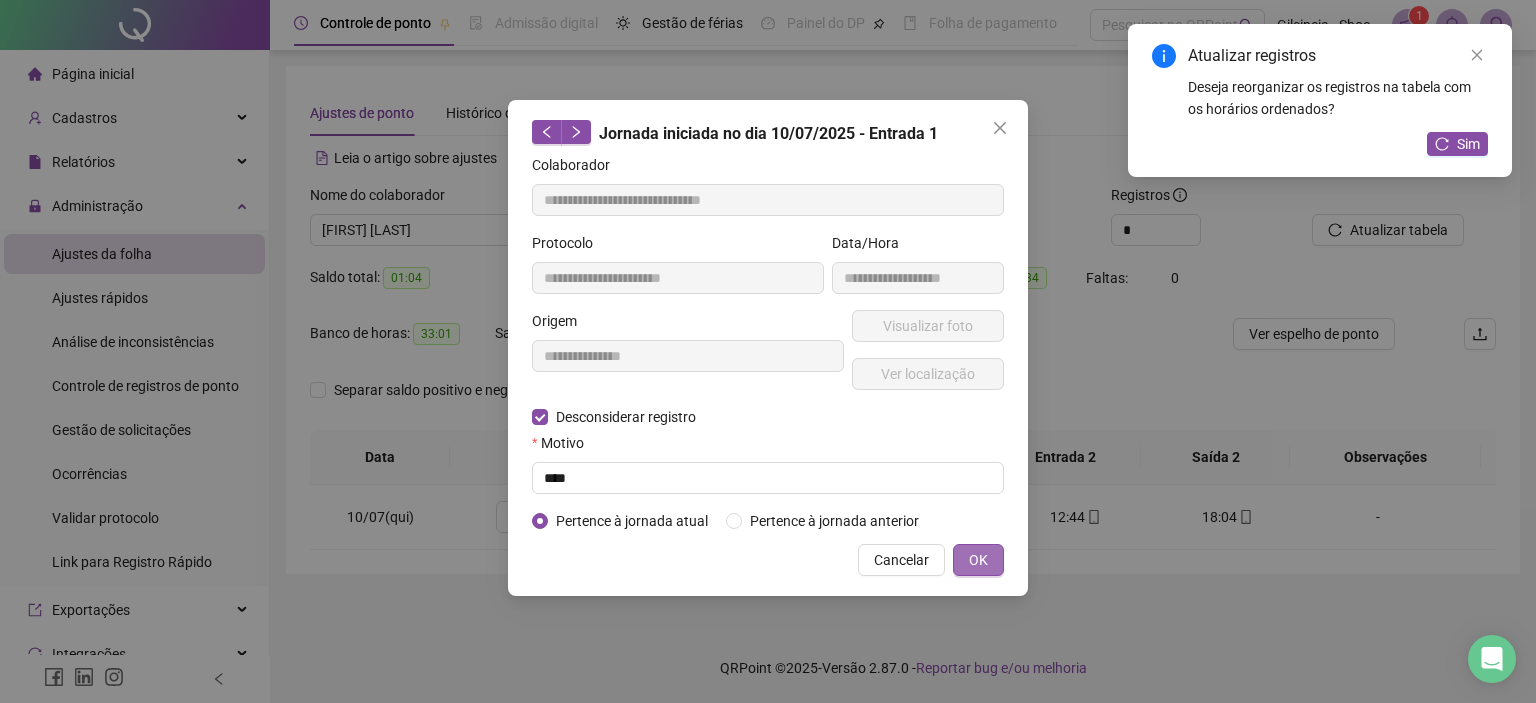 click on "OK" at bounding box center (978, 560) 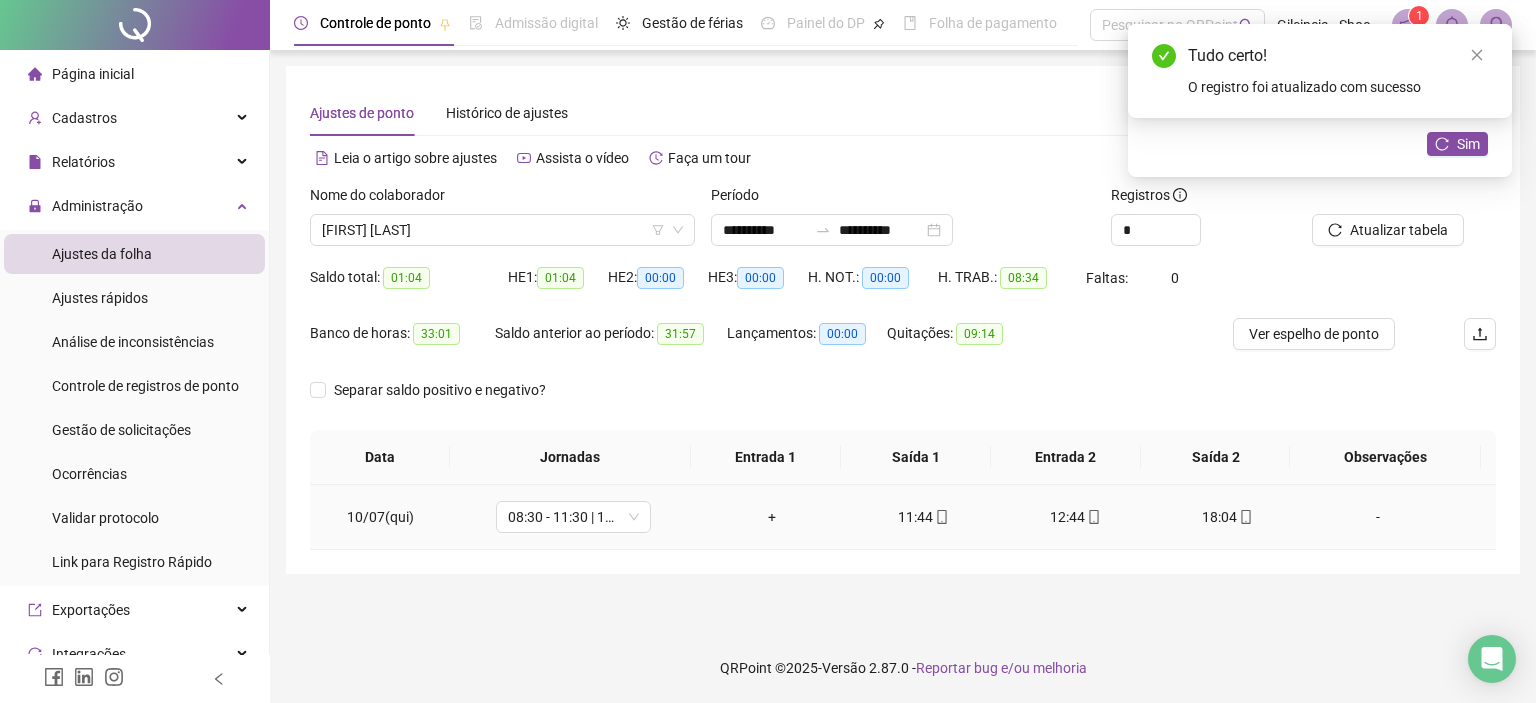 click on "+" at bounding box center [772, 517] 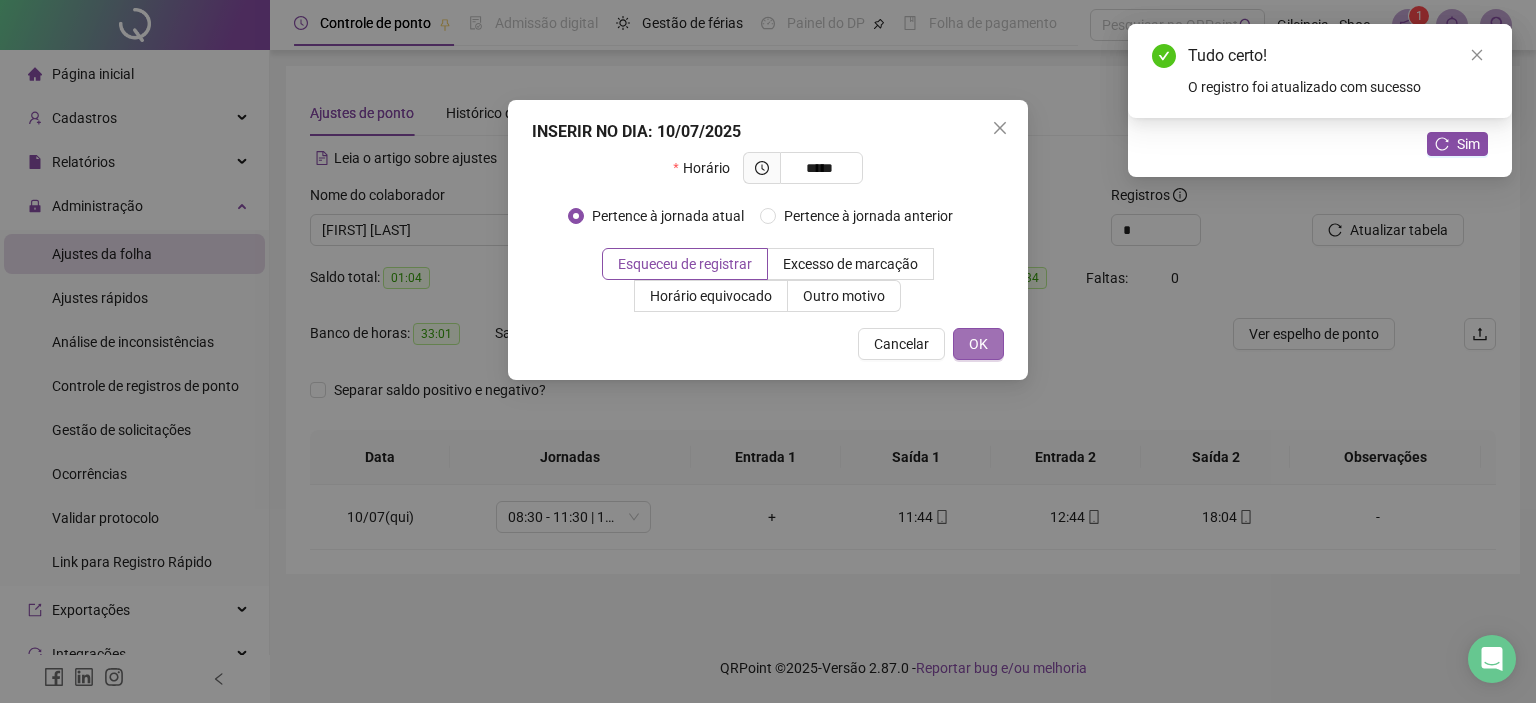 type on "*****" 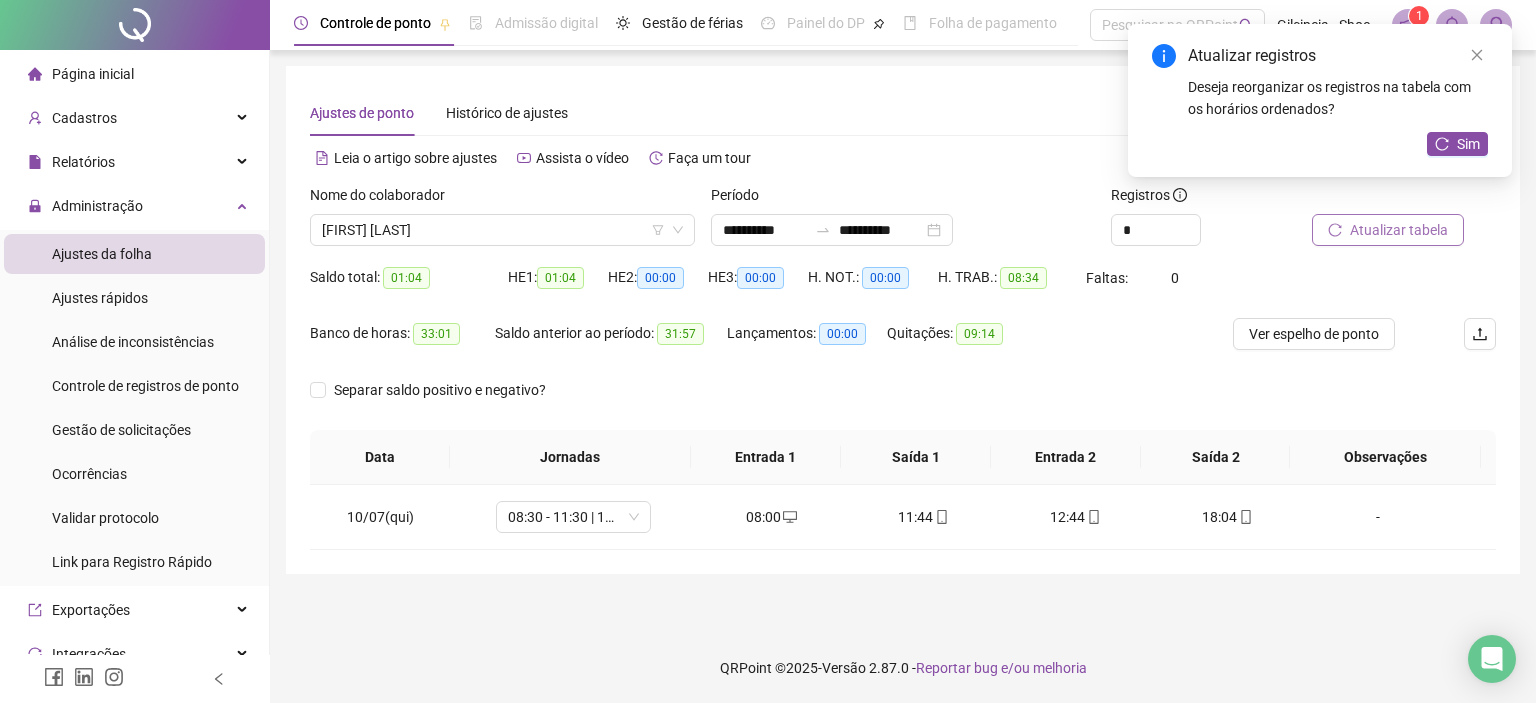 click on "Atualizar tabela" at bounding box center (1399, 230) 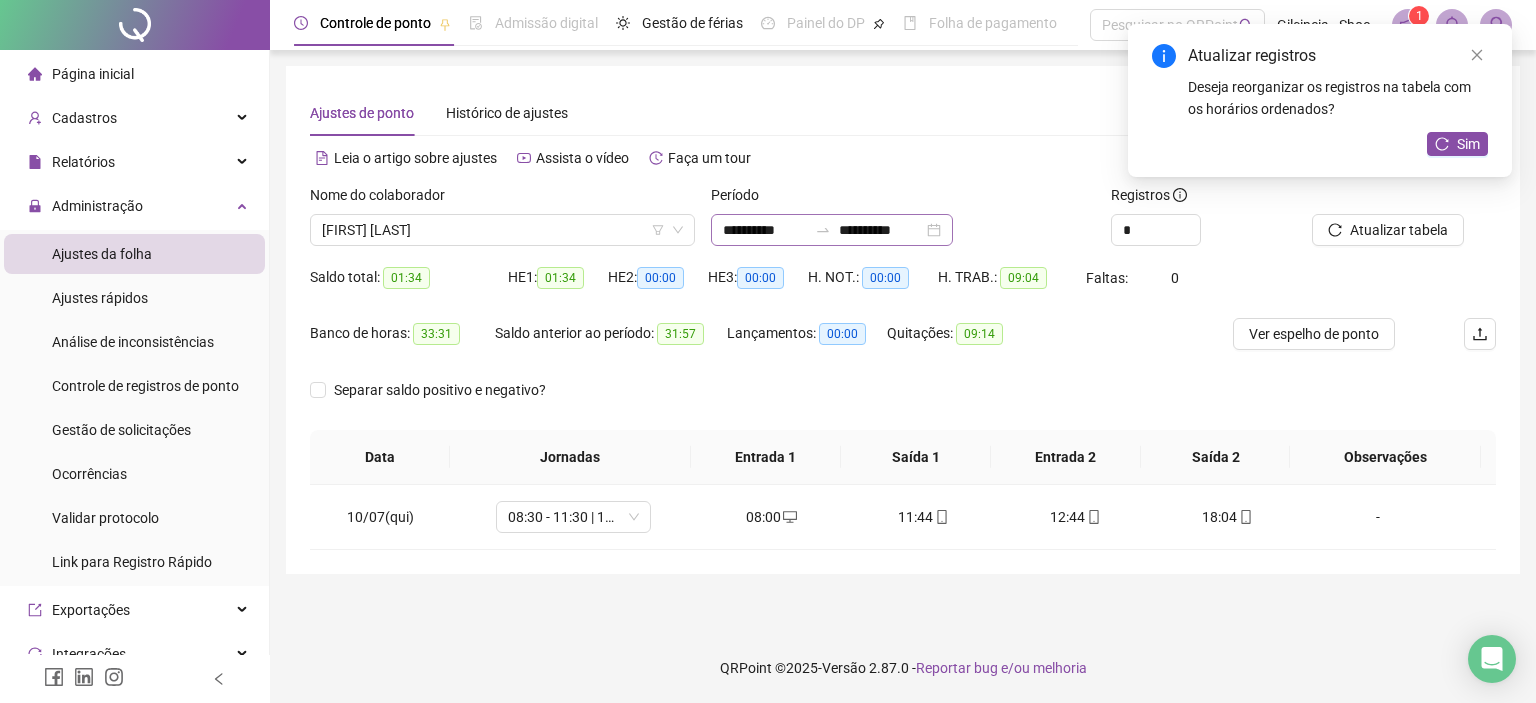click at bounding box center [823, 230] 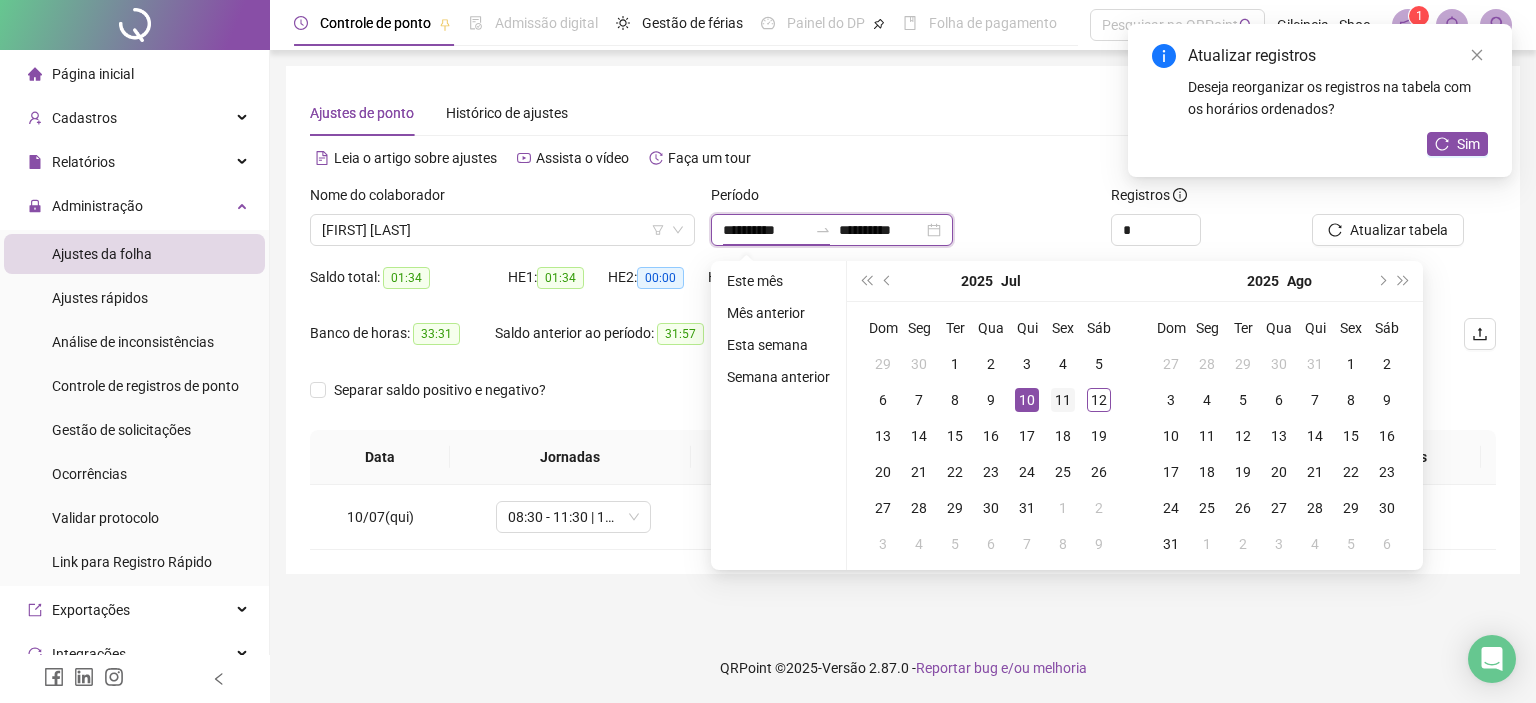 type on "**********" 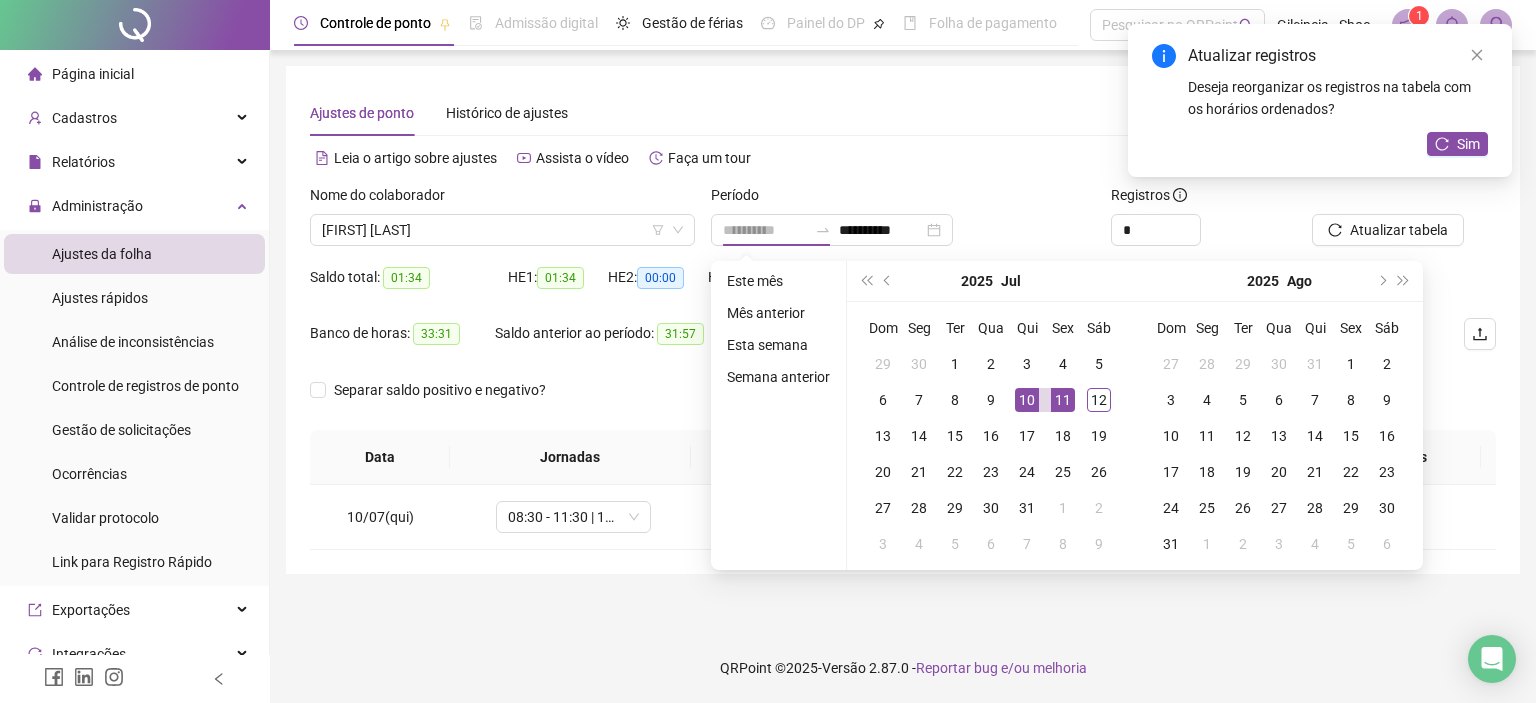 click on "11" at bounding box center (1063, 400) 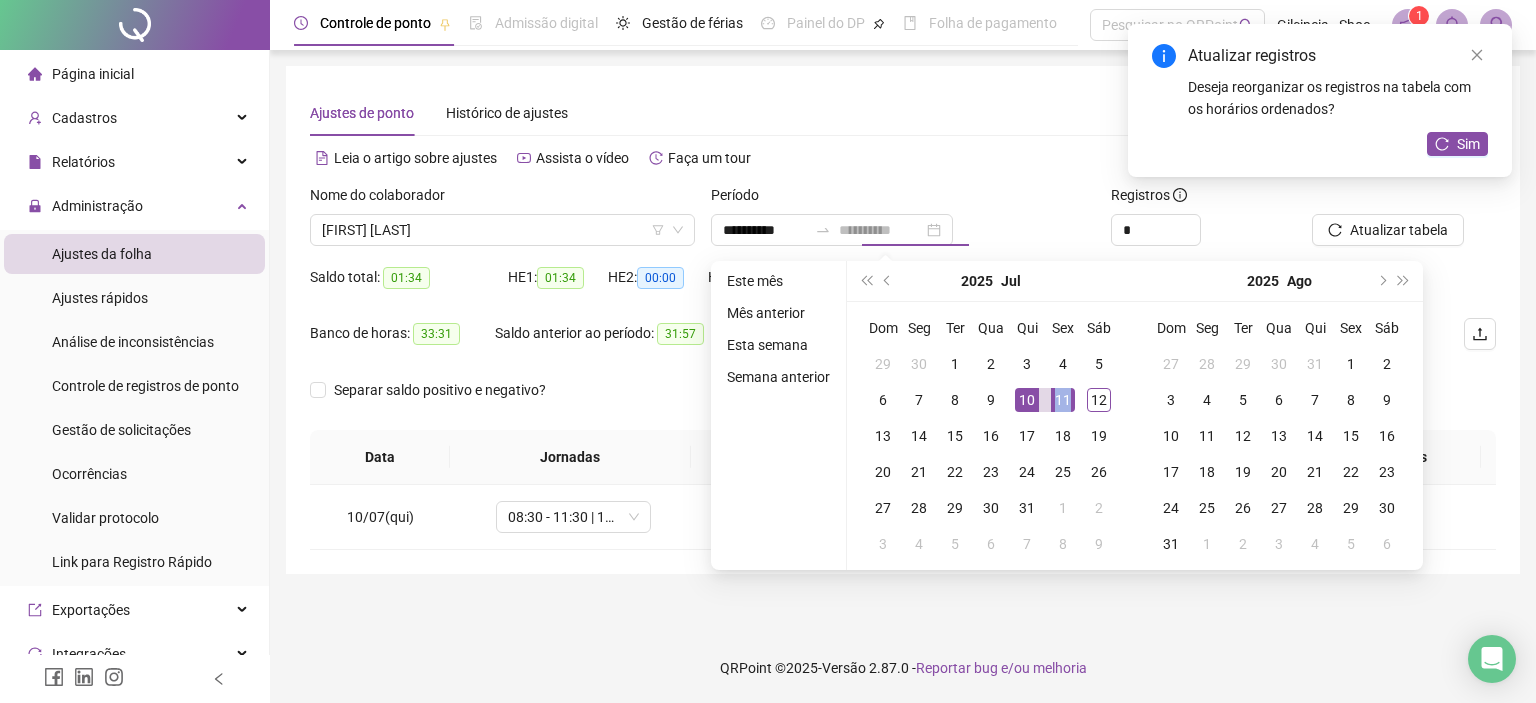click on "11" at bounding box center (1063, 400) 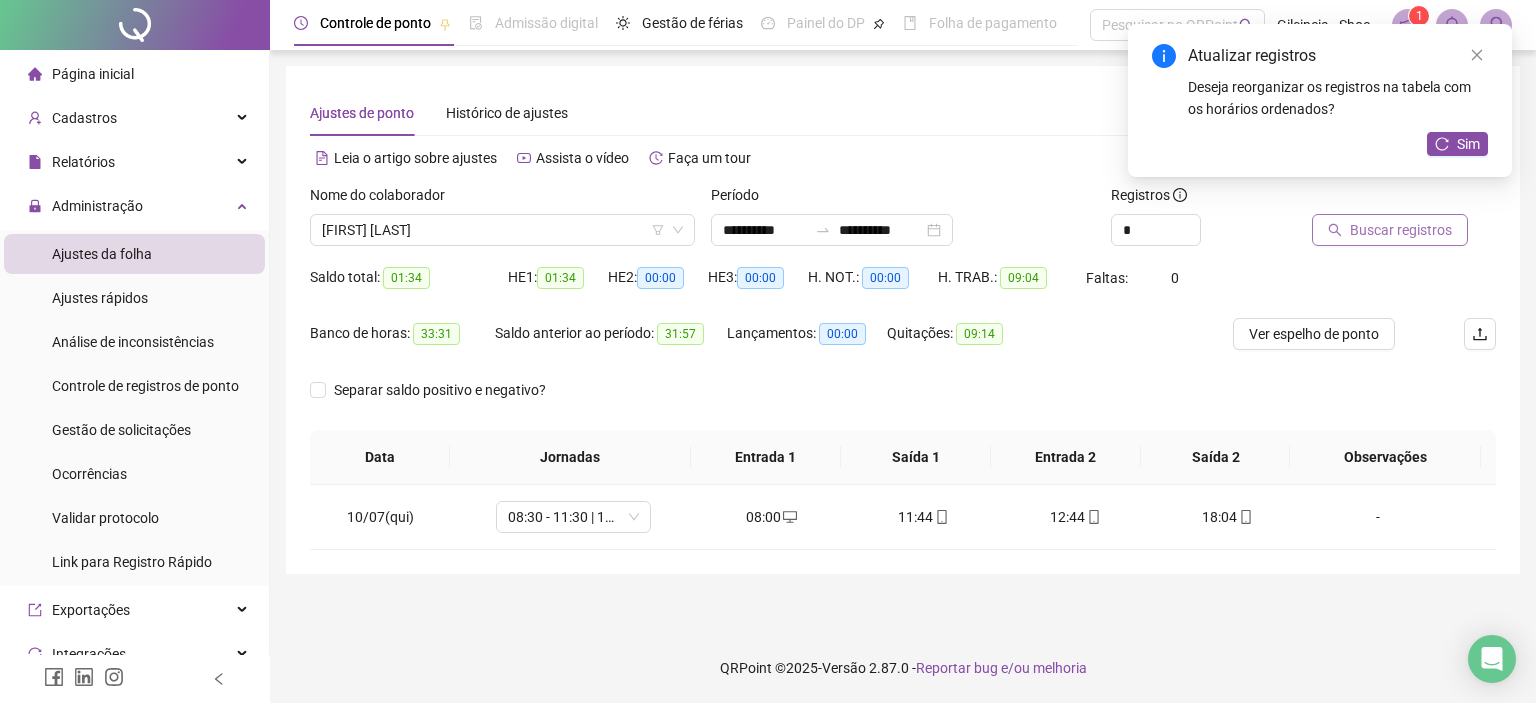 click on "Buscar registros" at bounding box center [1401, 230] 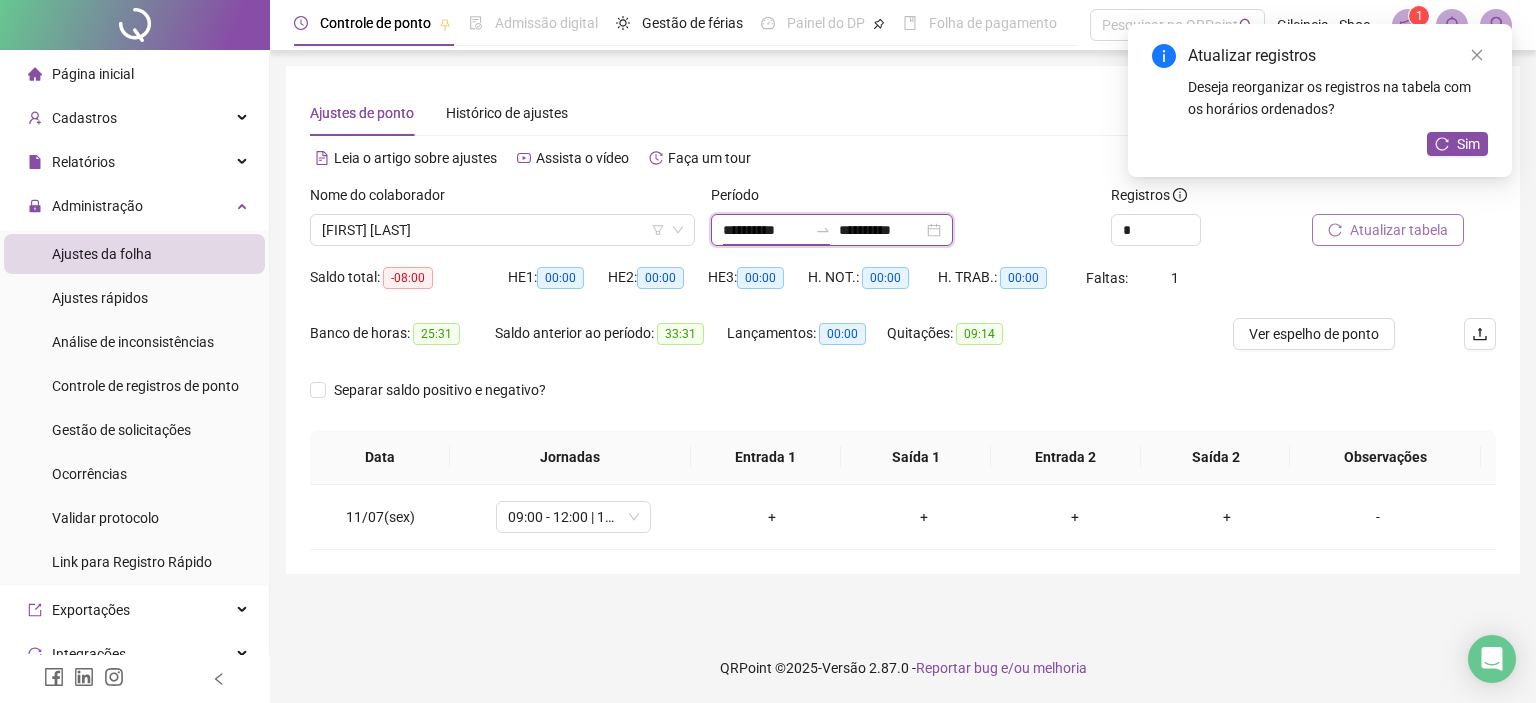click on "**********" at bounding box center (765, 230) 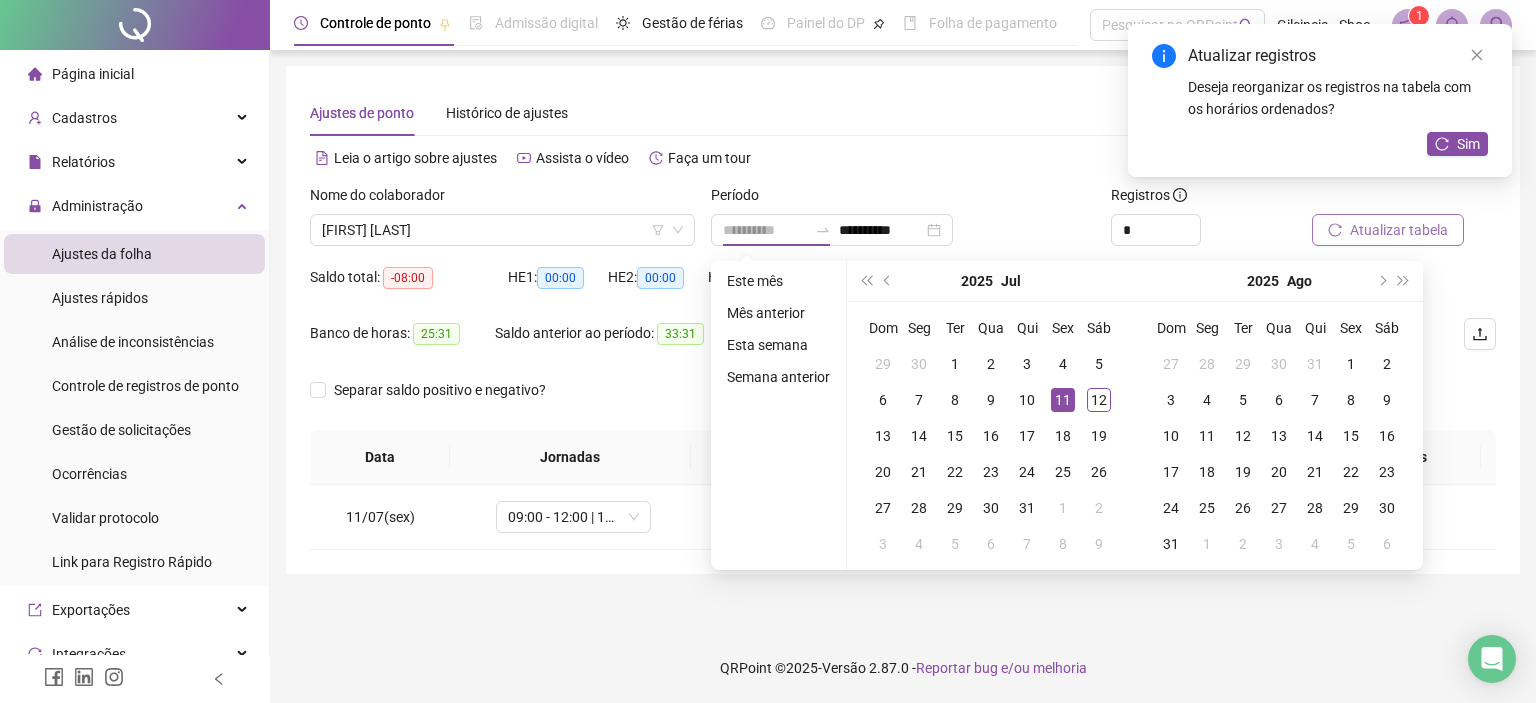 click on "11" at bounding box center [1063, 400] 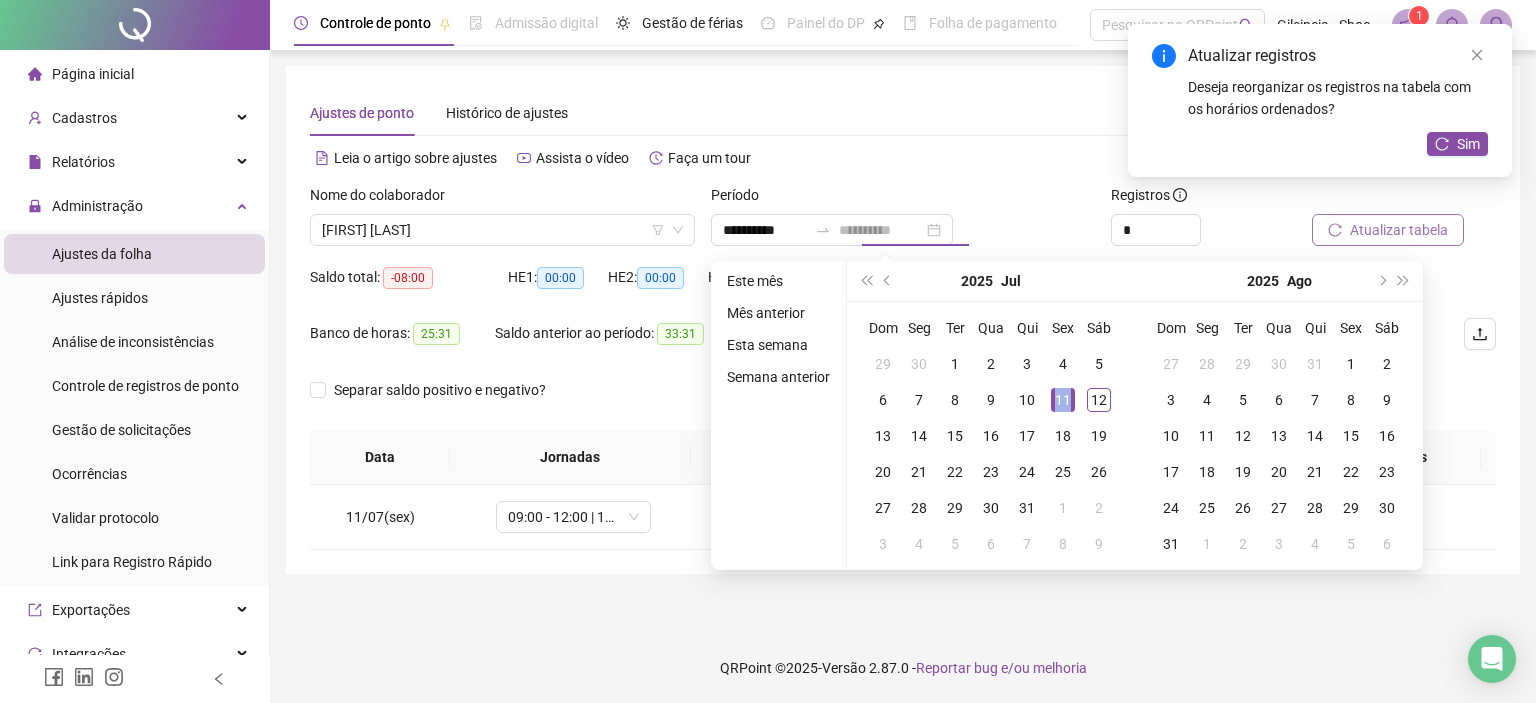 click on "11" at bounding box center [1063, 400] 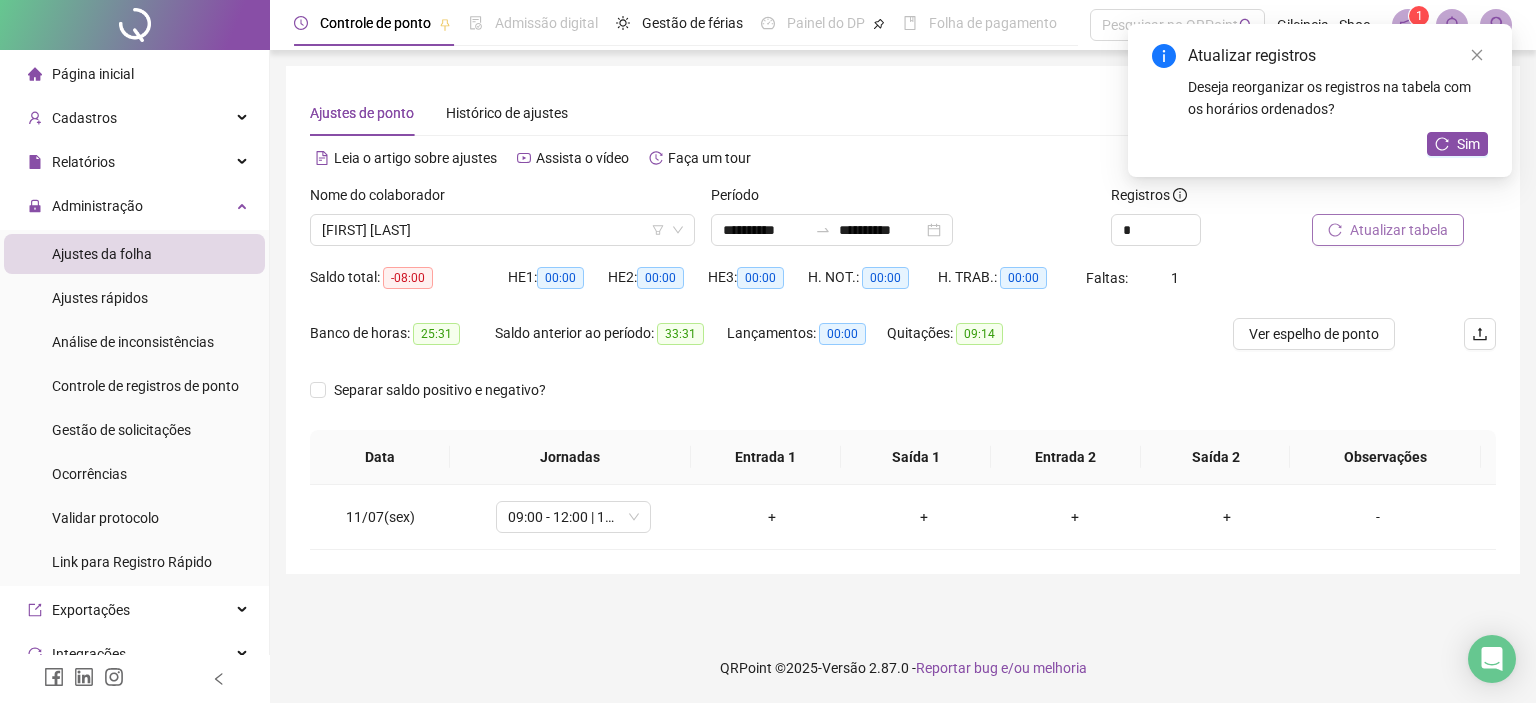 click on "Atualizar tabela" at bounding box center (1399, 230) 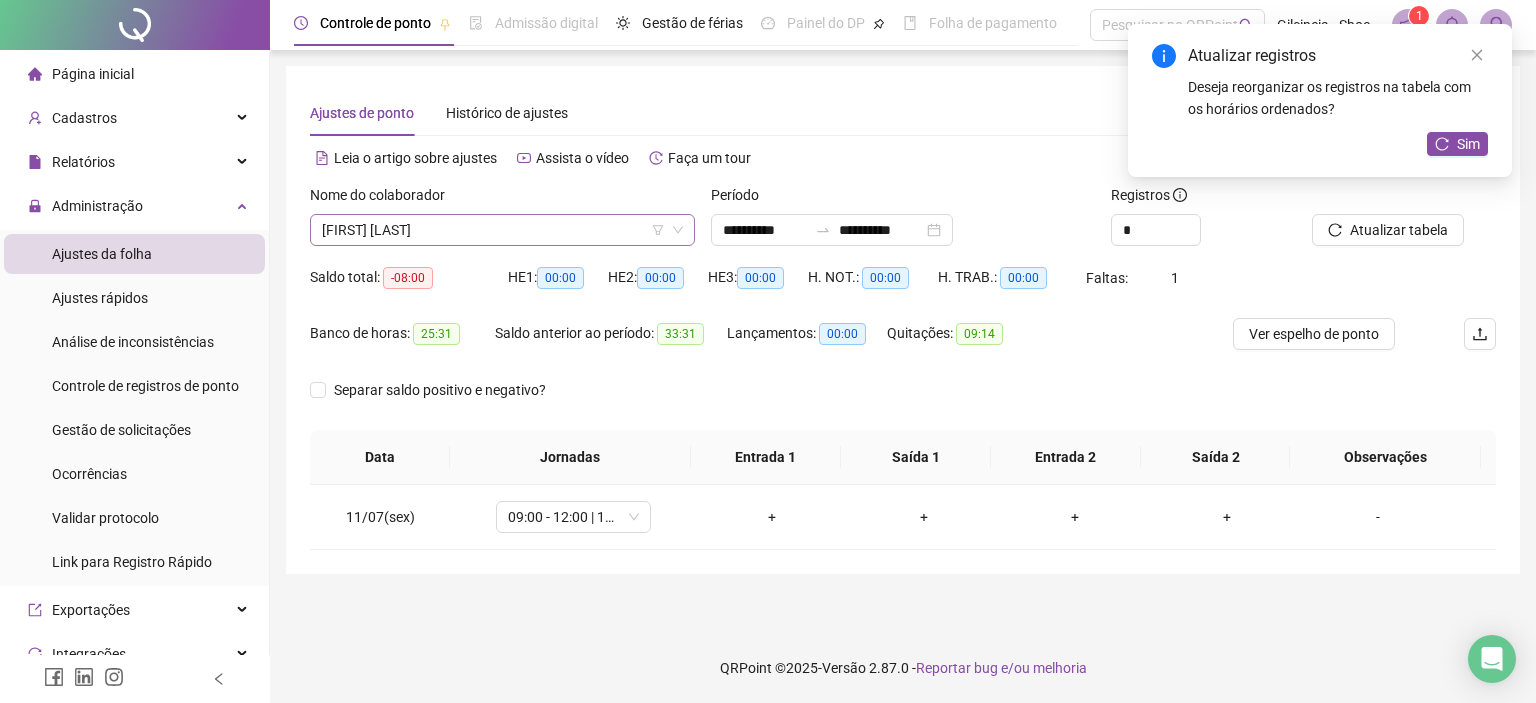 click on "[FIRST] [LAST]" at bounding box center (502, 230) 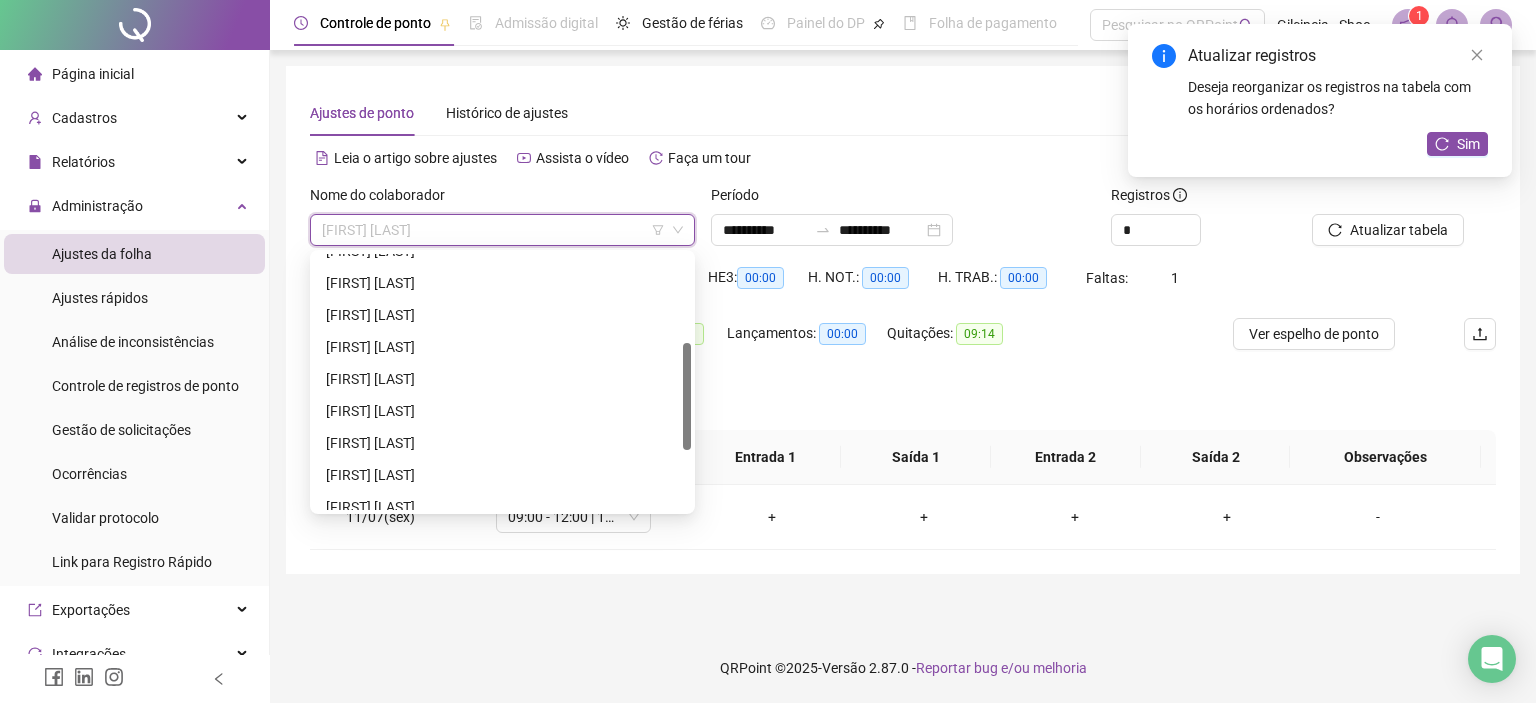 drag, startPoint x: 686, startPoint y: 480, endPoint x: 474, endPoint y: 459, distance: 213.03755 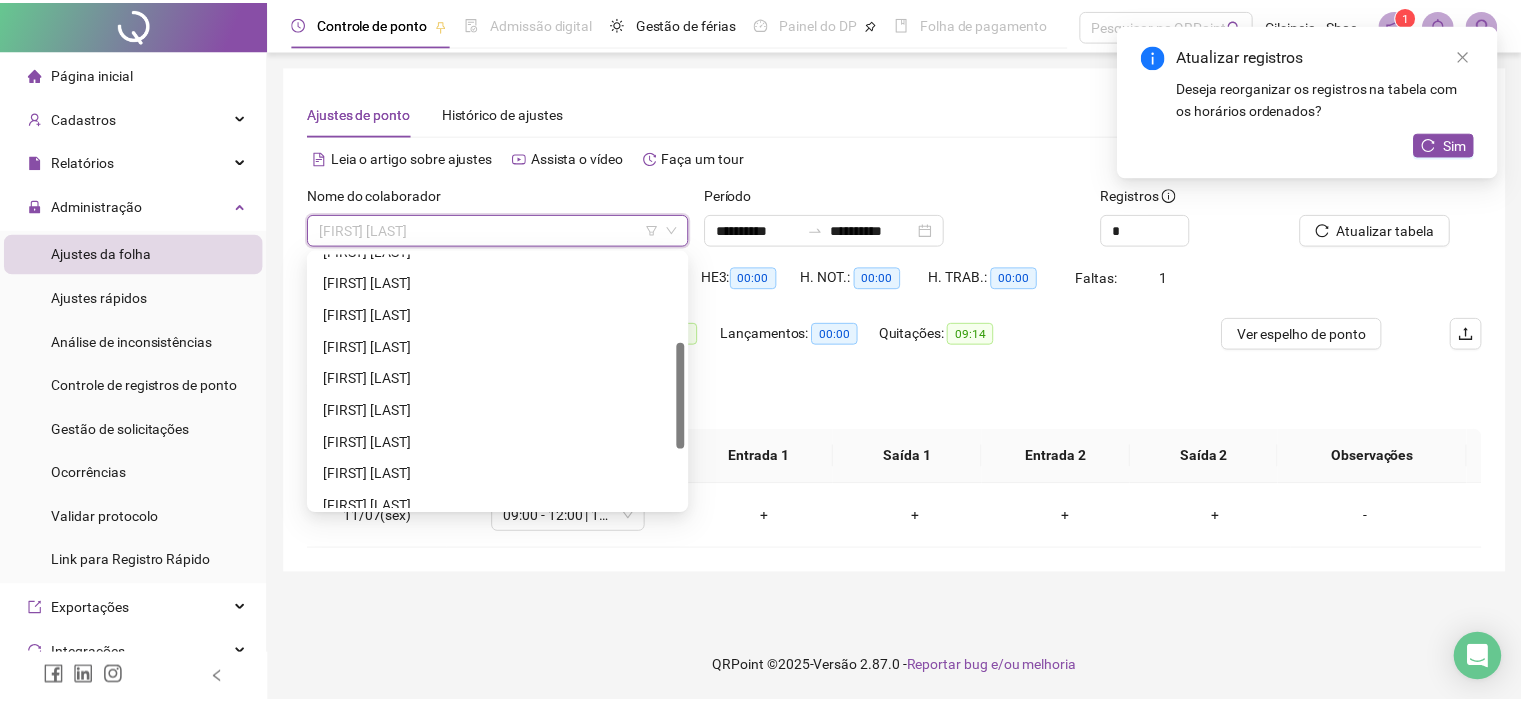 scroll, scrollTop: 208, scrollLeft: 0, axis: vertical 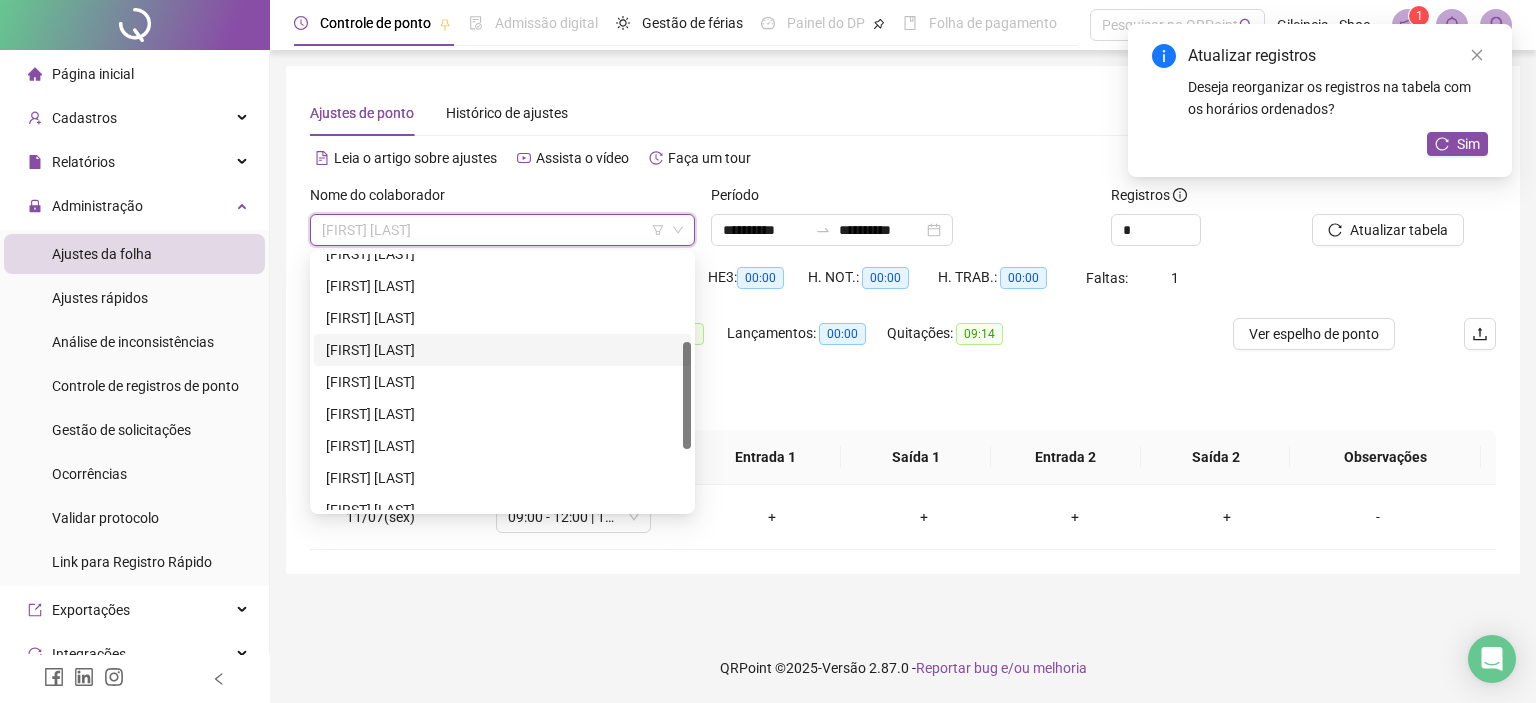 click on "[FIRST] [LAST]" at bounding box center (502, 350) 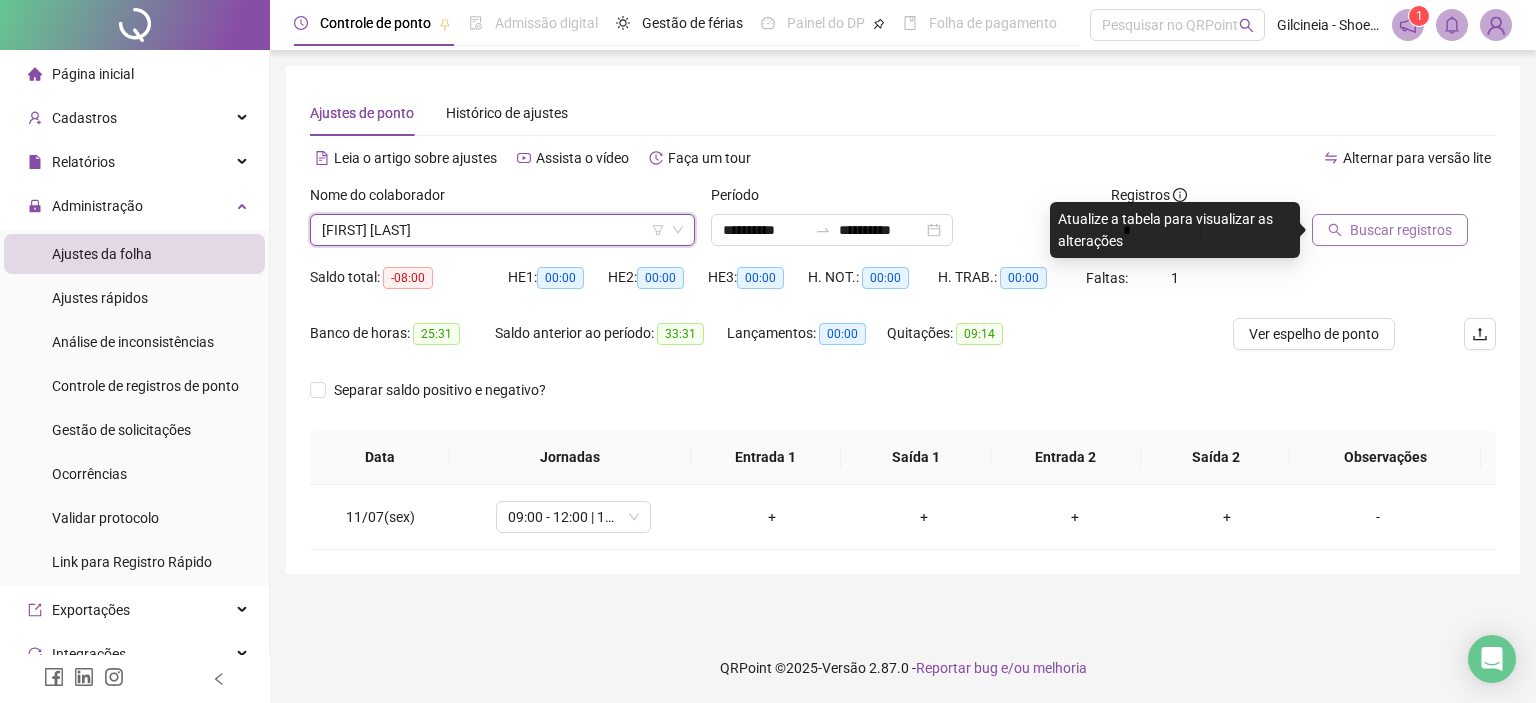 click on "Buscar registros" at bounding box center [1401, 230] 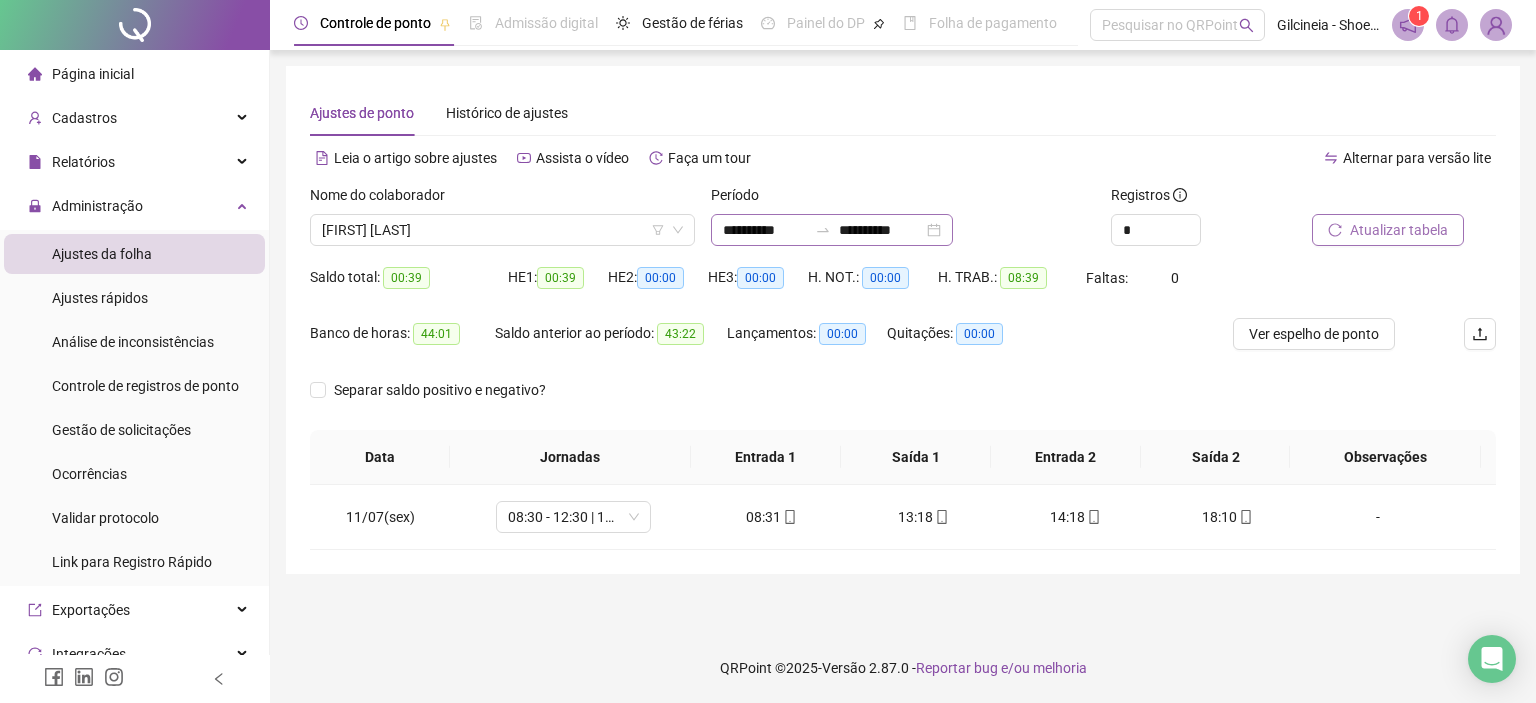 click on "**********" at bounding box center [832, 230] 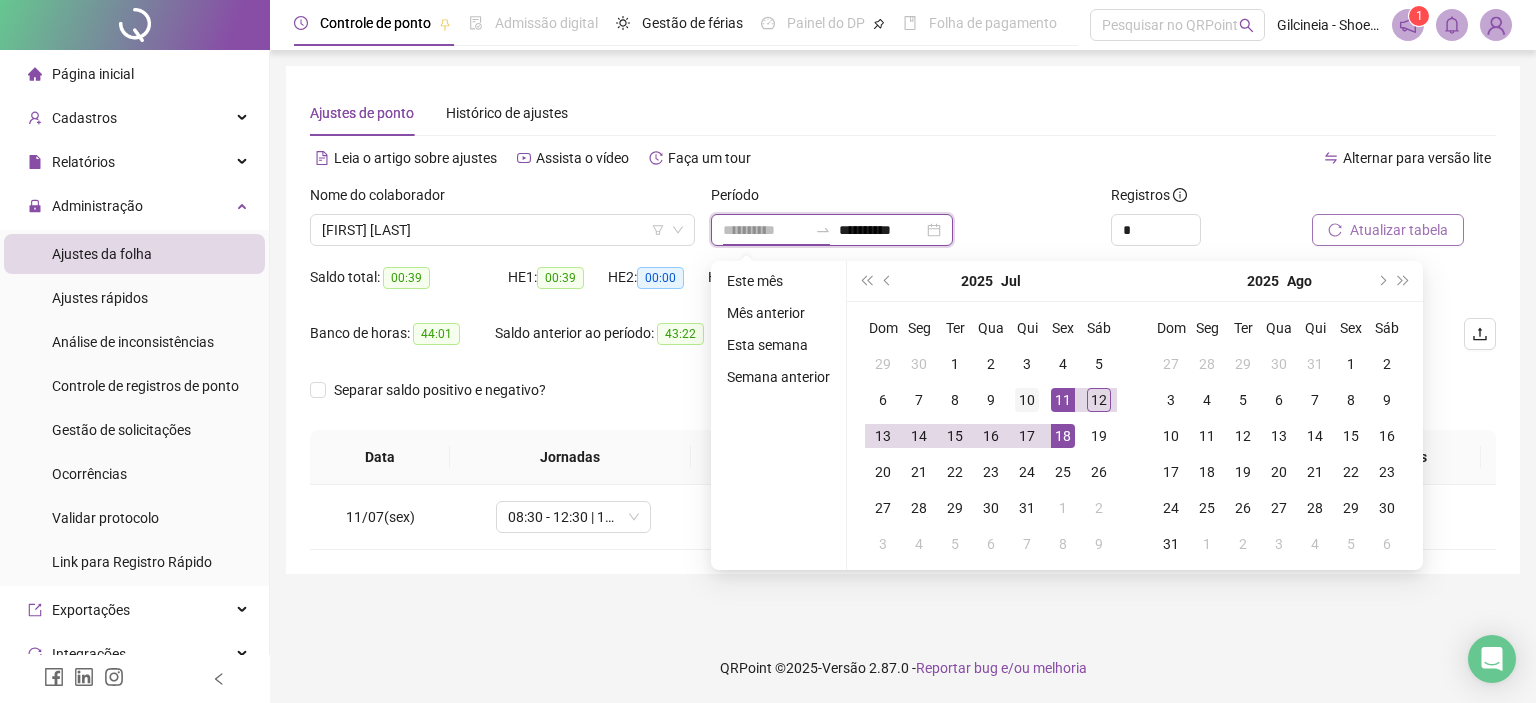 type on "**********" 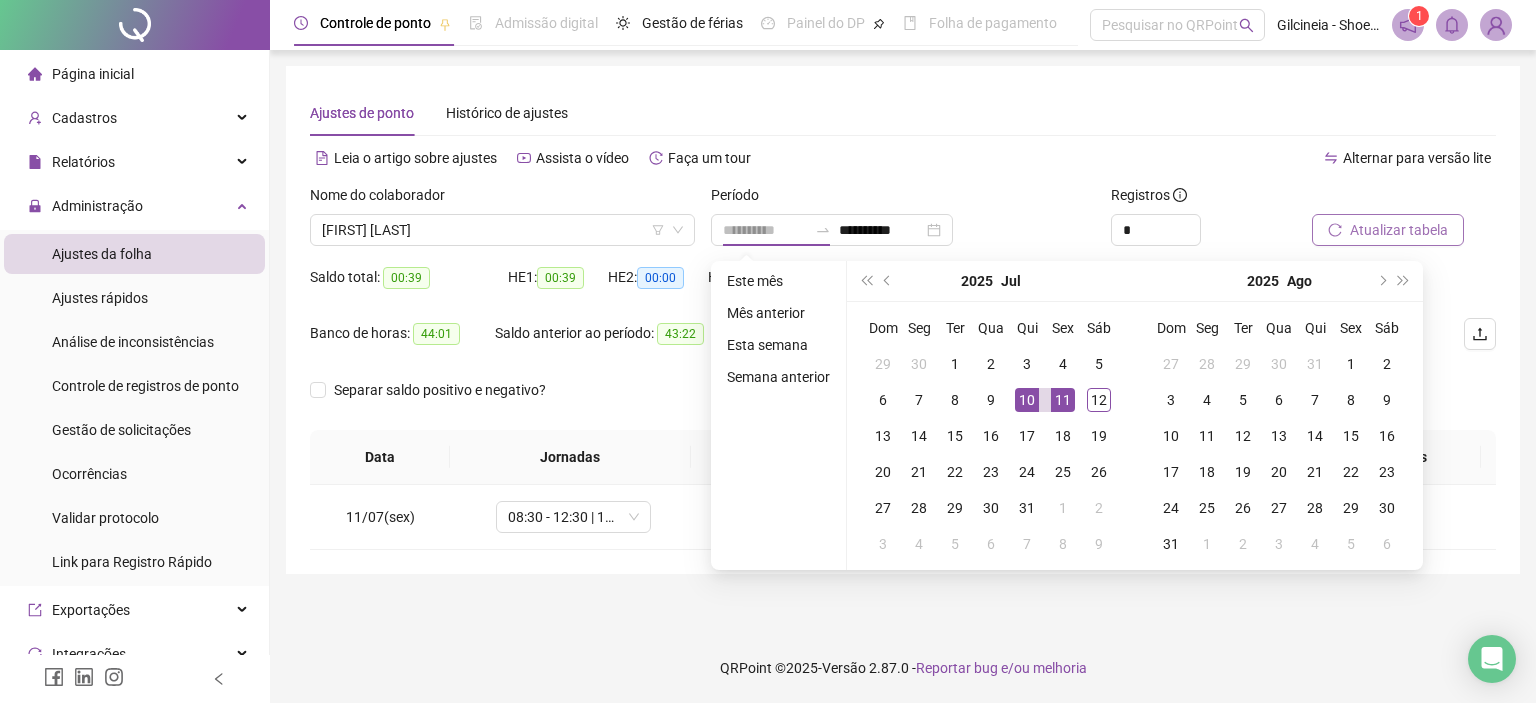 click on "10" at bounding box center (1027, 400) 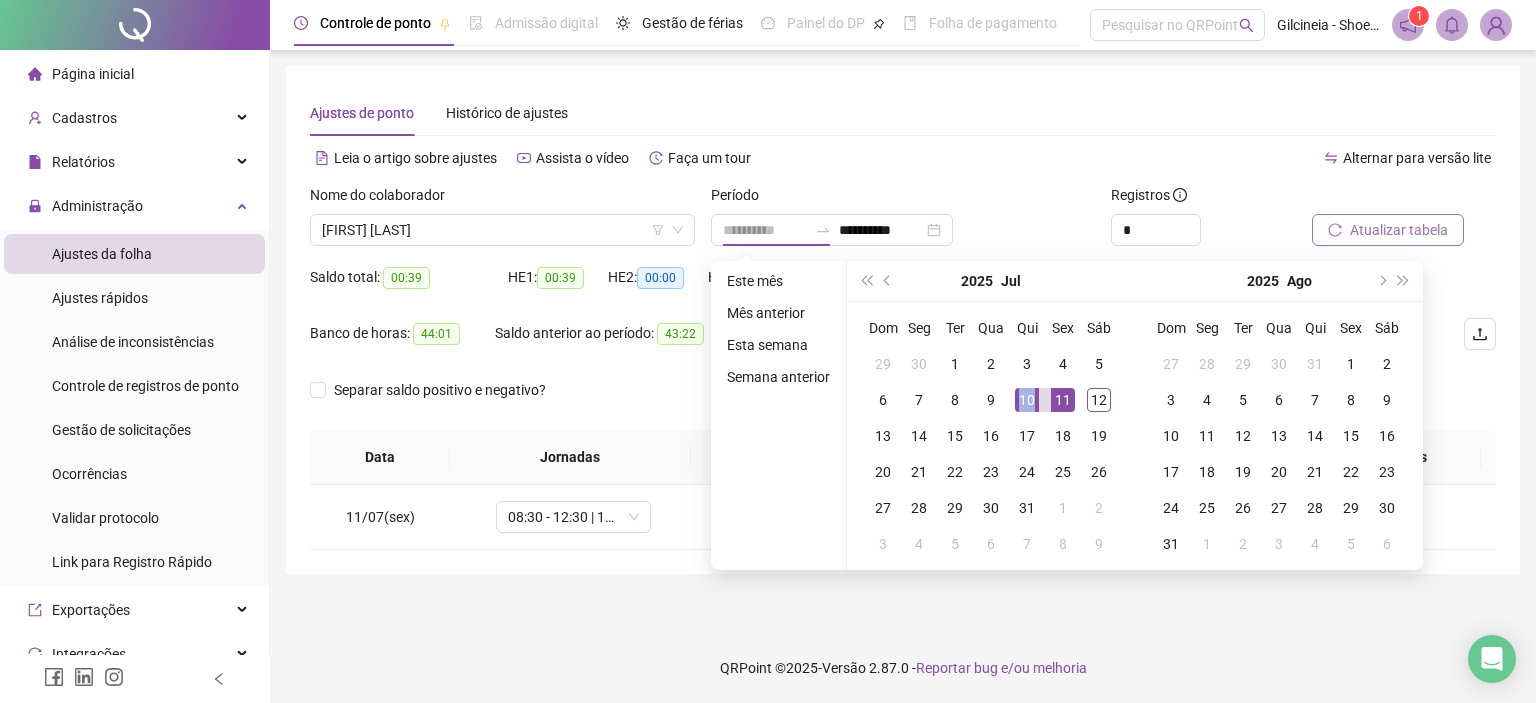 click on "10" at bounding box center (1027, 400) 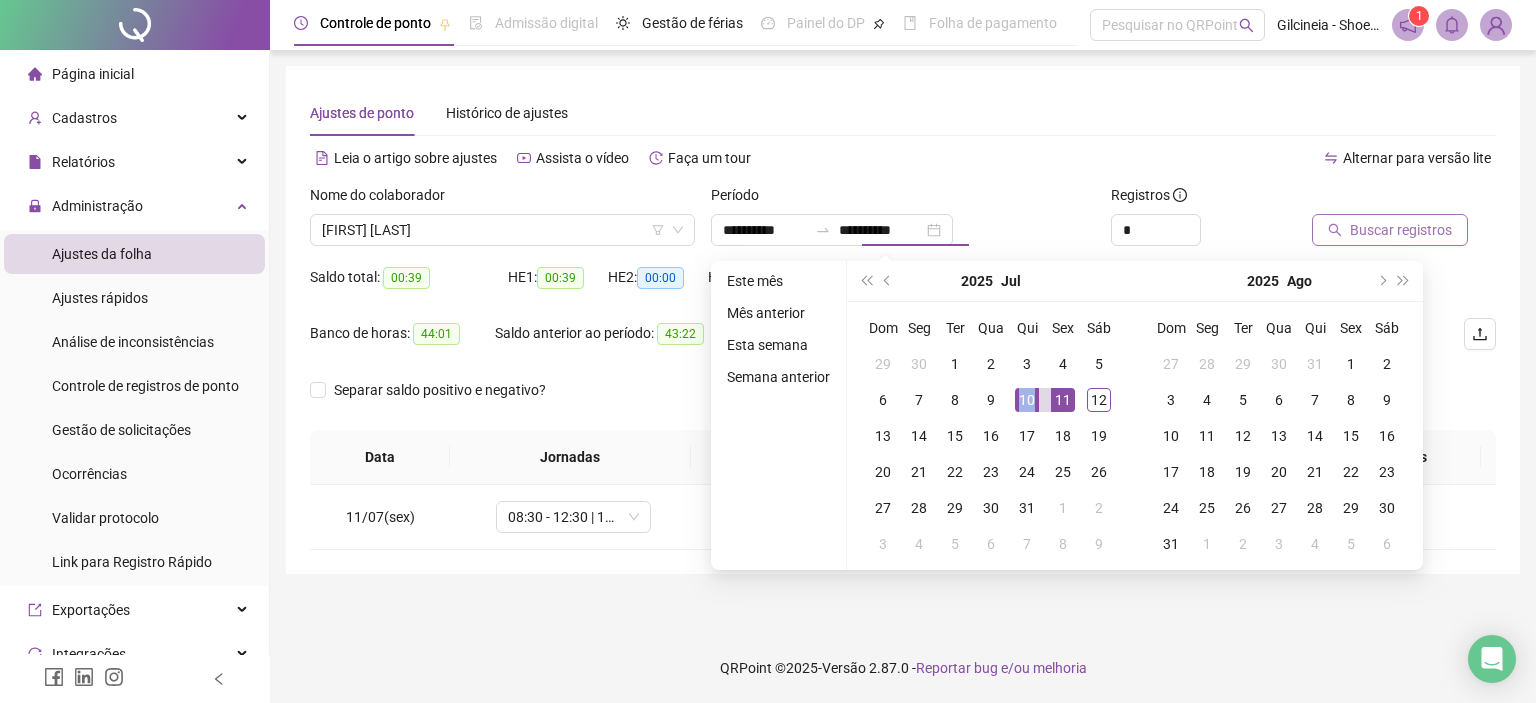 type on "**********" 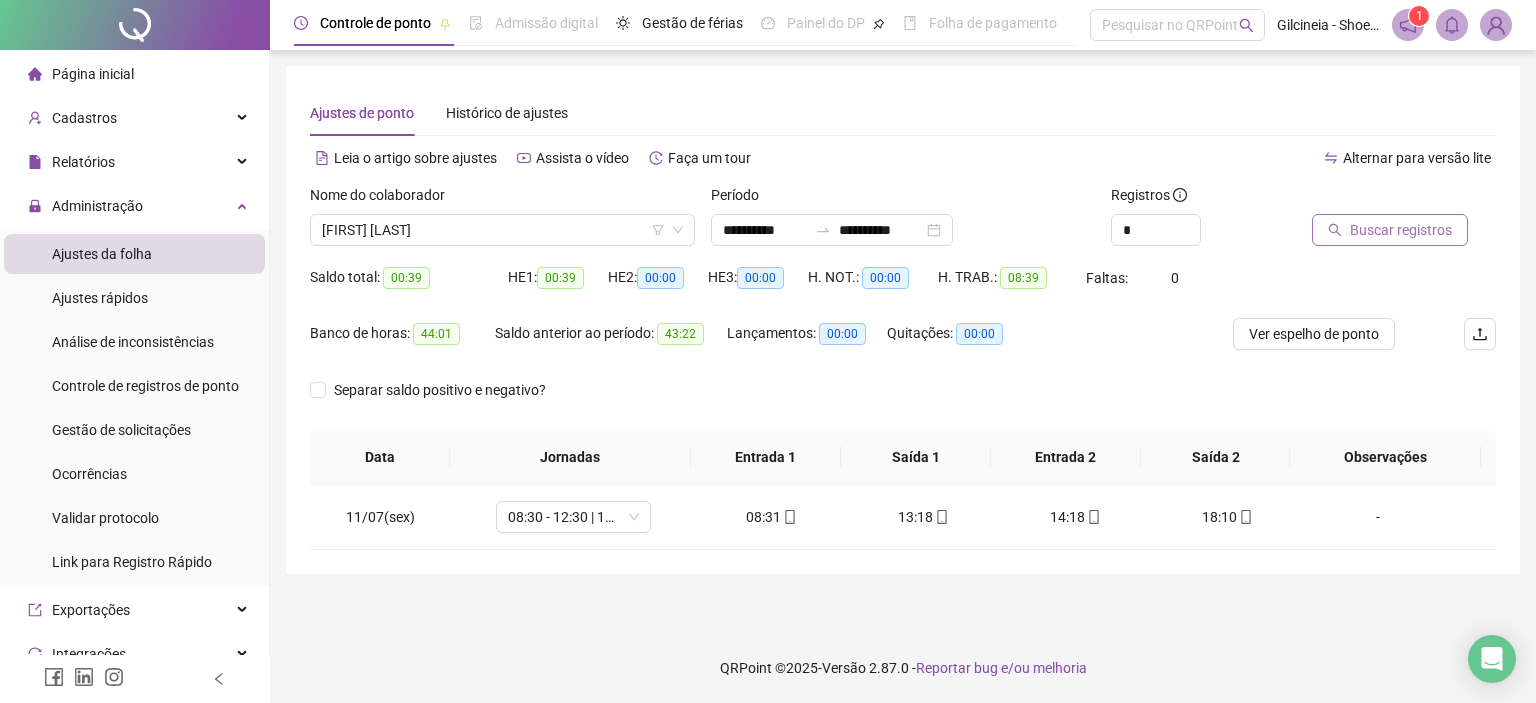 click on "Buscar registros" at bounding box center (1401, 230) 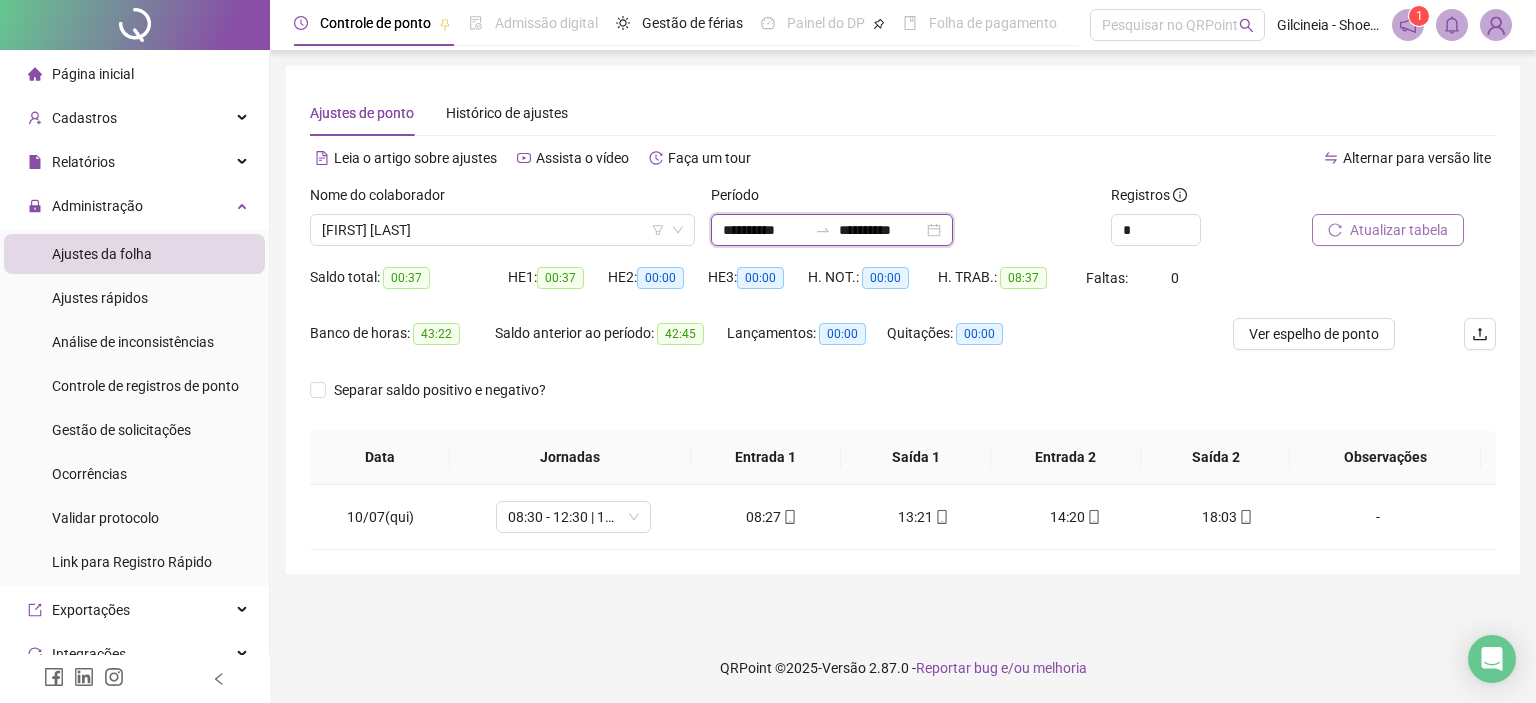 click on "**********" at bounding box center [765, 230] 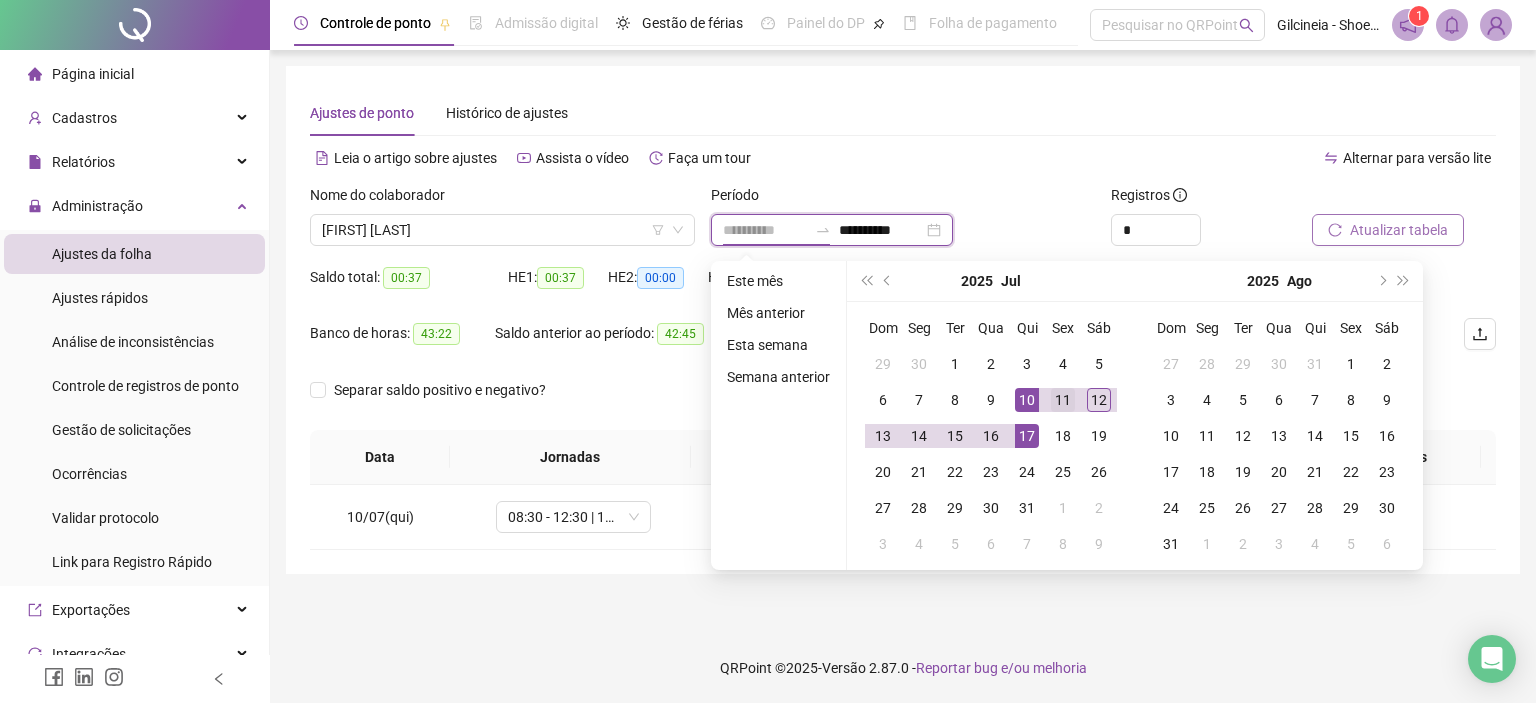 type on "**********" 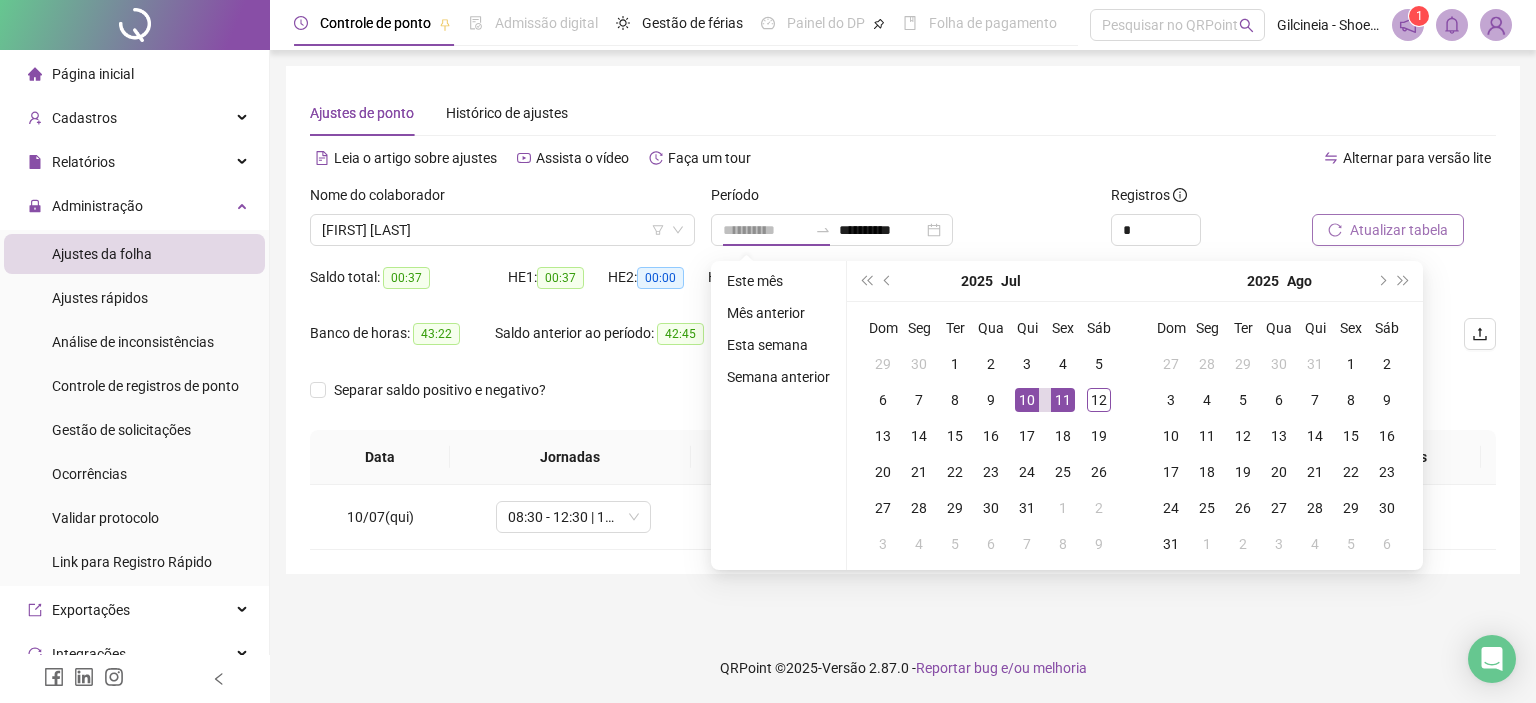 click on "11" at bounding box center [1063, 400] 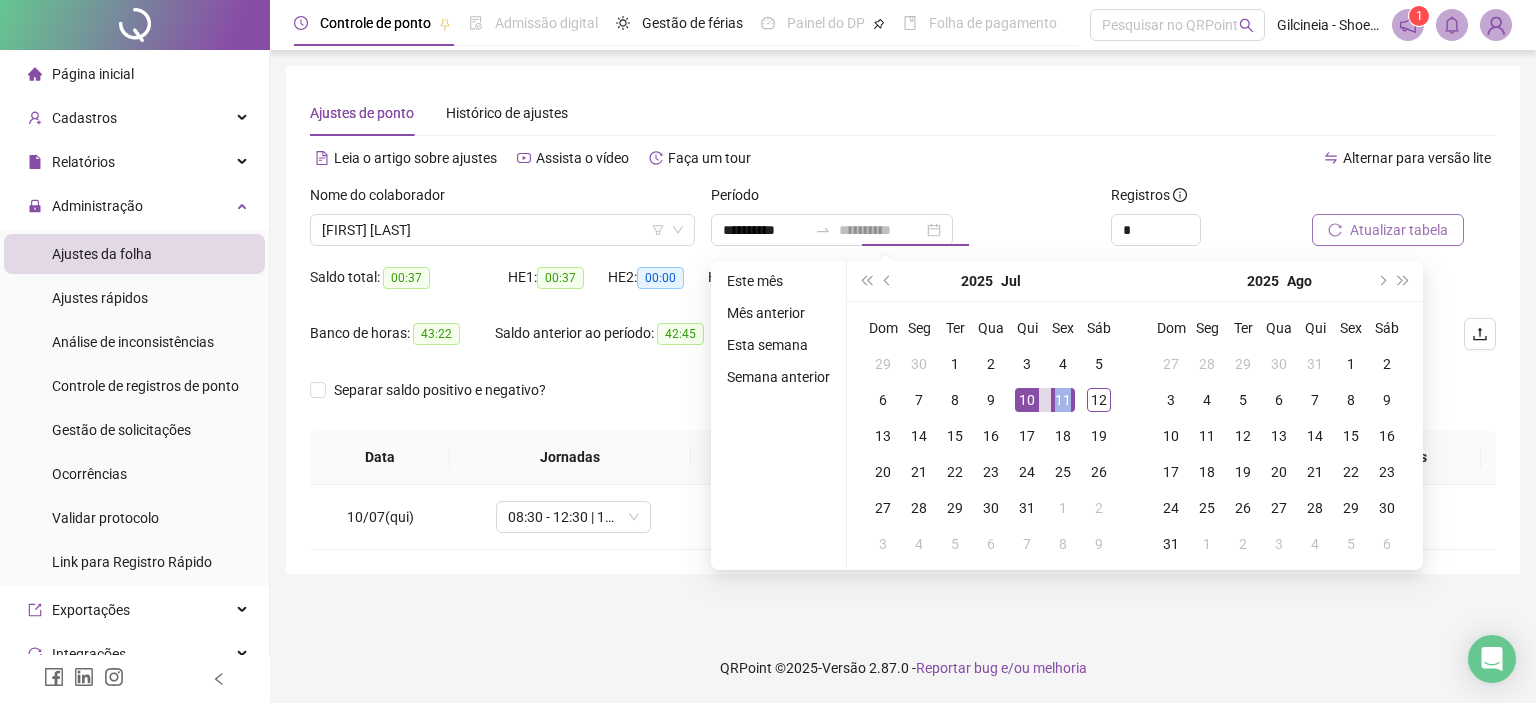 click on "11" at bounding box center [1063, 400] 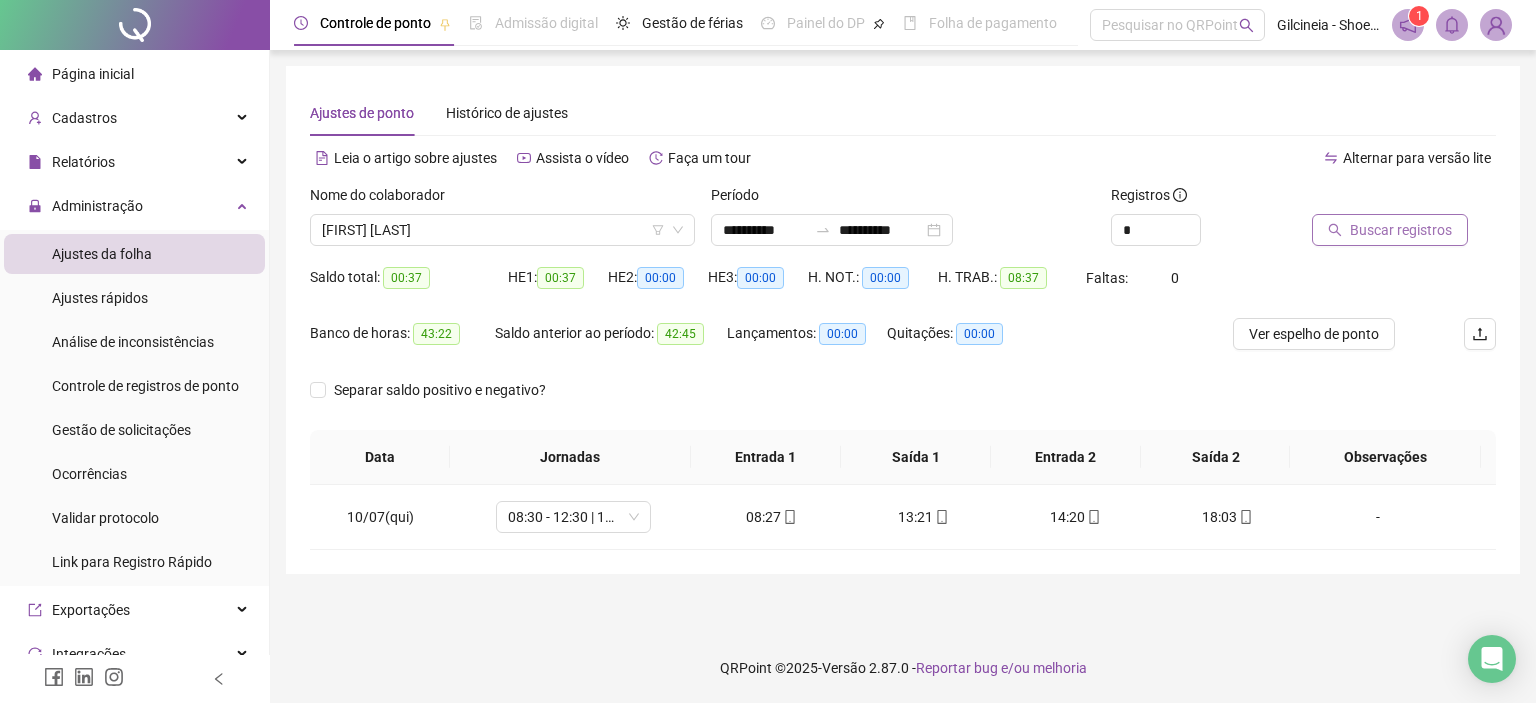 click on "Buscar registros" at bounding box center [1401, 230] 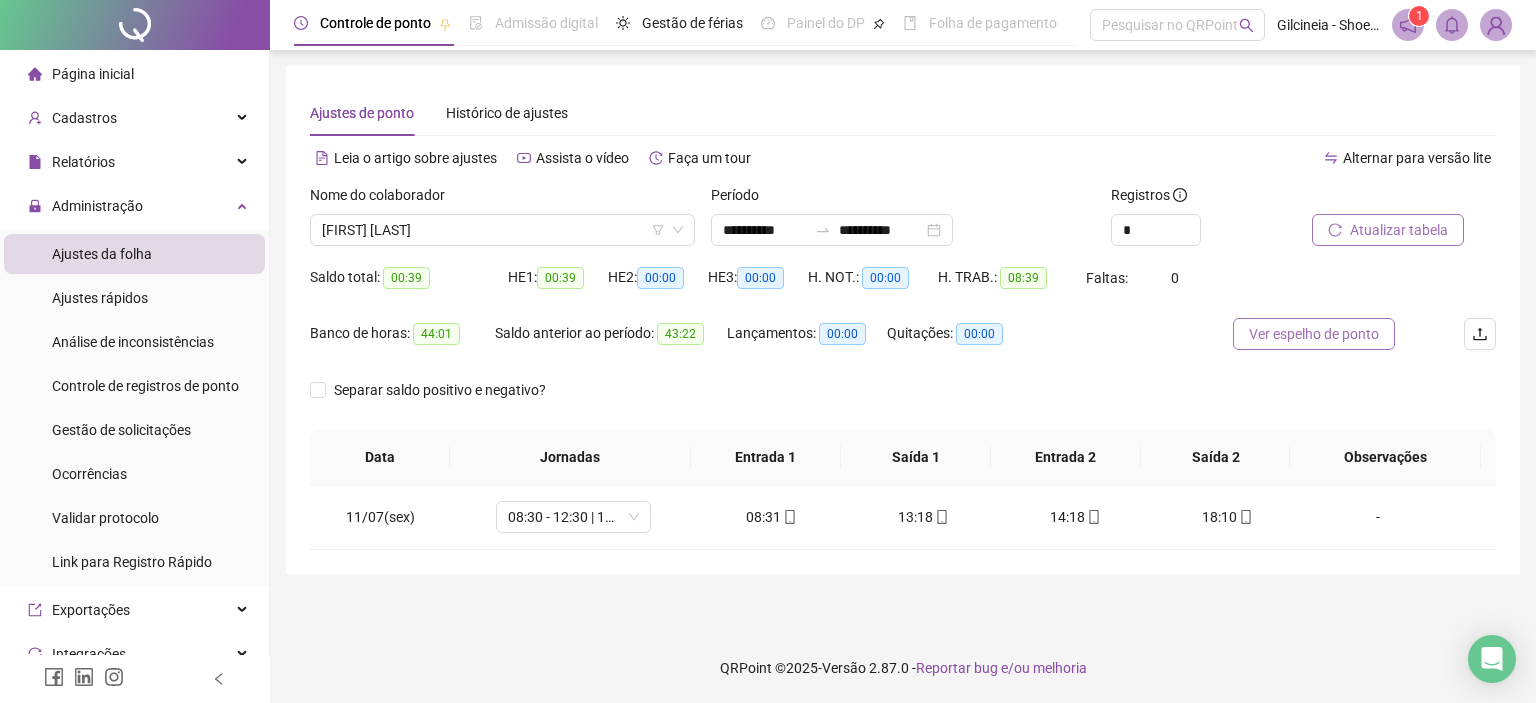 click on "Ver espelho de ponto" at bounding box center [1314, 334] 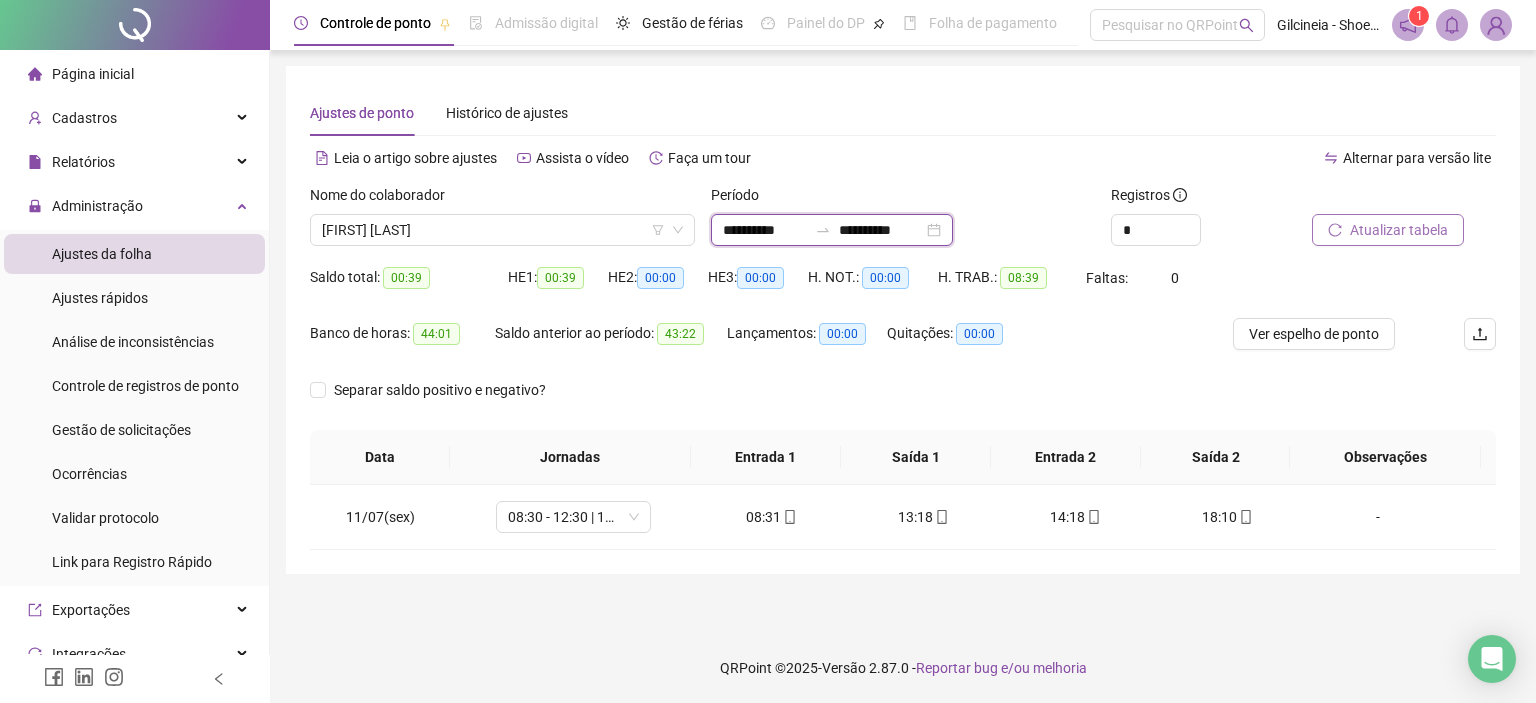 click on "**********" at bounding box center (765, 230) 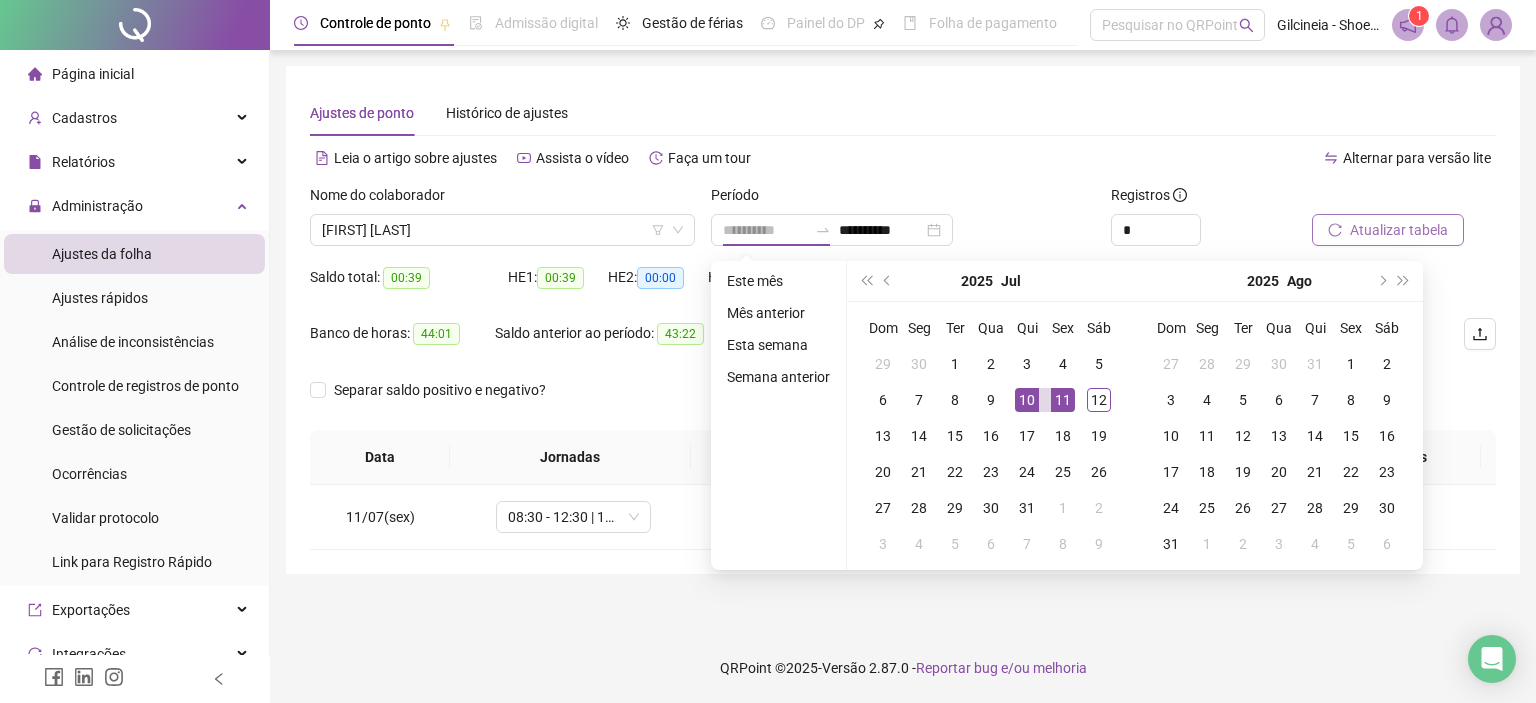 click on "10" at bounding box center (1027, 400) 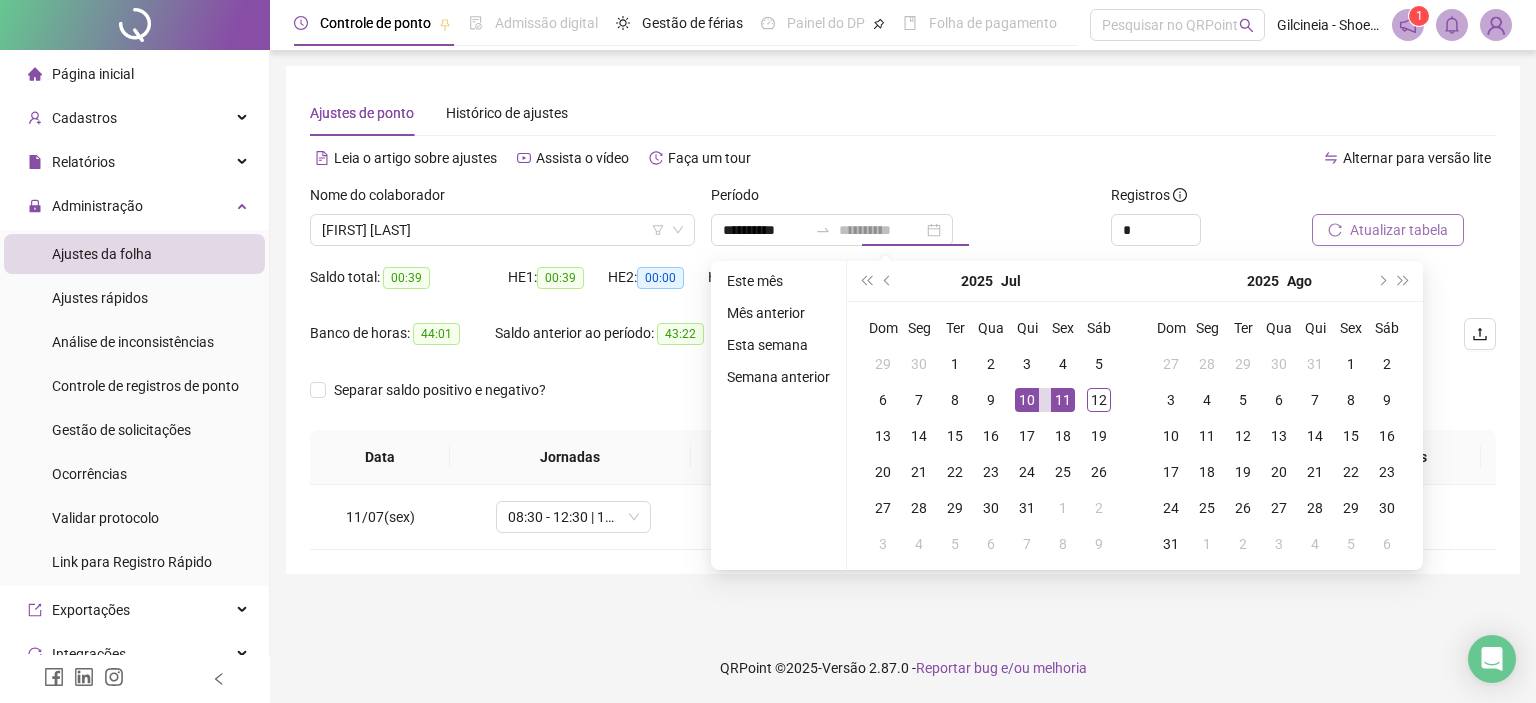 click on "11" at bounding box center (1063, 400) 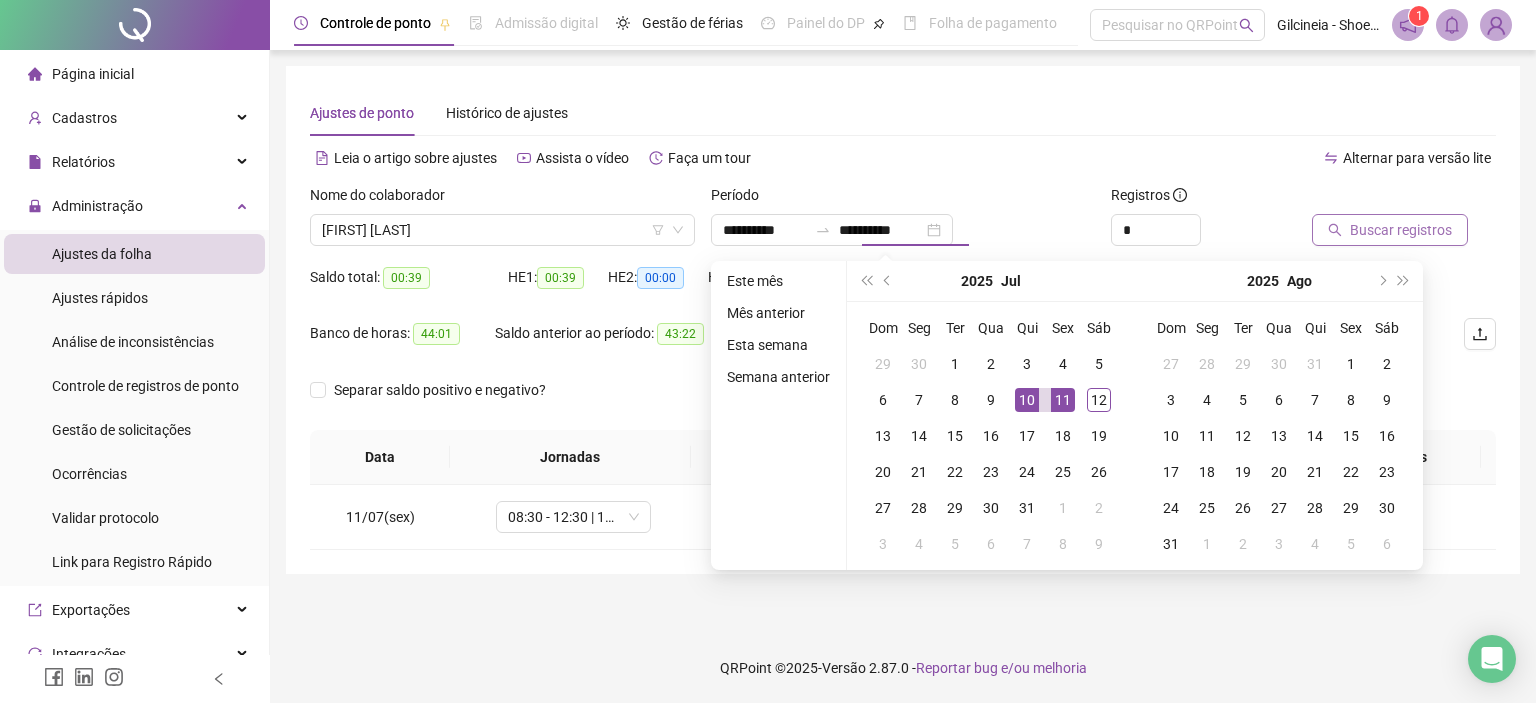 click on "Separar saldo positivo e negativo?" at bounding box center (903, 402) 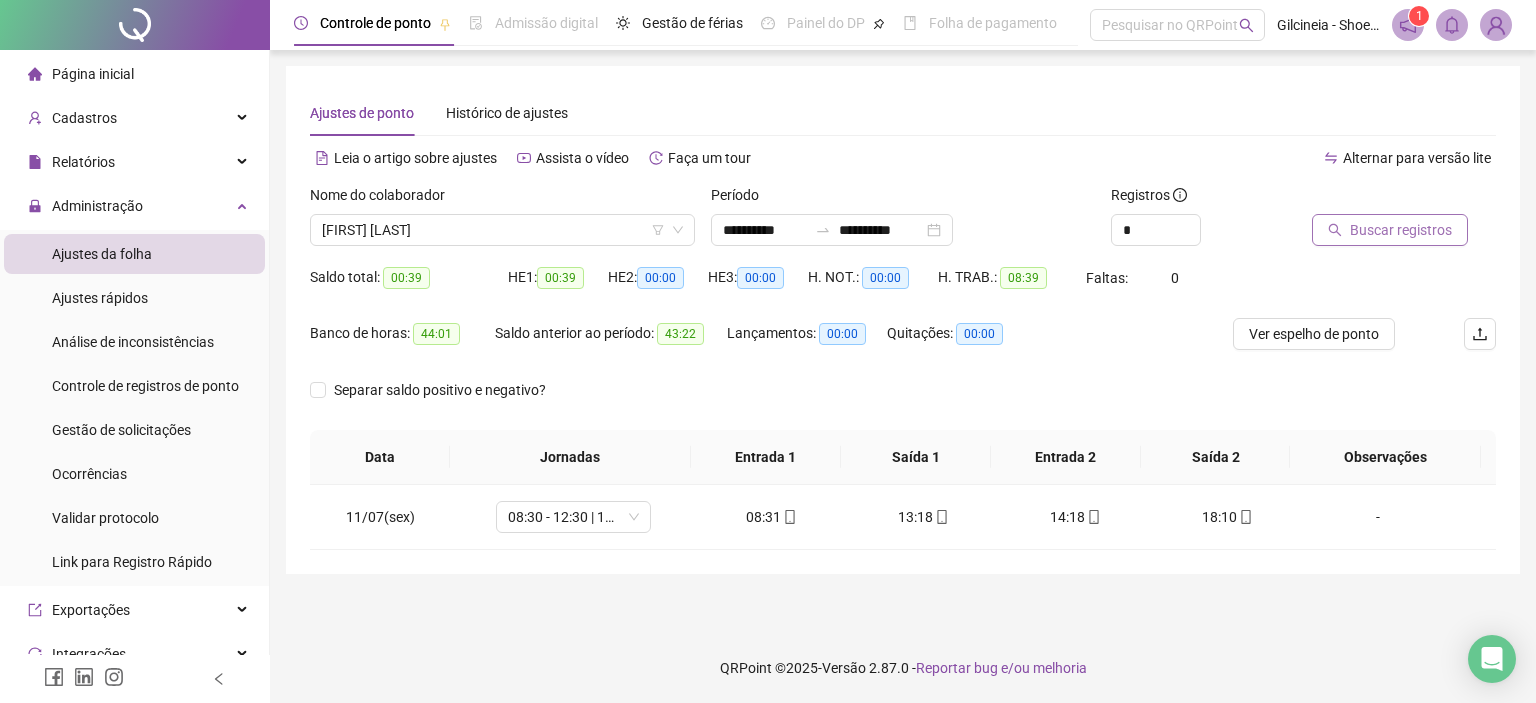 click on "Buscar registros" at bounding box center (1401, 230) 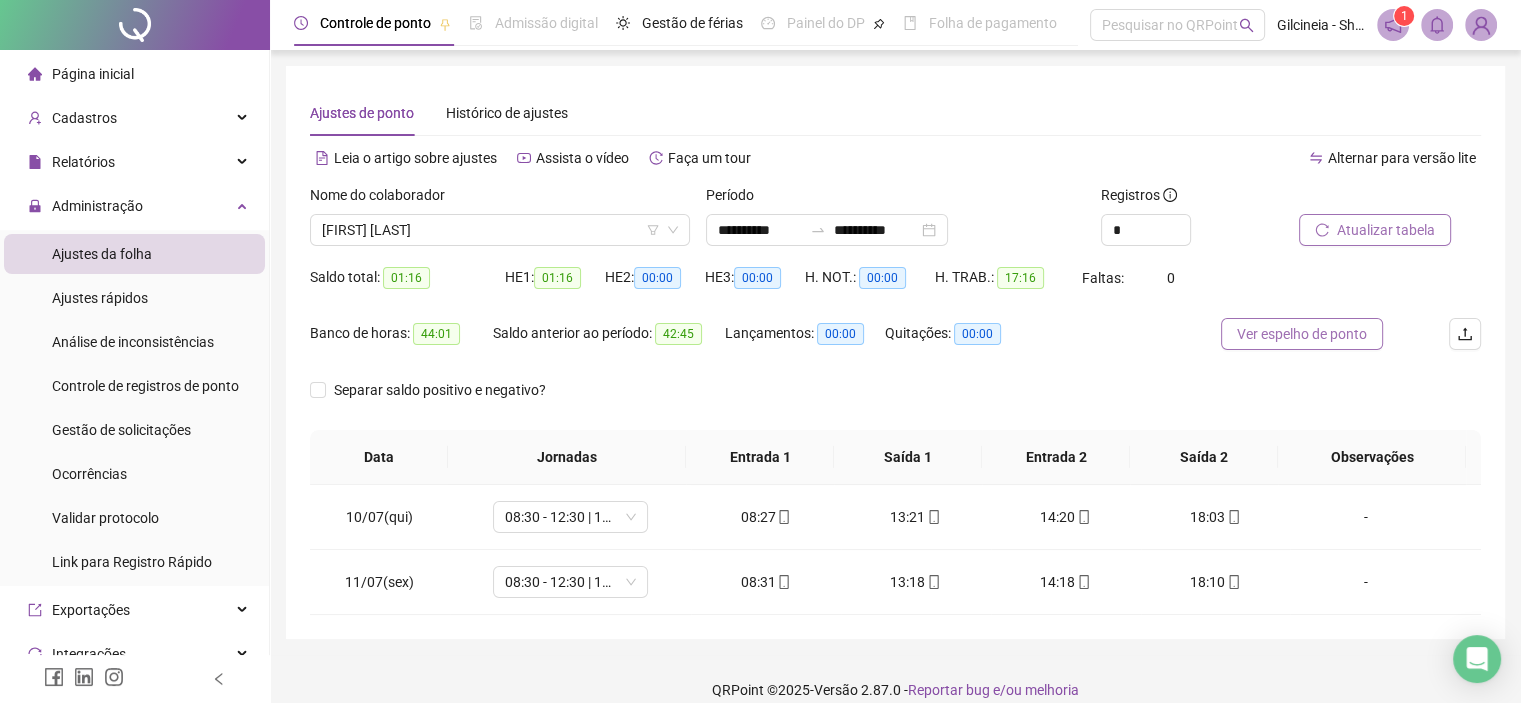 click on "Ver espelho de ponto" at bounding box center (1302, 334) 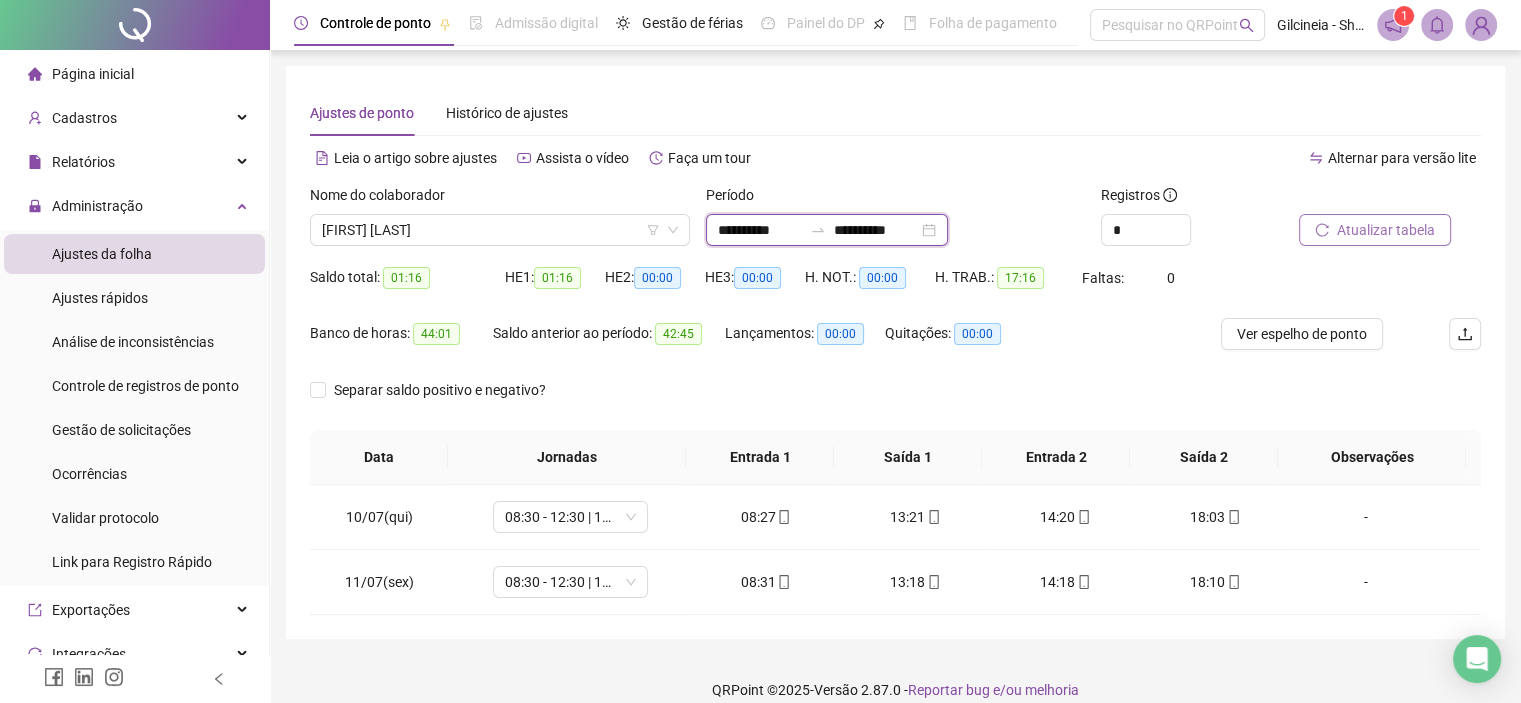 click on "**********" at bounding box center (760, 230) 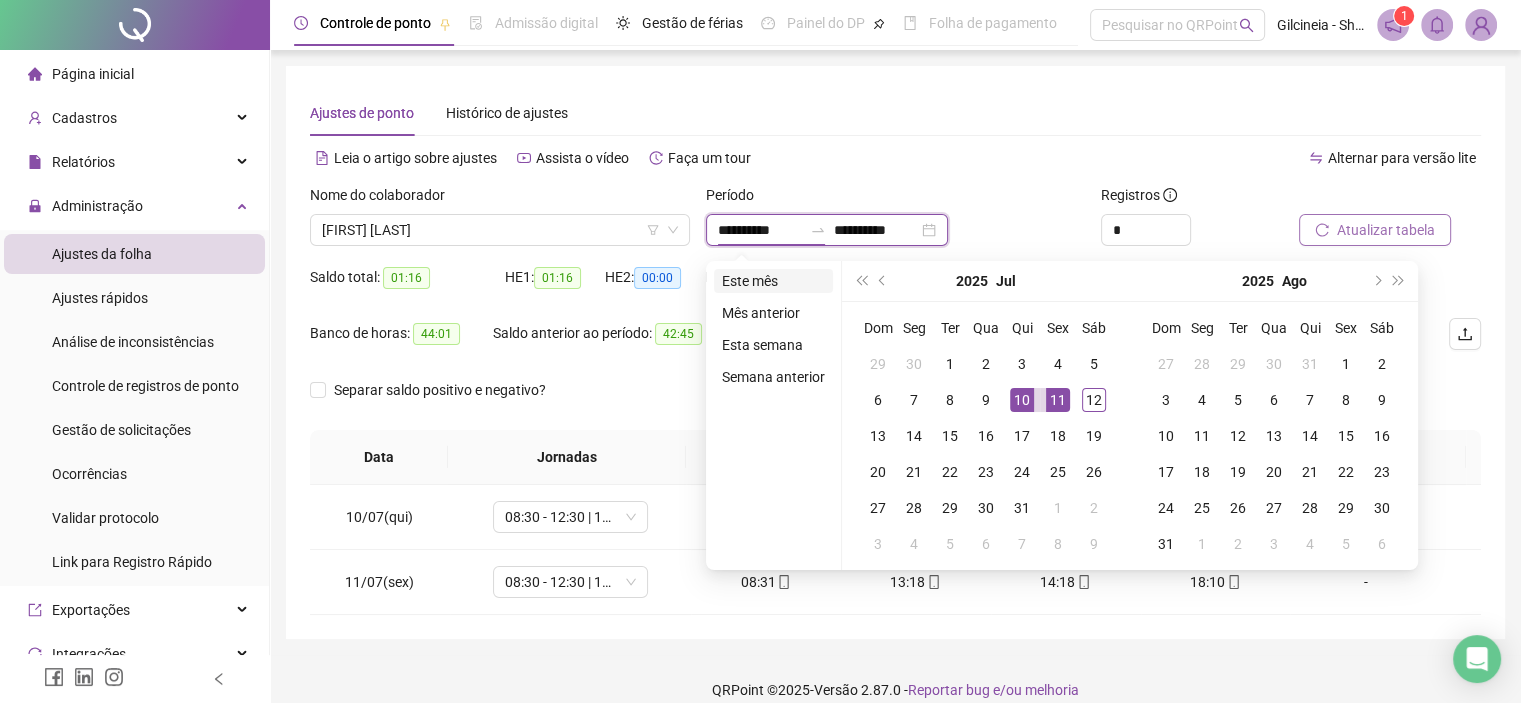 type on "**********" 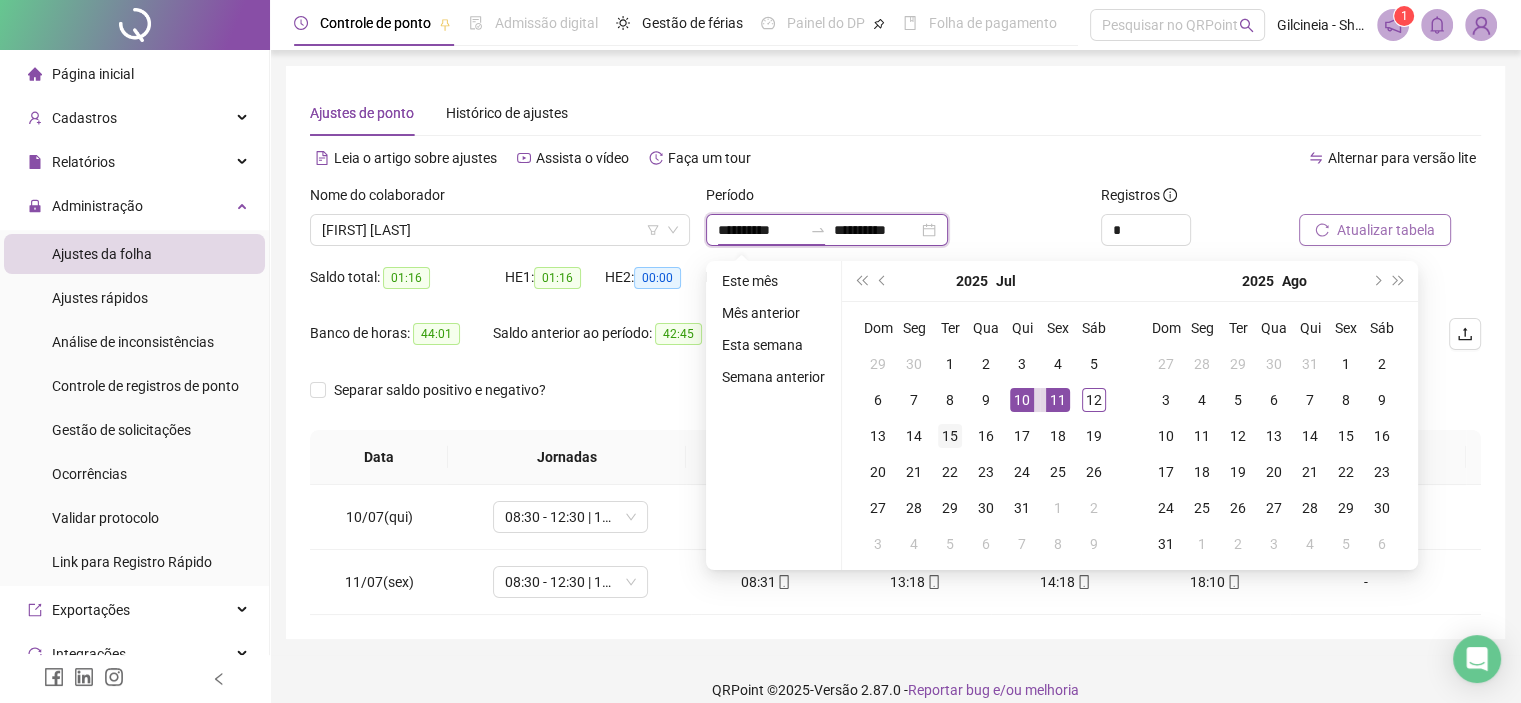 type on "**********" 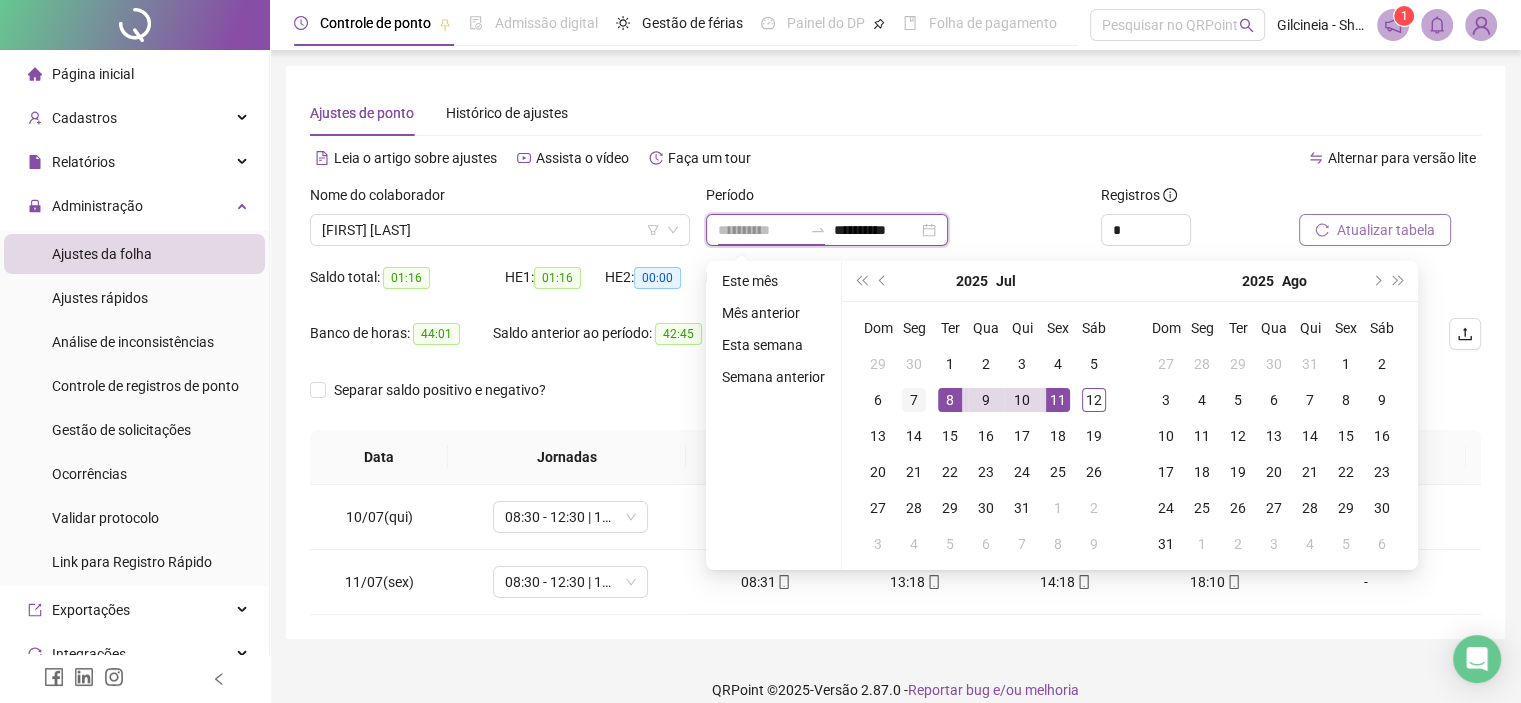 type on "**********" 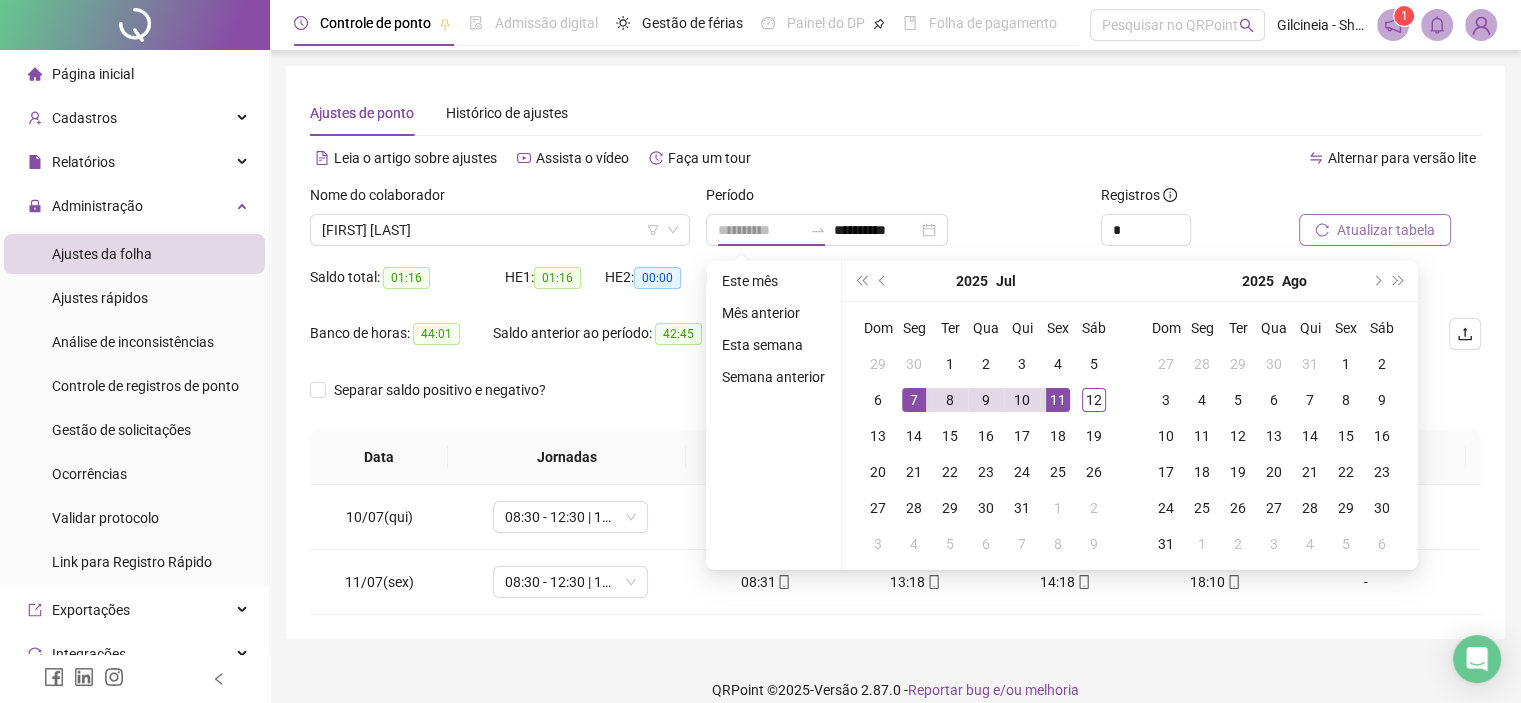 click on "7" at bounding box center [914, 400] 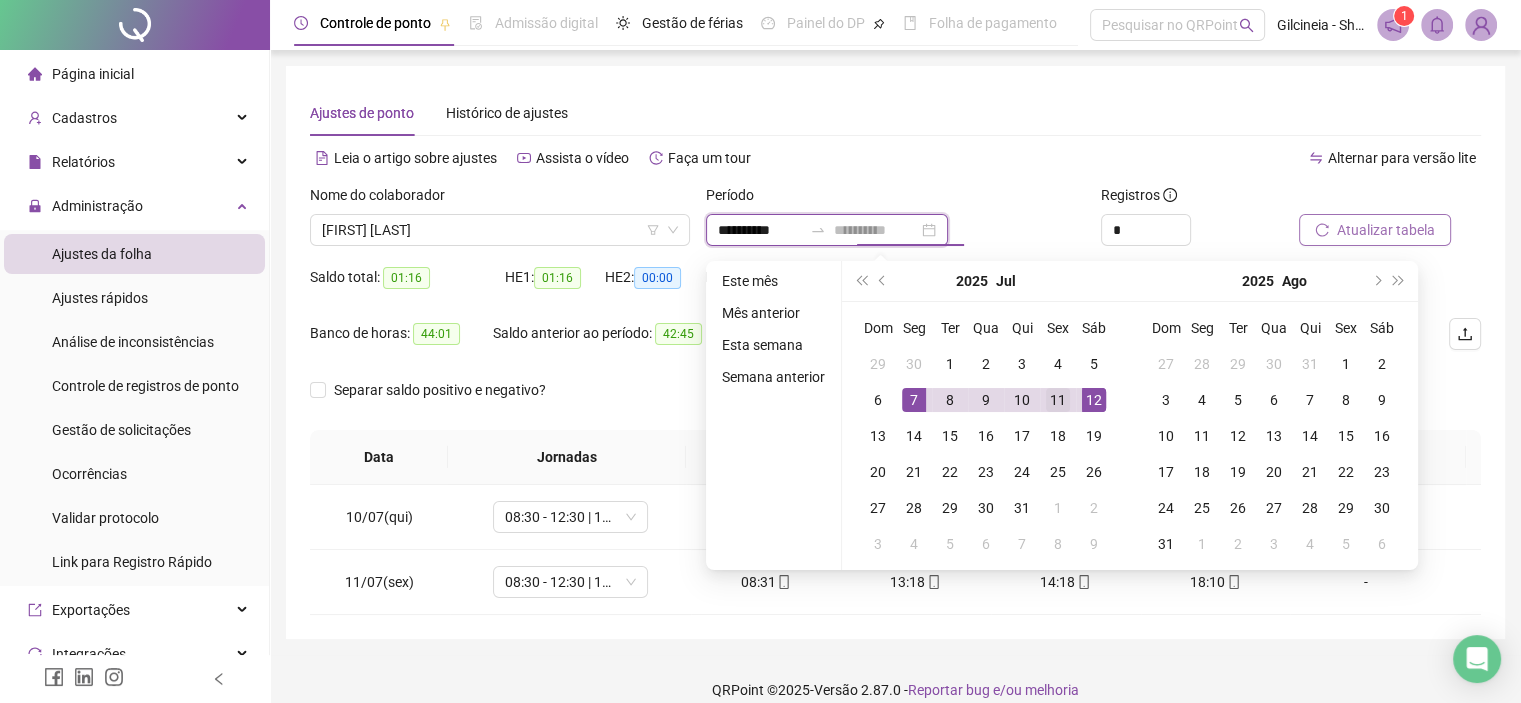 type on "**********" 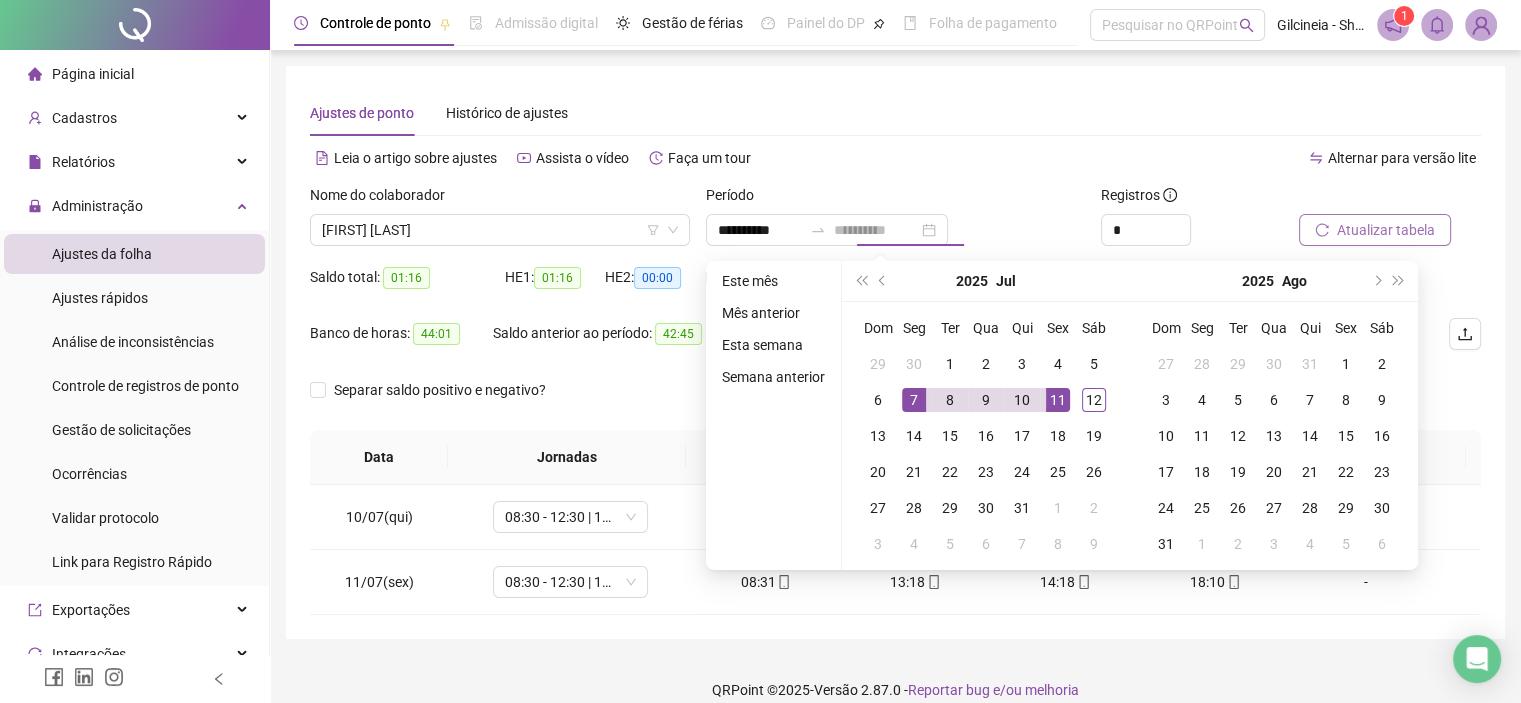 click on "11" at bounding box center (1058, 400) 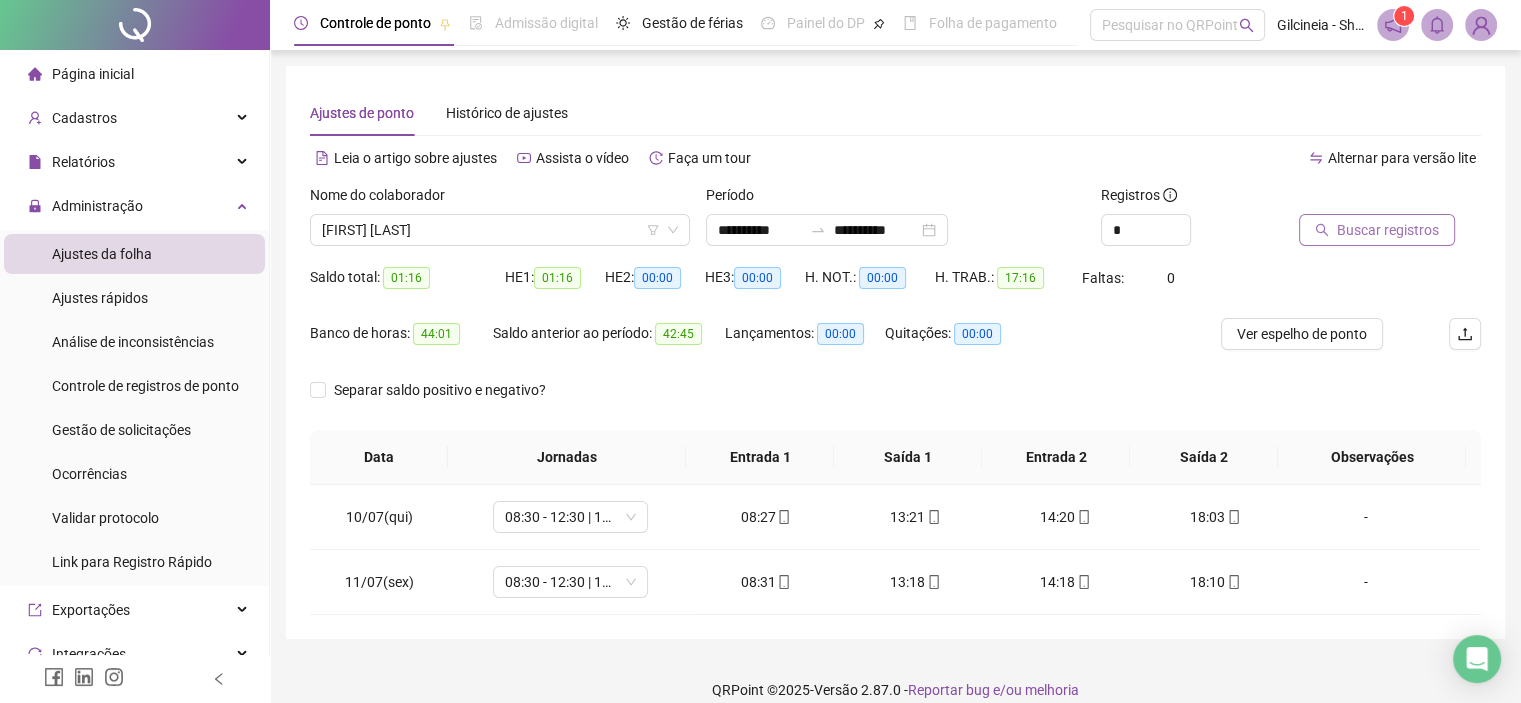 click on "Buscar registros" at bounding box center [1388, 230] 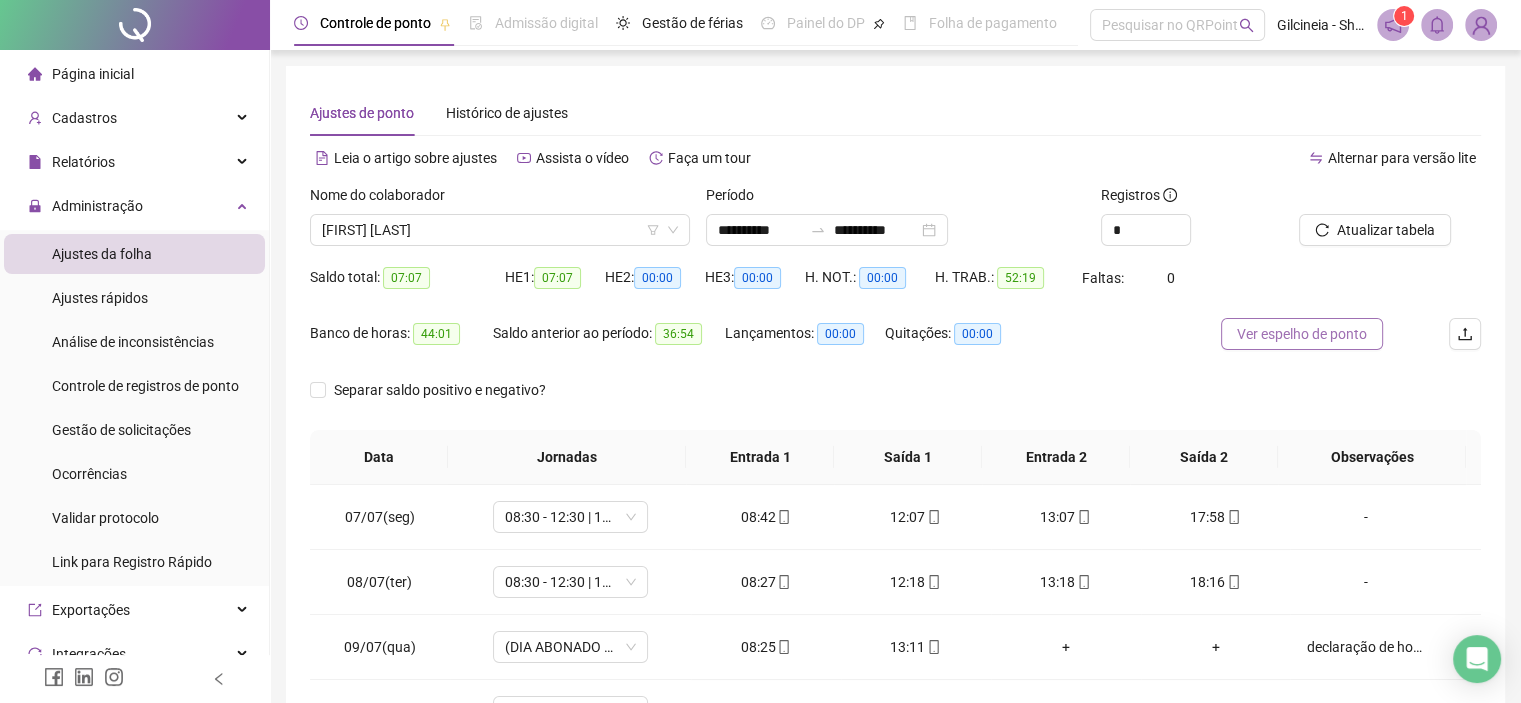 click on "Ver espelho de ponto" at bounding box center [1302, 334] 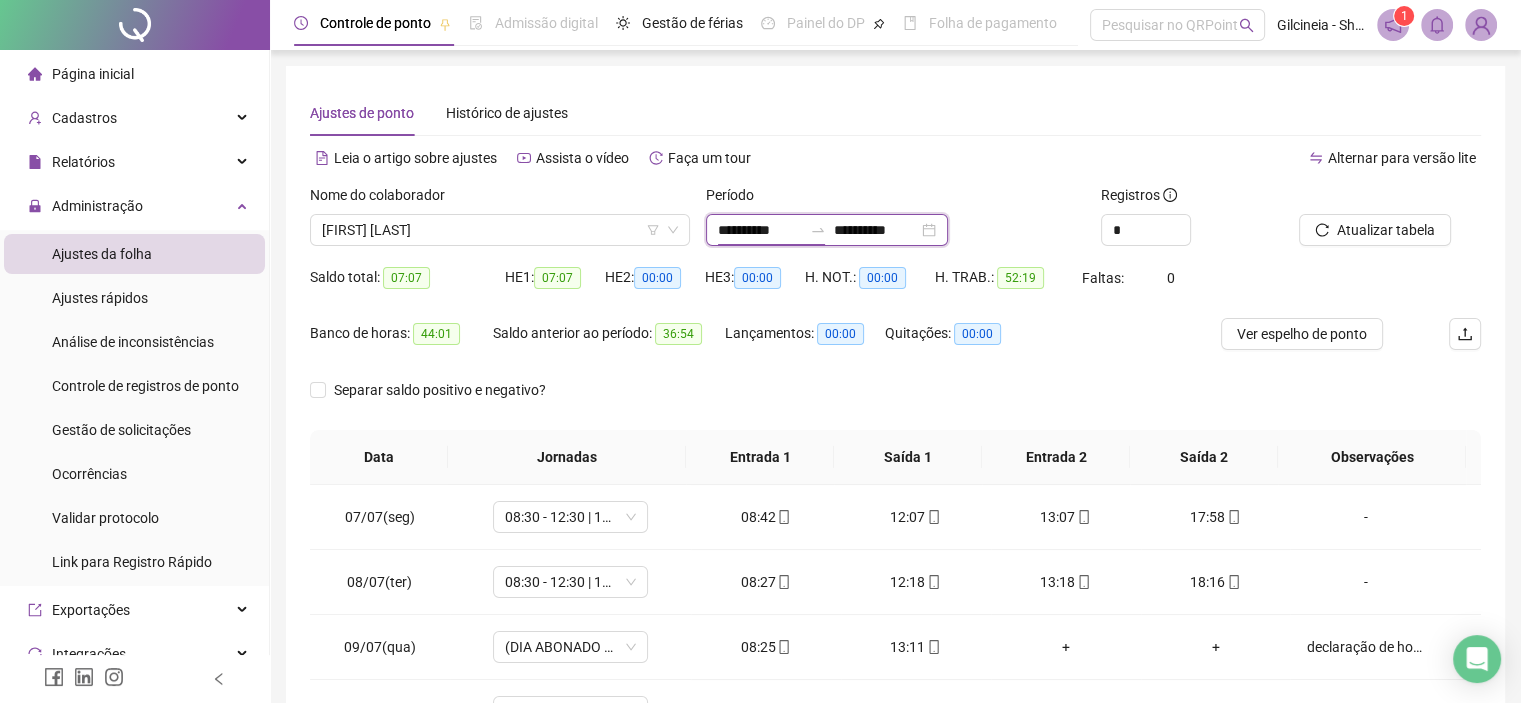 click on "**********" at bounding box center [760, 230] 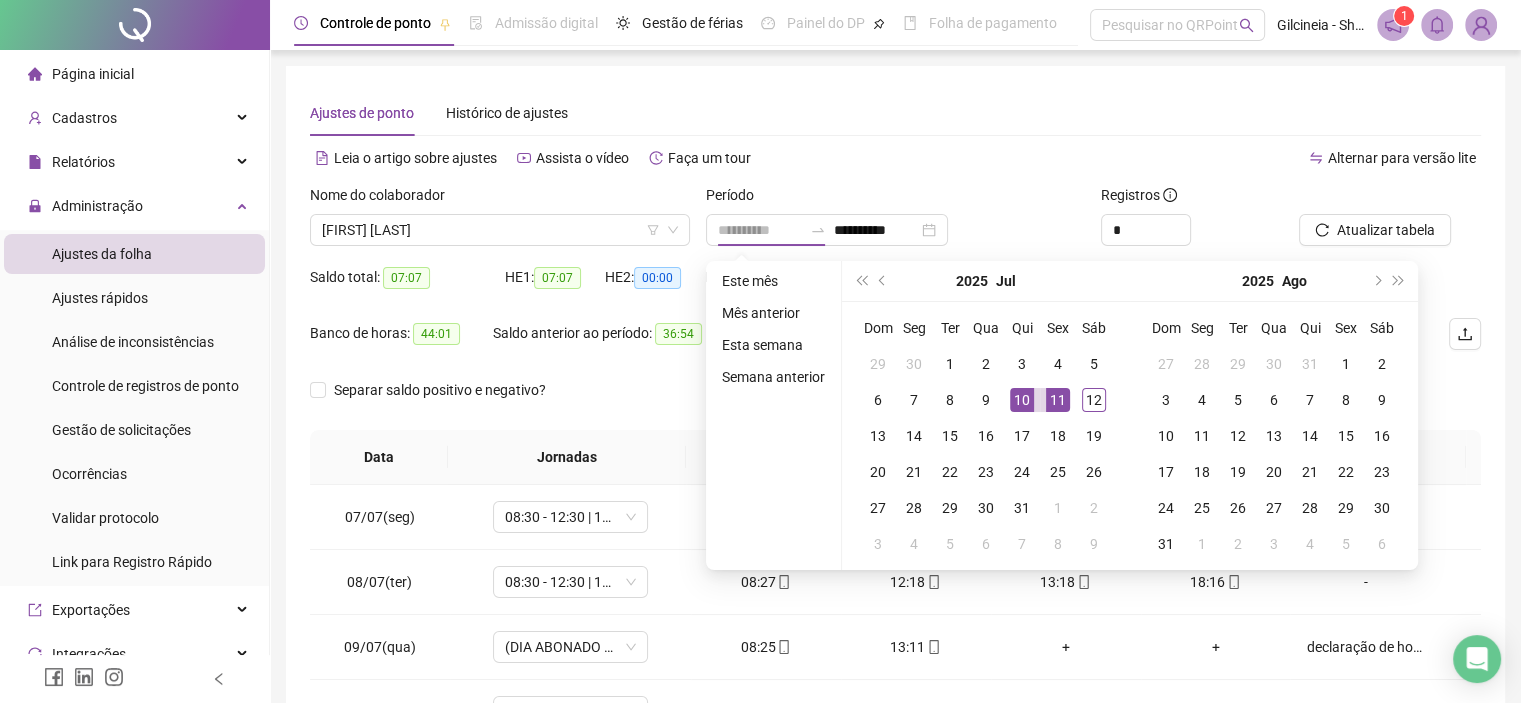 click on "10" at bounding box center [1022, 400] 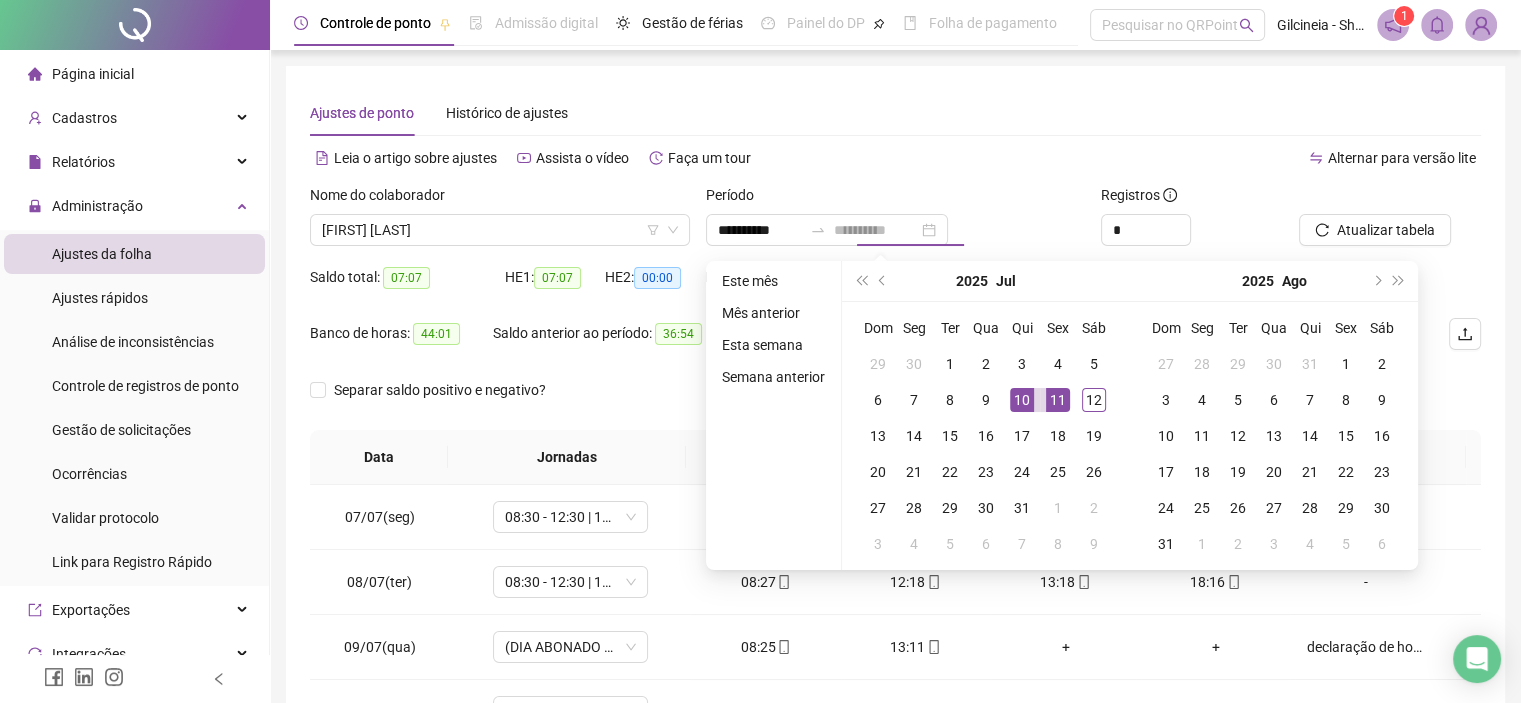 click on "11" at bounding box center (1058, 400) 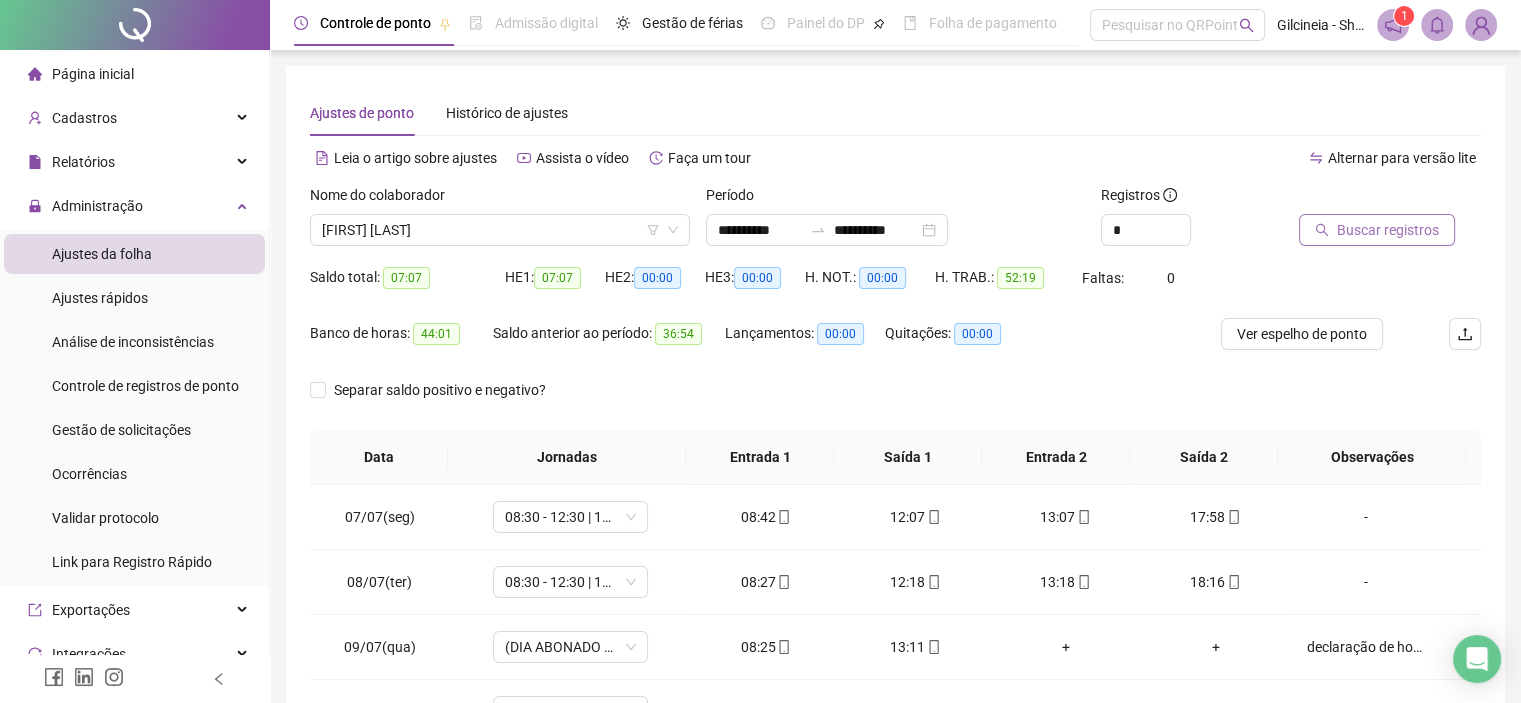 click on "Buscar registros" at bounding box center (1388, 230) 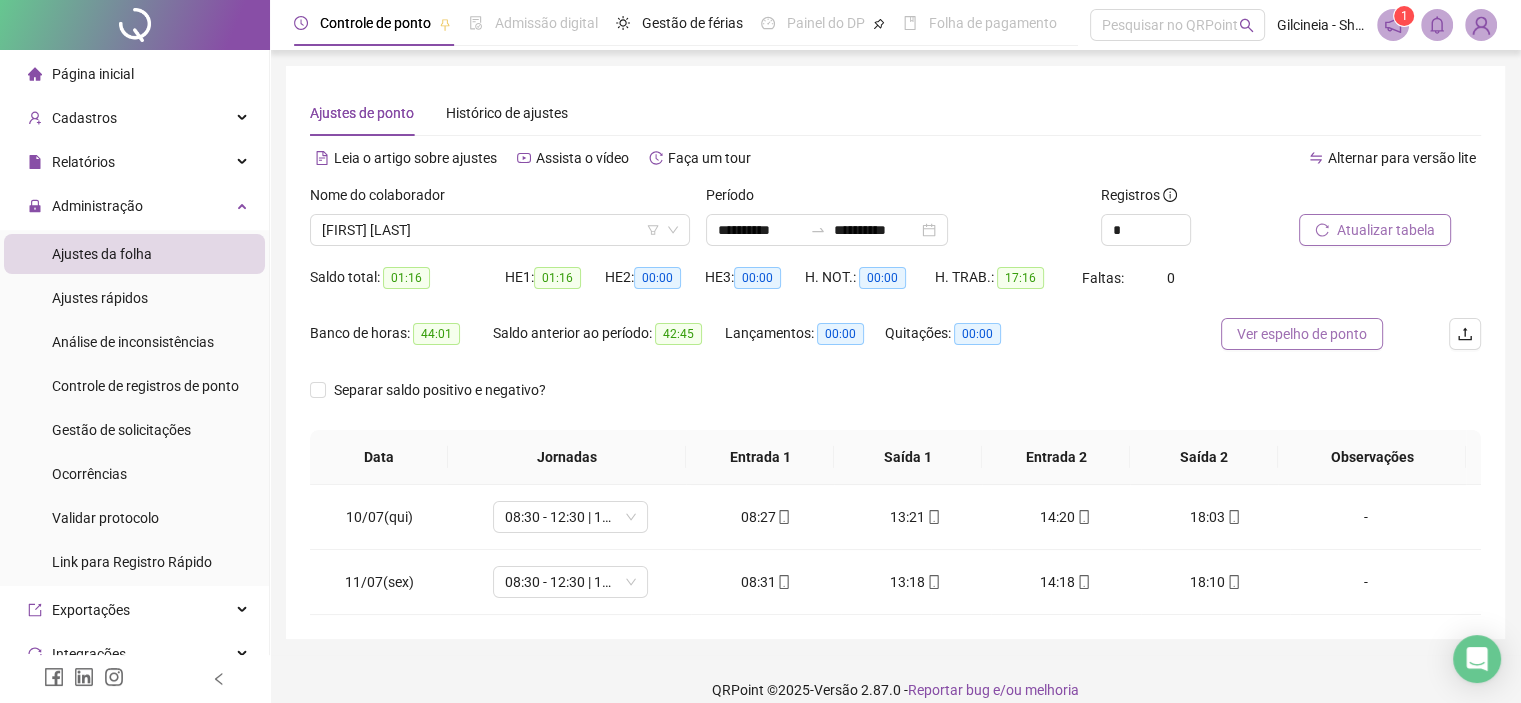 click on "Ver espelho de ponto" at bounding box center [1302, 334] 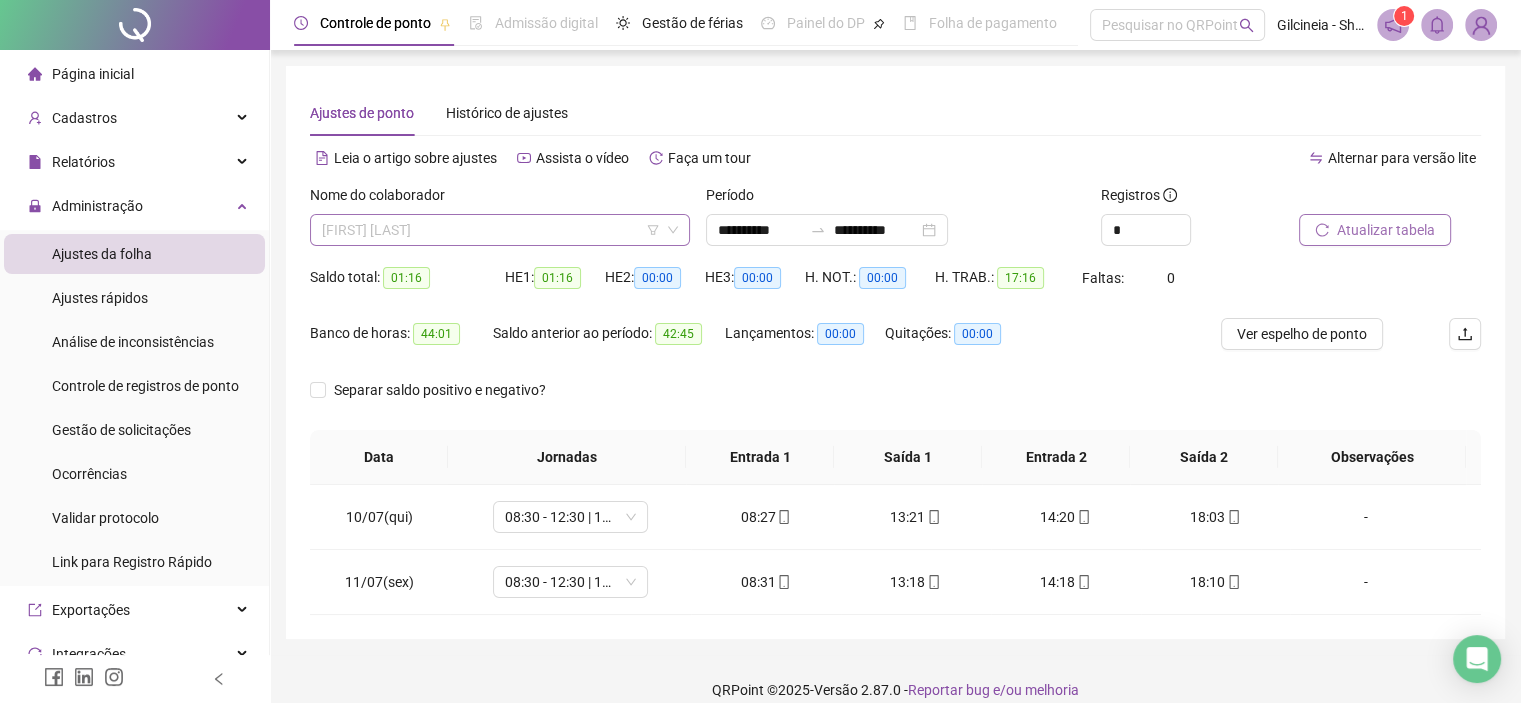 click on "[FIRST] [LAST]" at bounding box center (500, 230) 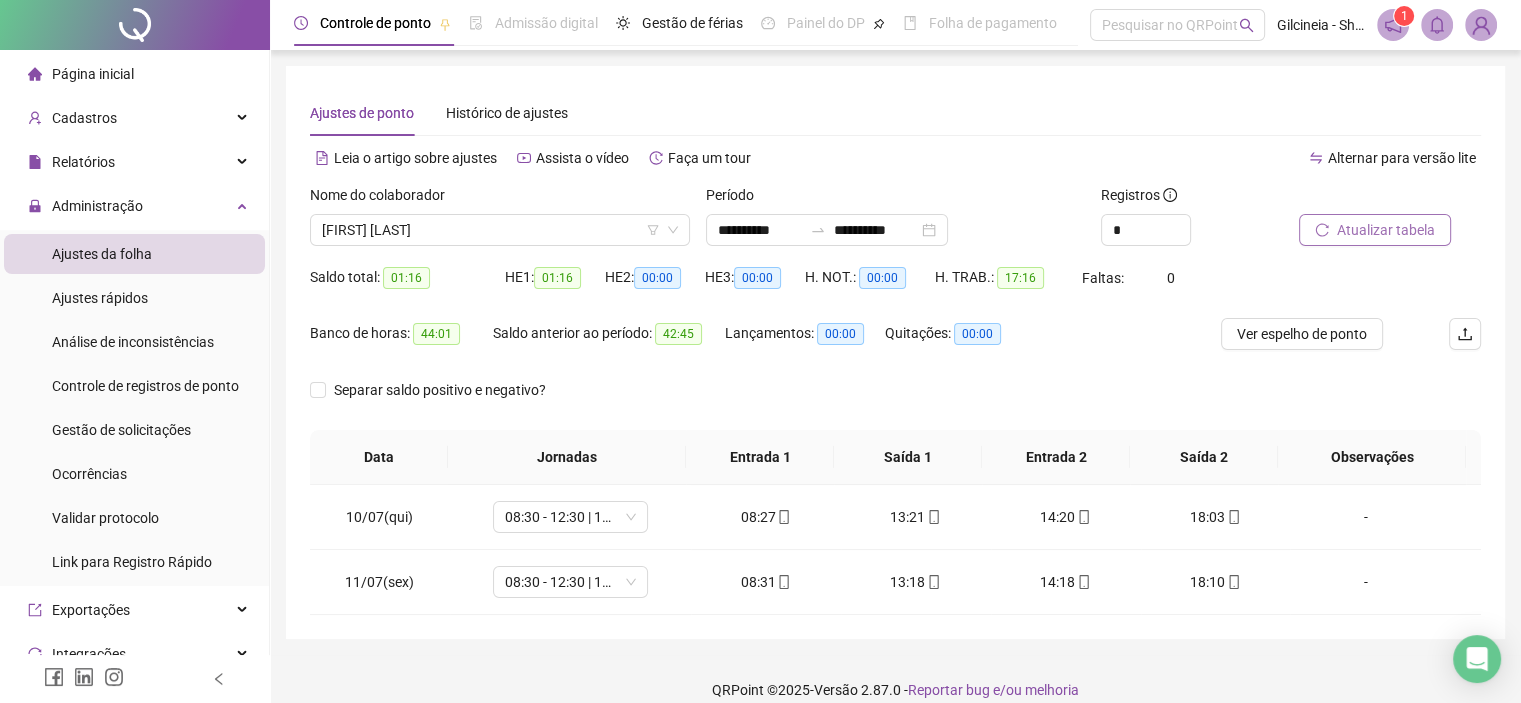 click on "**********" at bounding box center (895, 352) 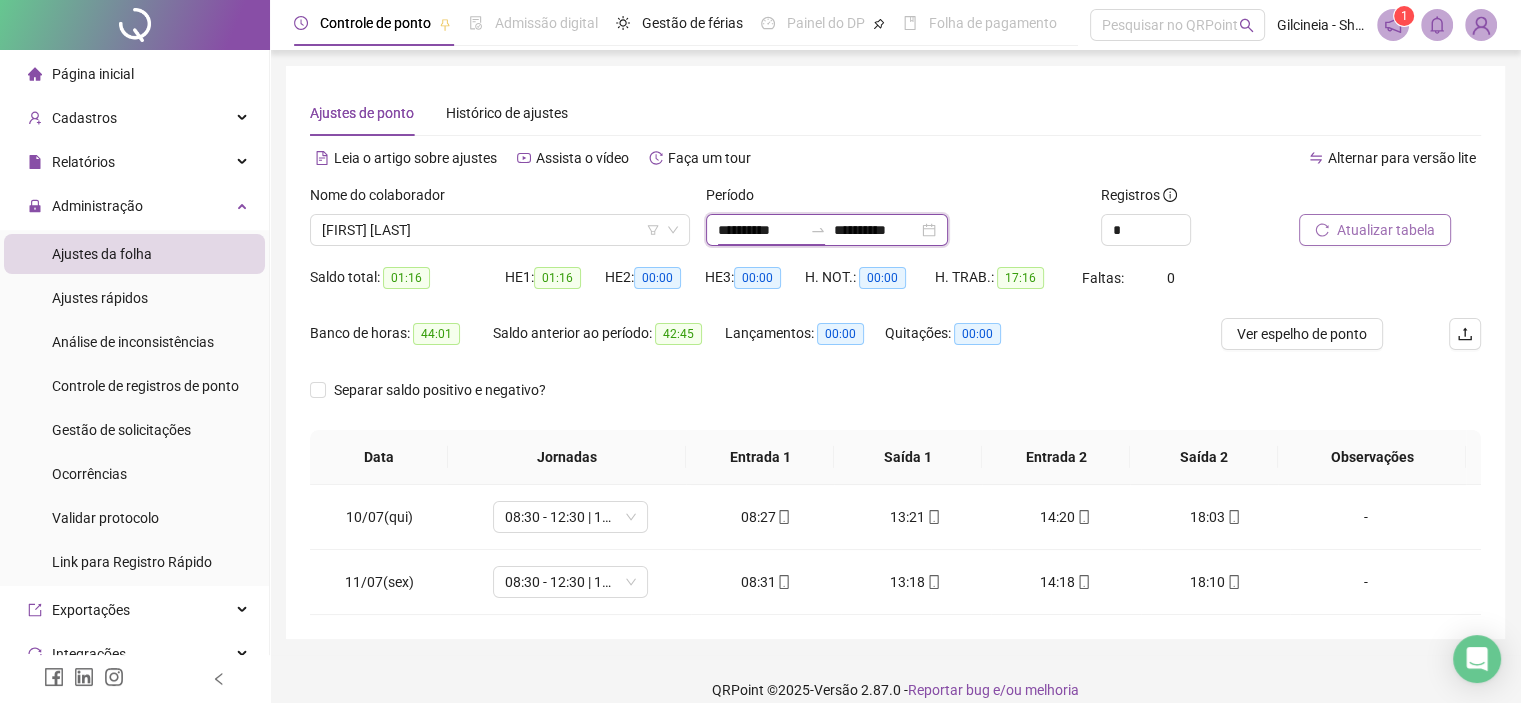 click on "**********" at bounding box center (760, 230) 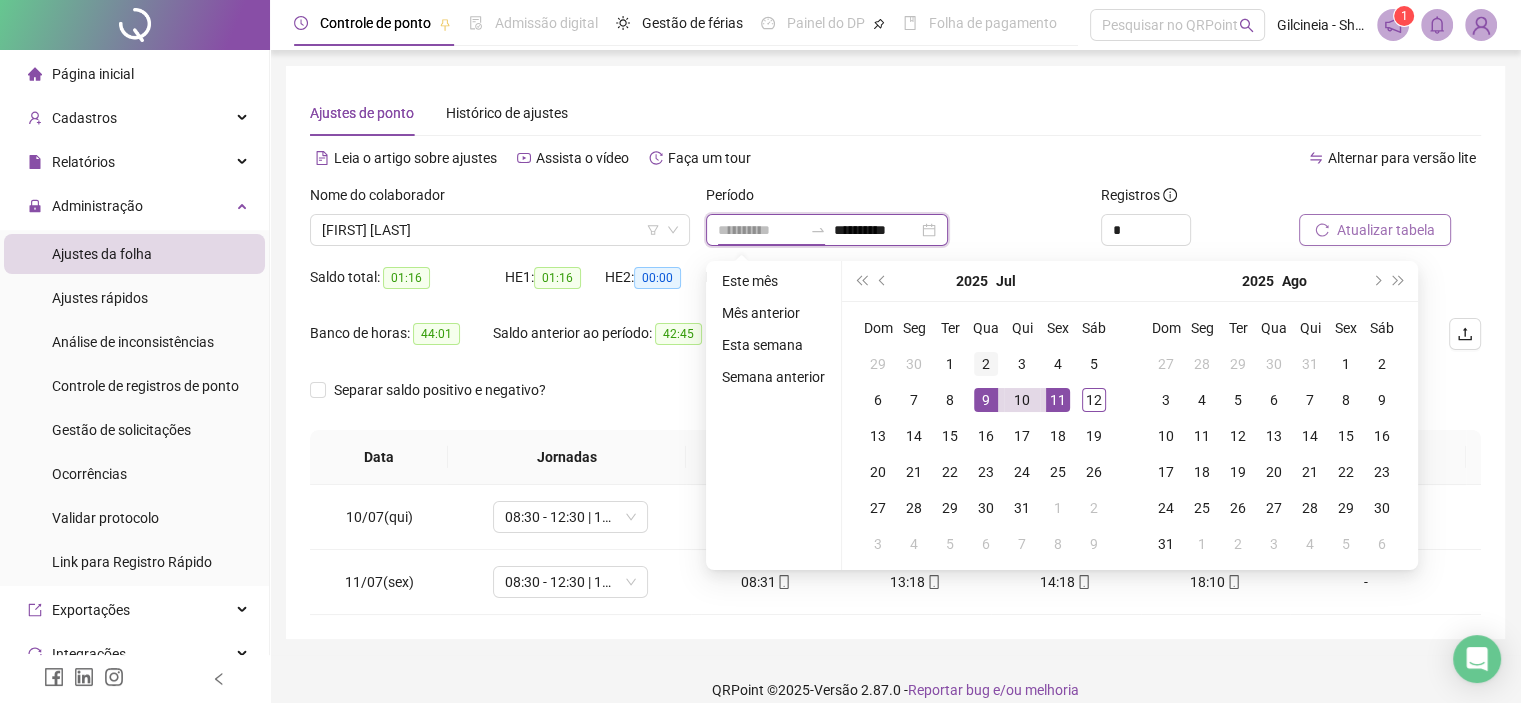 type on "**********" 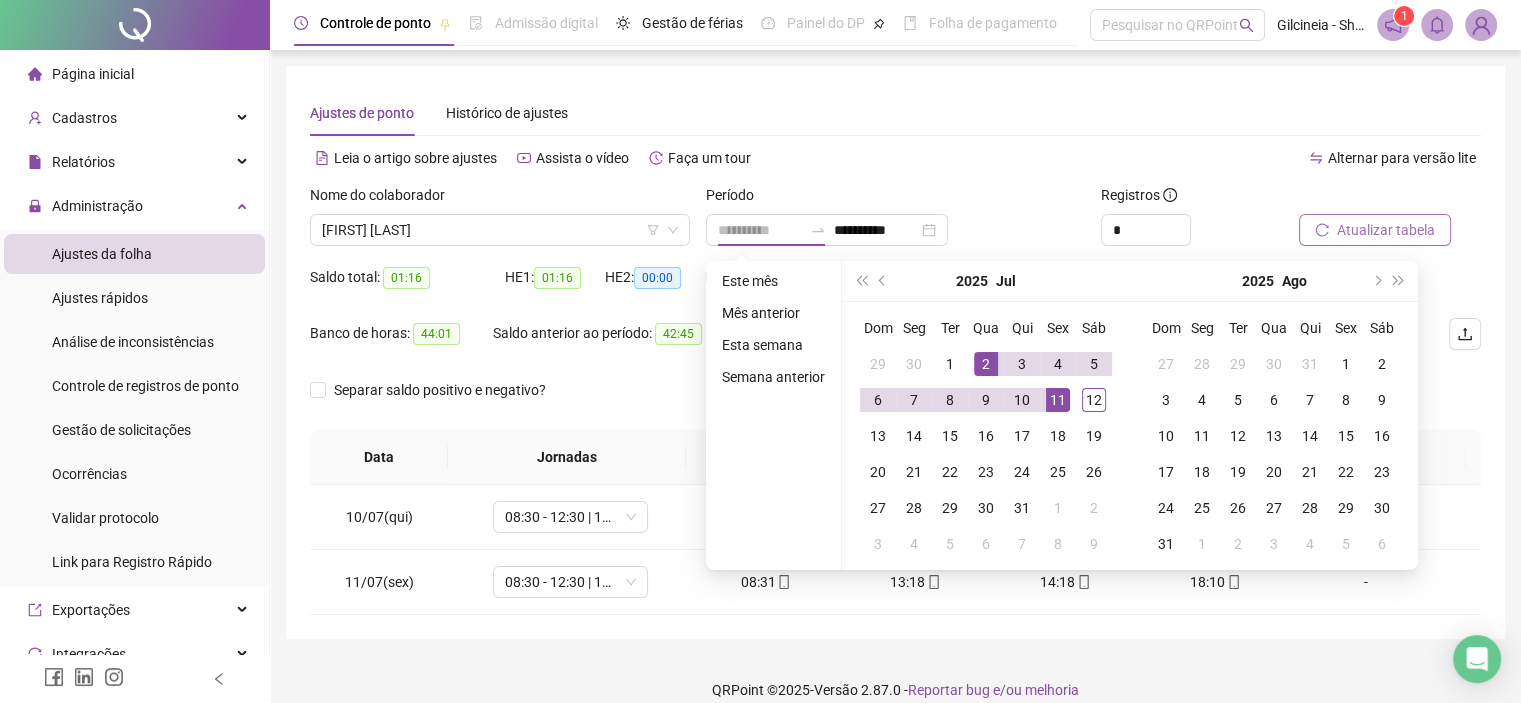 click on "2" at bounding box center [986, 364] 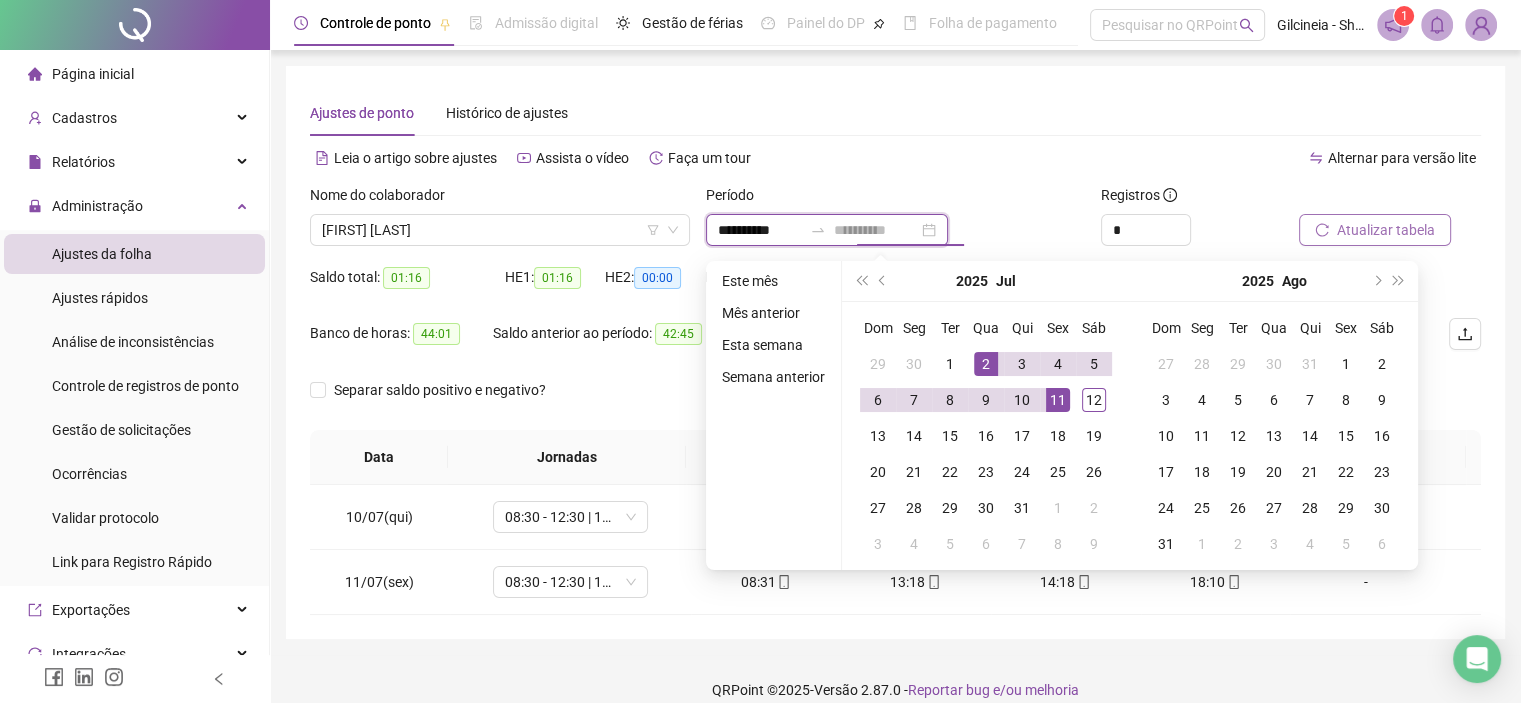 type on "**********" 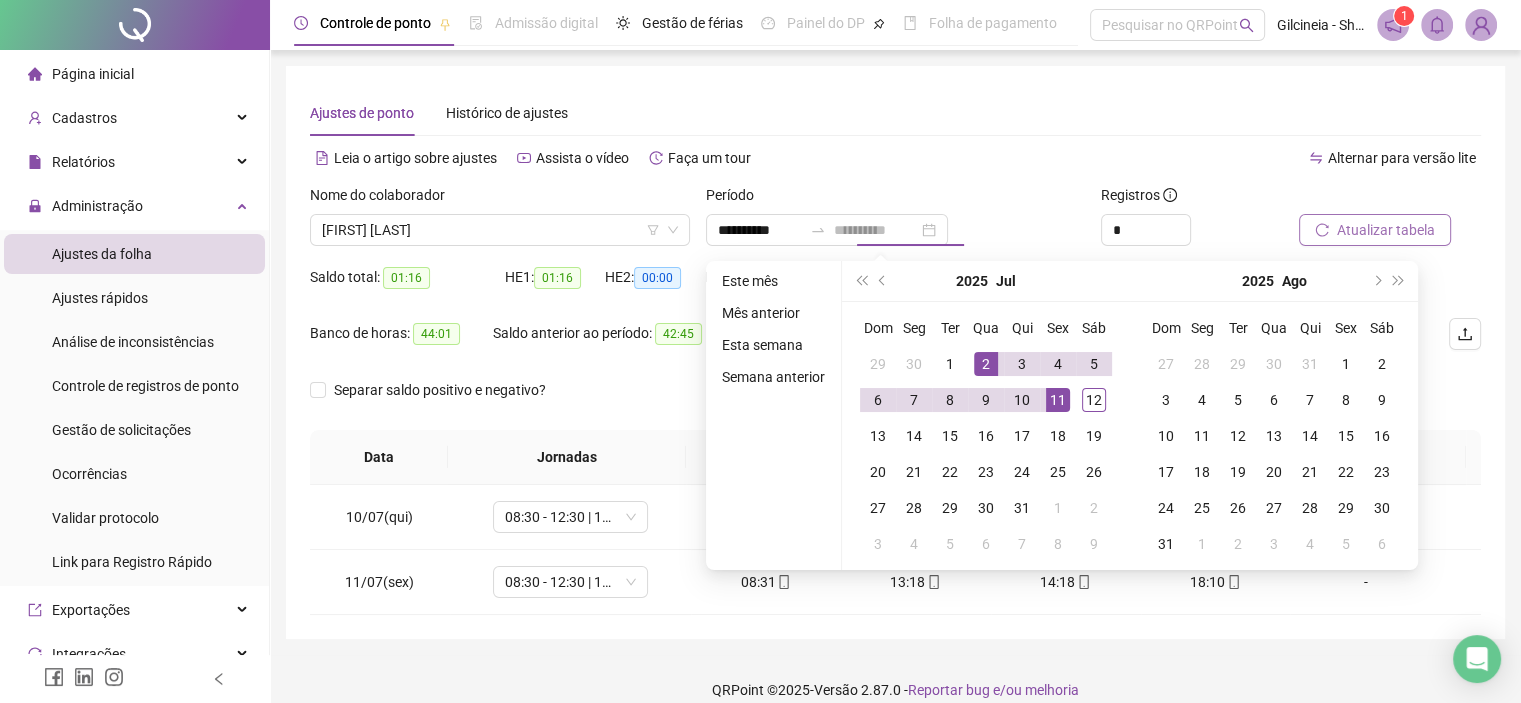 click on "11" at bounding box center [1058, 400] 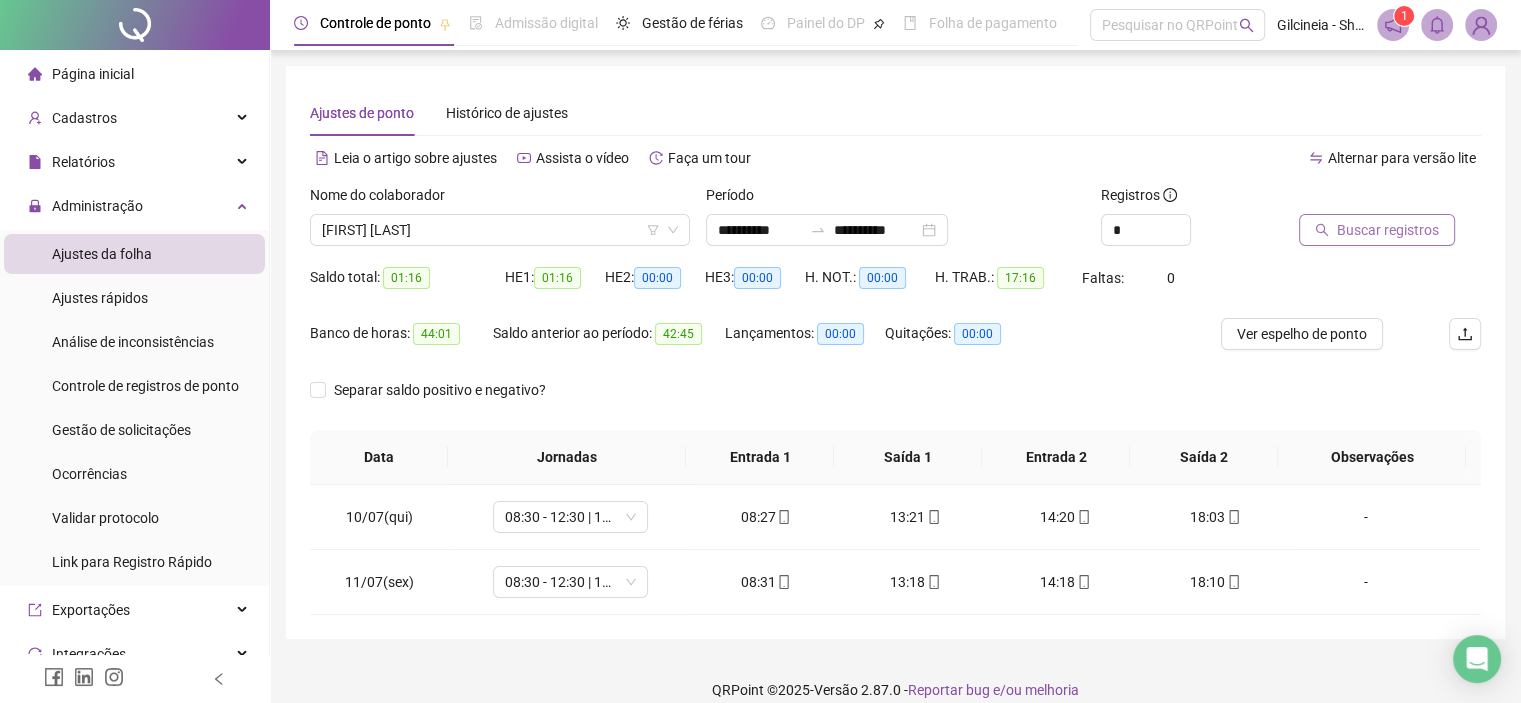 click on "Buscar registros" at bounding box center (1388, 230) 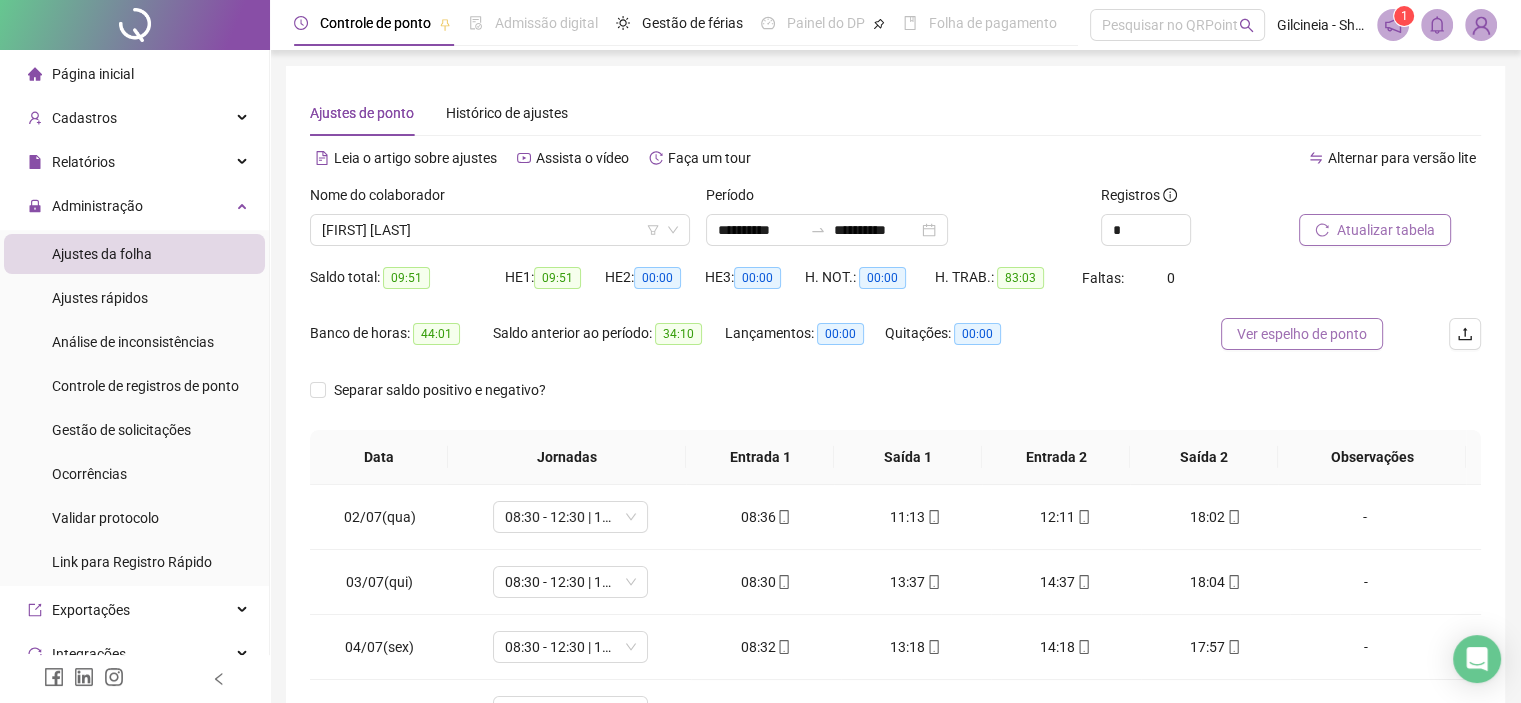 click on "Ver espelho de ponto" at bounding box center (1302, 334) 